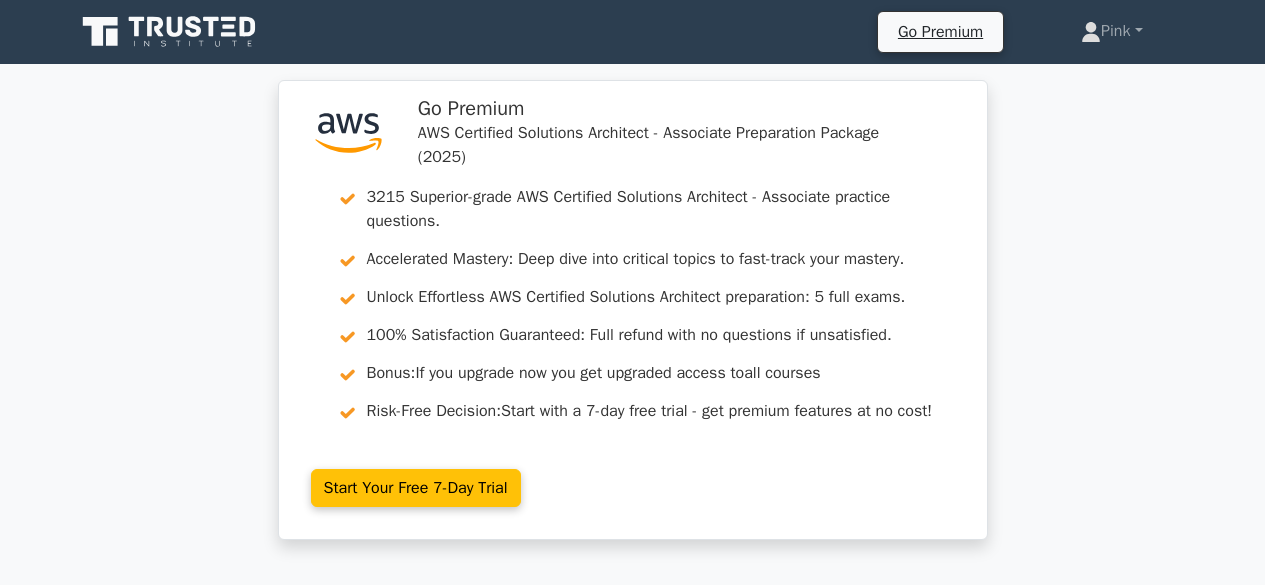 scroll, scrollTop: 4097, scrollLeft: 0, axis: vertical 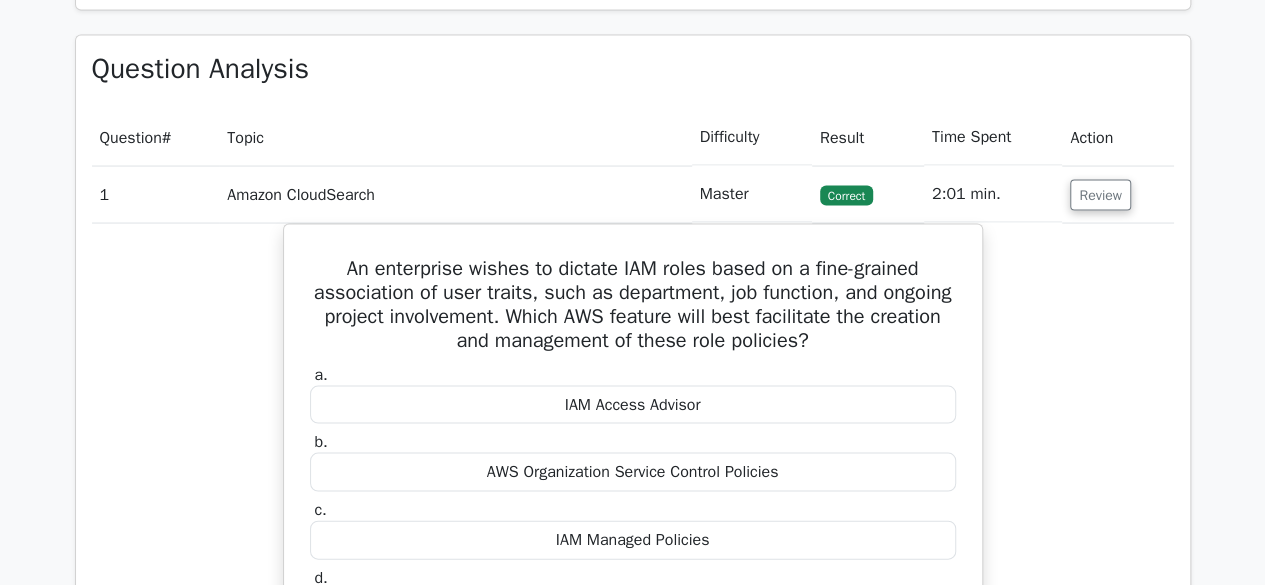 drag, startPoint x: 1252, startPoint y: 239, endPoint x: 1251, endPoint y: 380, distance: 141.00354 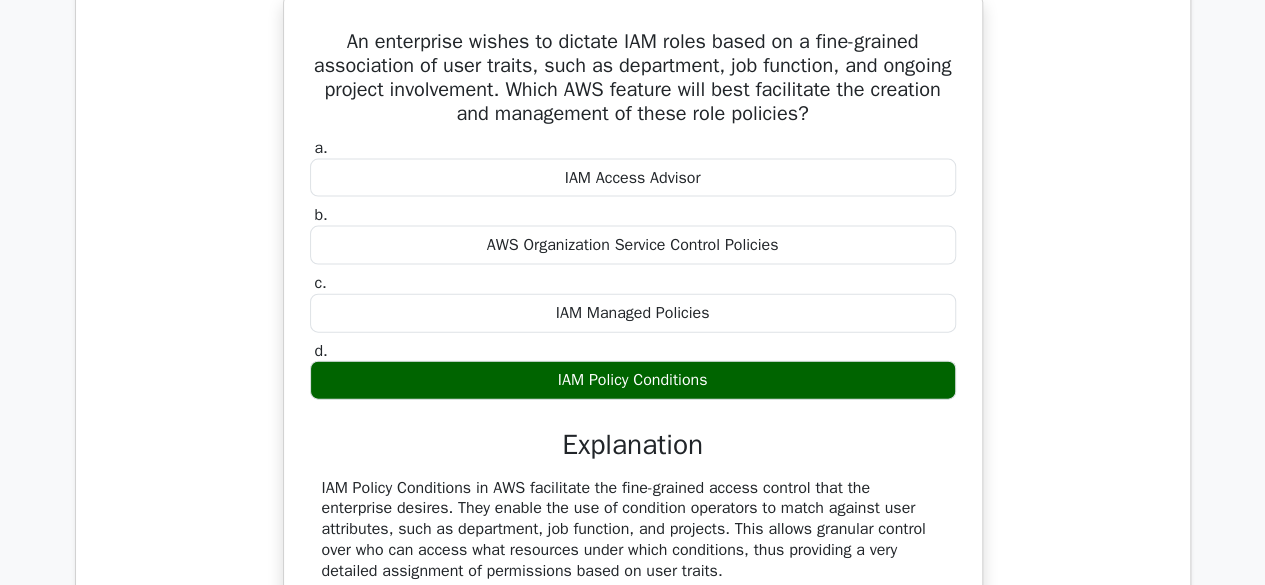 scroll, scrollTop: 2131, scrollLeft: 0, axis: vertical 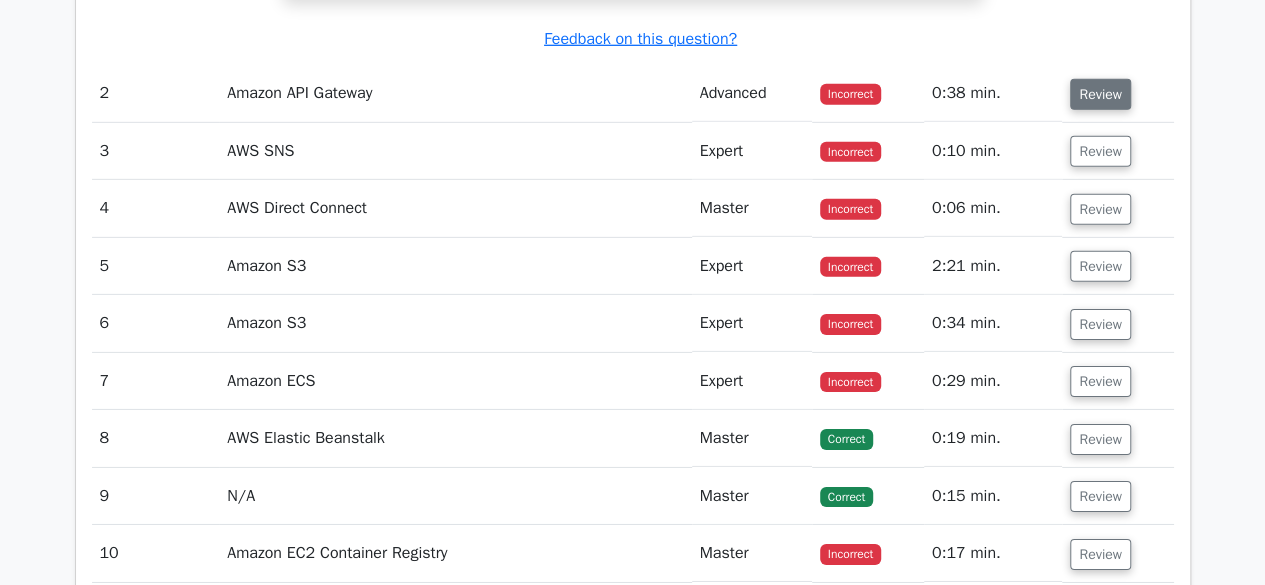 click on "Review" at bounding box center [1100, 94] 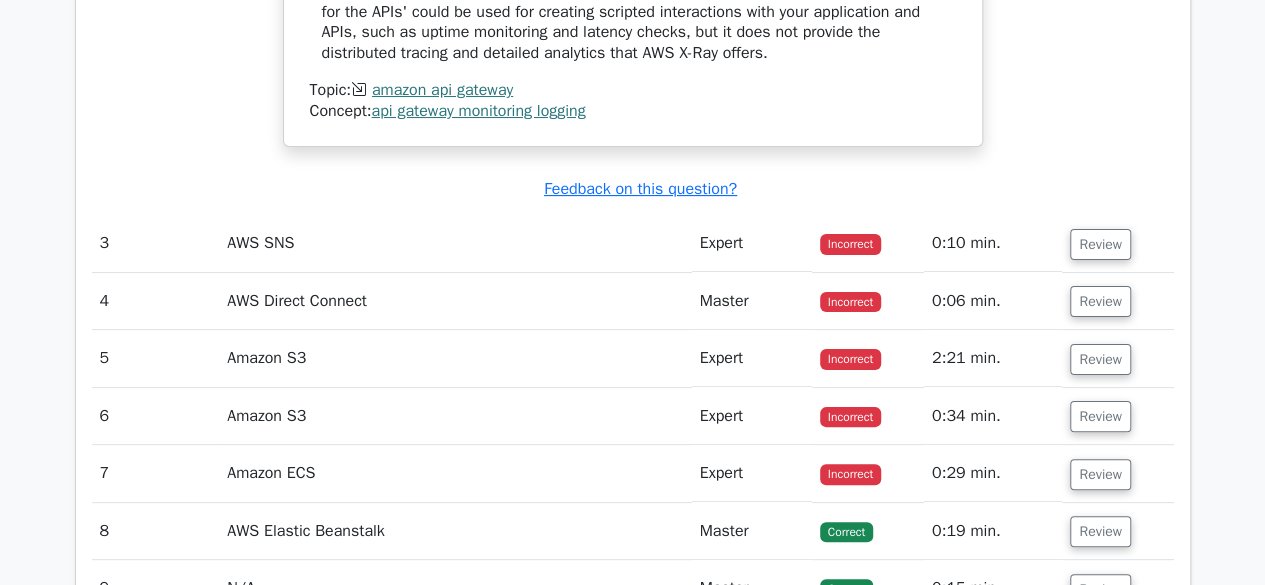 scroll, scrollTop: 3864, scrollLeft: 0, axis: vertical 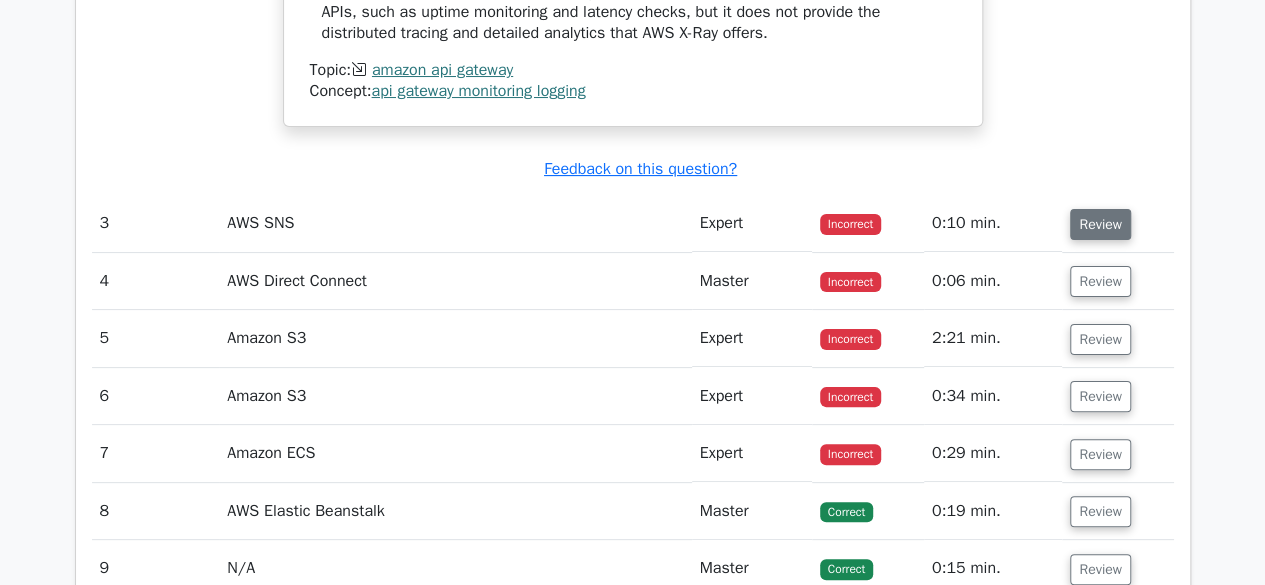 click on "Review" at bounding box center [1100, 224] 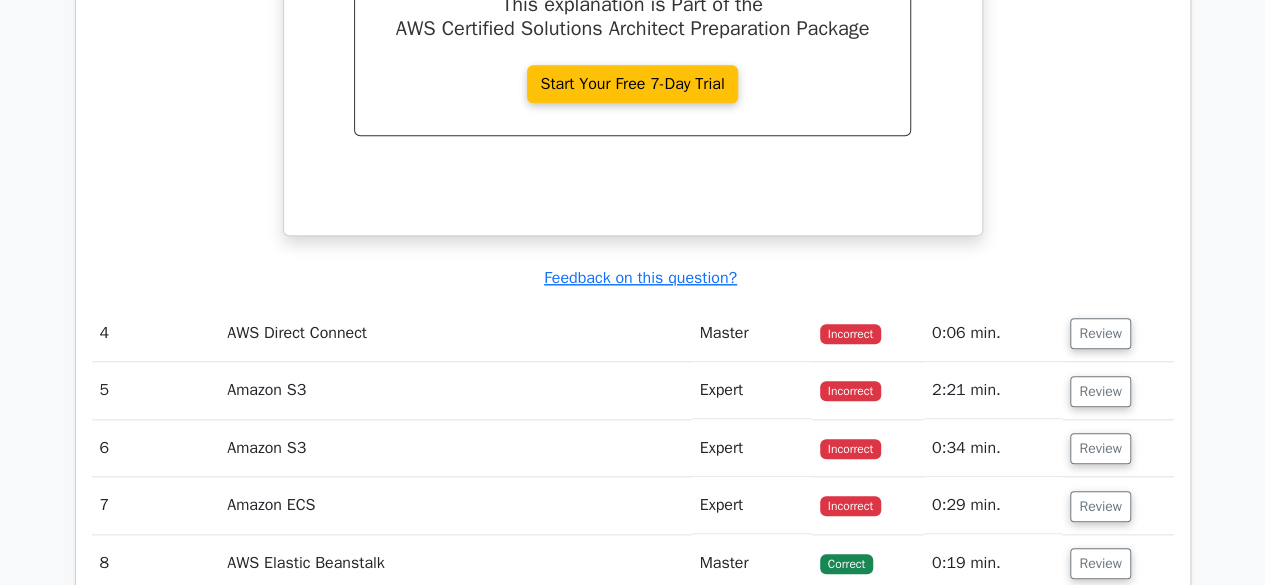 scroll, scrollTop: 4663, scrollLeft: 0, axis: vertical 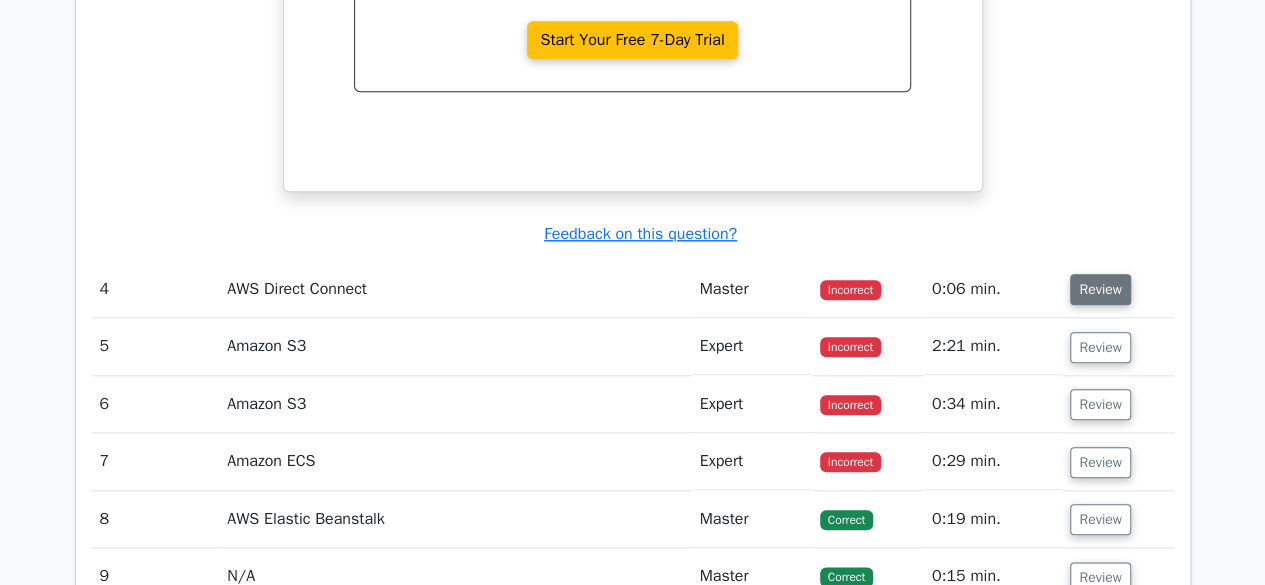 click on "Review" at bounding box center (1100, 289) 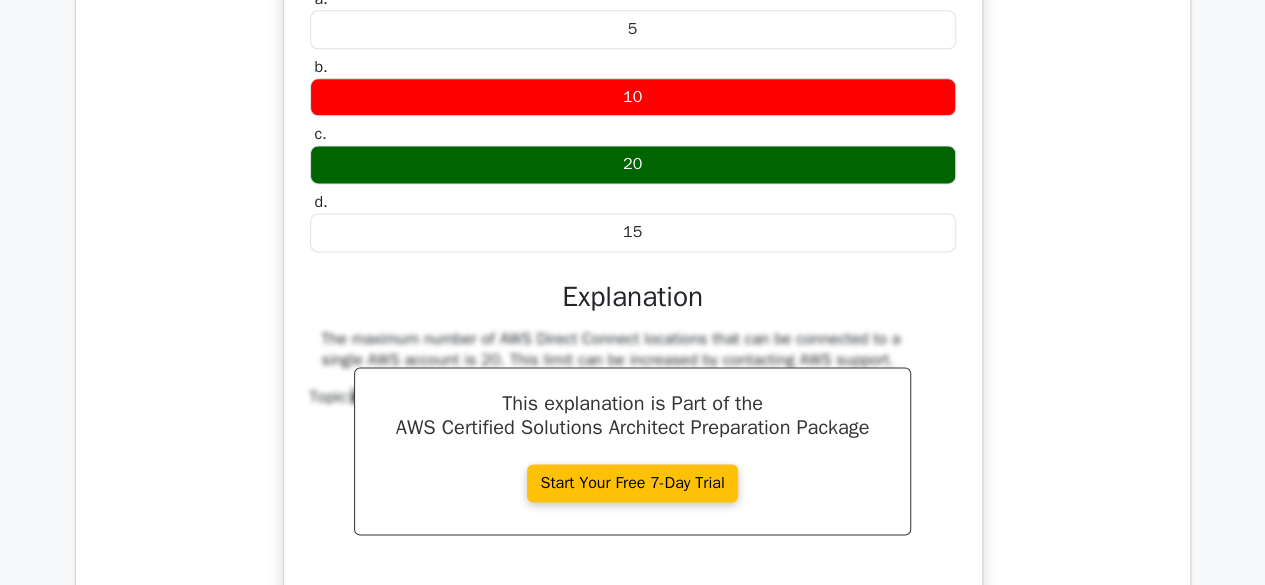 scroll, scrollTop: 5103, scrollLeft: 0, axis: vertical 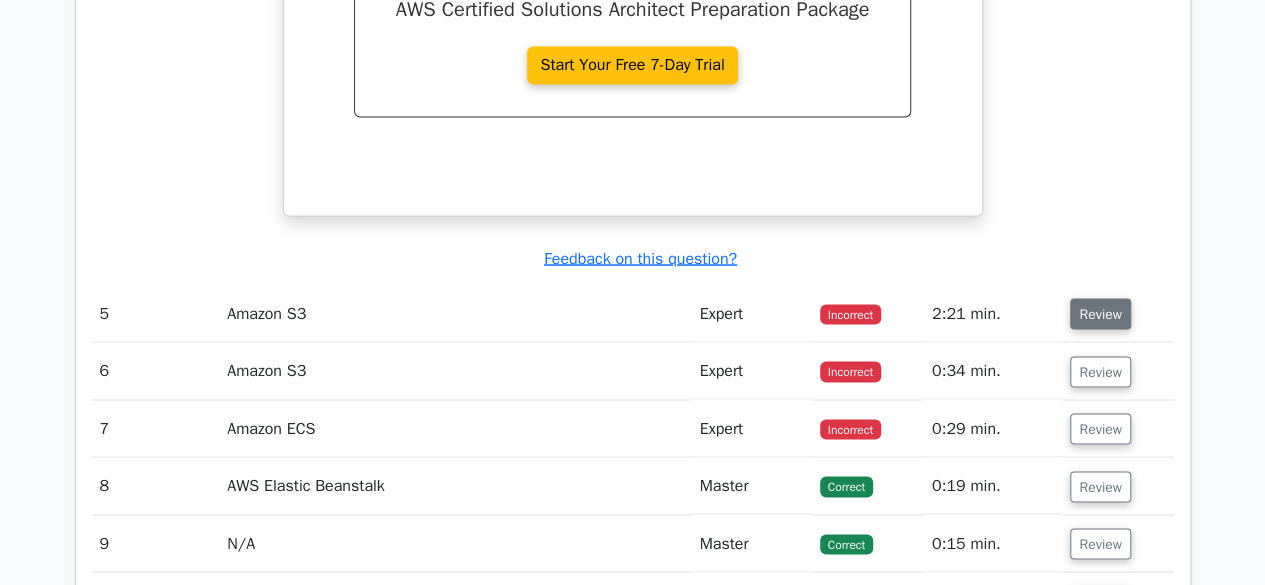 click on "Review" at bounding box center [1100, 313] 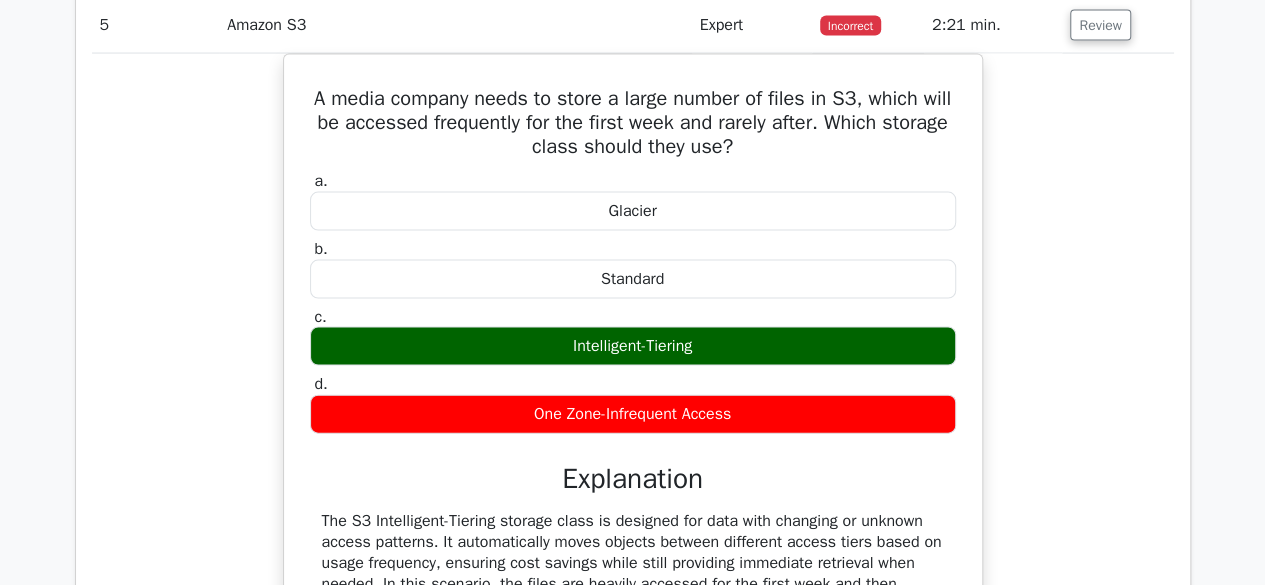 scroll, scrollTop: 5850, scrollLeft: 0, axis: vertical 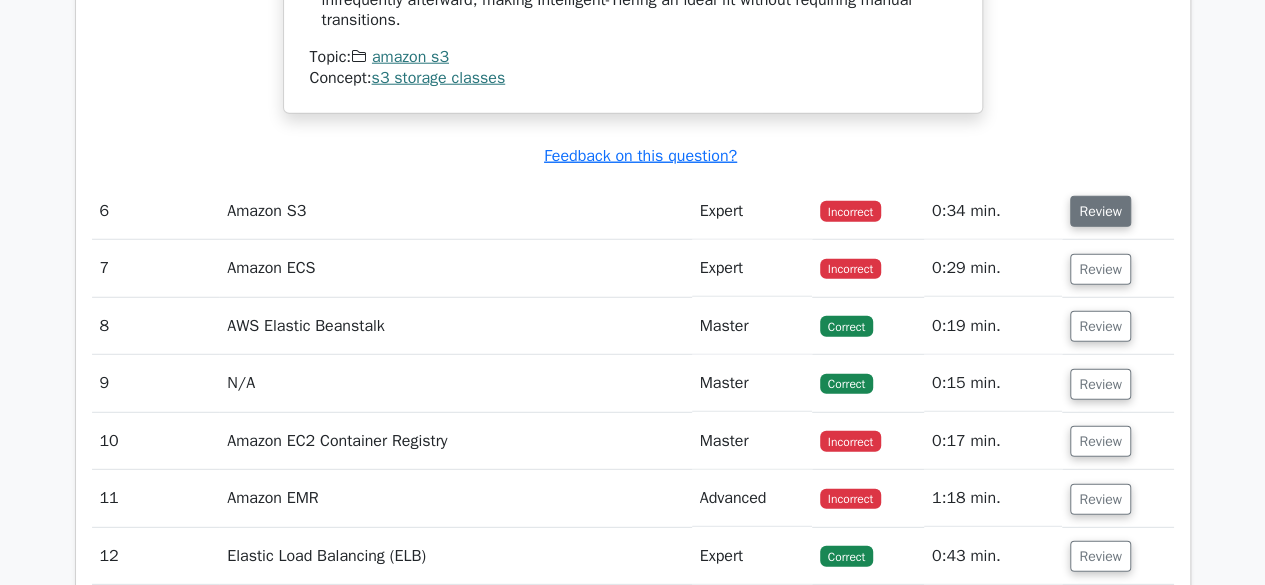 click on "Review" at bounding box center (1100, 211) 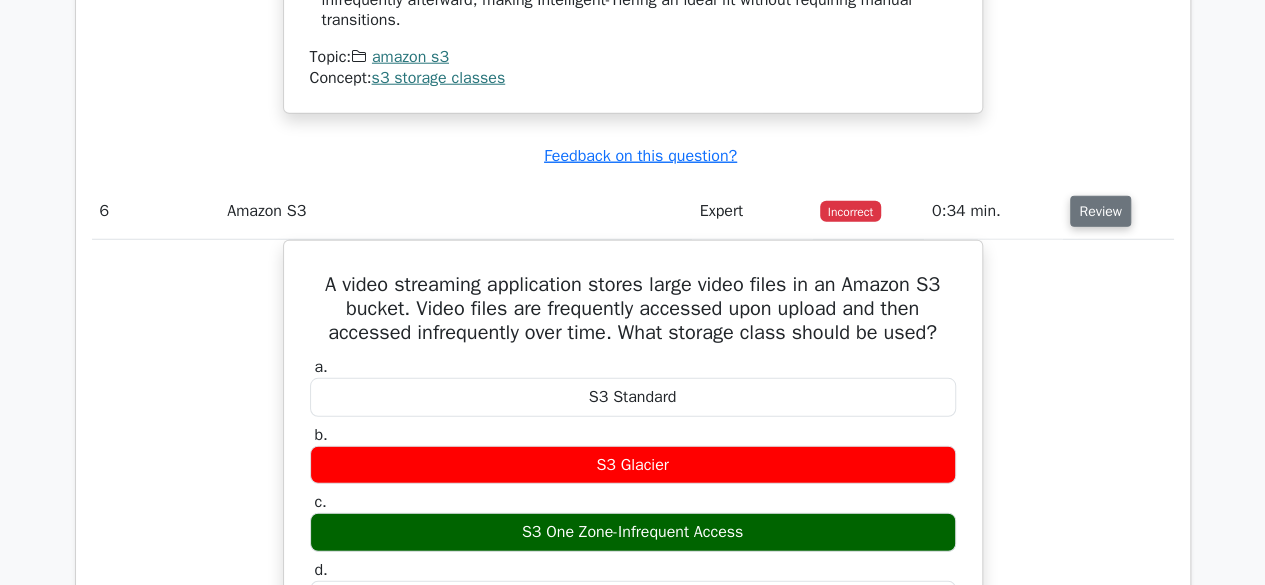click on "Review" at bounding box center (1100, 211) 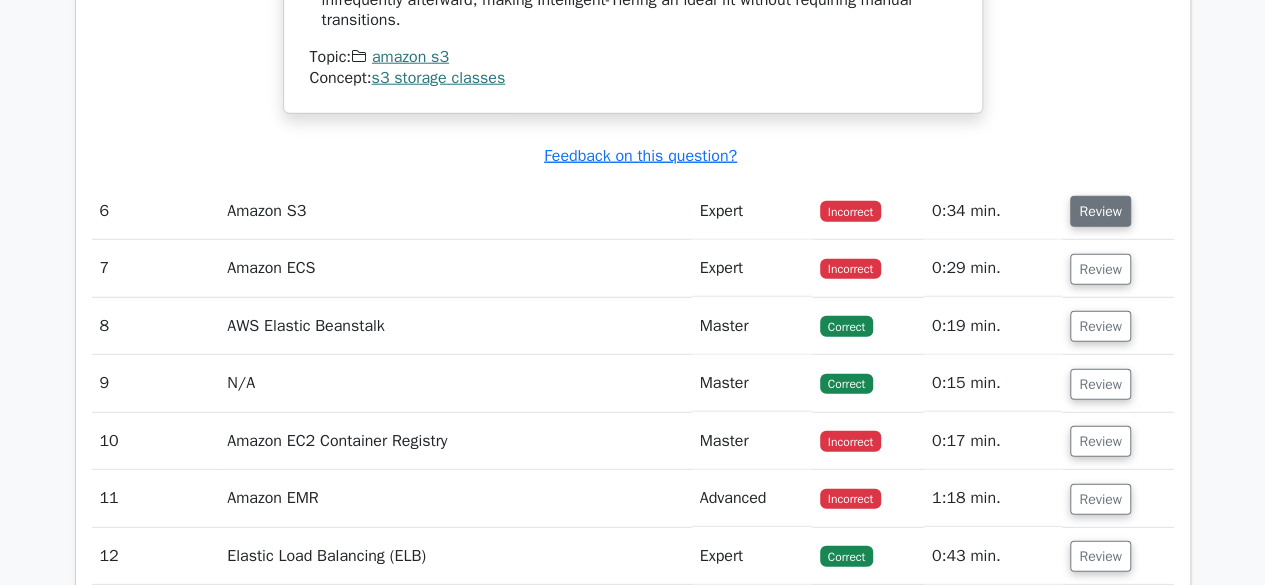 click on "Review" at bounding box center (1100, 211) 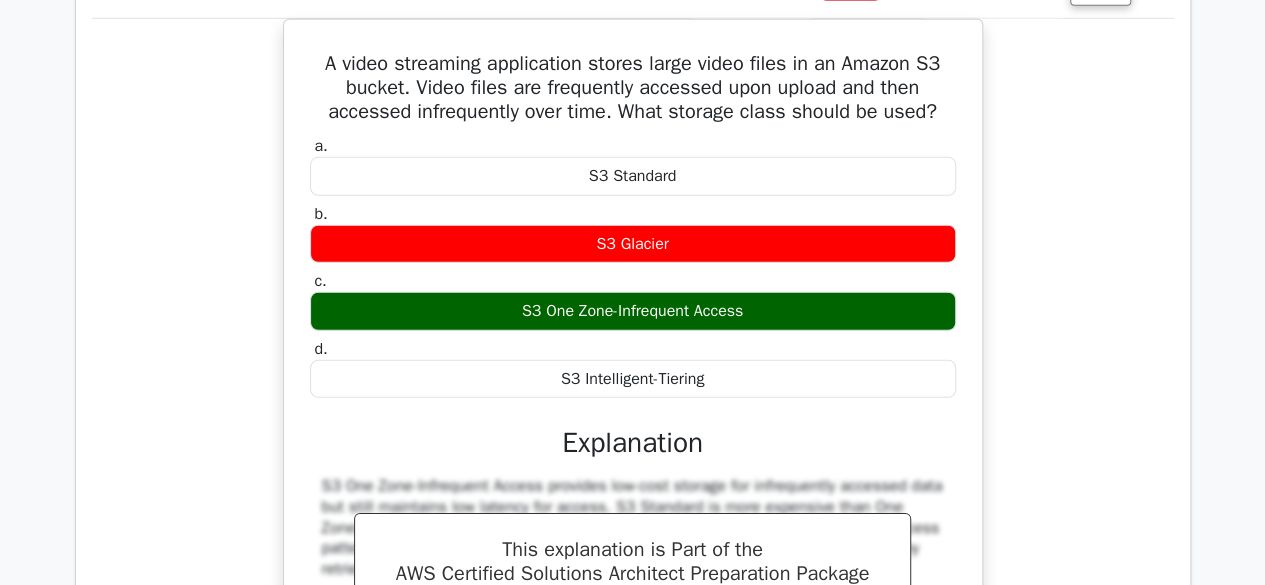 scroll, scrollTop: 6662, scrollLeft: 0, axis: vertical 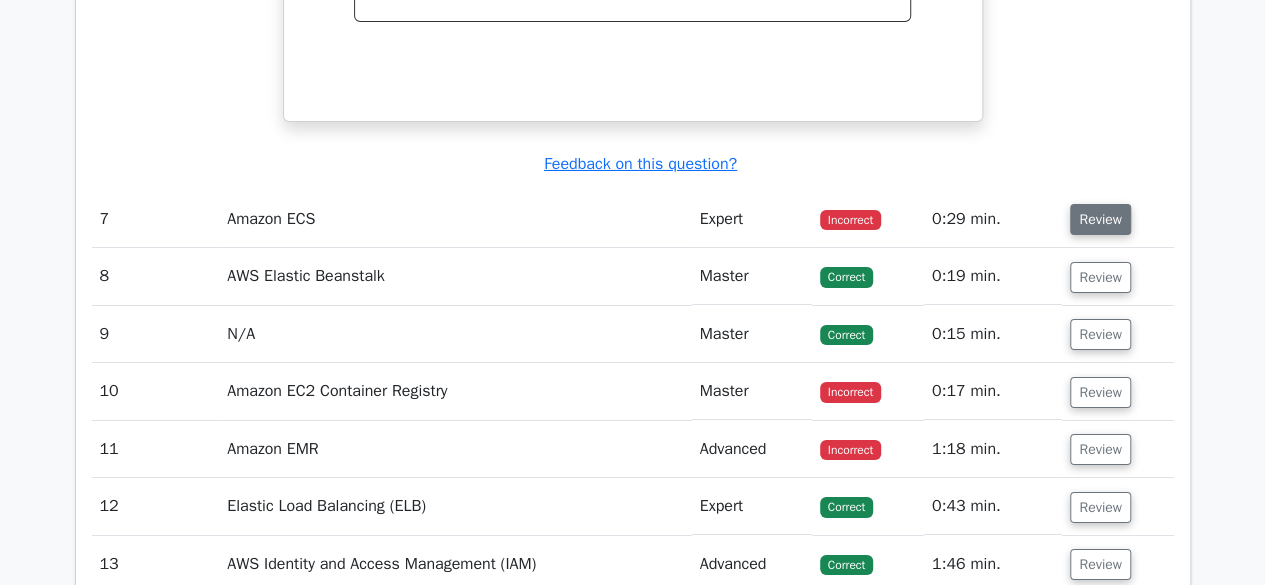 click on "Review" at bounding box center (1100, 219) 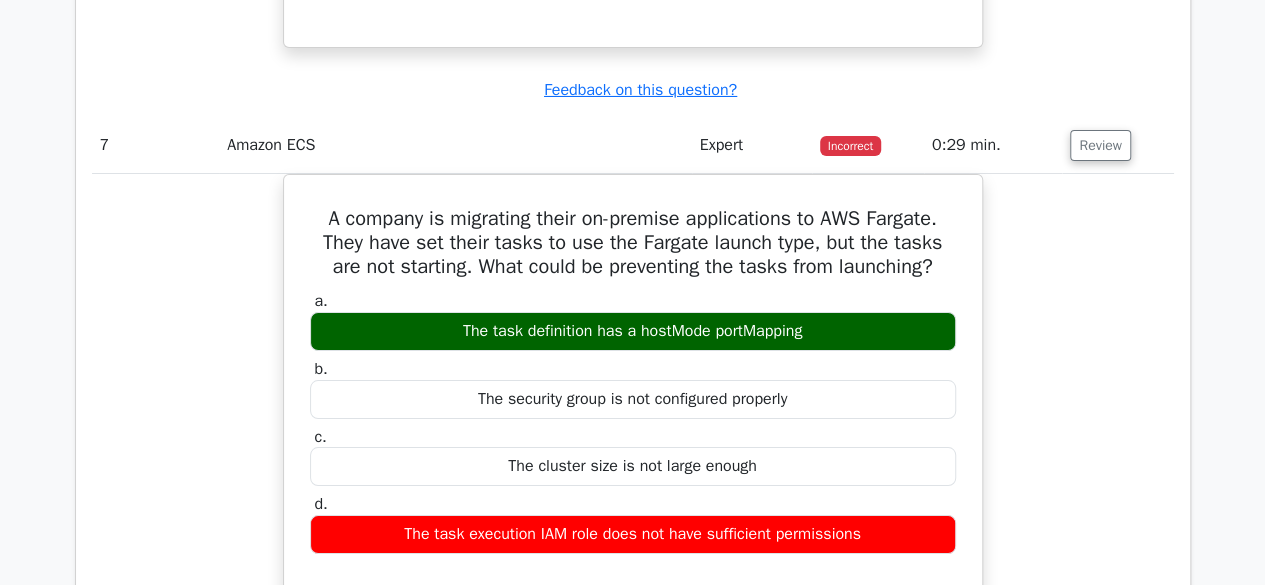 scroll, scrollTop: 7356, scrollLeft: 0, axis: vertical 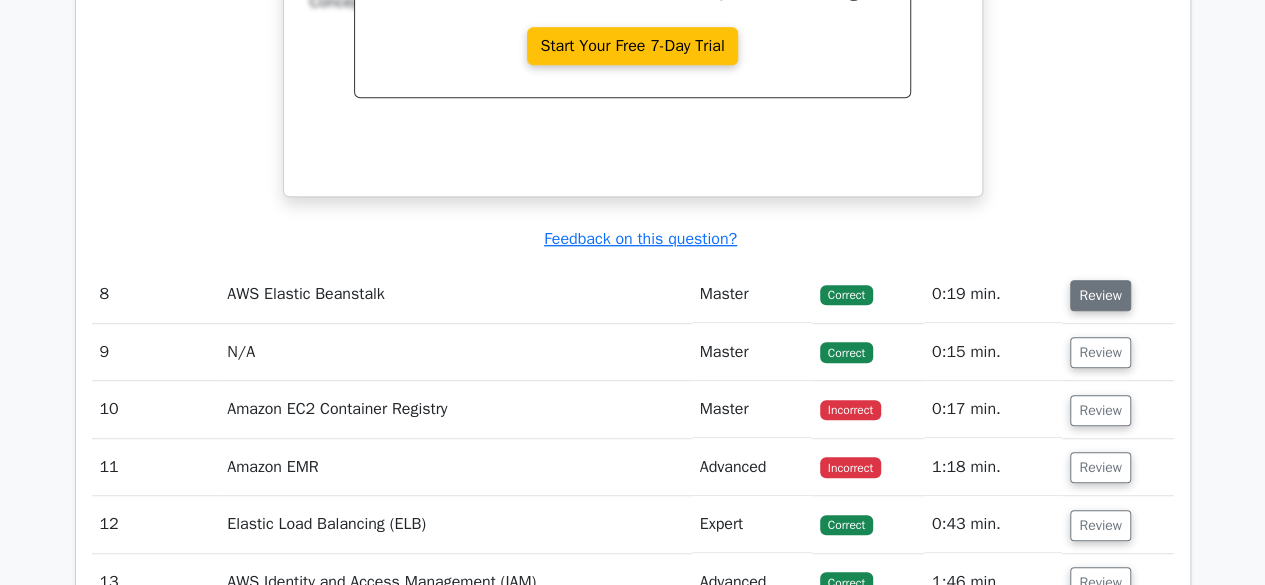 click on "Review" at bounding box center (1100, 295) 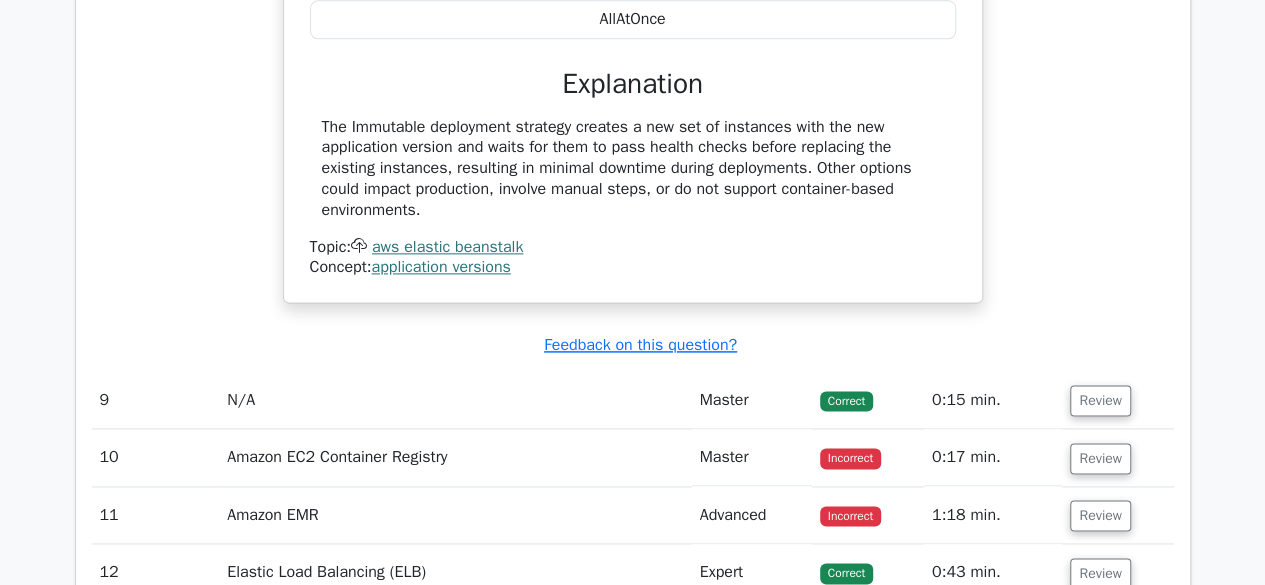 scroll, scrollTop: 8875, scrollLeft: 0, axis: vertical 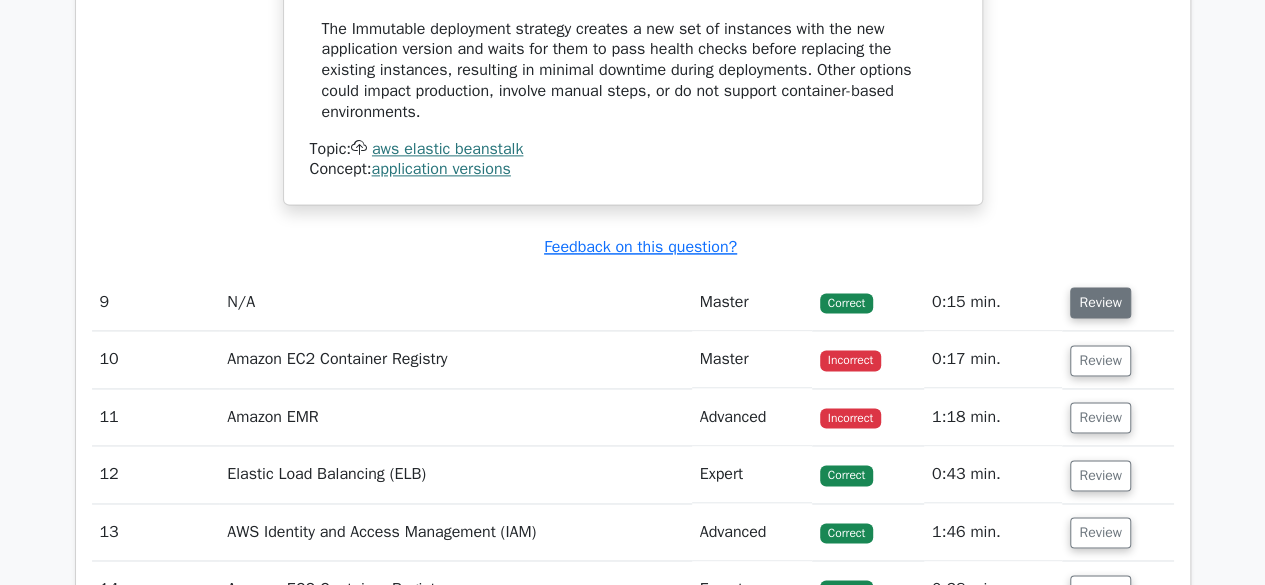 click on "Review" at bounding box center [1100, 302] 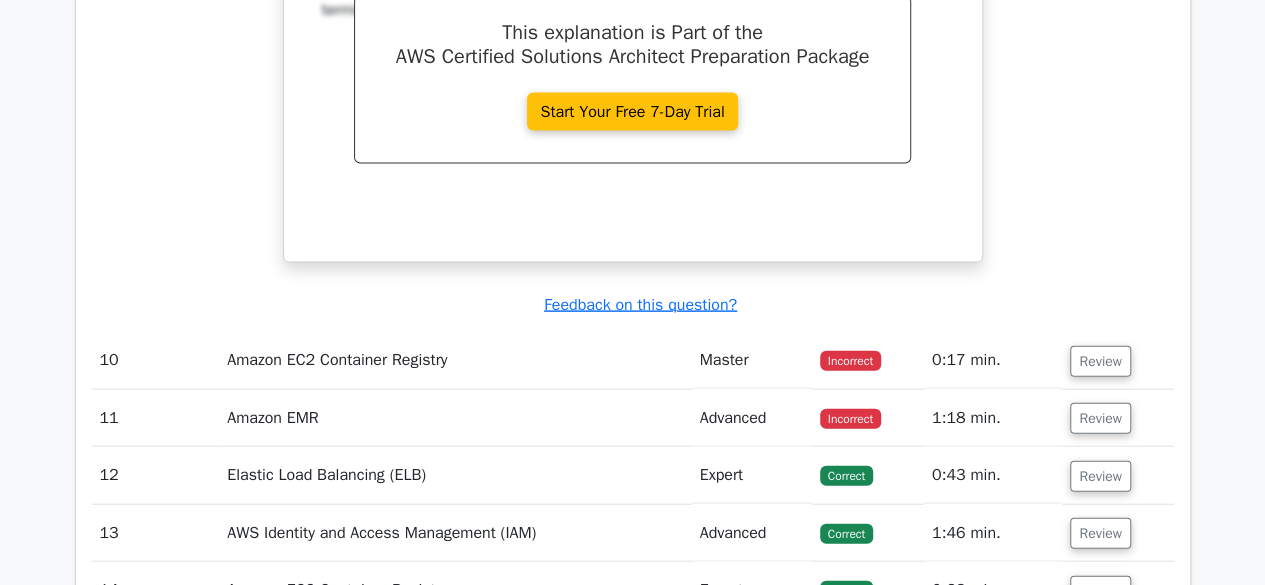 scroll, scrollTop: 9715, scrollLeft: 0, axis: vertical 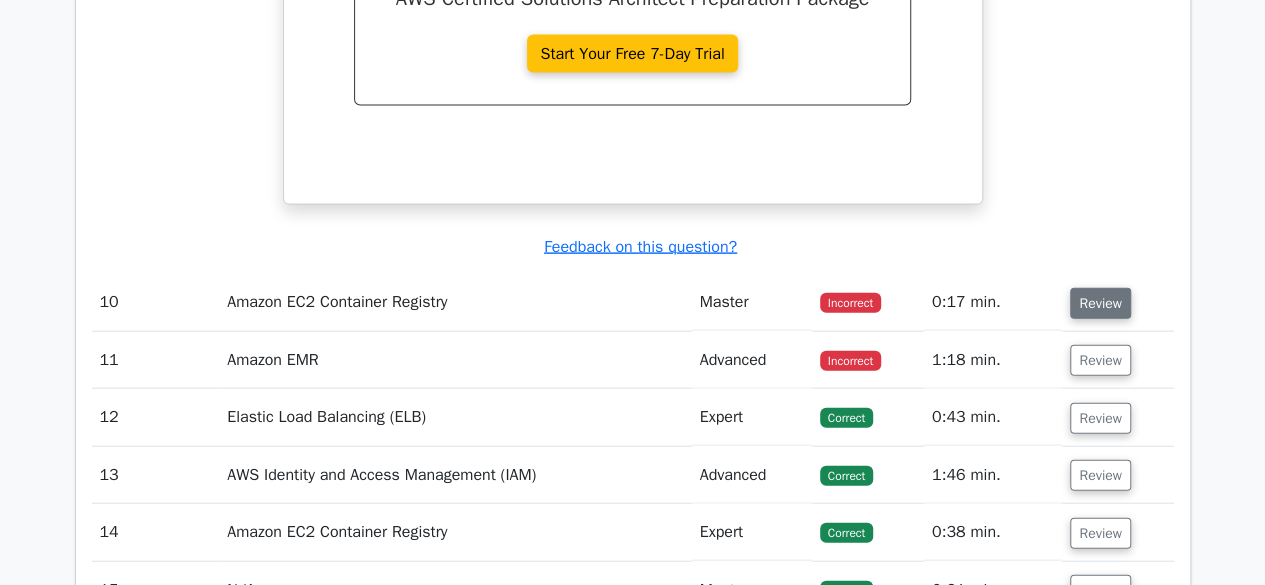 click on "Review" at bounding box center (1100, 303) 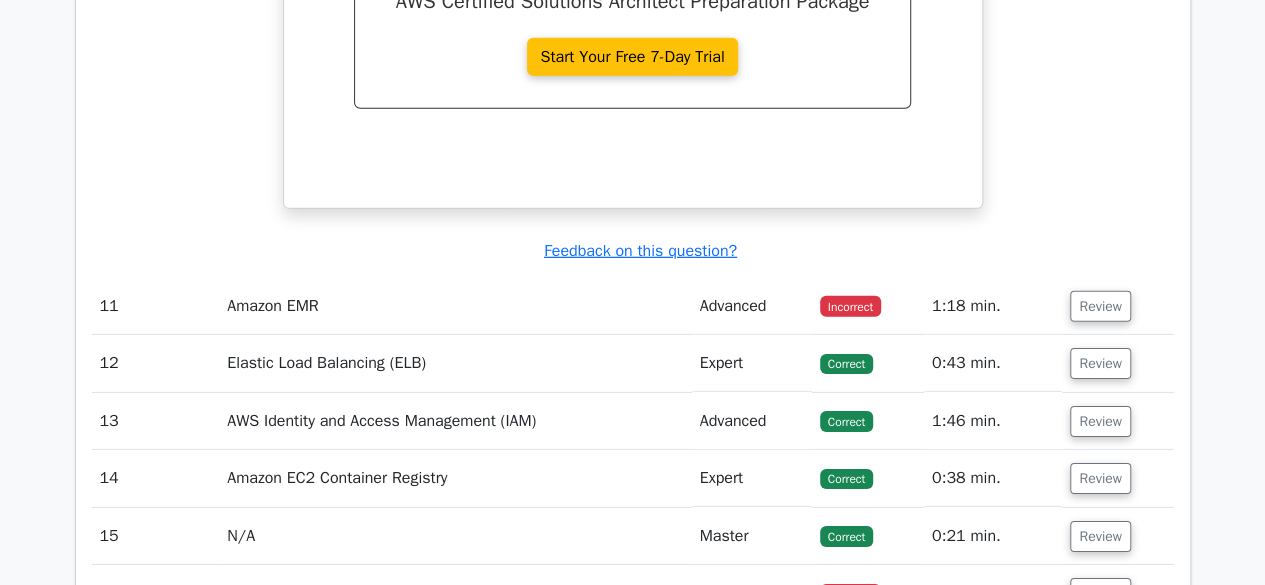 scroll, scrollTop: 10648, scrollLeft: 0, axis: vertical 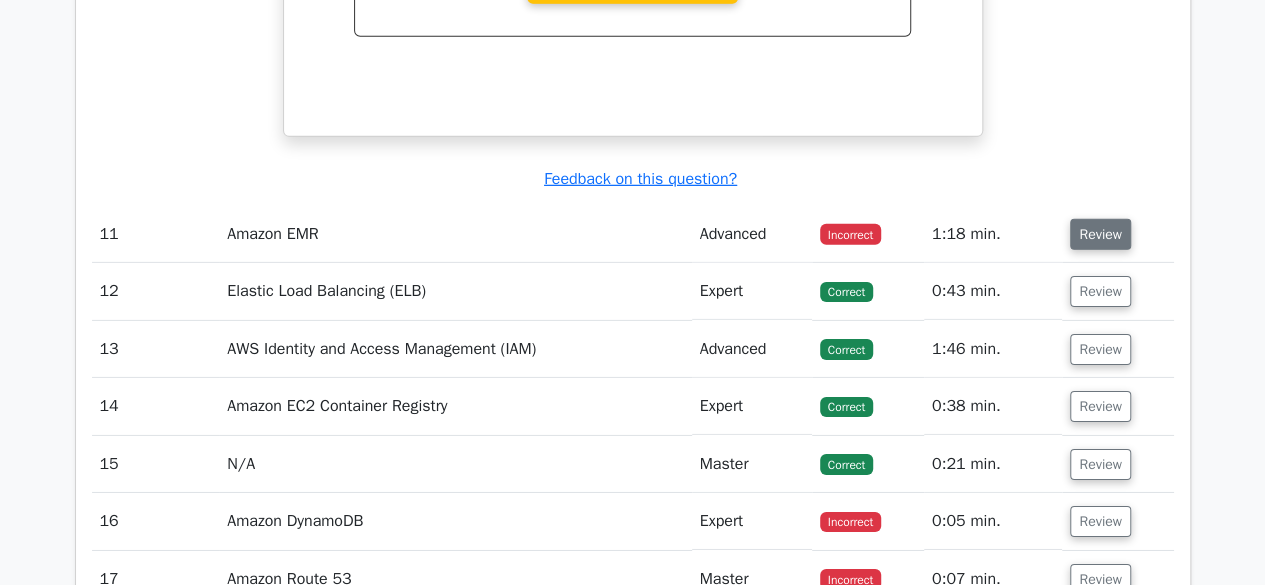 click on "Review" at bounding box center [1100, 234] 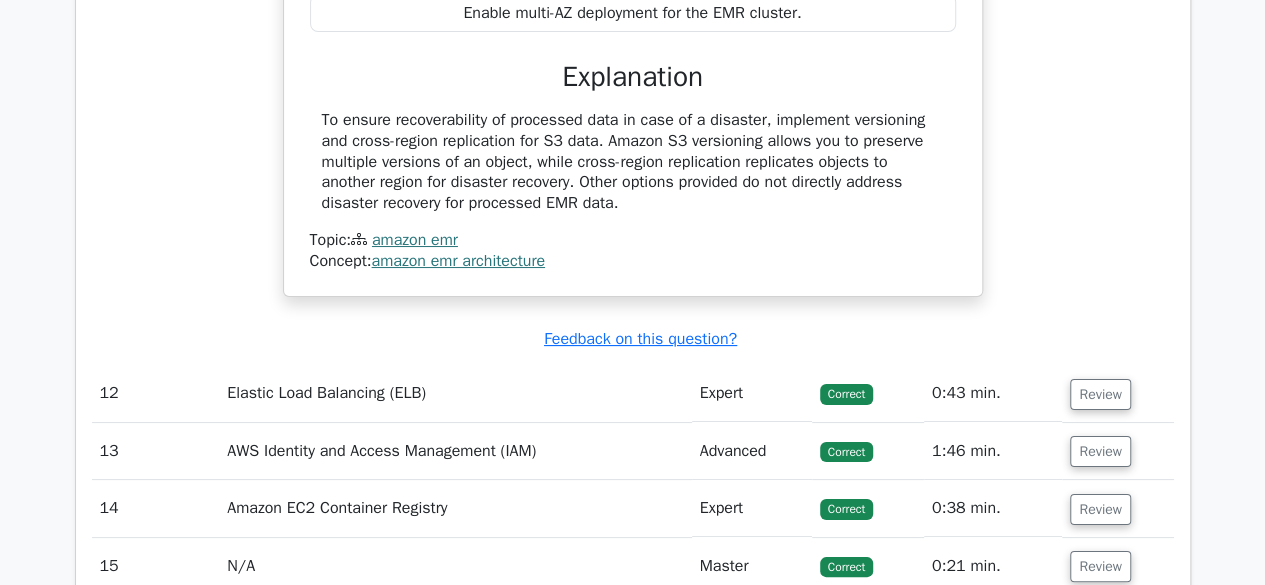 scroll, scrollTop: 11354, scrollLeft: 0, axis: vertical 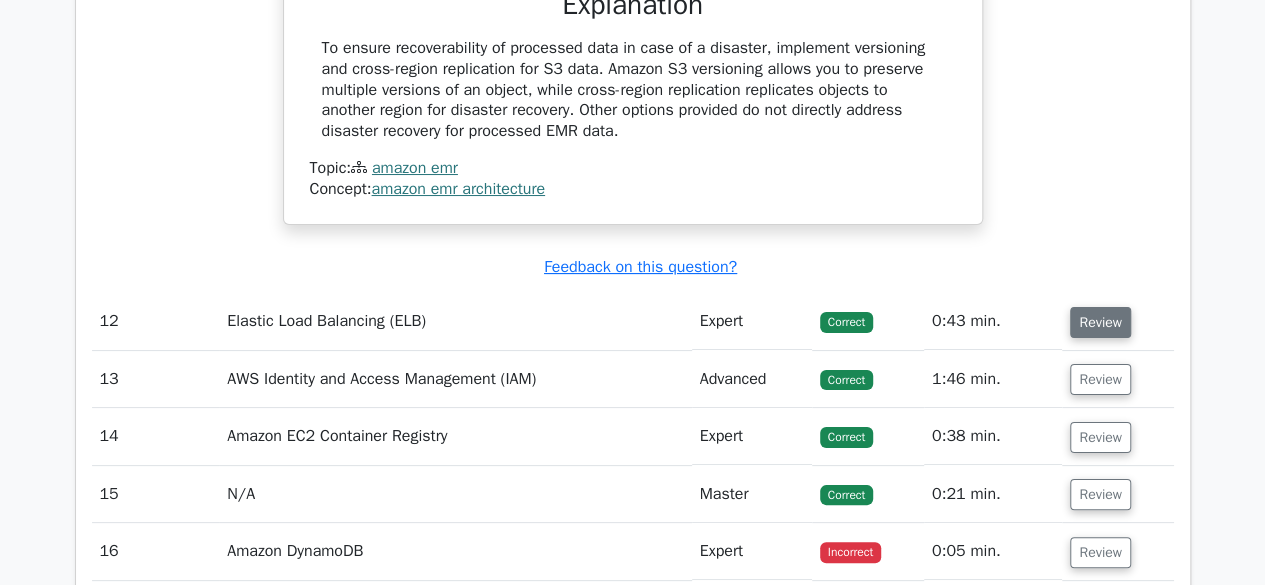 click on "Review" at bounding box center (1100, 322) 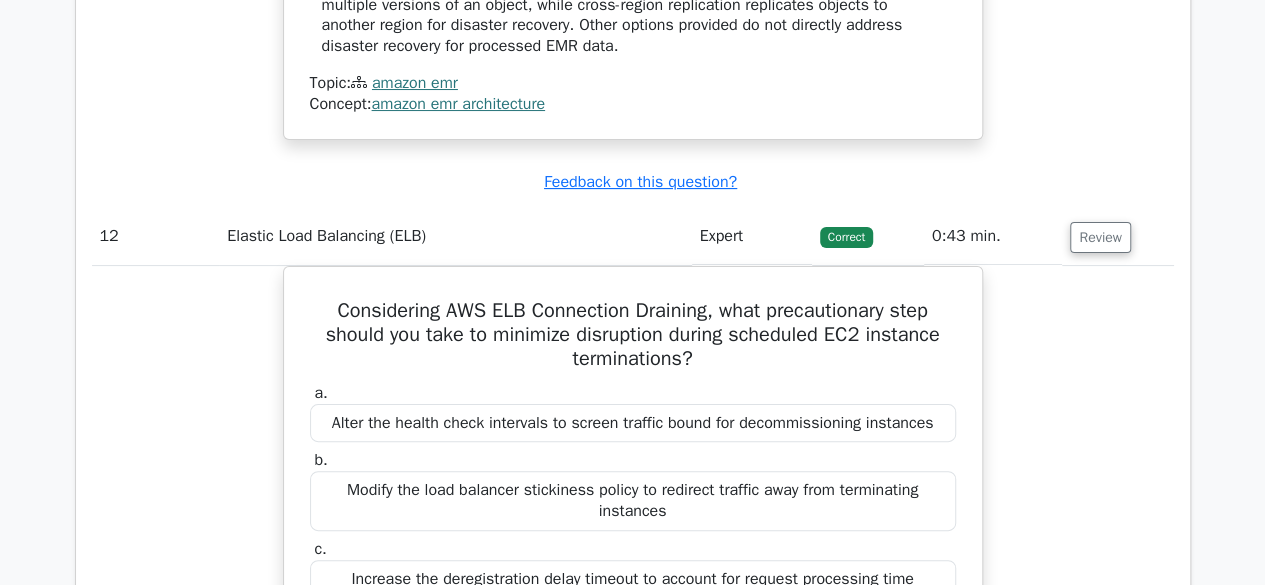 scroll, scrollTop: 11447, scrollLeft: 0, axis: vertical 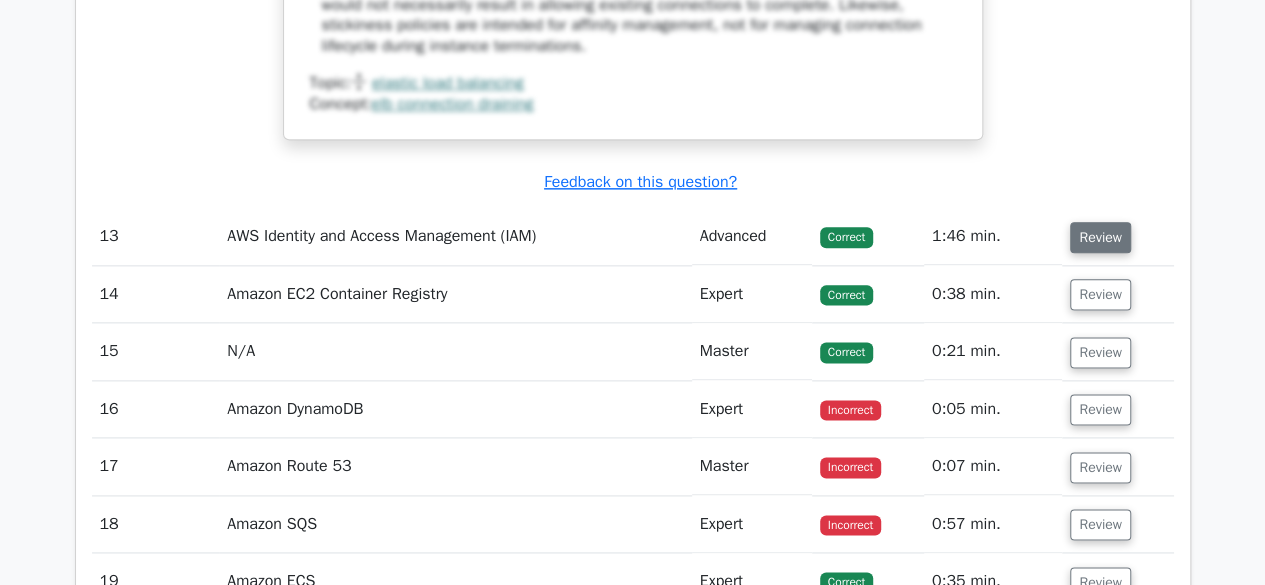 click on "Review" at bounding box center (1100, 237) 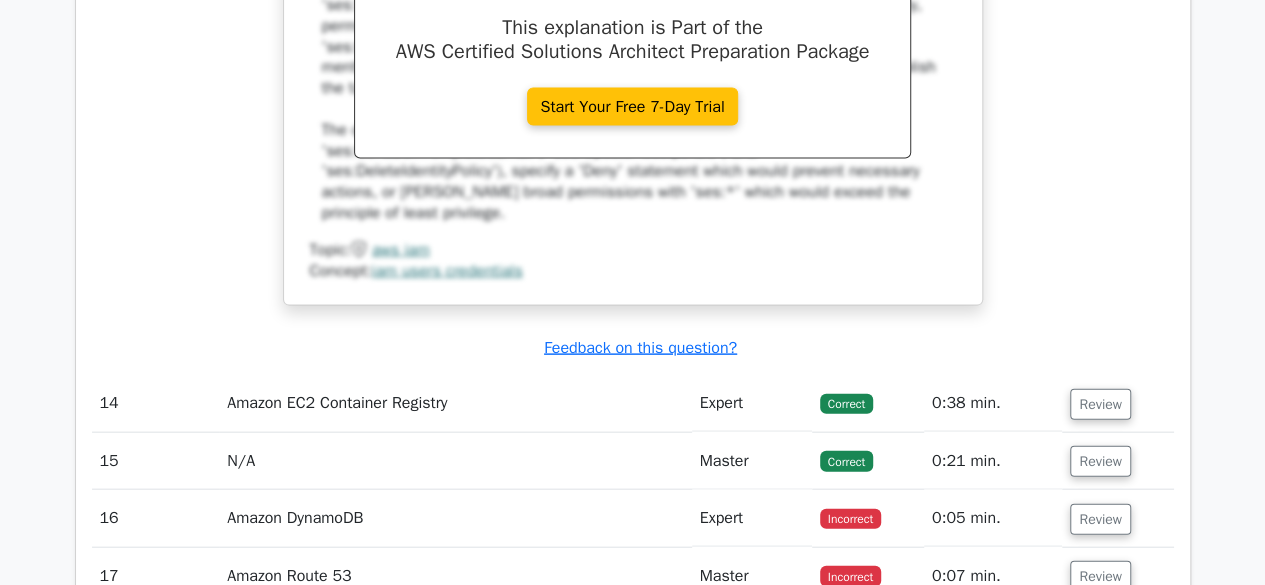 scroll, scrollTop: 13513, scrollLeft: 0, axis: vertical 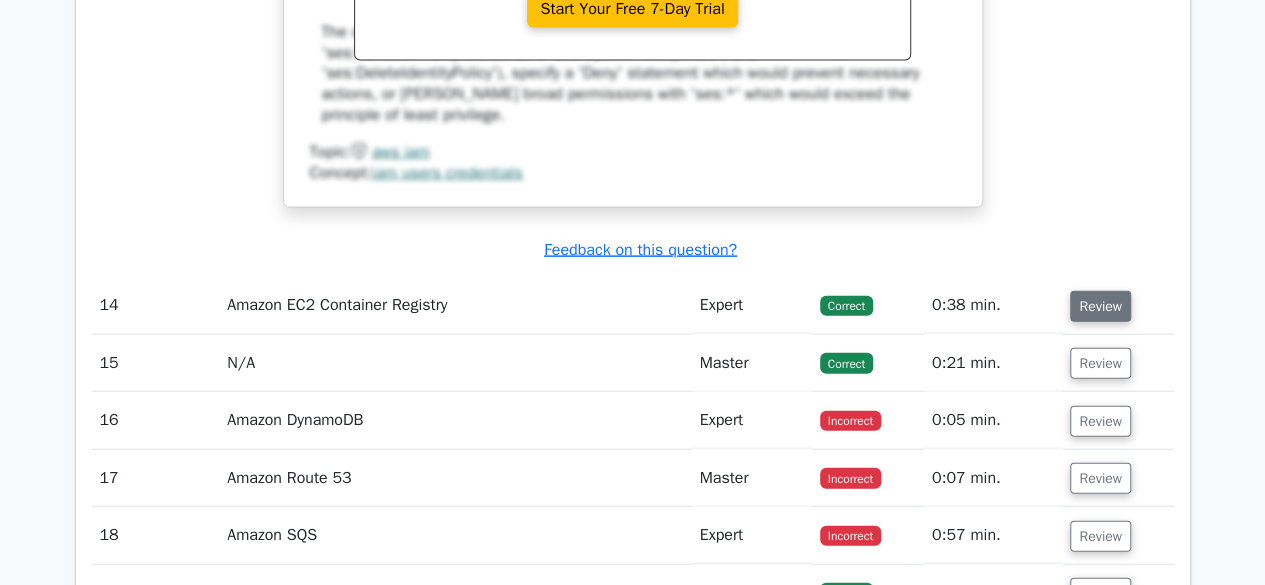 click on "Review" at bounding box center [1100, 306] 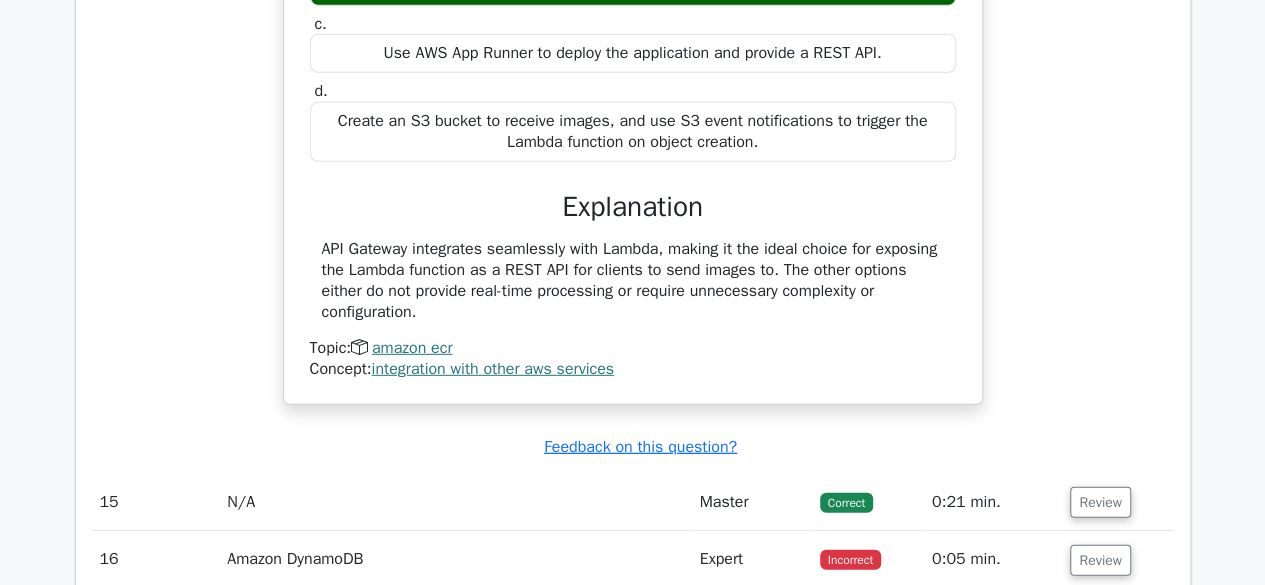 scroll, scrollTop: 14299, scrollLeft: 0, axis: vertical 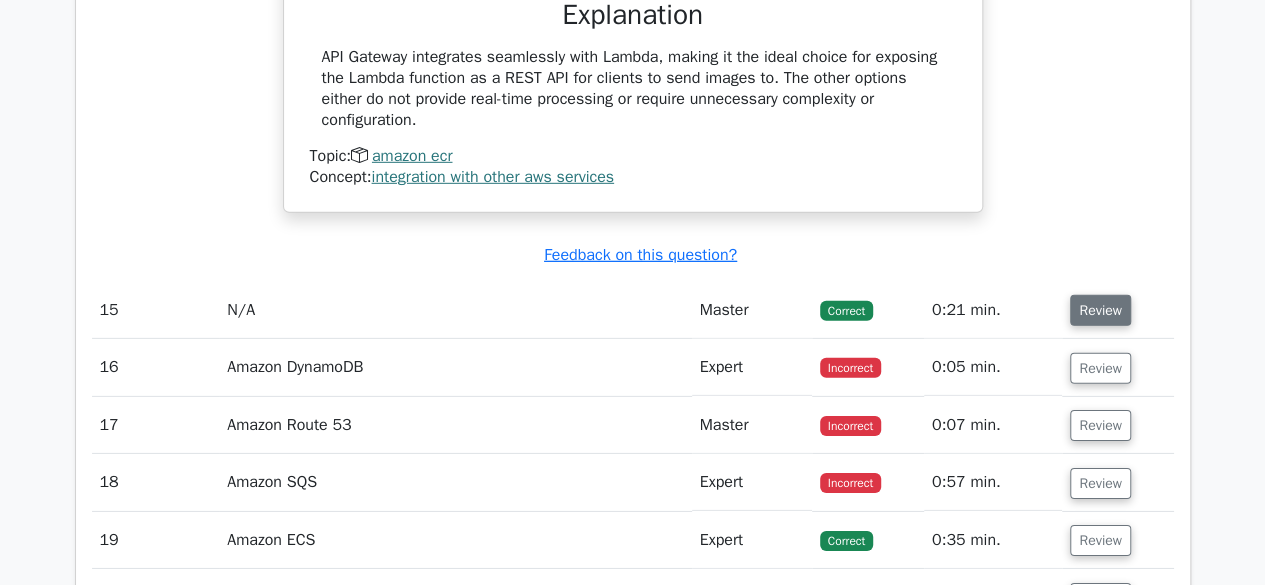click on "Review" at bounding box center [1100, 310] 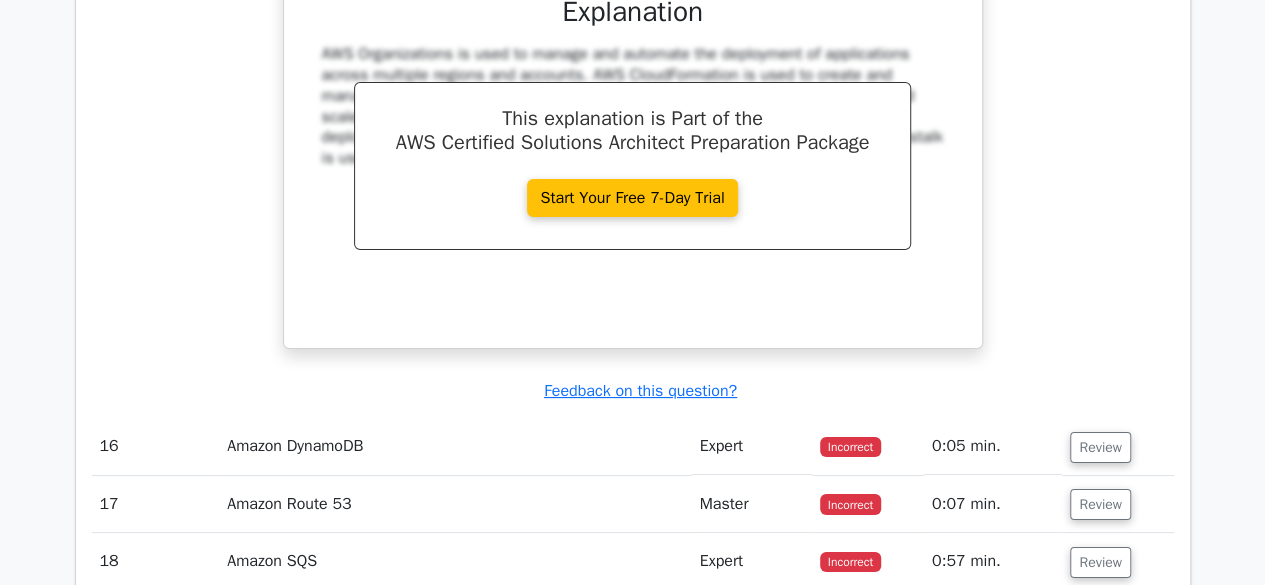 scroll, scrollTop: 15072, scrollLeft: 0, axis: vertical 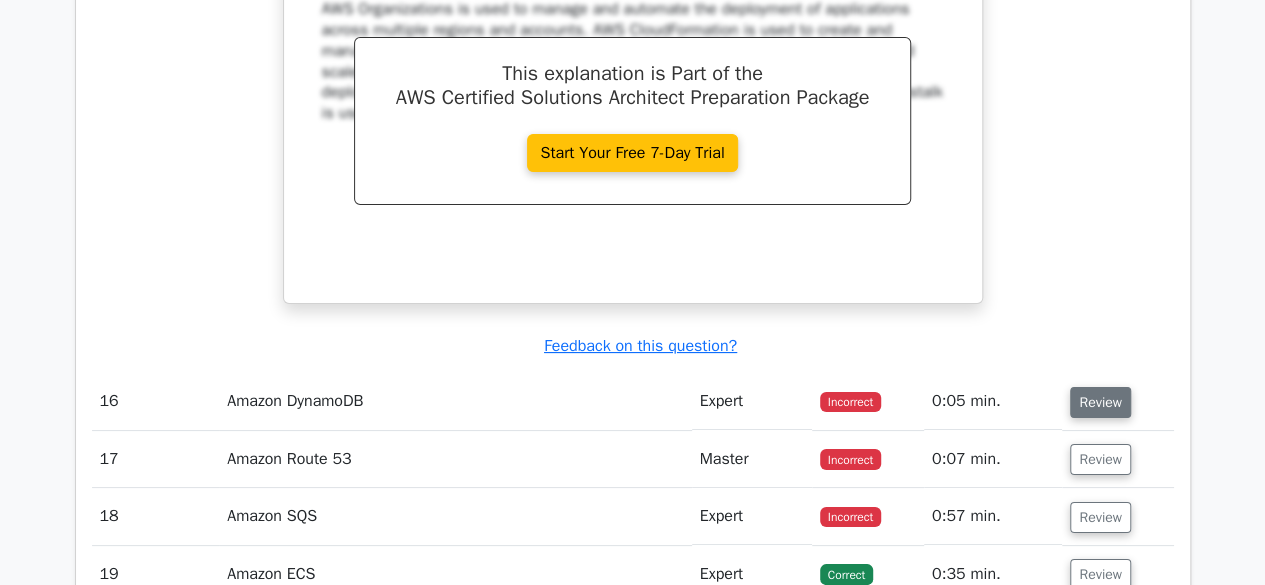 click on "Review" at bounding box center [1100, 402] 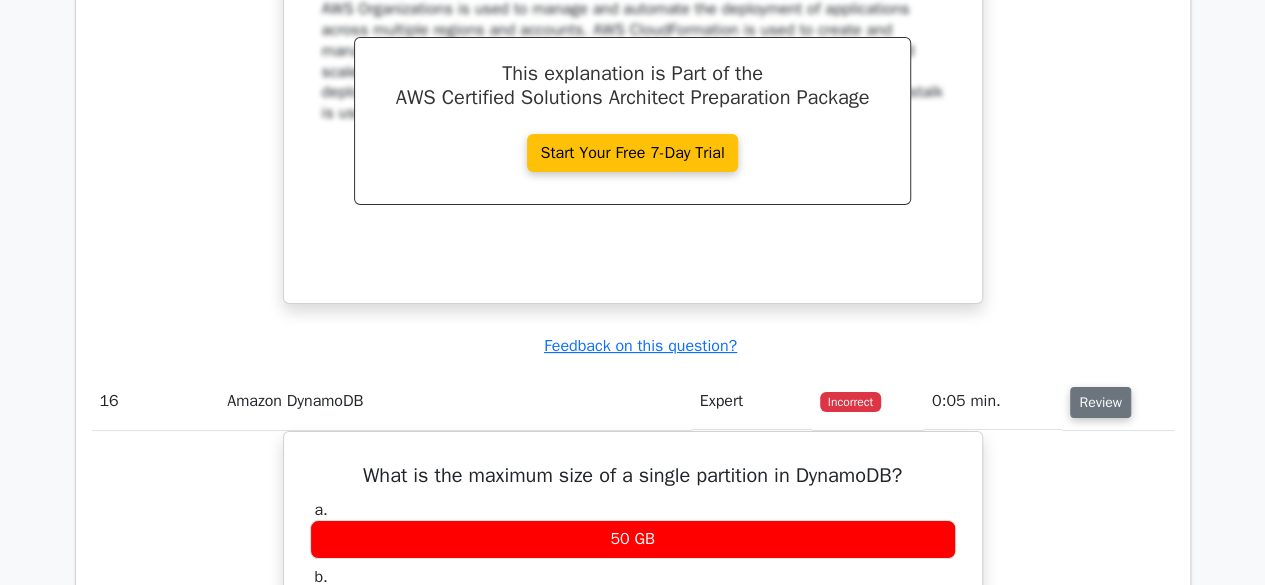 type 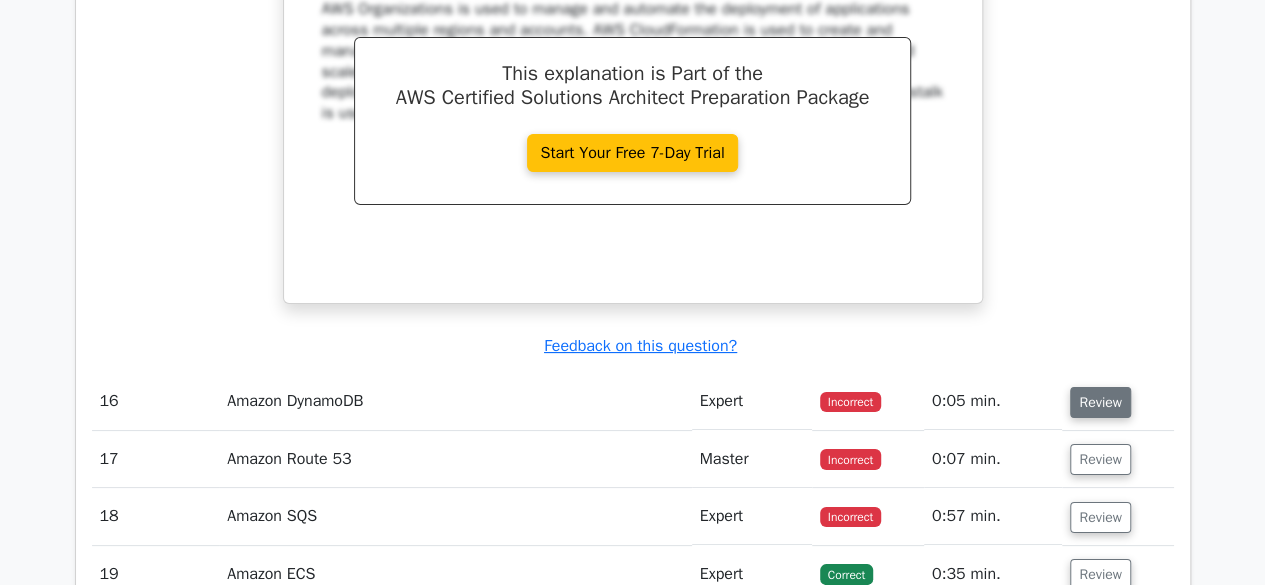 click on "Review" at bounding box center [1100, 402] 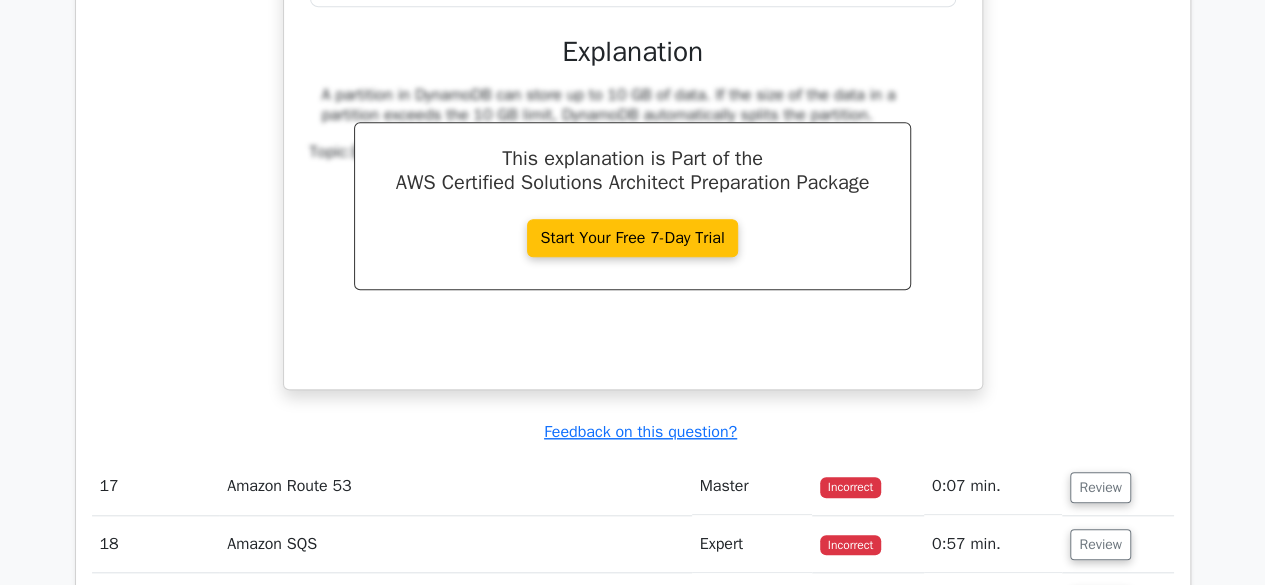 scroll, scrollTop: 15912, scrollLeft: 0, axis: vertical 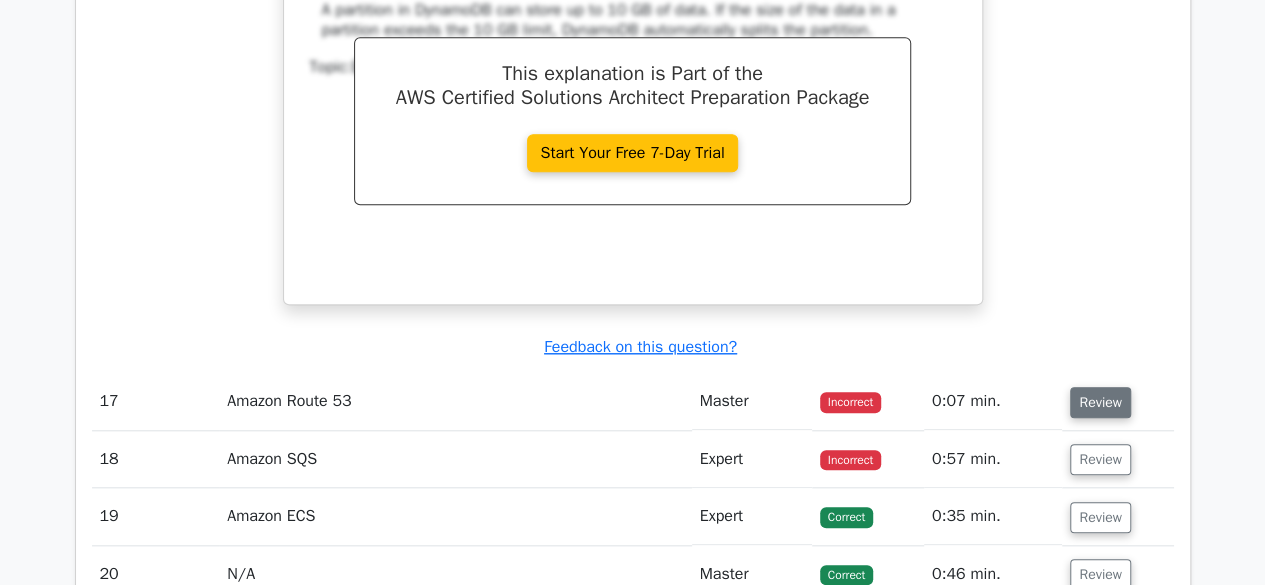 click on "Review" at bounding box center (1100, 402) 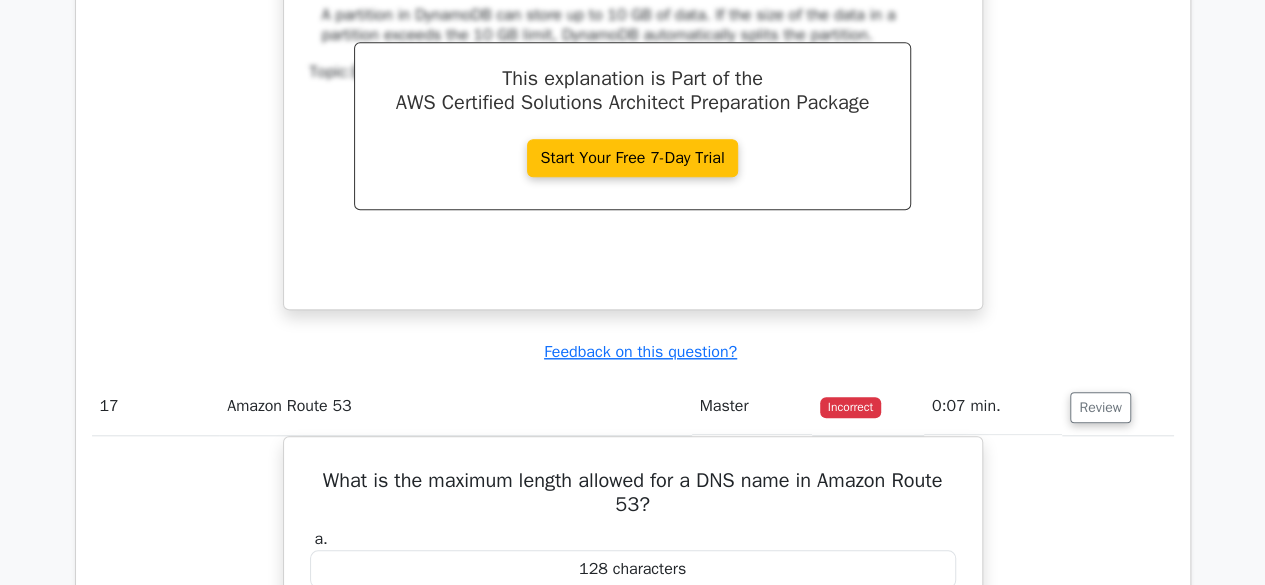 drag, startPoint x: 1263, startPoint y: 581, endPoint x: 1275, endPoint y: 577, distance: 12.649111 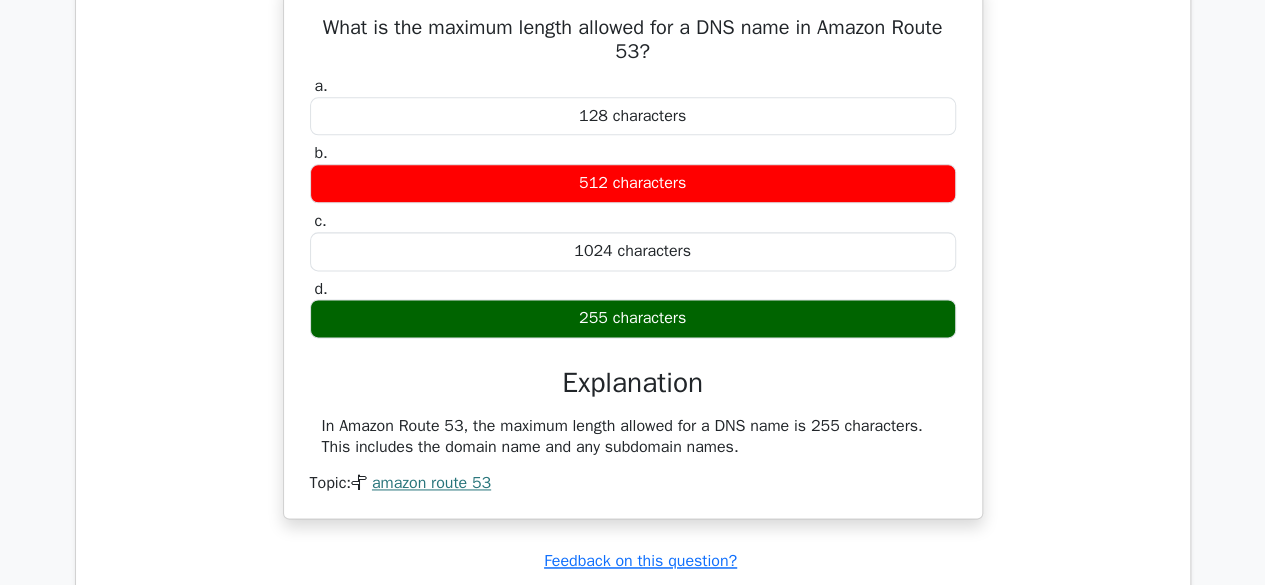 scroll, scrollTop: 16418, scrollLeft: 0, axis: vertical 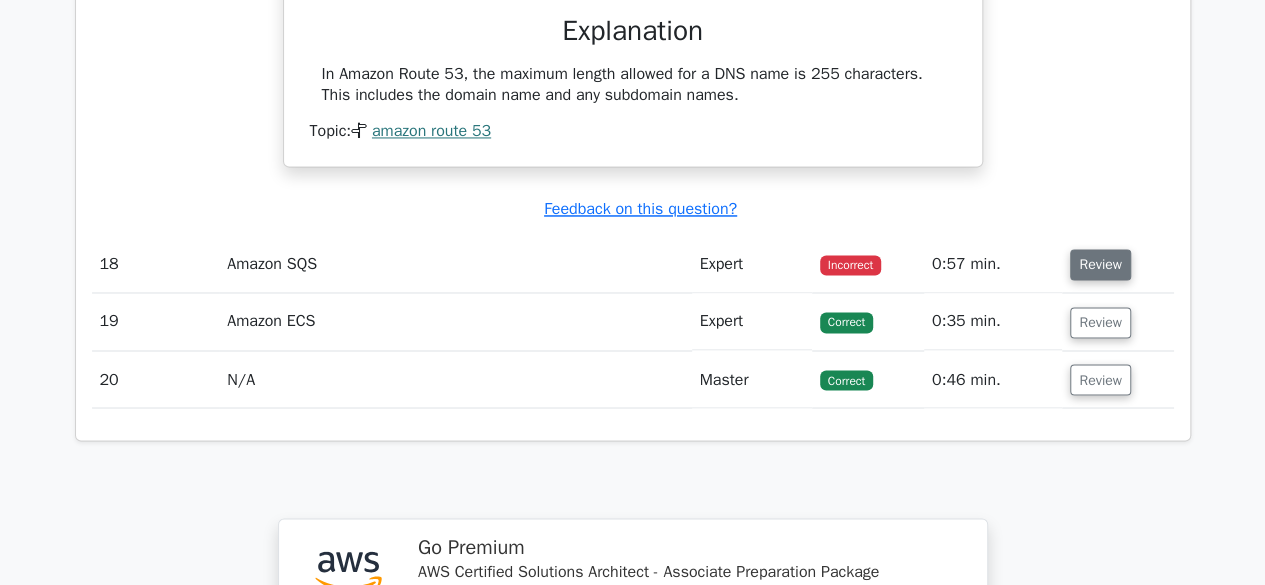 click on "Review" at bounding box center (1100, 264) 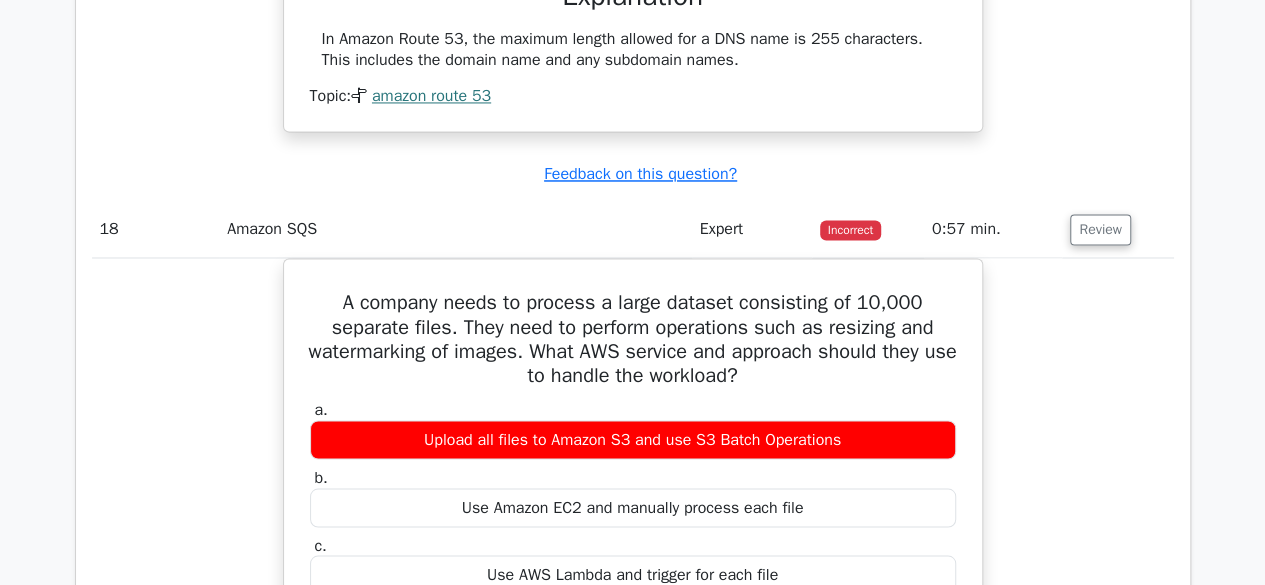 scroll, scrollTop: 16792, scrollLeft: 0, axis: vertical 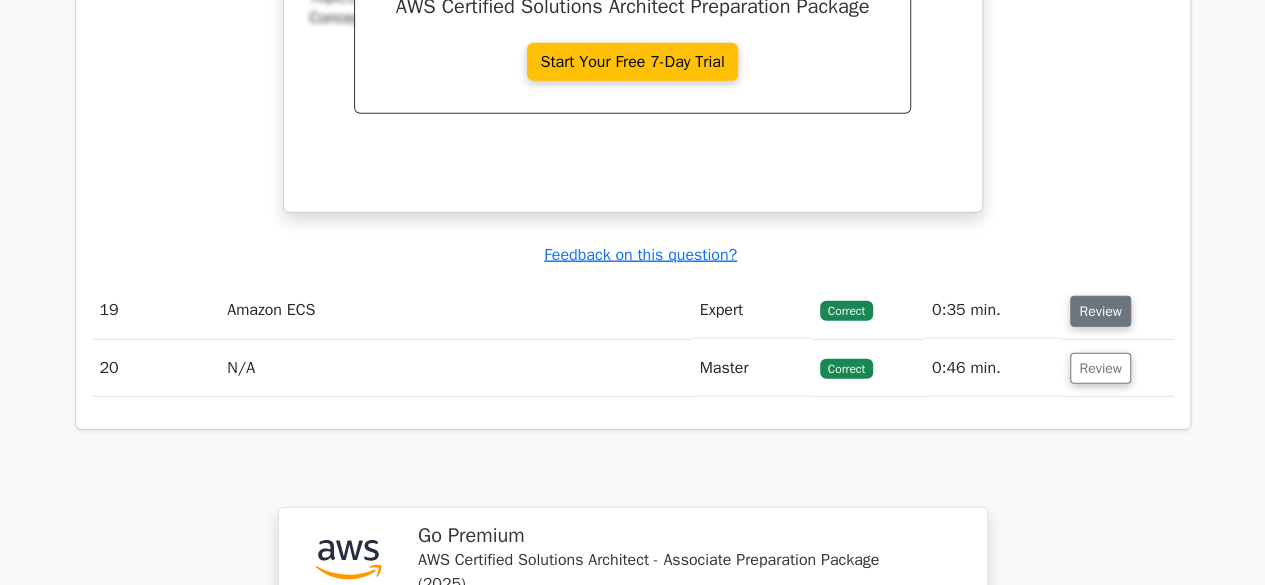 click on "Review" at bounding box center [1100, 311] 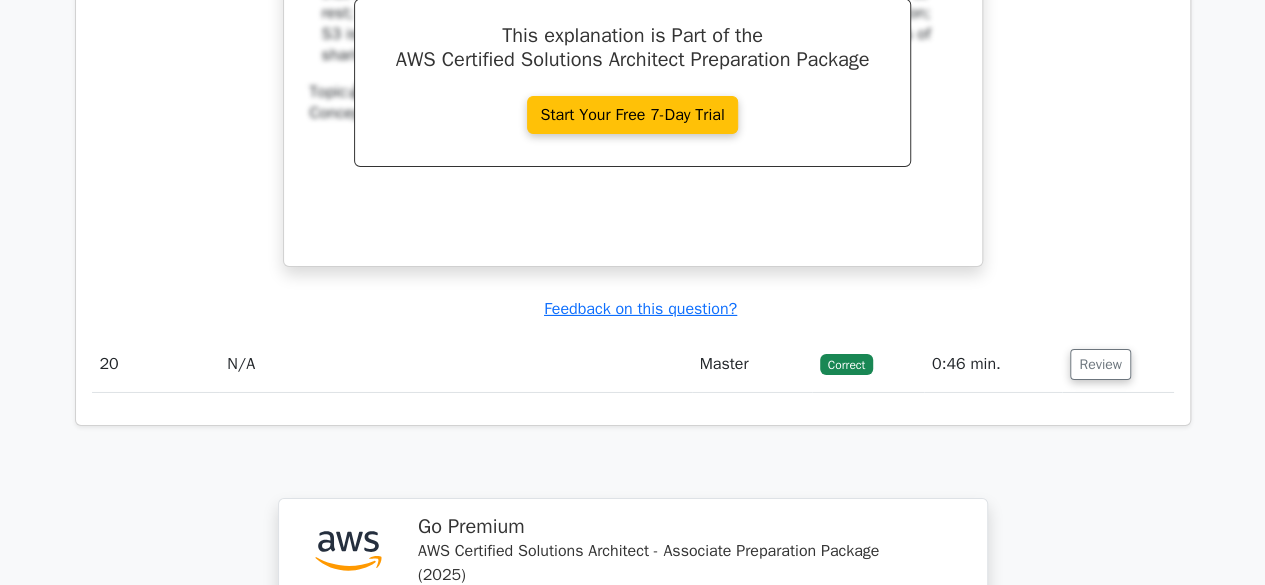 scroll, scrollTop: 18444, scrollLeft: 0, axis: vertical 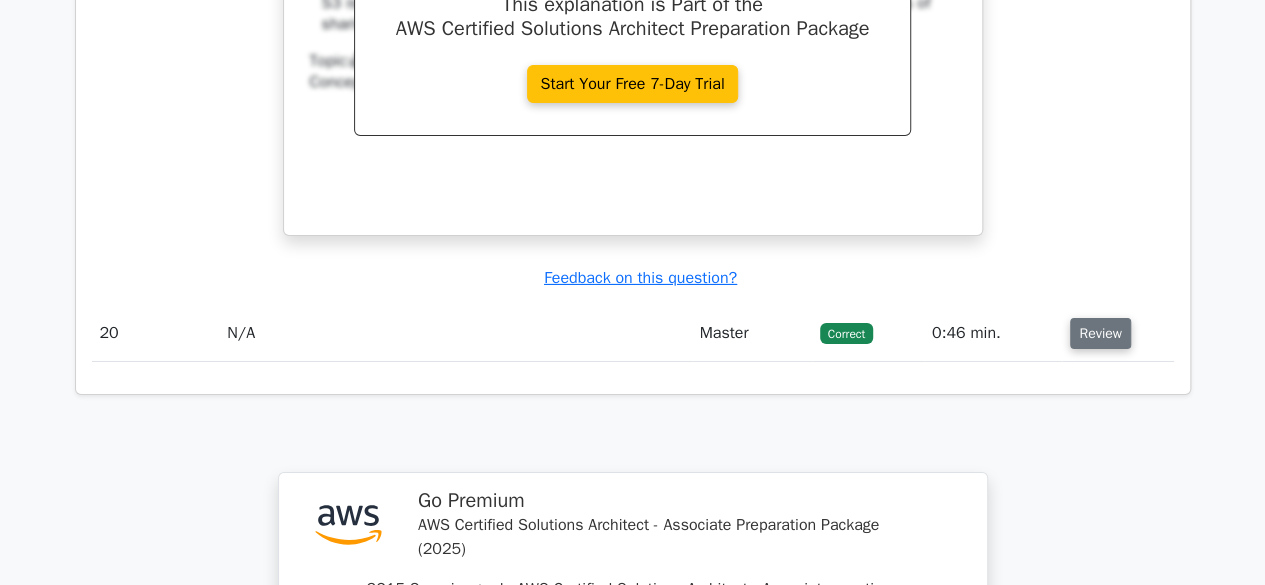 click on "Review" at bounding box center [1100, 333] 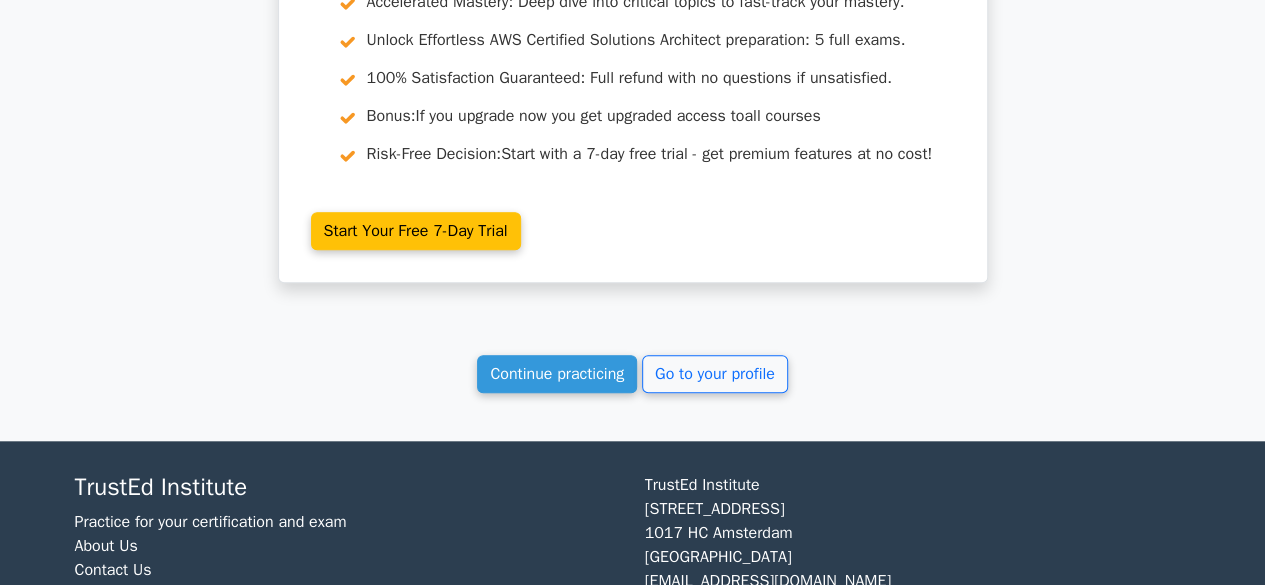 scroll, scrollTop: 19704, scrollLeft: 0, axis: vertical 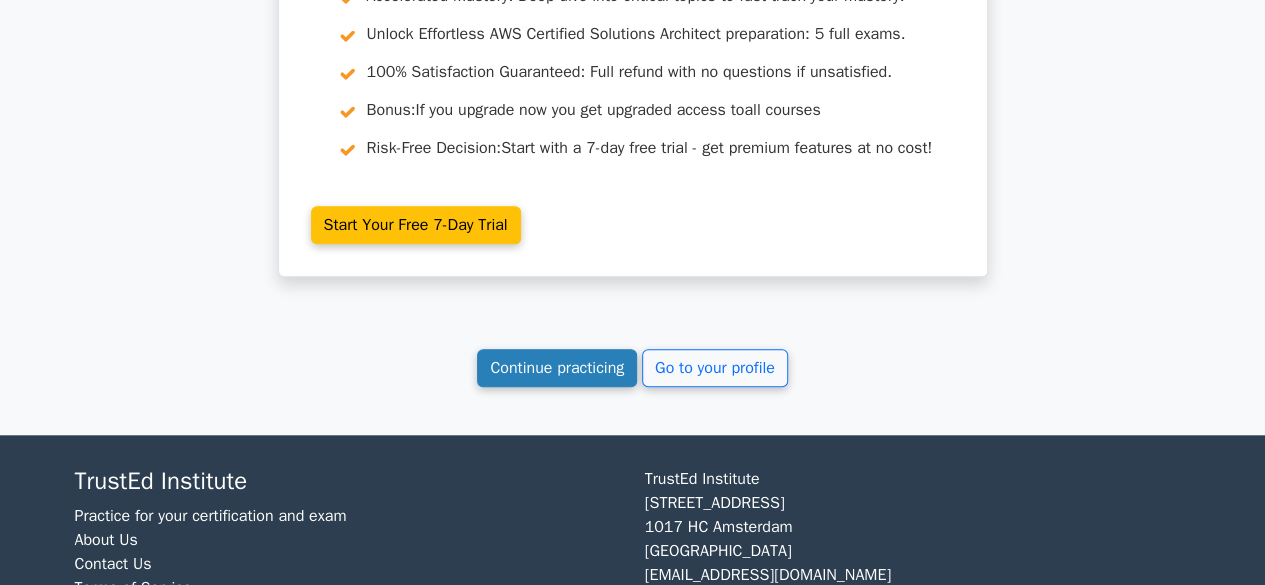 click on "Continue practicing" at bounding box center [557, 368] 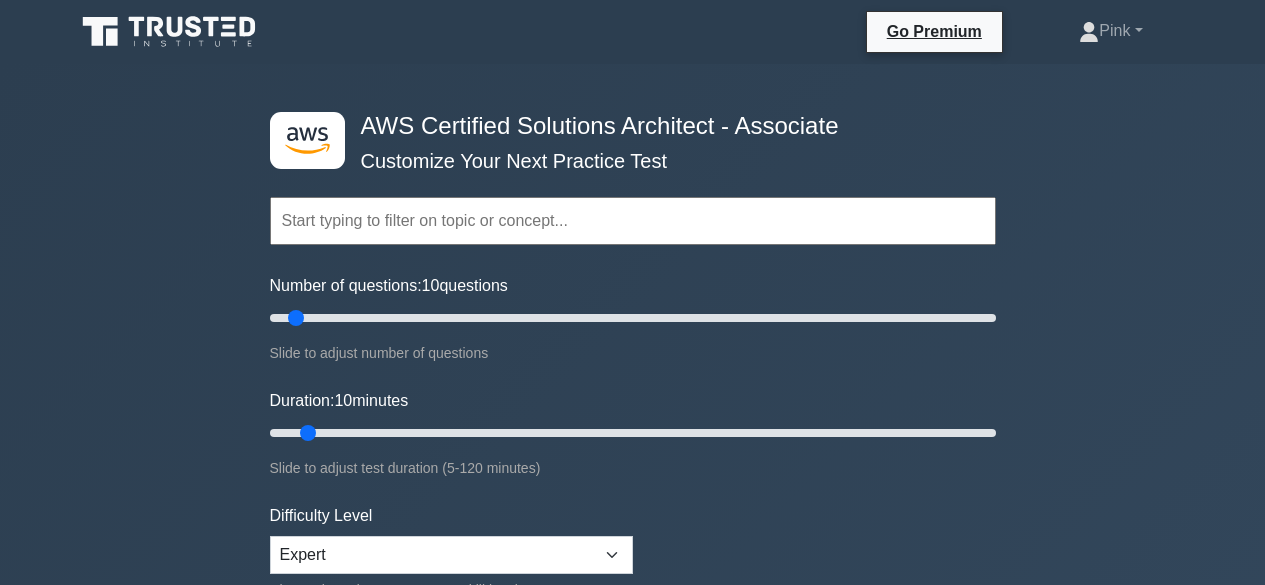 scroll, scrollTop: 0, scrollLeft: 0, axis: both 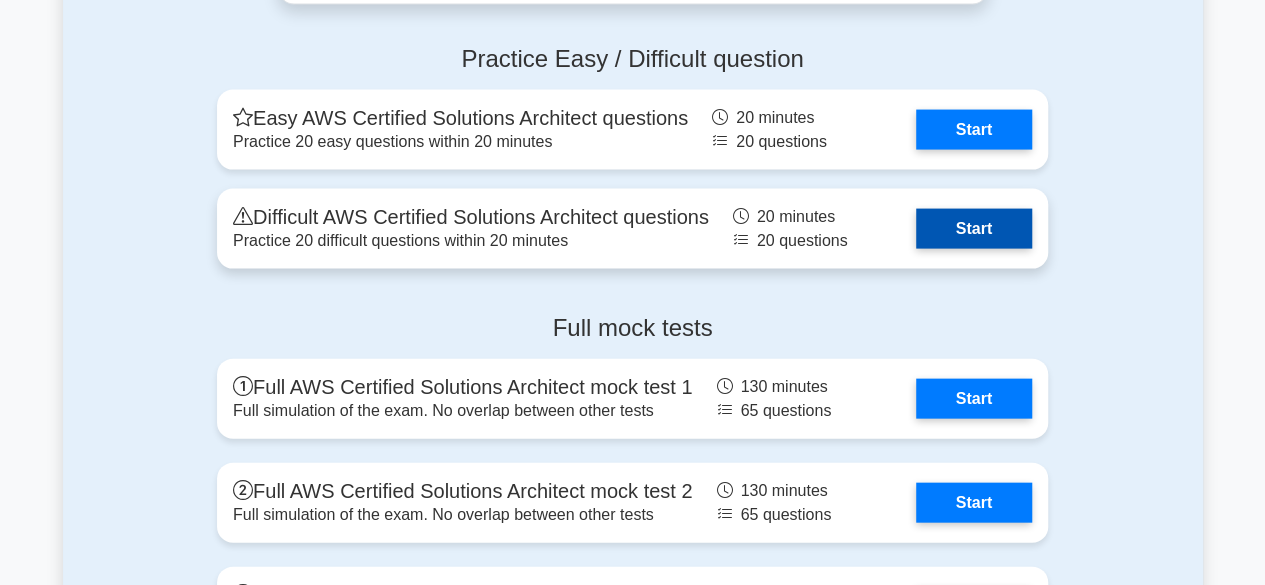 click on "Start" at bounding box center (974, 229) 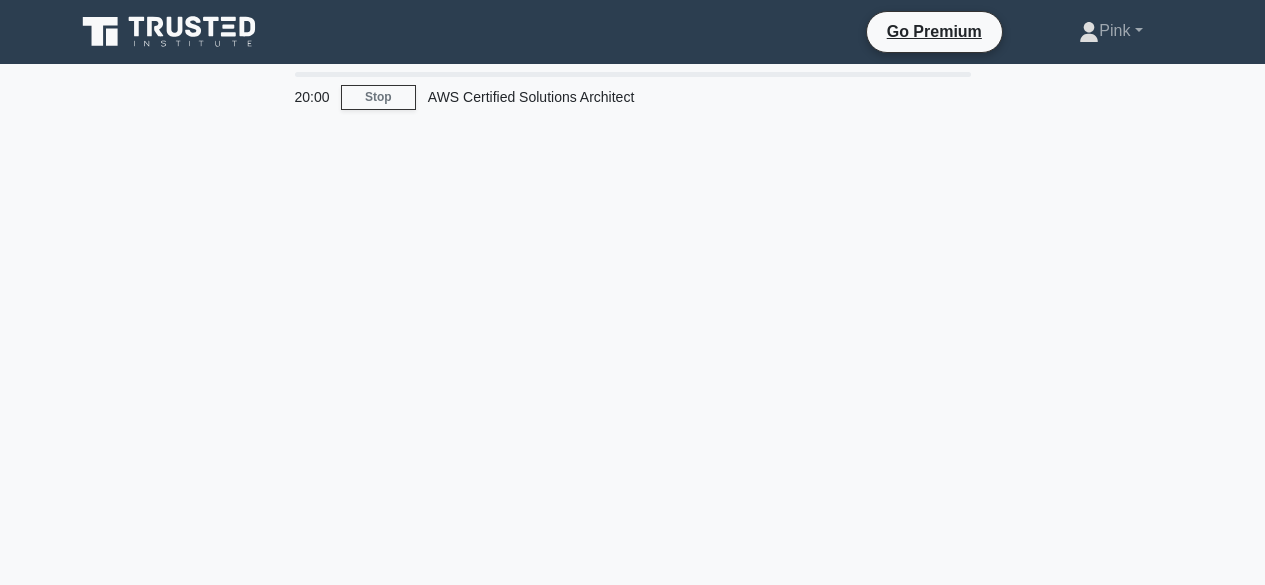 scroll, scrollTop: 0, scrollLeft: 0, axis: both 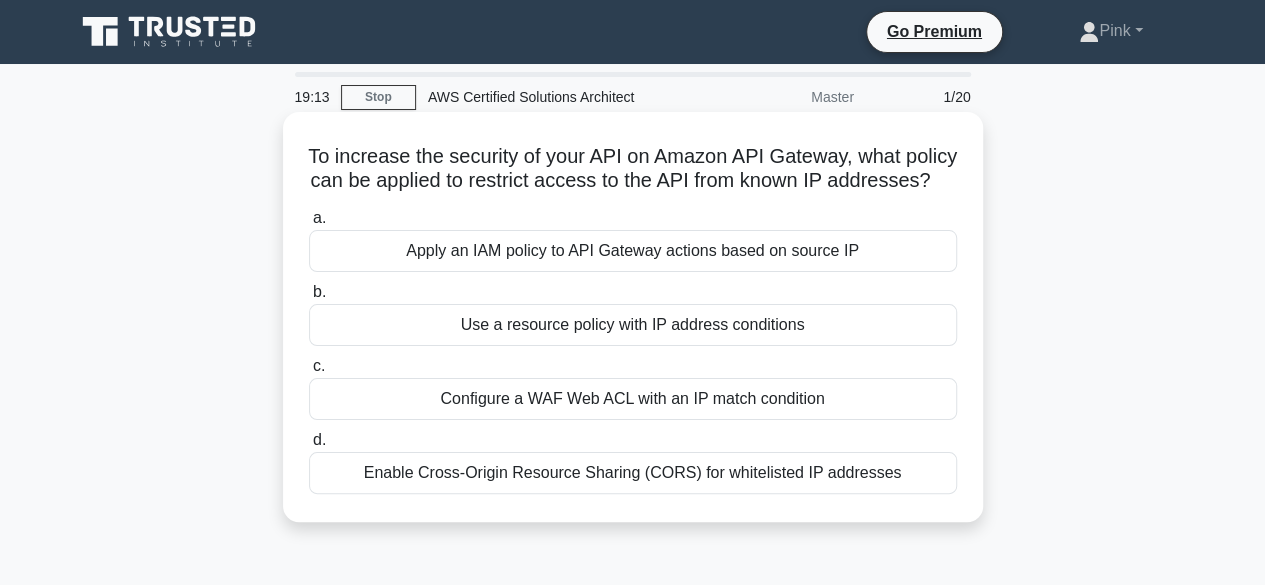 click on "Use a resource policy with IP address conditions" at bounding box center [633, 325] 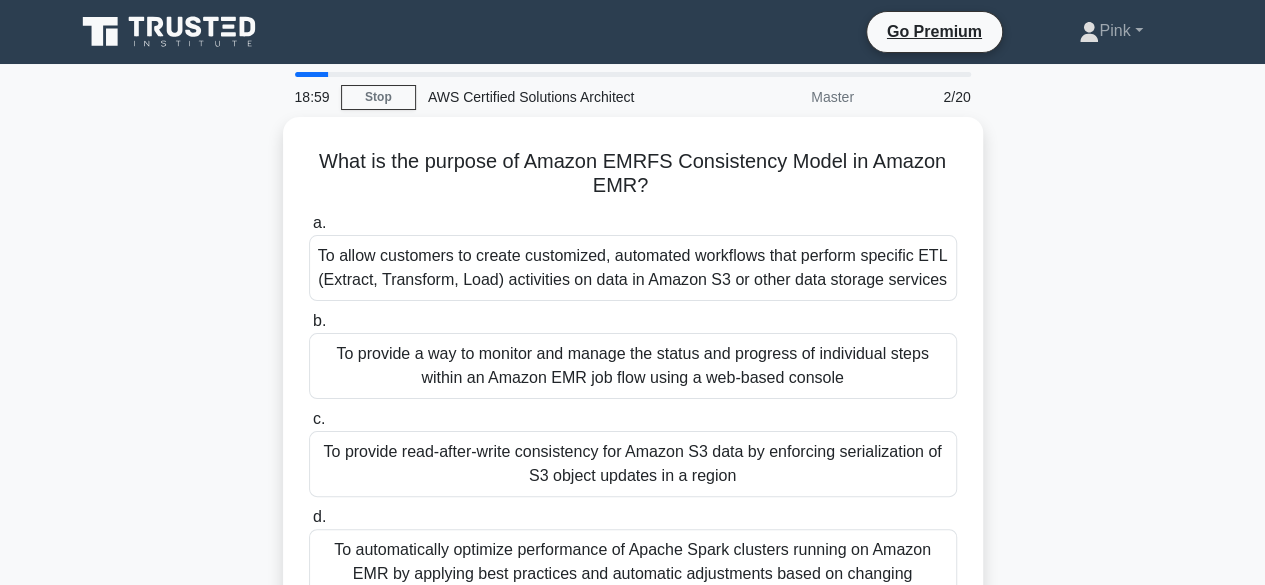 scroll, scrollTop: 40, scrollLeft: 0, axis: vertical 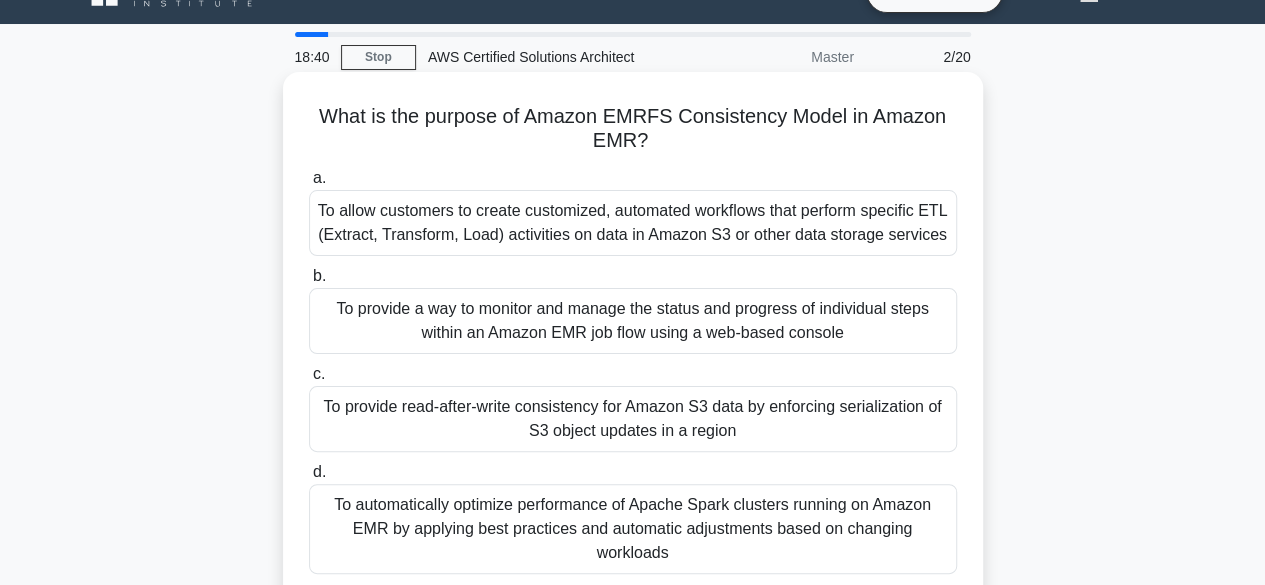 click on "To provide a way to monitor and manage the status and progress of individual steps within an Amazon EMR job flow using a web-based console" at bounding box center (633, 321) 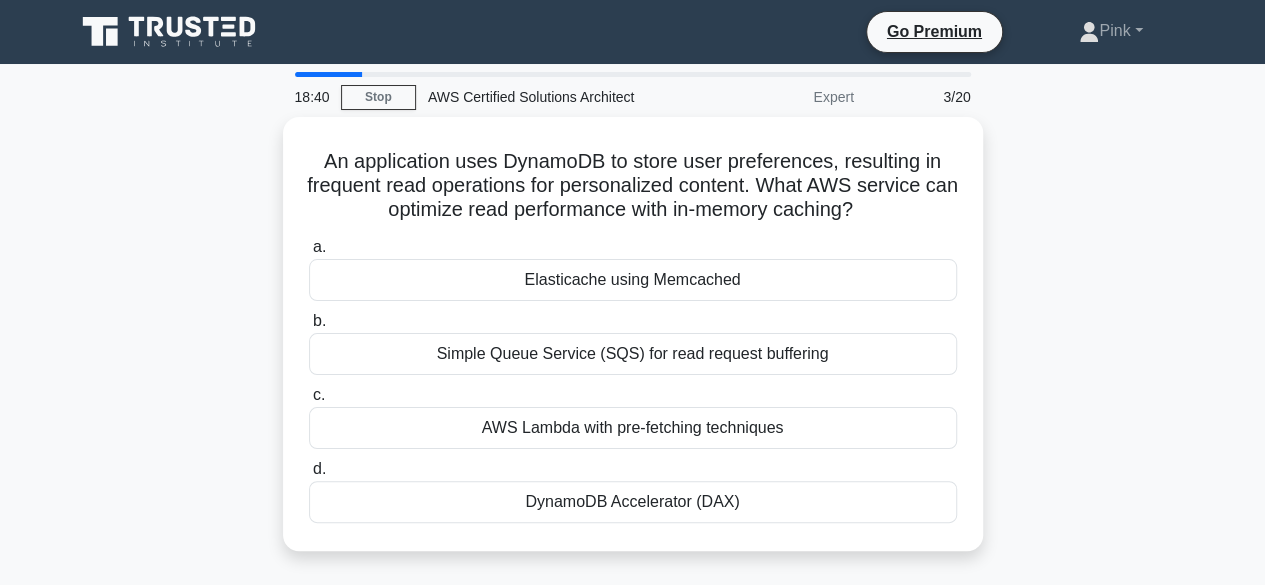 scroll, scrollTop: 0, scrollLeft: 0, axis: both 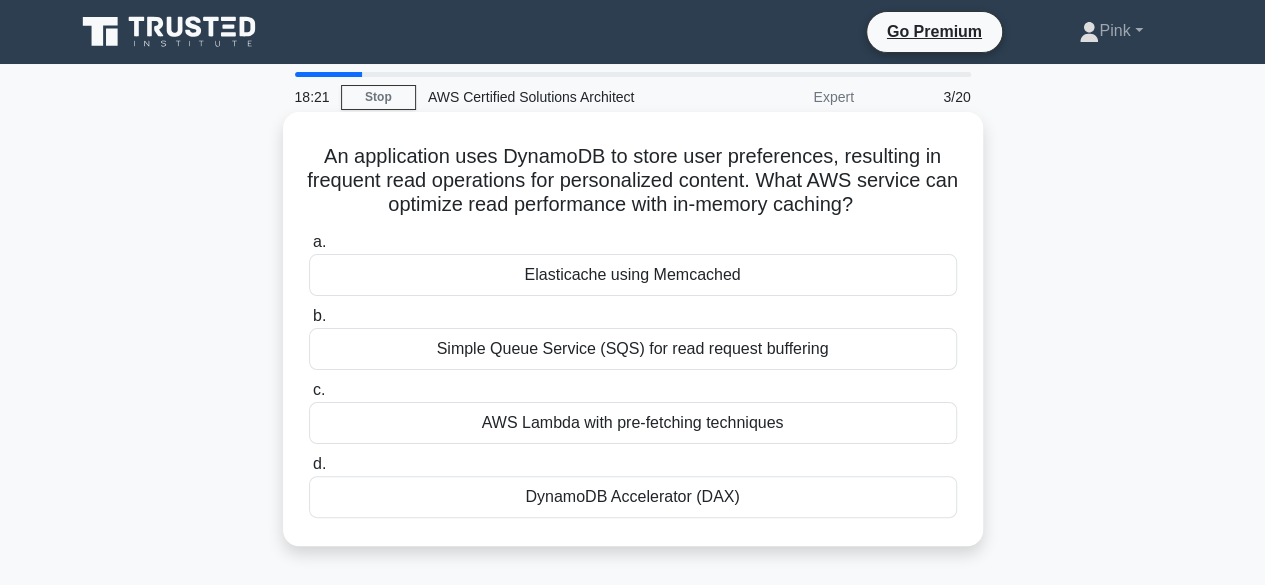click on "DynamoDB Accelerator (DAX)" at bounding box center [633, 497] 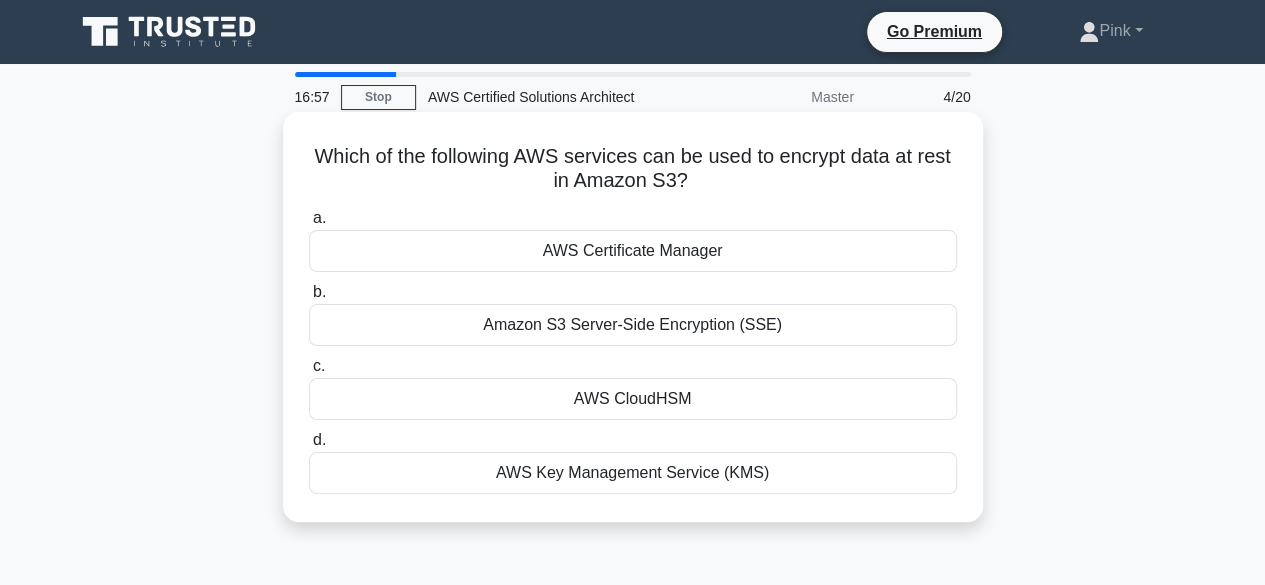 click on "Amazon S3 Server-Side Encryption (SSE)" at bounding box center (633, 325) 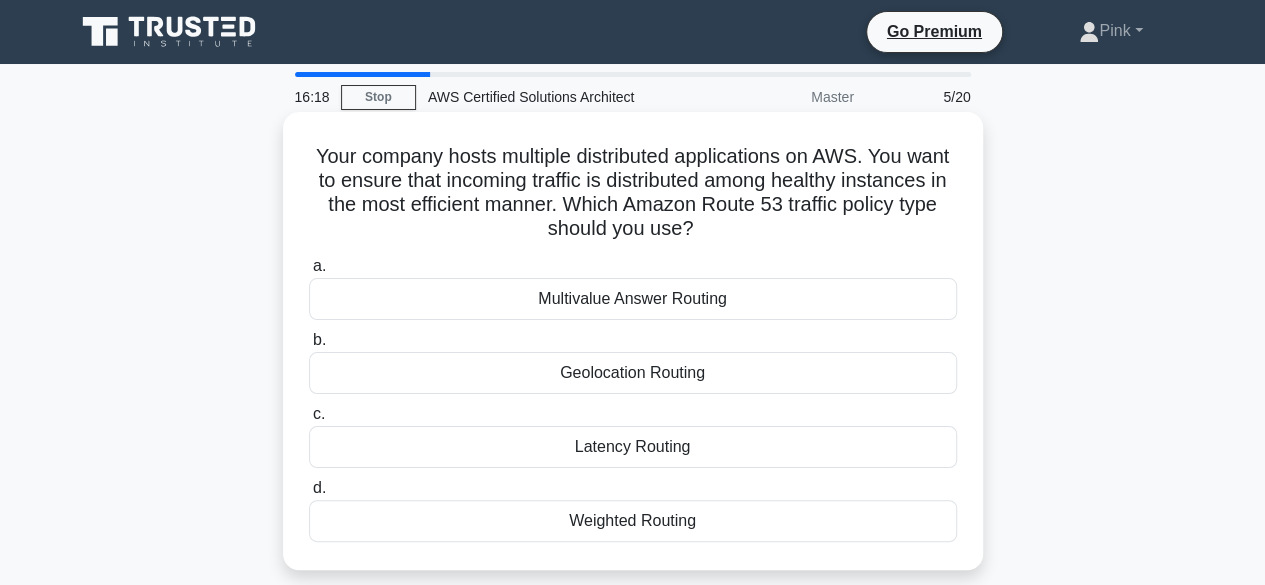 click on "Multivalue Answer Routing" at bounding box center [633, 299] 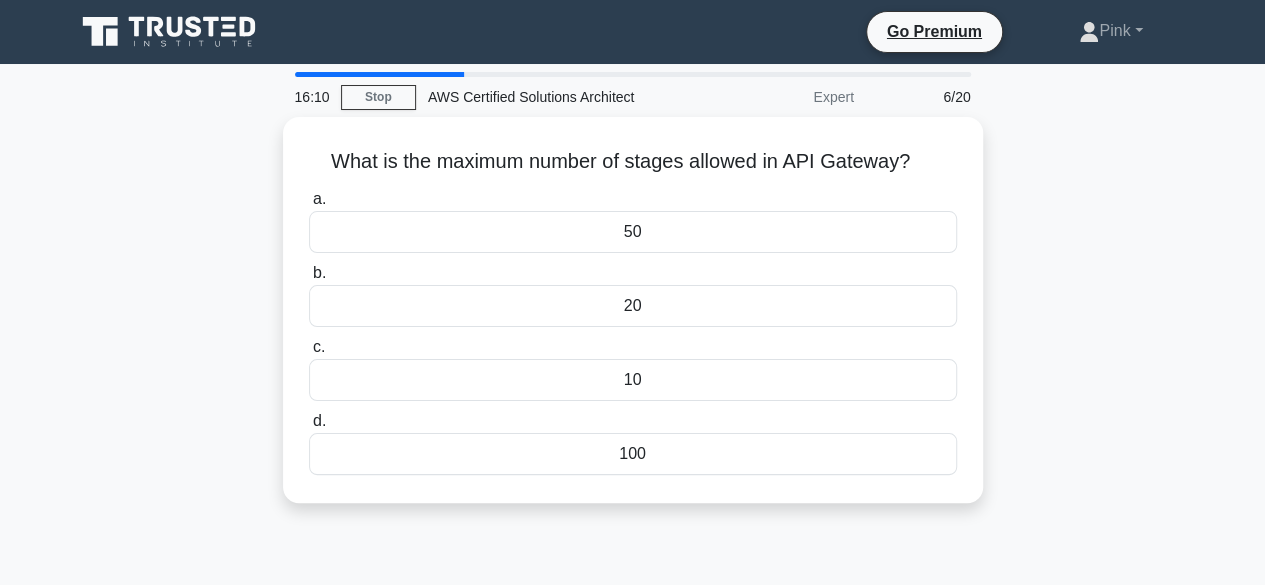 click on "20" at bounding box center [633, 306] 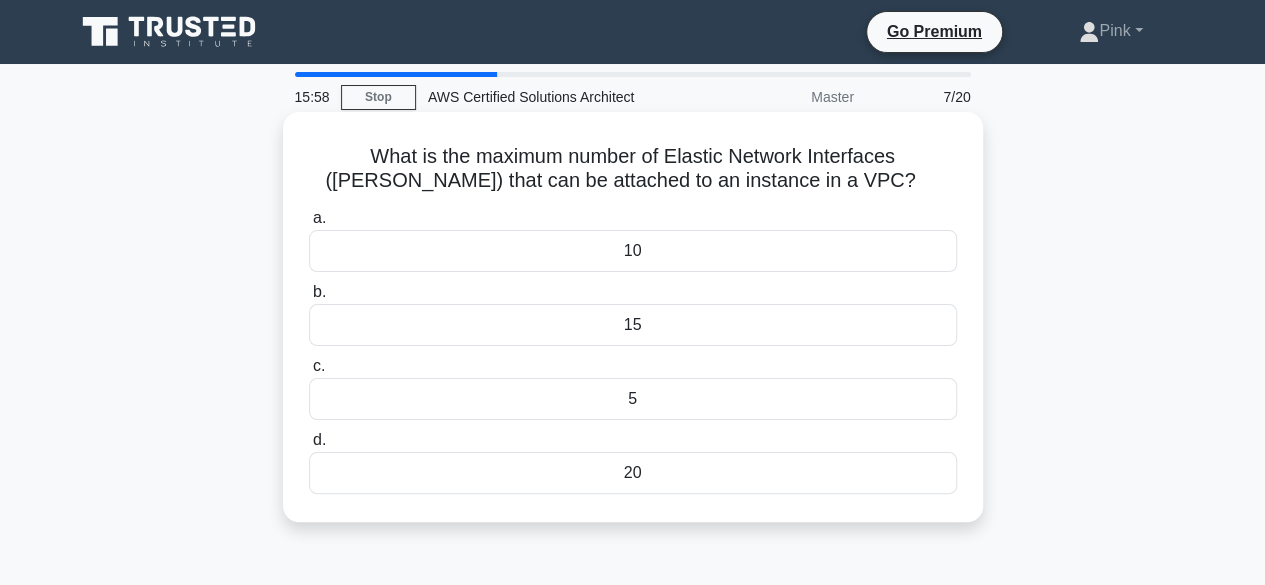 click on "20" at bounding box center [633, 473] 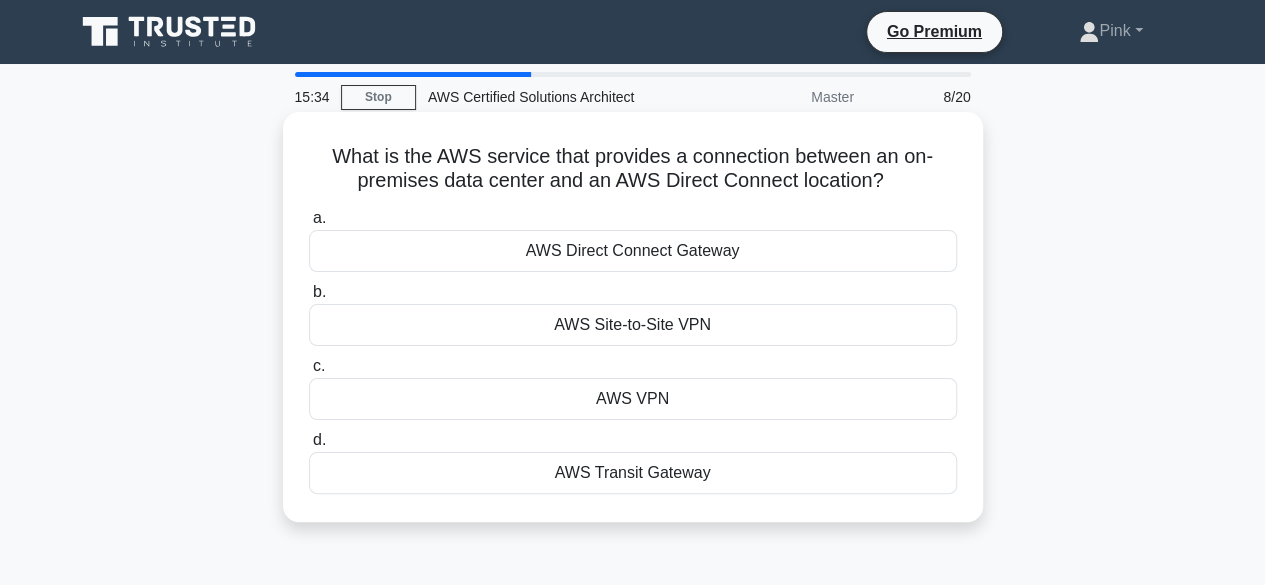 click on "AWS Site-to-Site VPN" at bounding box center (633, 325) 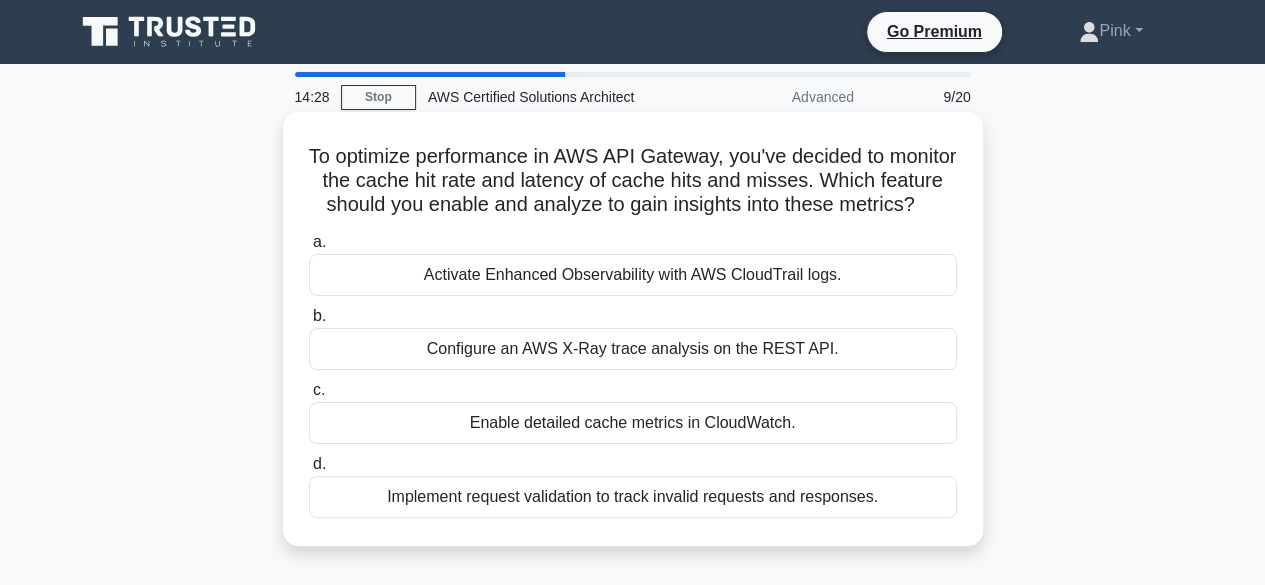 click on "Enable detailed cache metrics in CloudWatch." at bounding box center (633, 423) 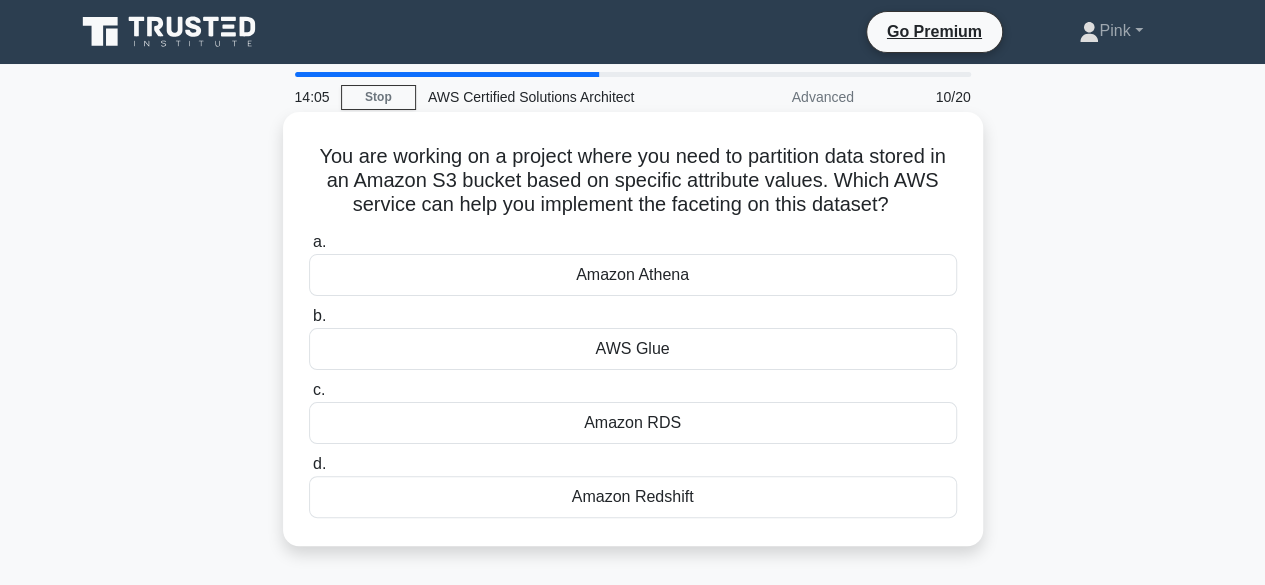 click on "AWS Glue" at bounding box center (633, 349) 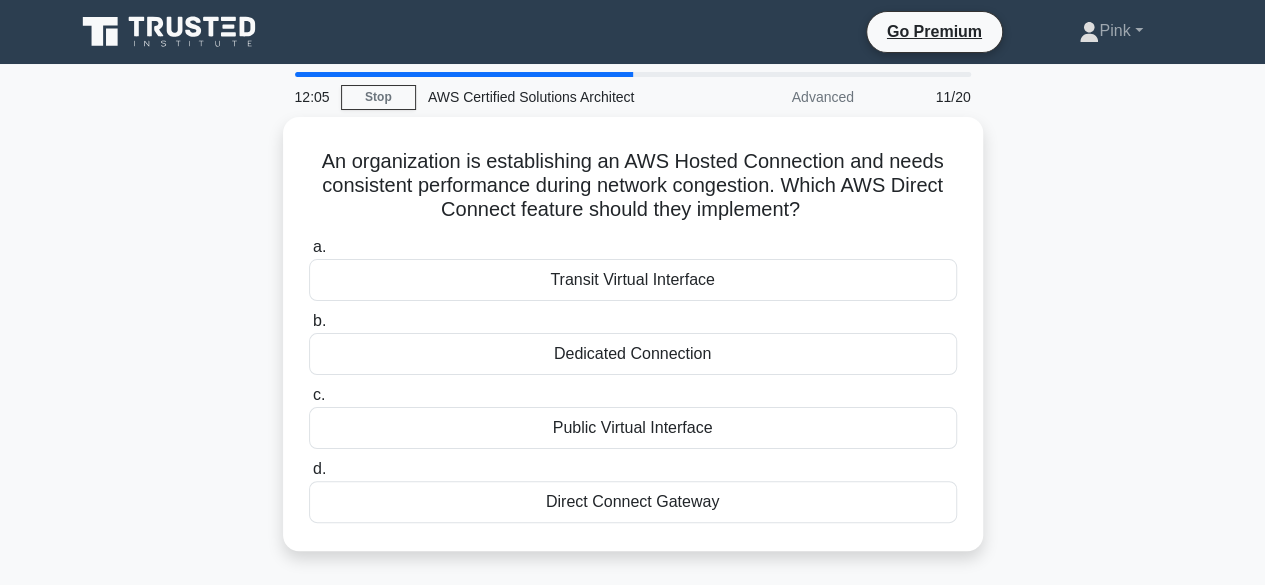 click on "Dedicated Connection" at bounding box center (633, 354) 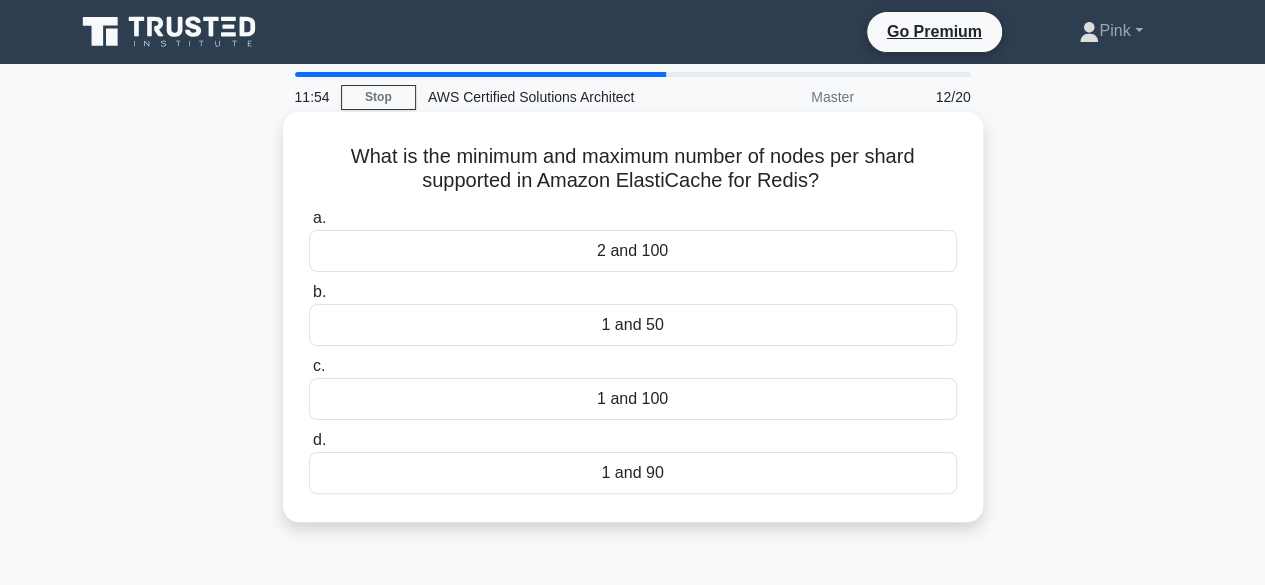 click on "2 and 100" at bounding box center [633, 251] 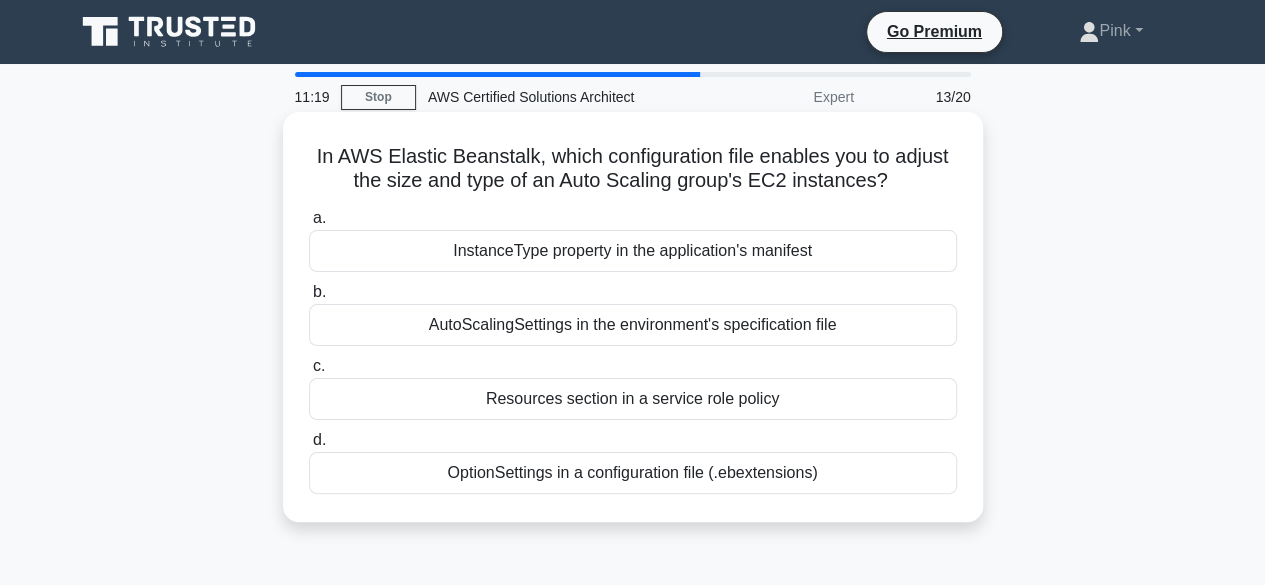 click on "AutoScalingSettings in the environment's specification file" at bounding box center [633, 325] 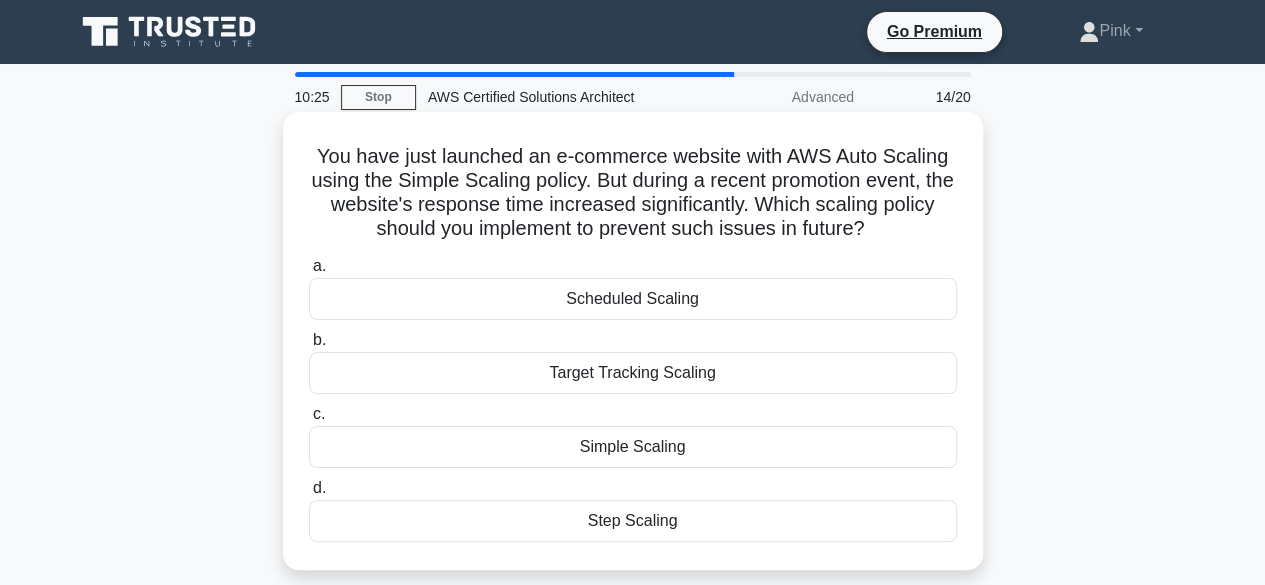 click on "Target Tracking Scaling" at bounding box center [633, 373] 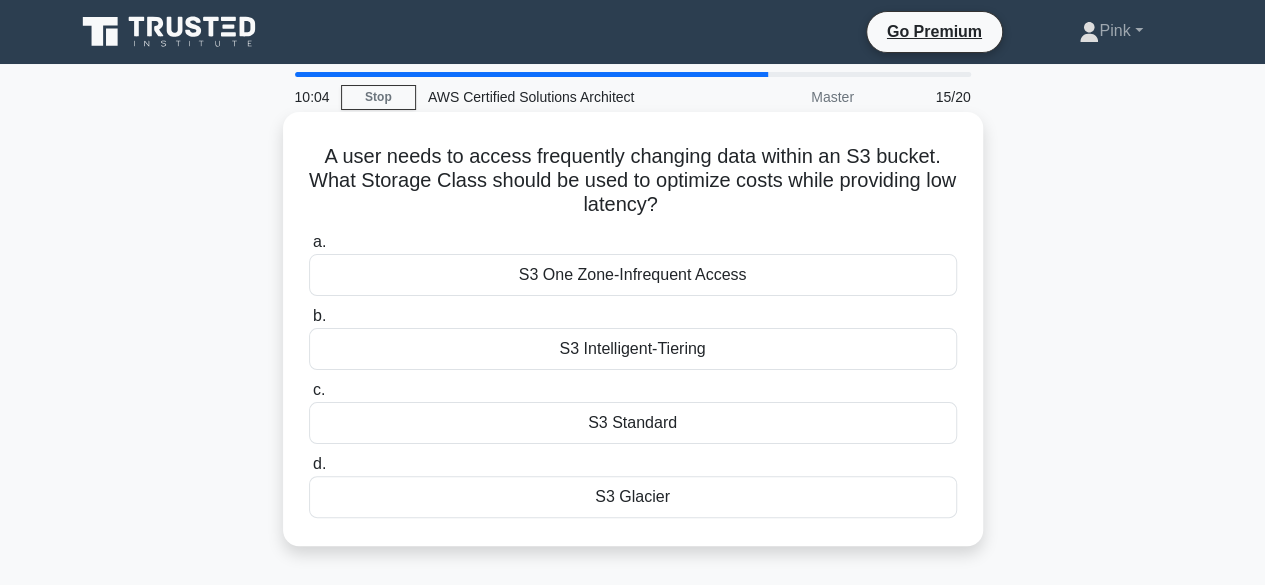click on "S3 Standard" at bounding box center [633, 423] 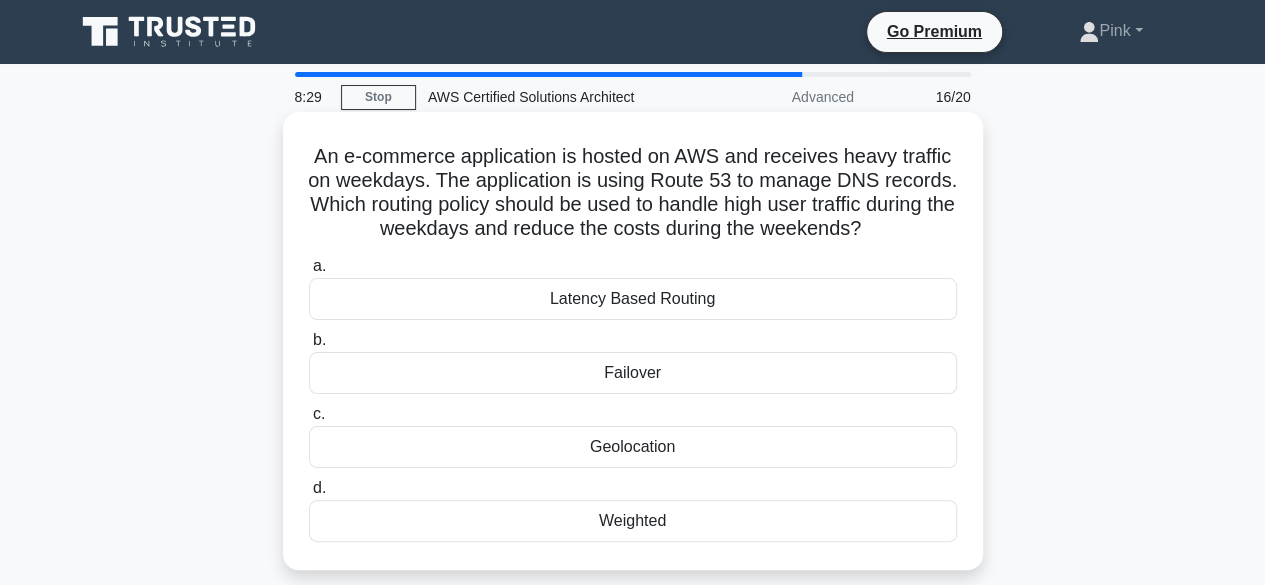 click on "Latency Based Routing" at bounding box center (633, 299) 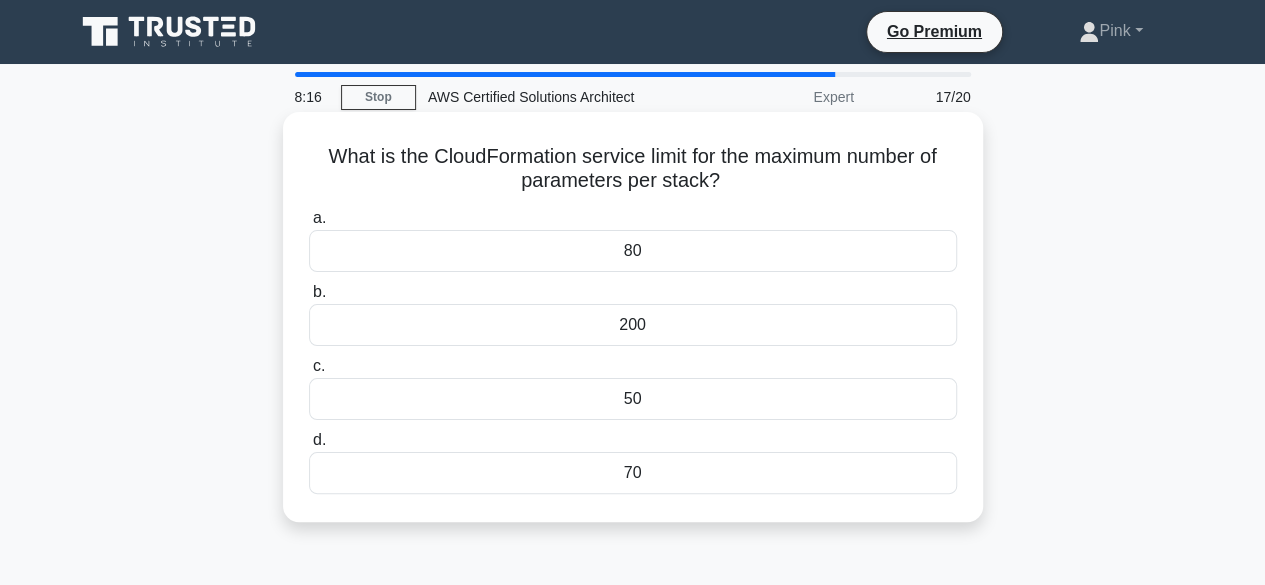 click on "200" at bounding box center [633, 325] 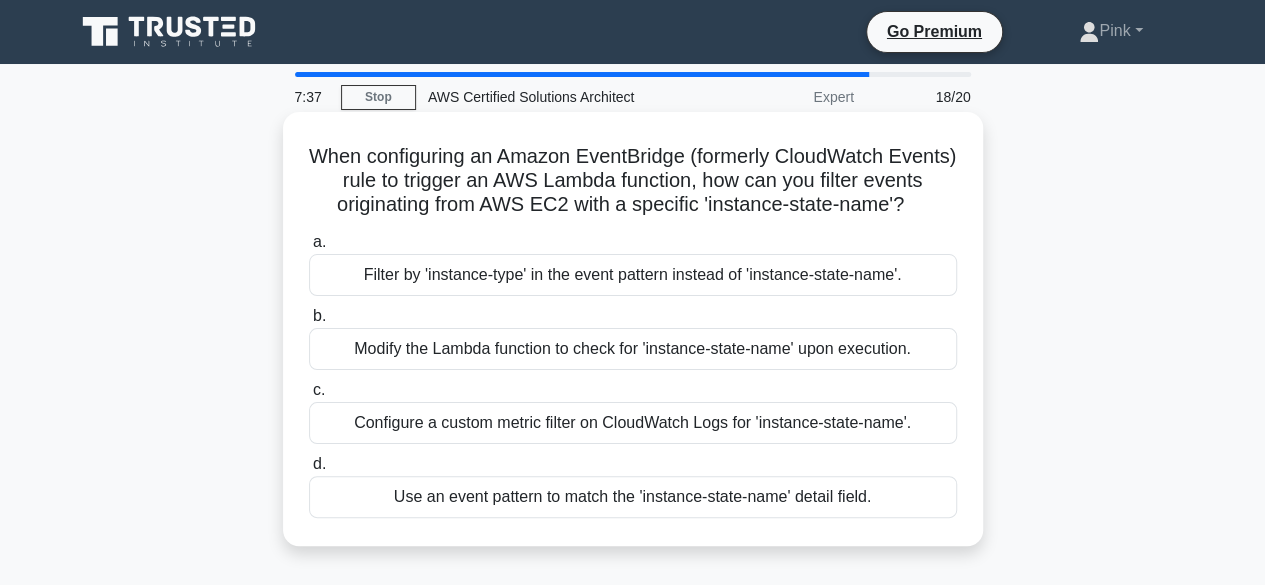 click on "Use an event pattern to match the 'instance-state-name' detail field." at bounding box center (633, 497) 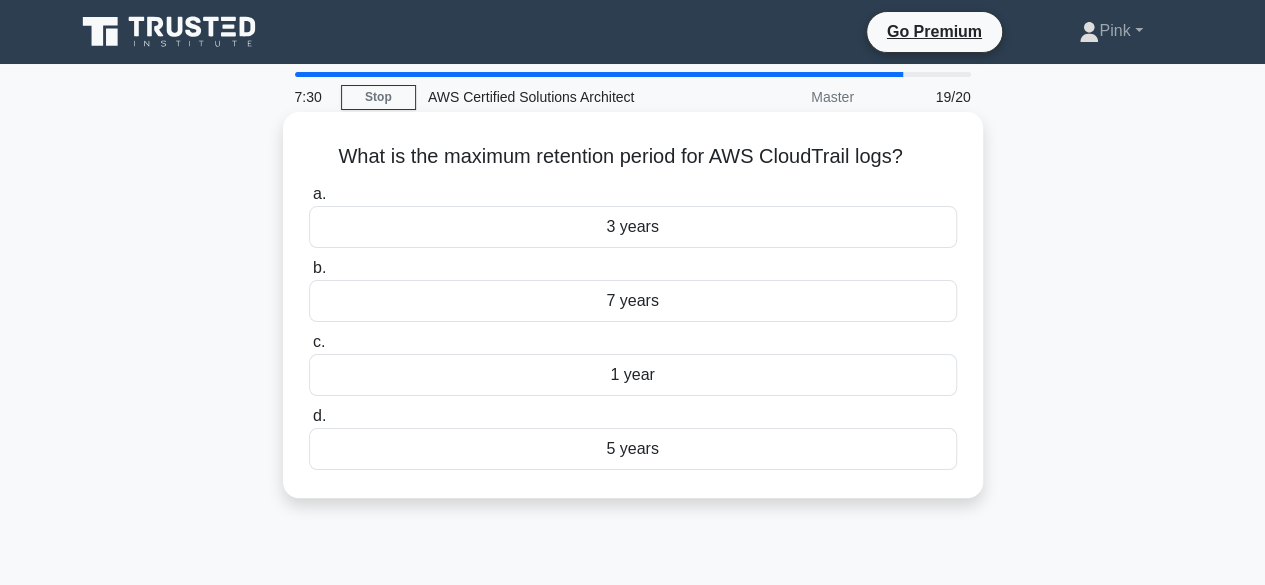 click on "7 years" at bounding box center [633, 301] 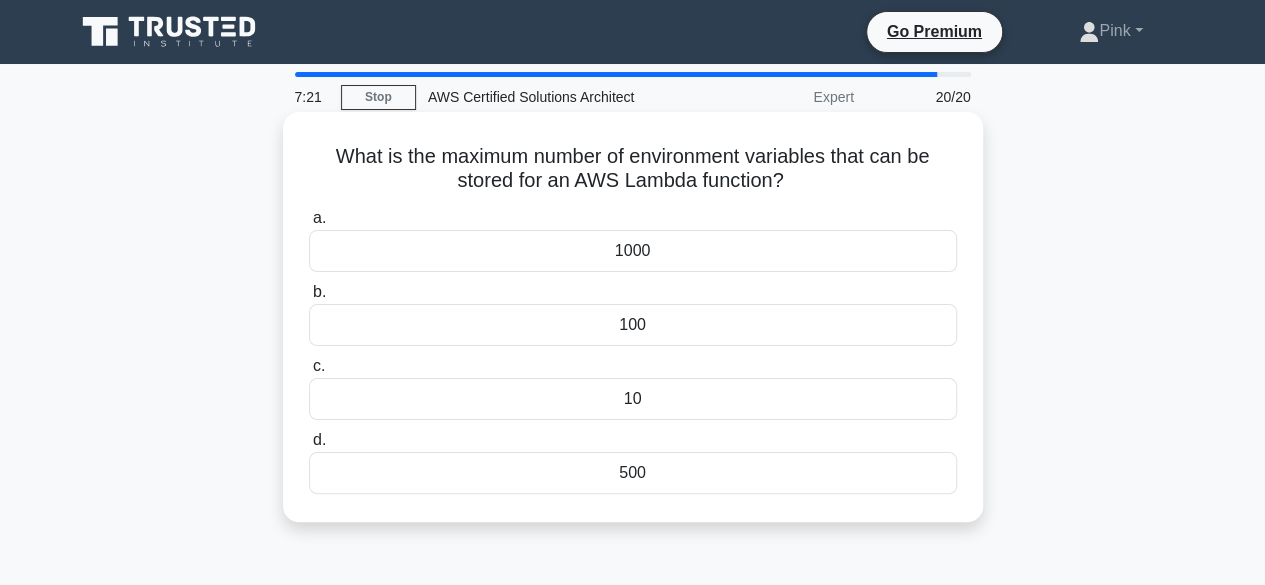 click on "1000" at bounding box center [633, 251] 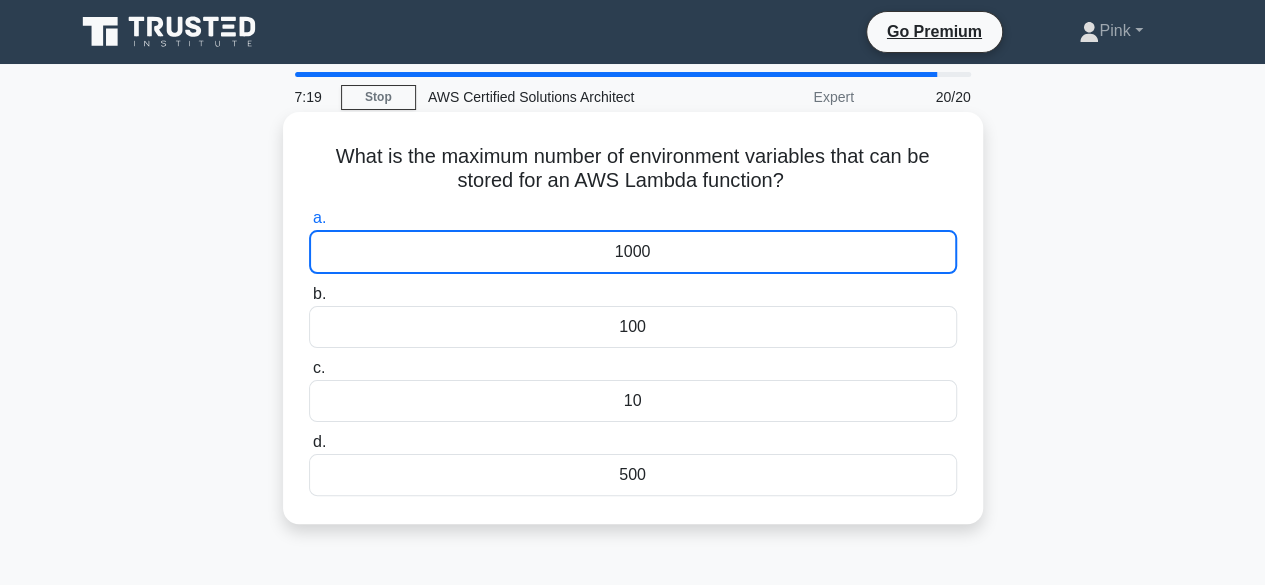 click on "100" at bounding box center (633, 327) 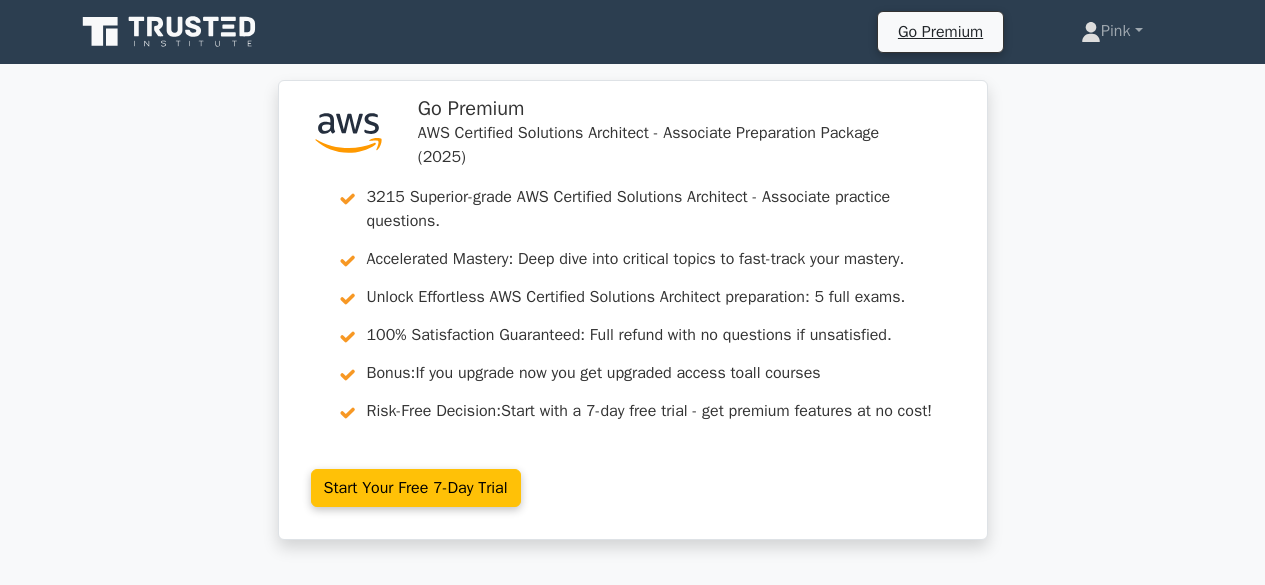 scroll, scrollTop: 0, scrollLeft: 0, axis: both 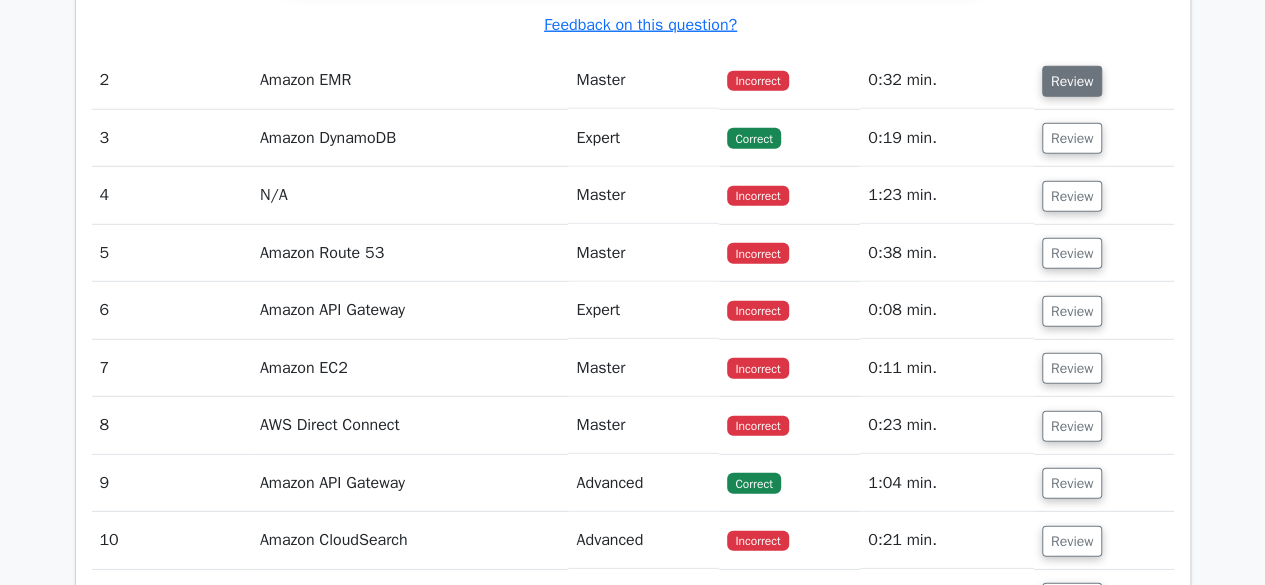 click on "Review" at bounding box center (1072, 81) 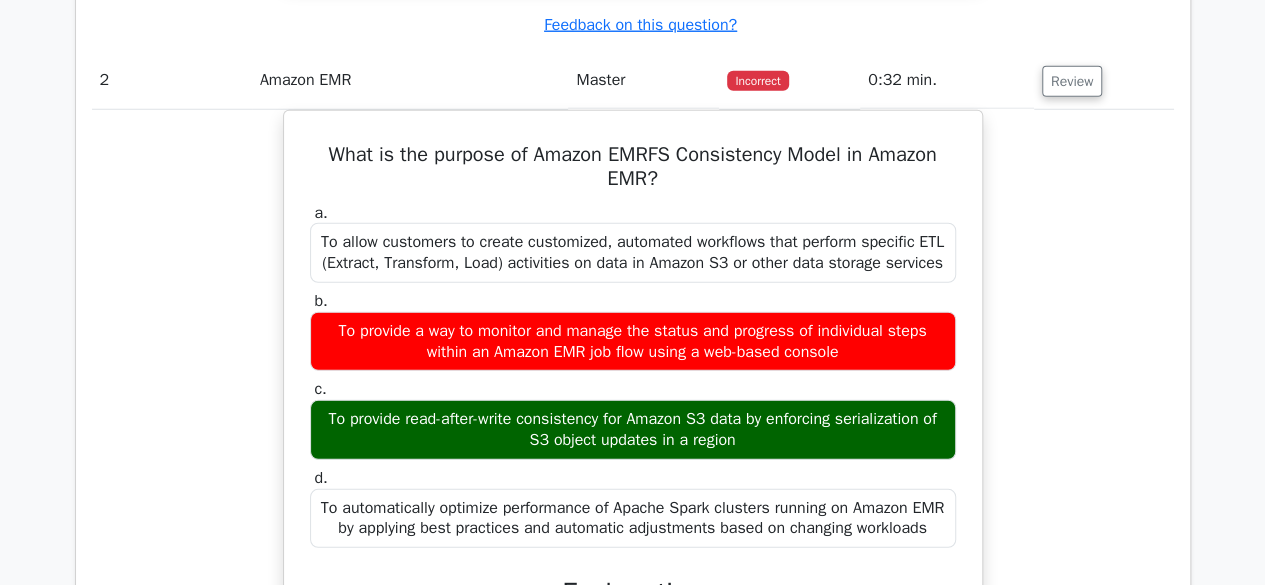 drag, startPoint x: 1074, startPoint y: 99, endPoint x: 1105, endPoint y: 277, distance: 180.67928 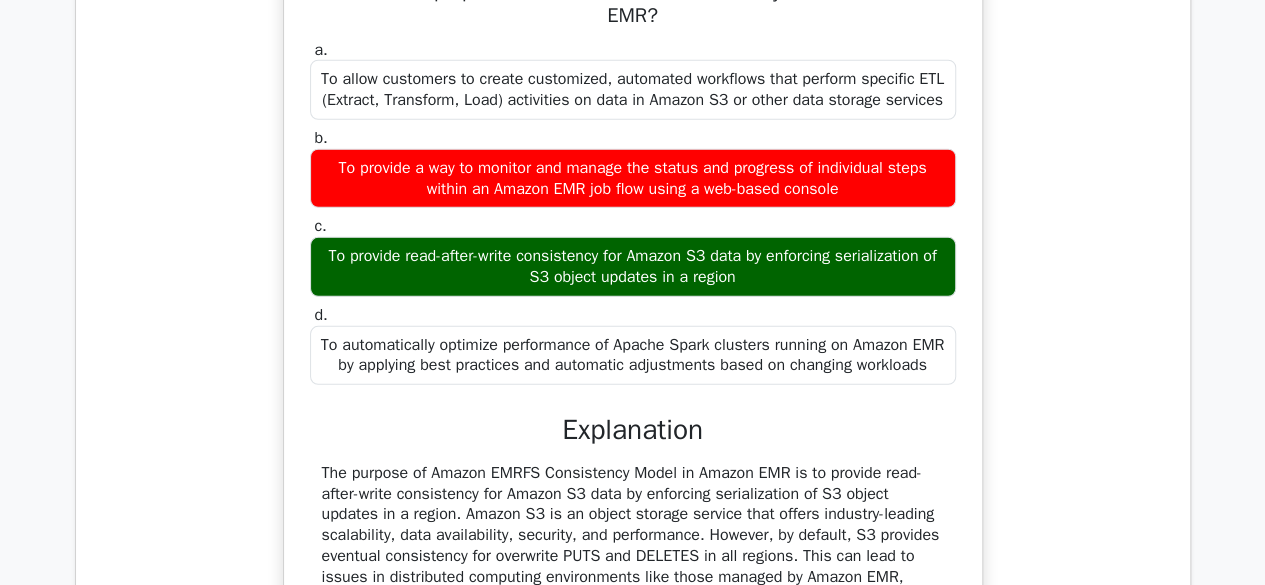 scroll, scrollTop: 2905, scrollLeft: 0, axis: vertical 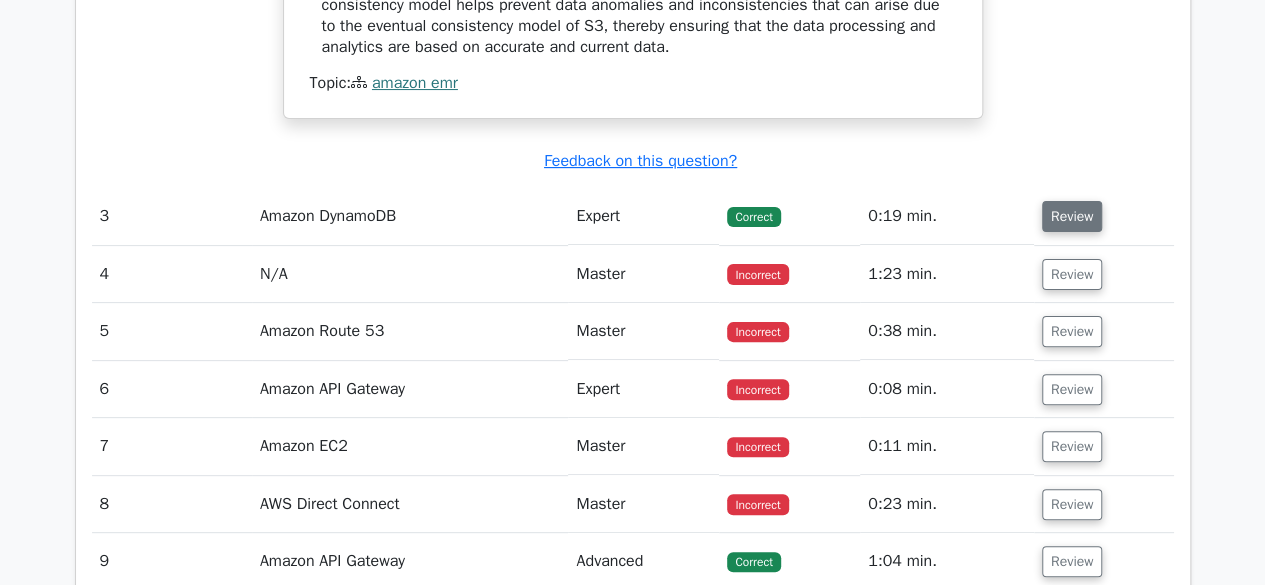 click on "Review" at bounding box center (1072, 216) 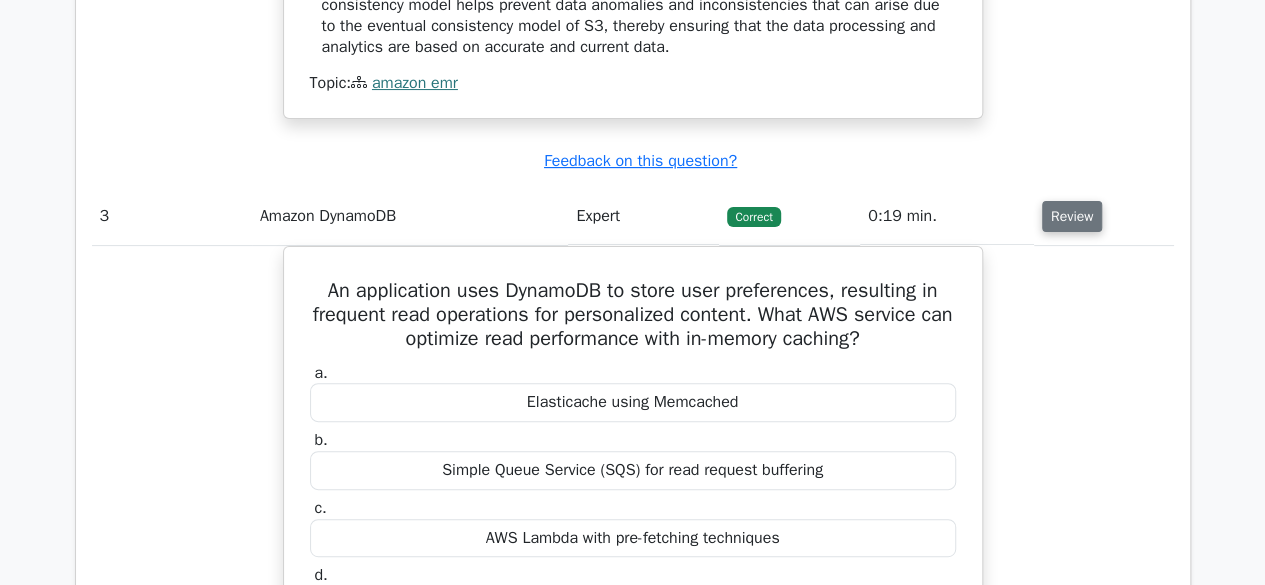 click on "Review" at bounding box center (1072, 216) 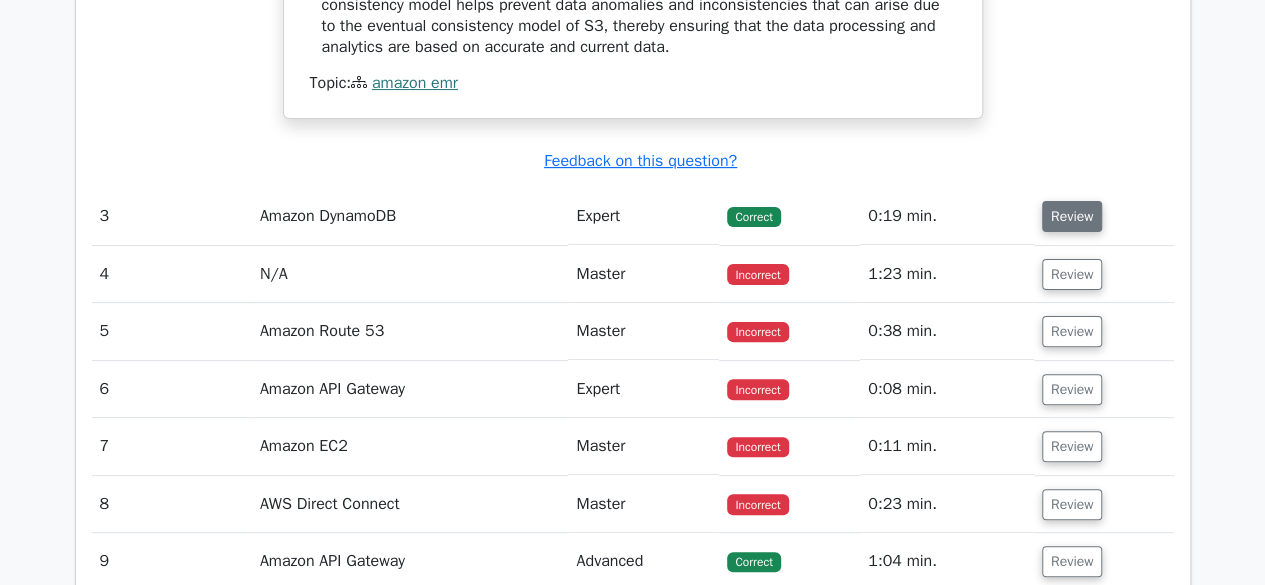 click on "Review" at bounding box center [1072, 216] 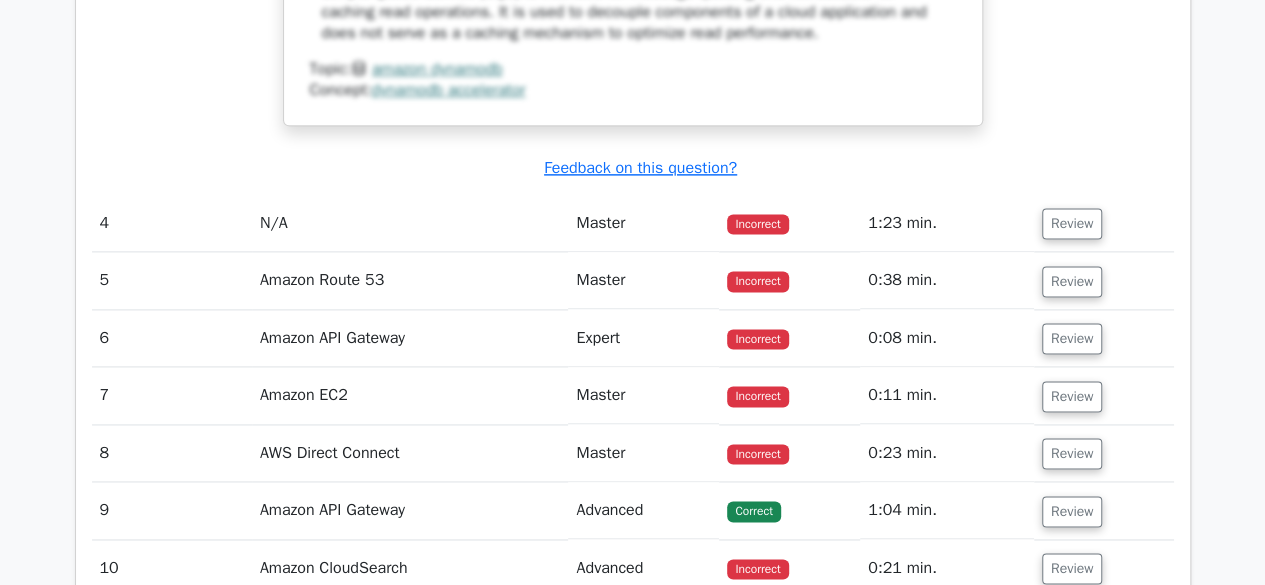 scroll, scrollTop: 5078, scrollLeft: 0, axis: vertical 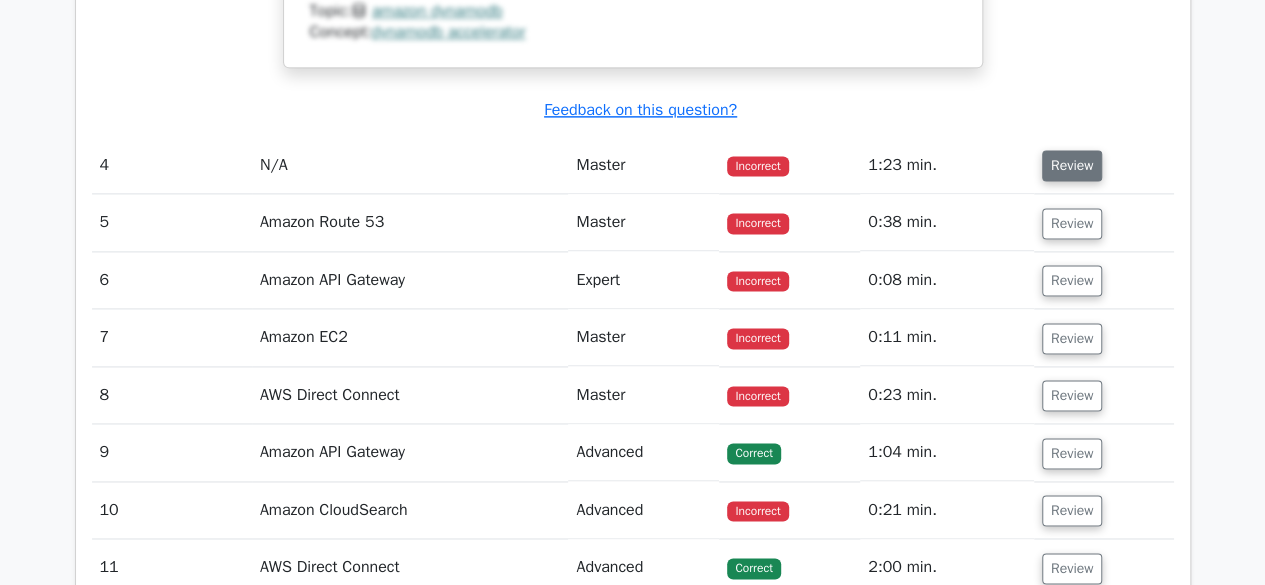 click on "Review" at bounding box center (1072, 165) 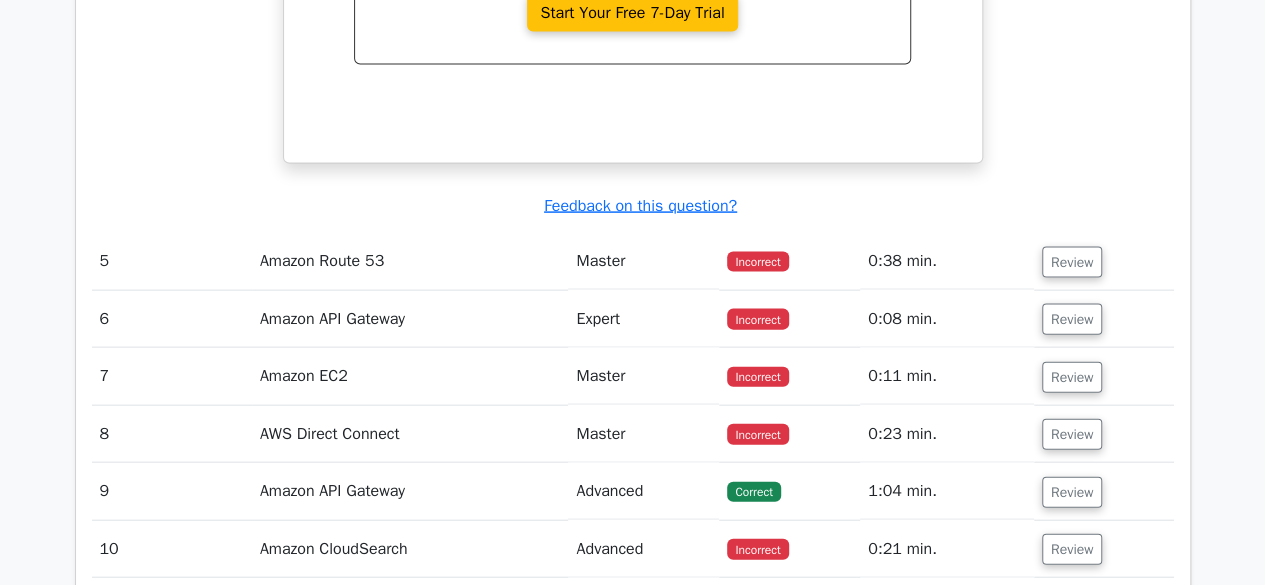 scroll, scrollTop: 5878, scrollLeft: 0, axis: vertical 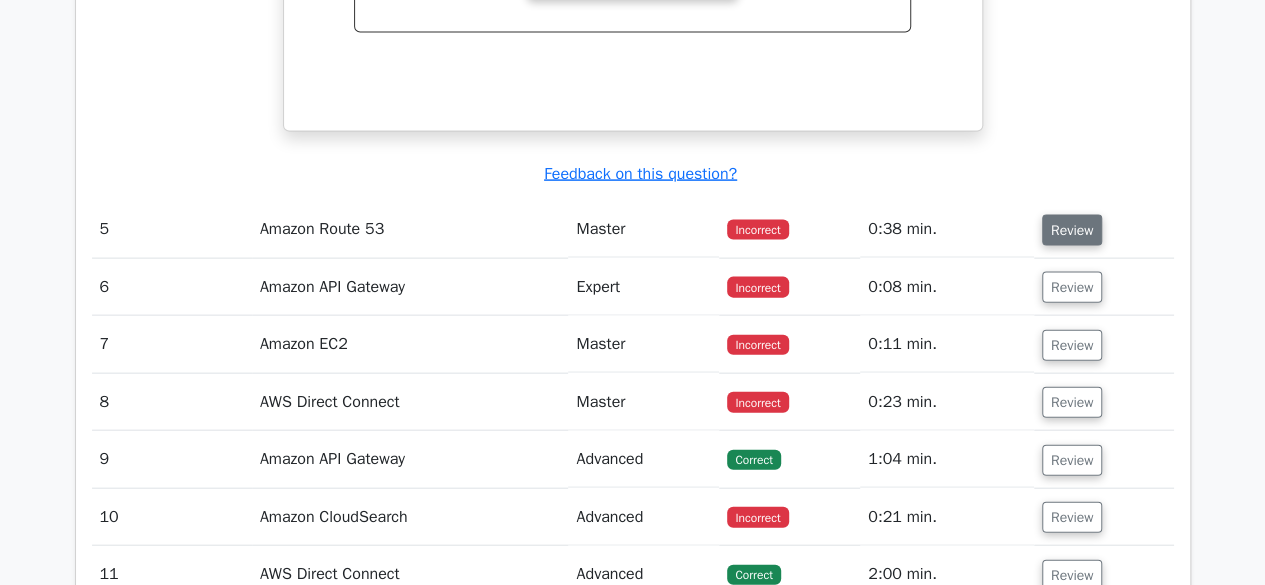 click on "Review" at bounding box center (1072, 230) 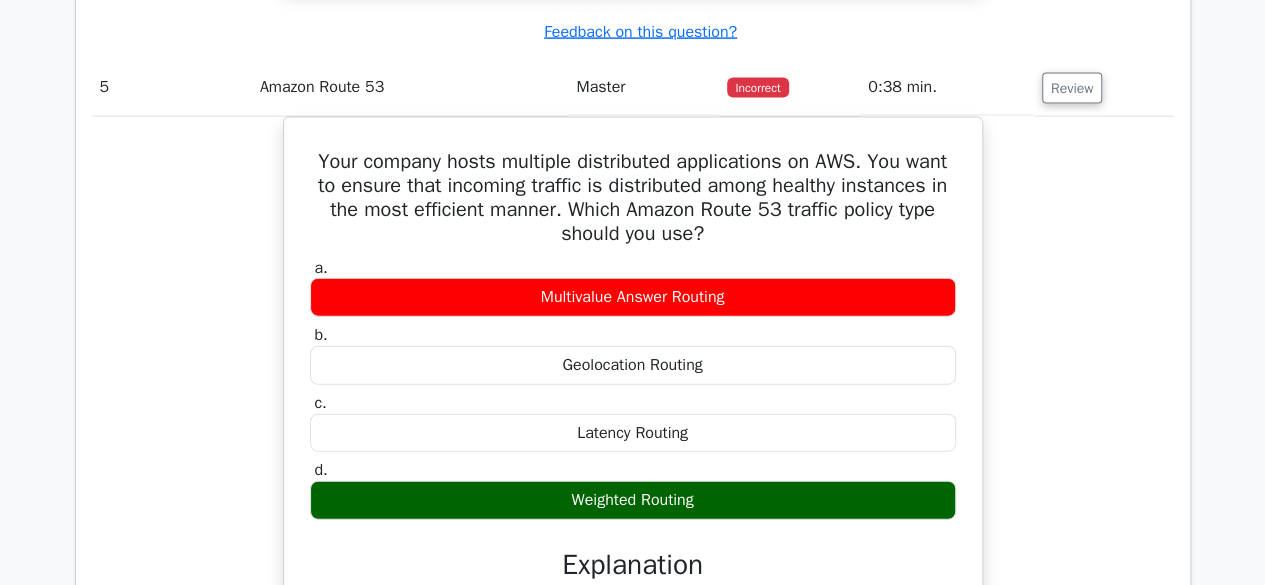 scroll, scrollTop: 6064, scrollLeft: 0, axis: vertical 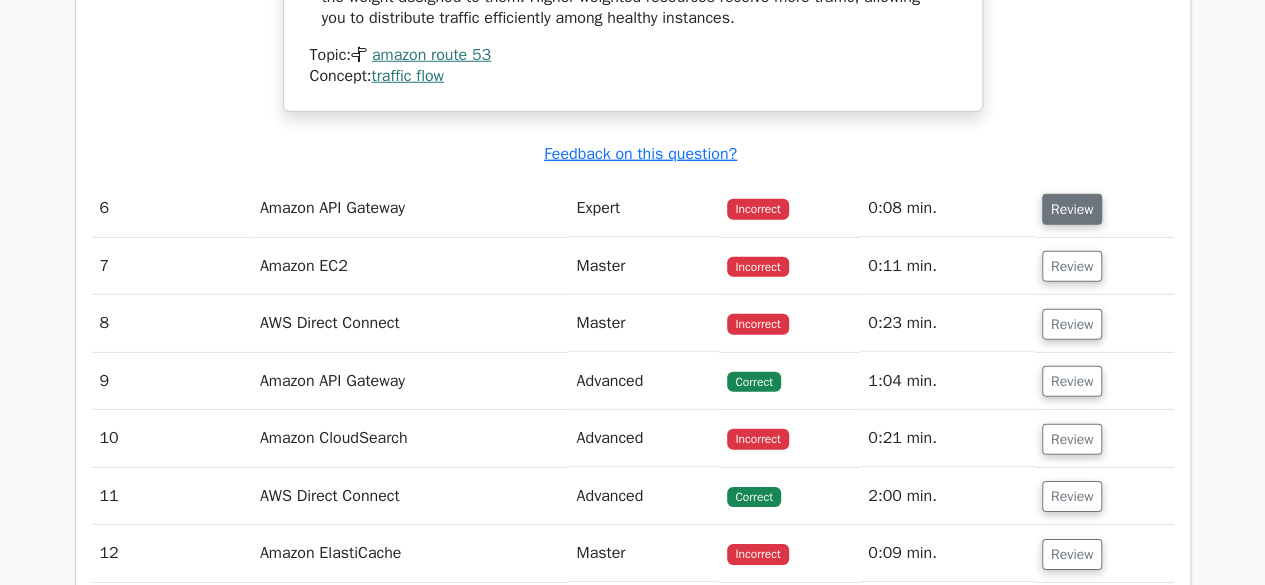 click on "Review" at bounding box center [1072, 209] 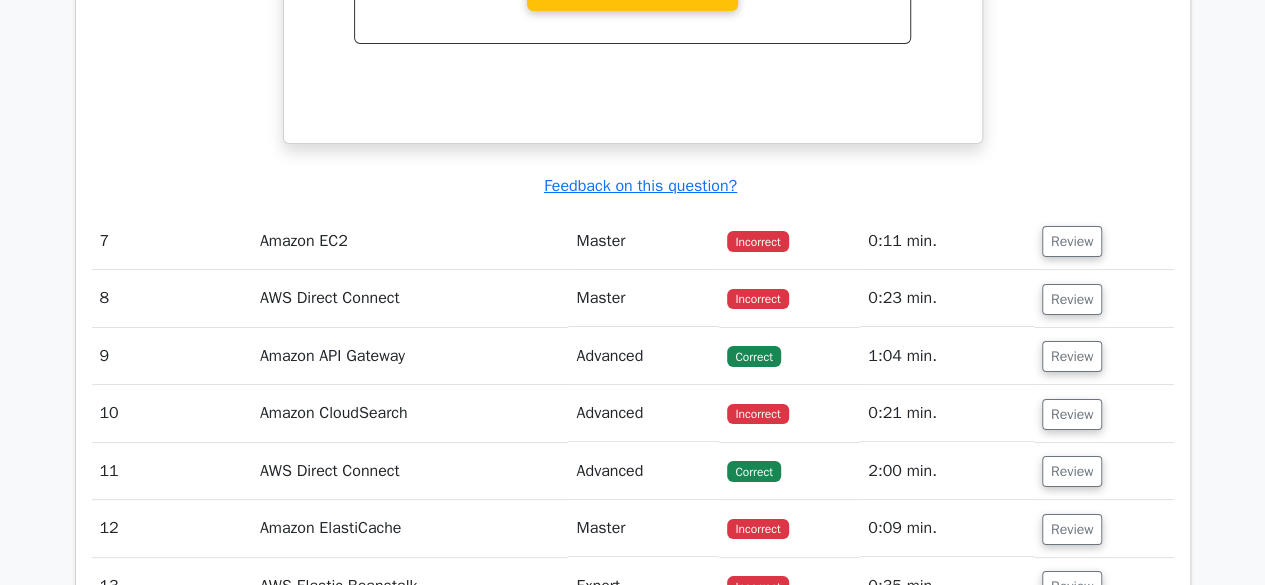 scroll, scrollTop: 7503, scrollLeft: 0, axis: vertical 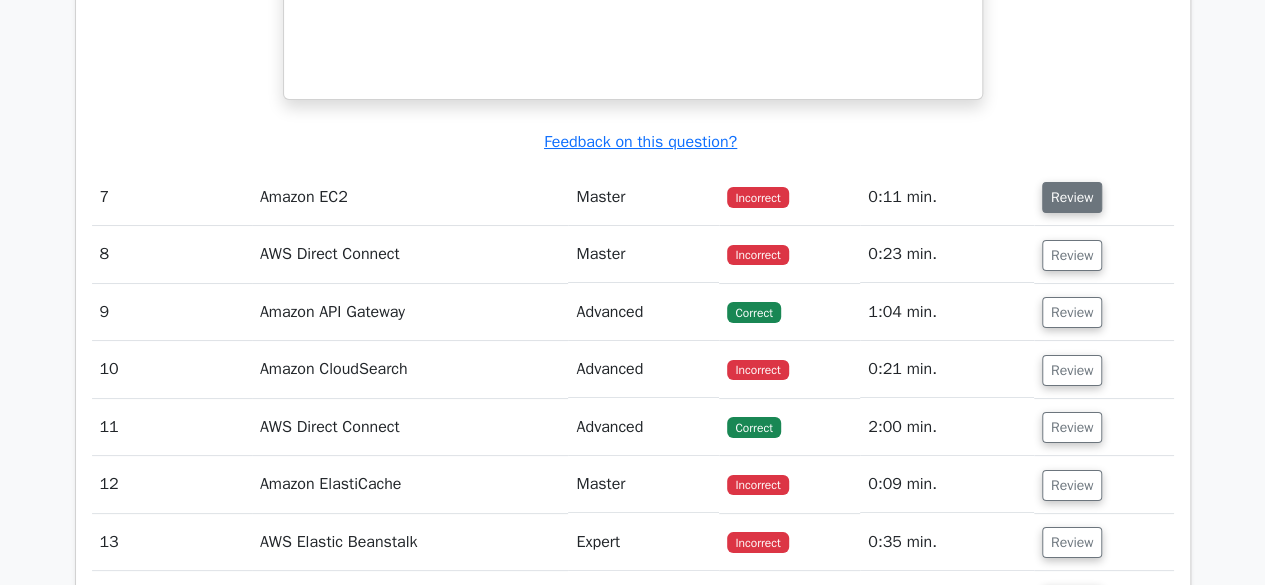 click on "Review" at bounding box center [1072, 197] 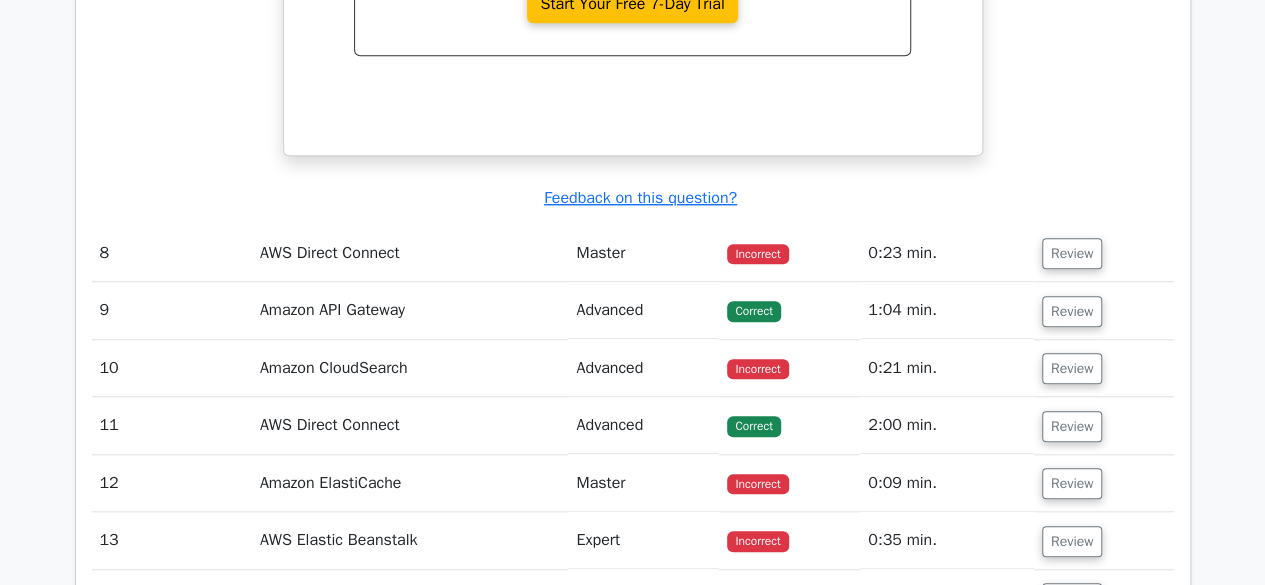 scroll, scrollTop: 8342, scrollLeft: 0, axis: vertical 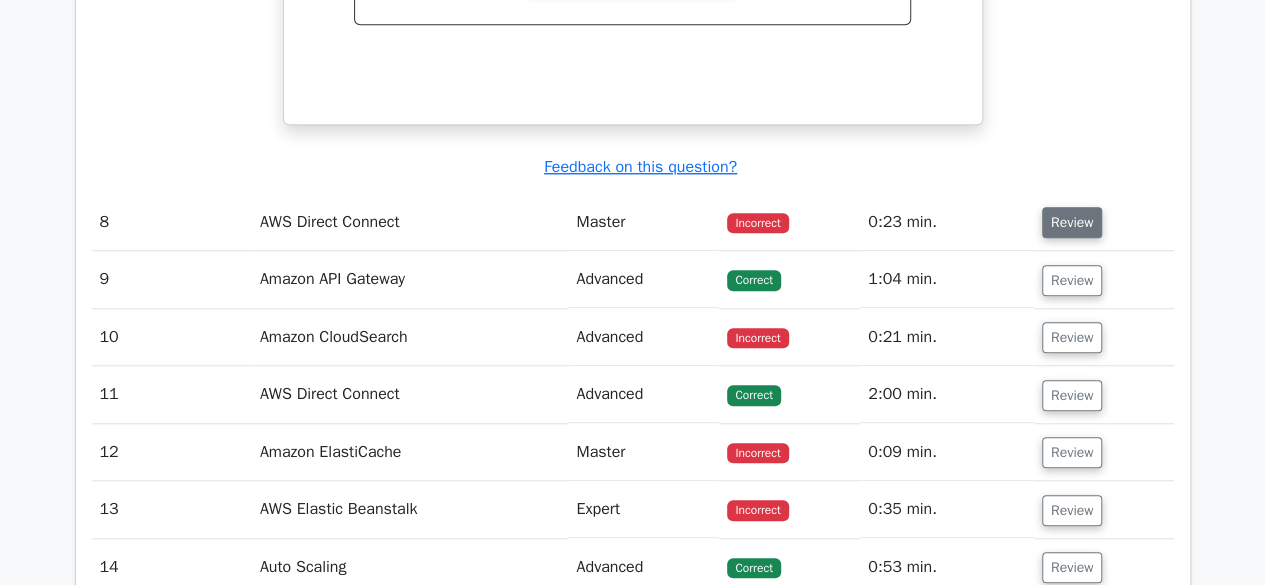 click on "Review" at bounding box center (1072, 222) 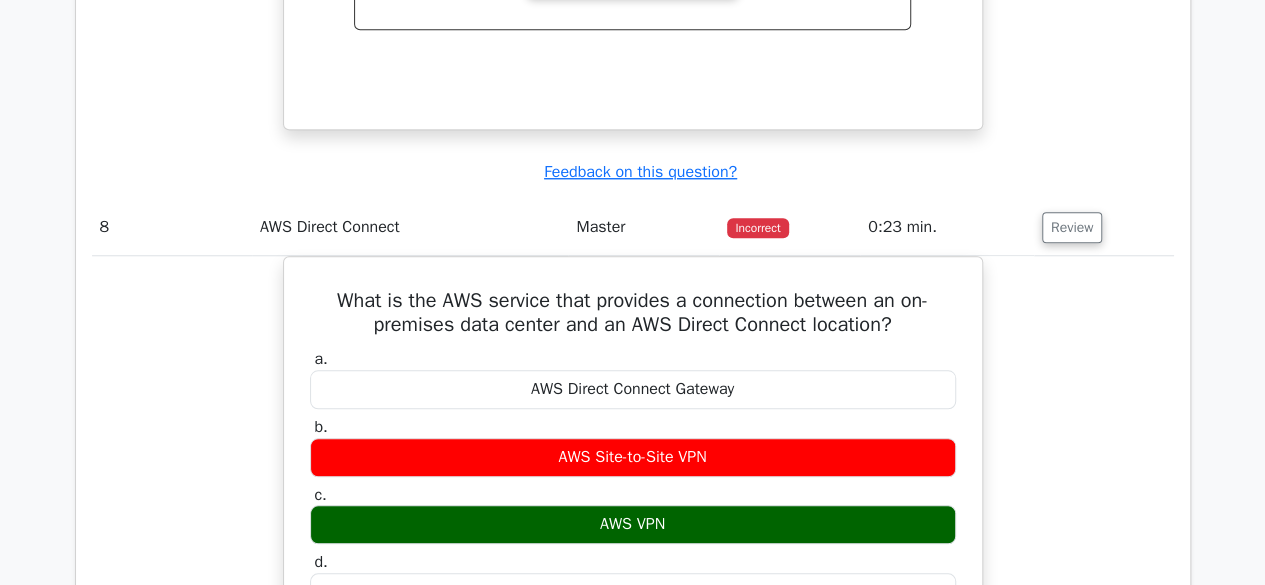 scroll, scrollTop: 8382, scrollLeft: 0, axis: vertical 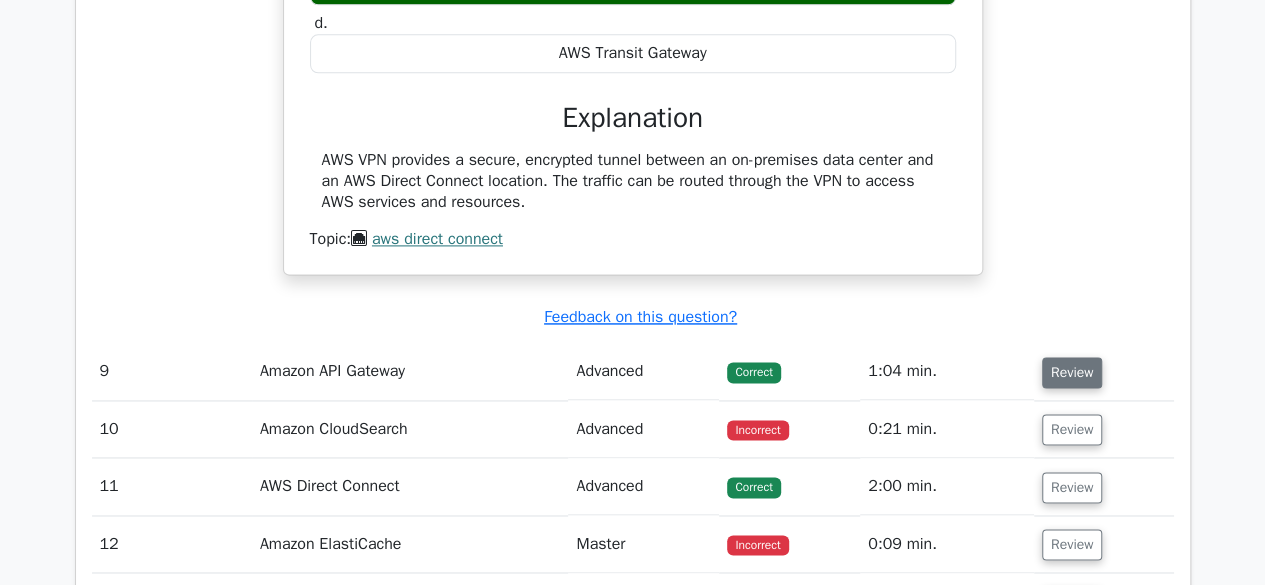 click on "Review" at bounding box center (1072, 372) 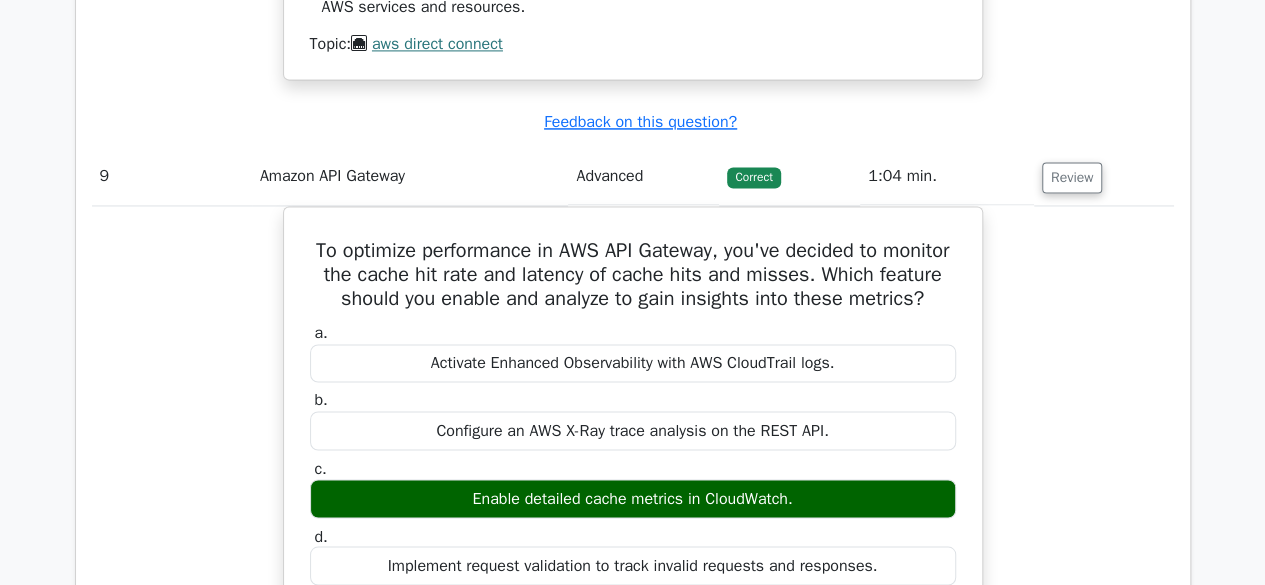 scroll, scrollTop: 9169, scrollLeft: 0, axis: vertical 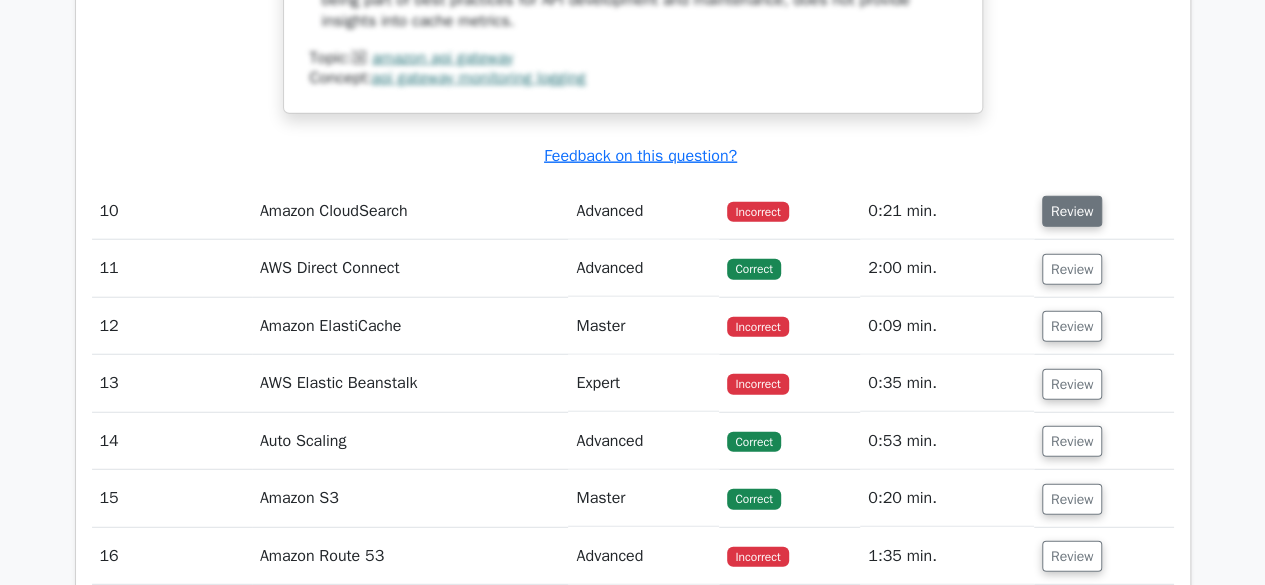 click on "Review" at bounding box center (1072, 211) 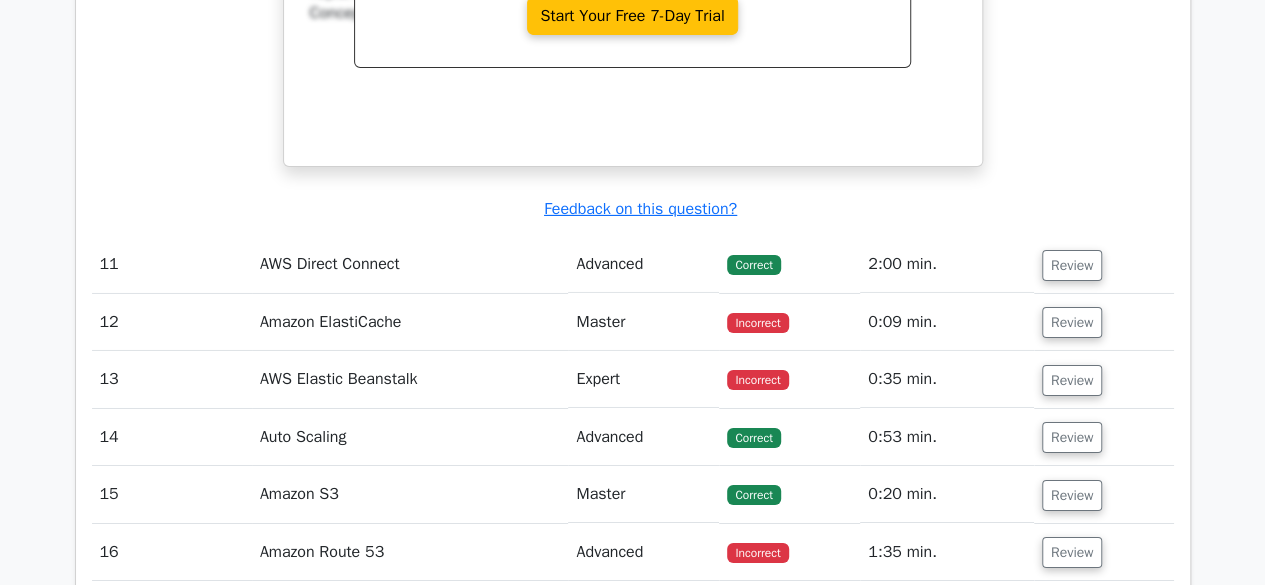 scroll, scrollTop: 10968, scrollLeft: 0, axis: vertical 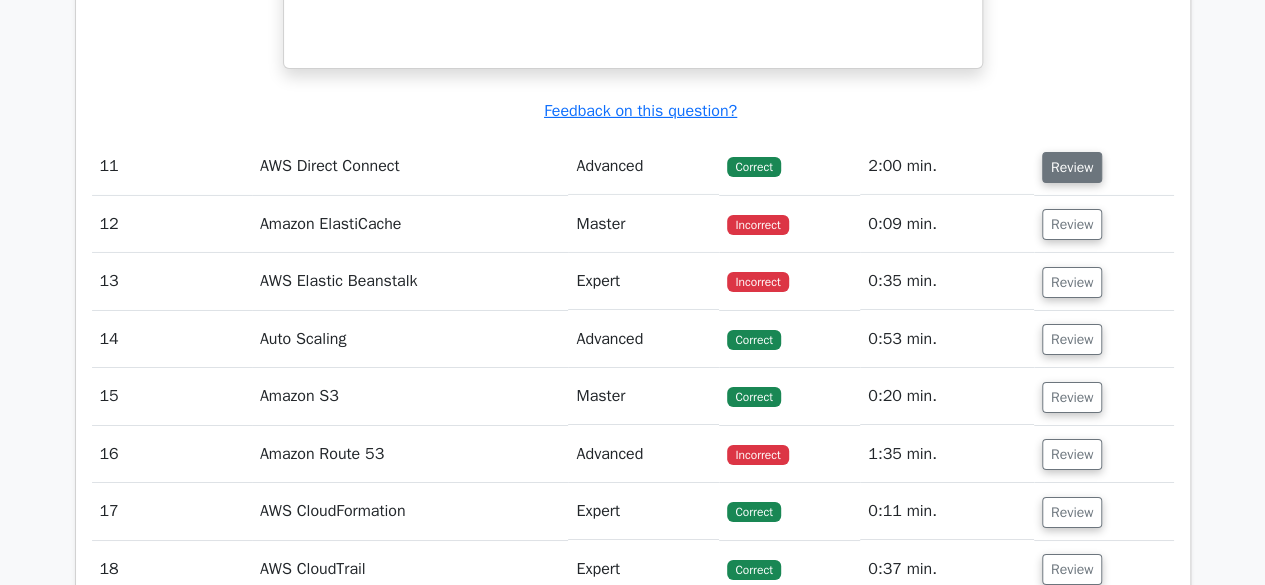 click on "Review" at bounding box center [1072, 167] 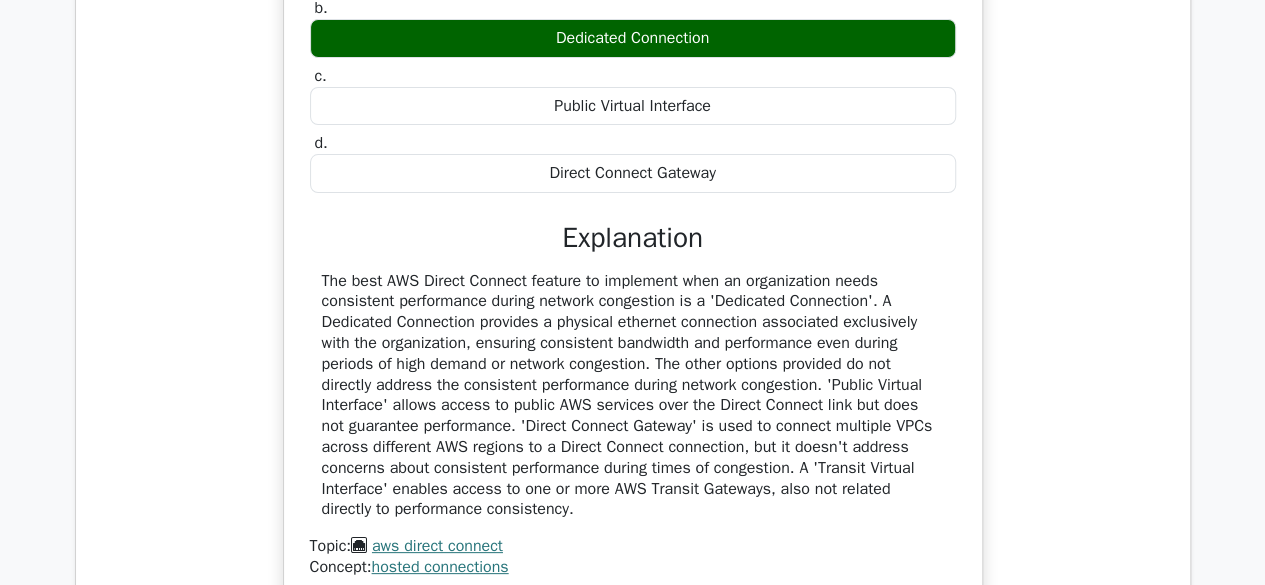 scroll, scrollTop: 11462, scrollLeft: 0, axis: vertical 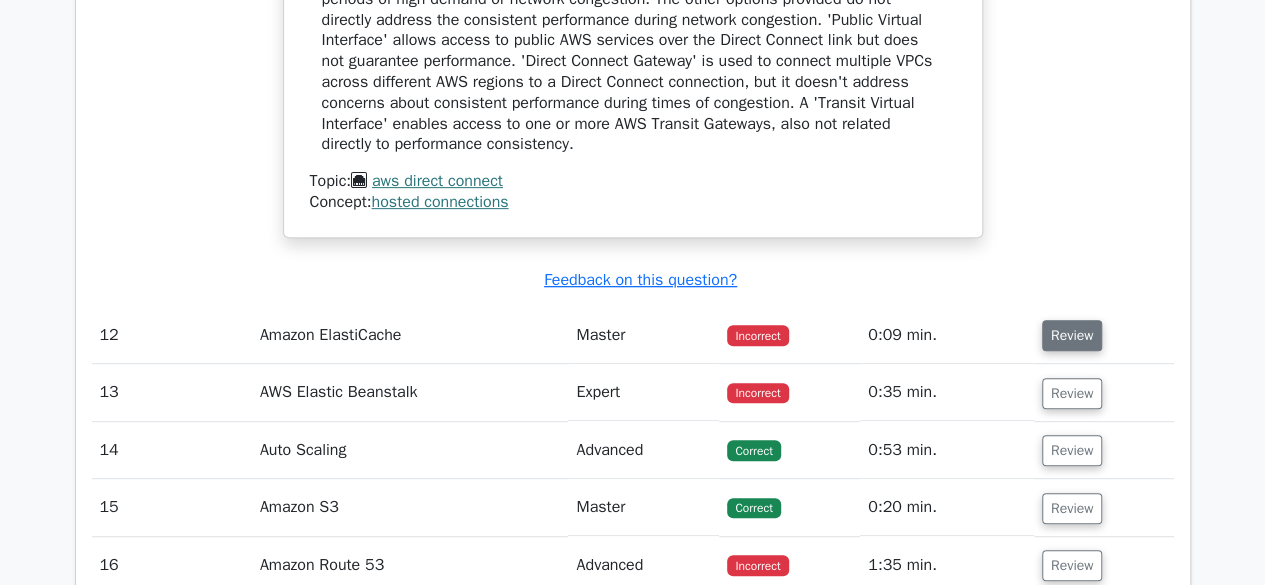 click on "Review" at bounding box center [1072, 335] 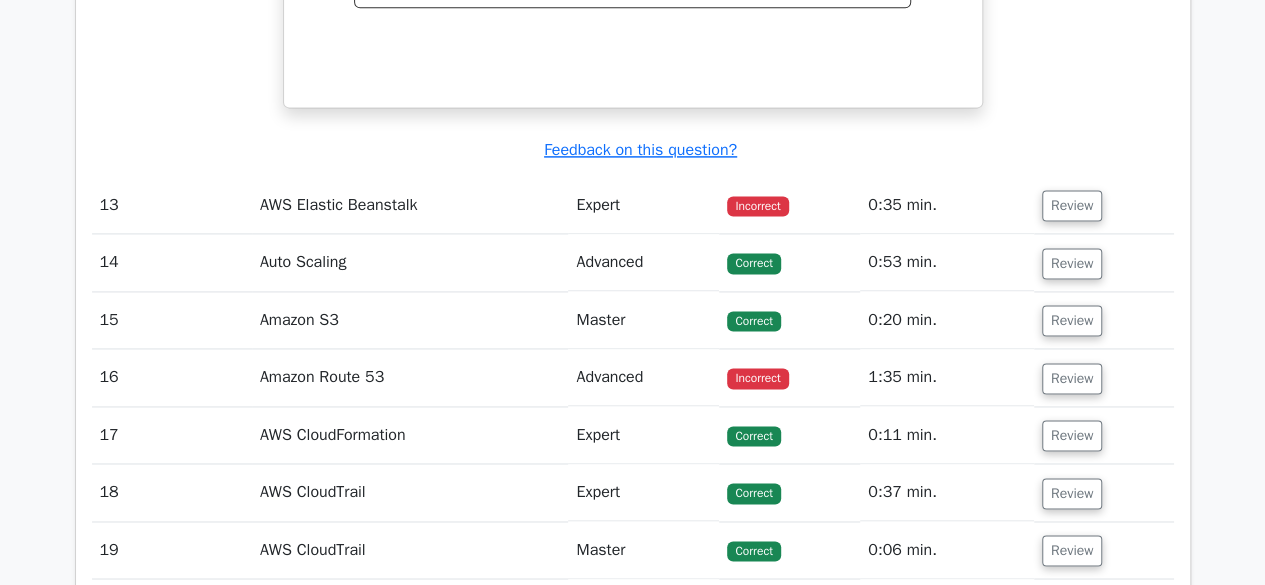 scroll, scrollTop: 12808, scrollLeft: 0, axis: vertical 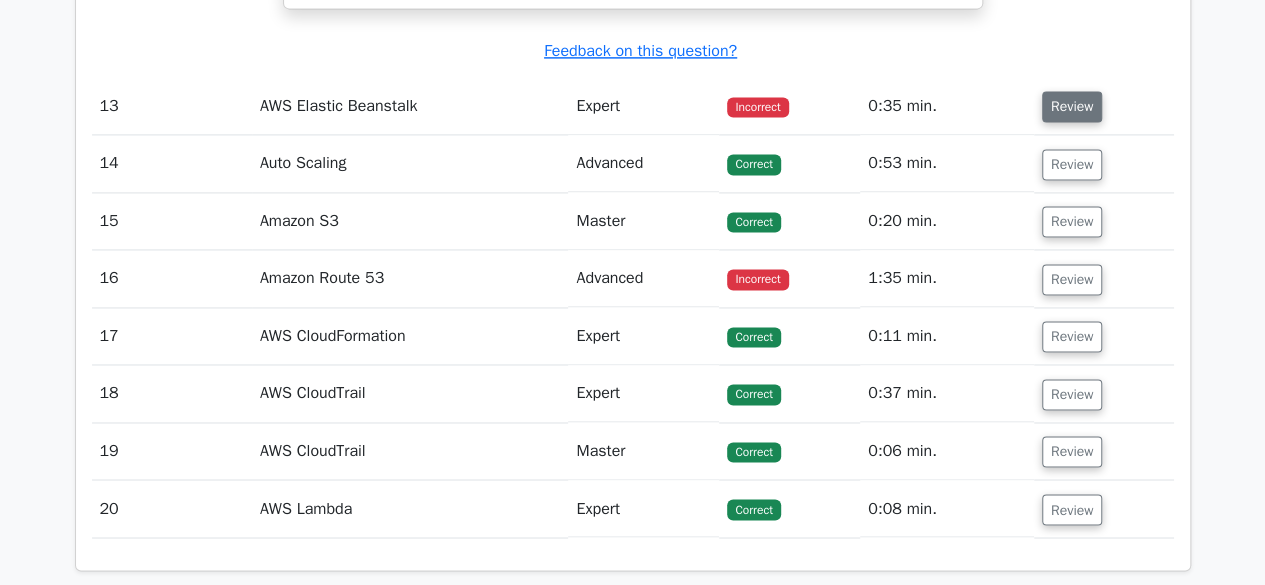 click on "Review" at bounding box center (1072, 106) 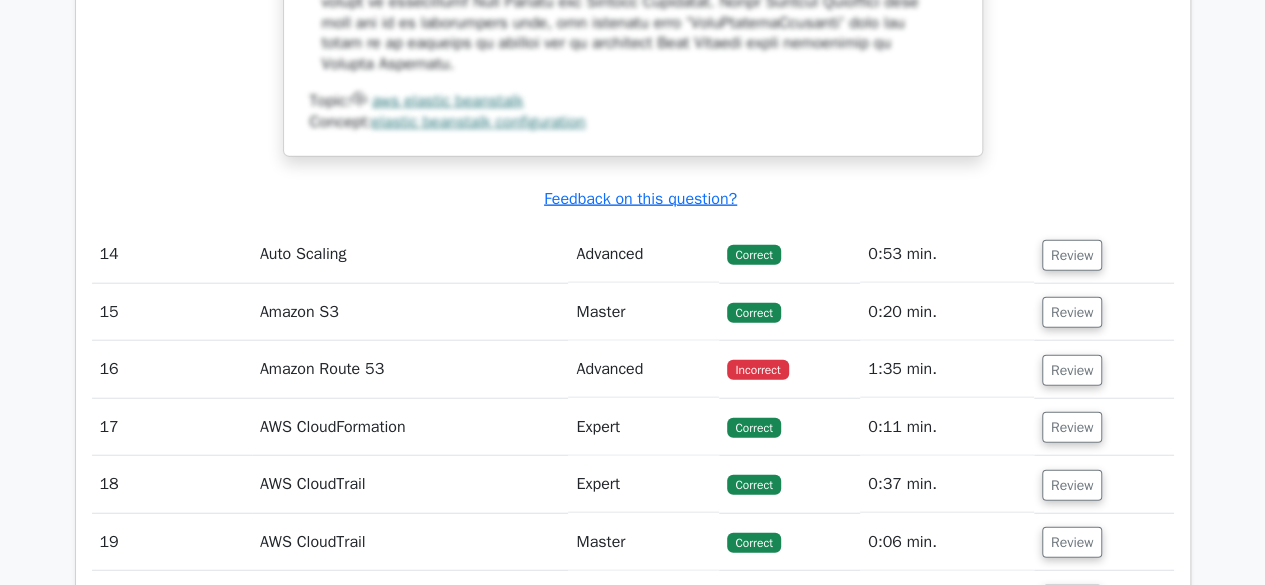 scroll, scrollTop: 13740, scrollLeft: 0, axis: vertical 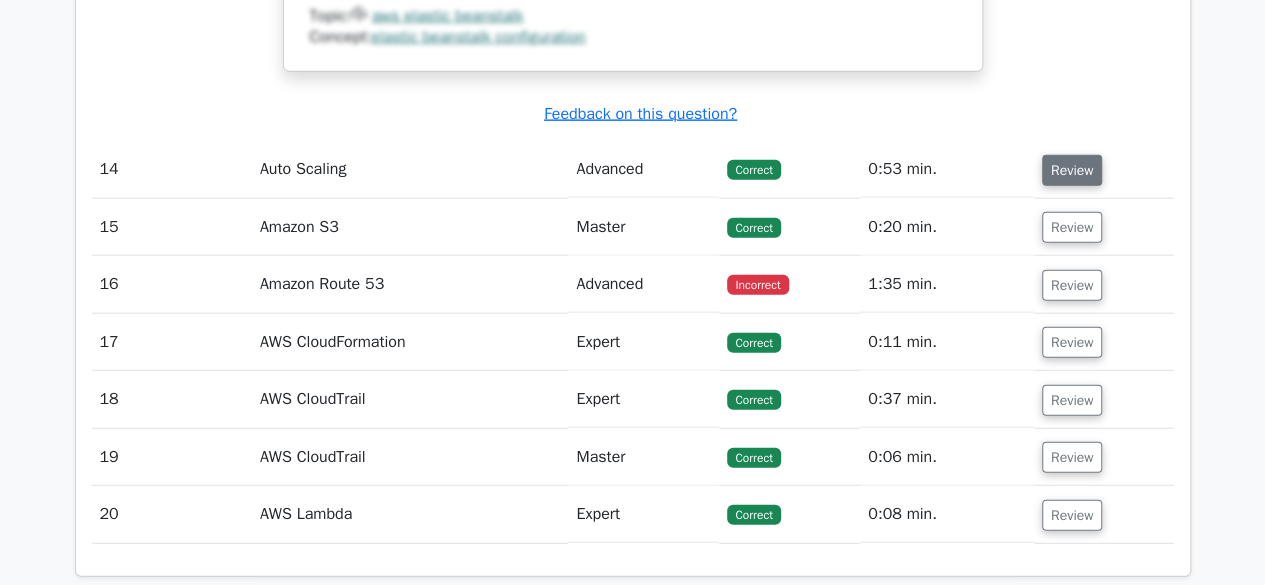 click on "Review" at bounding box center (1072, 170) 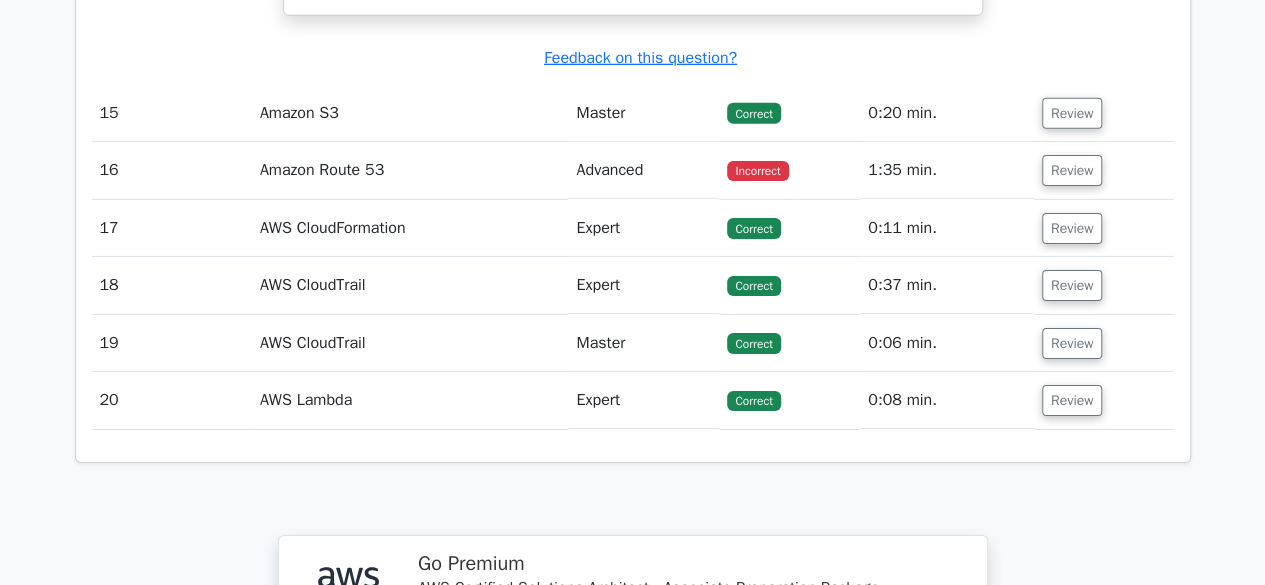 scroll, scrollTop: 14566, scrollLeft: 0, axis: vertical 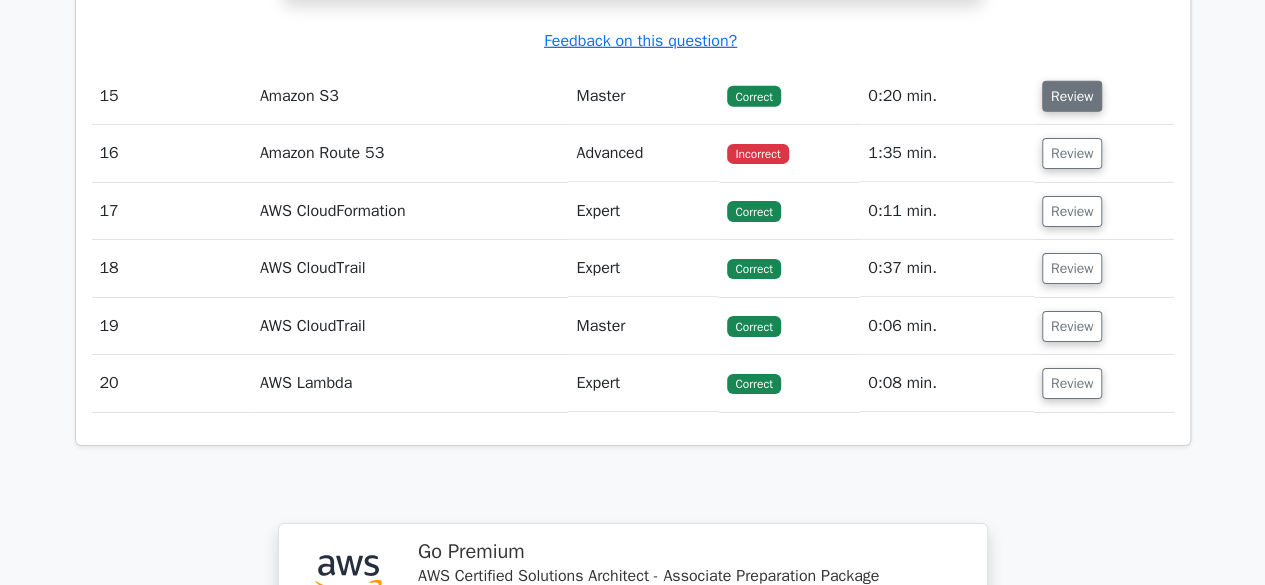 click on "Review" at bounding box center [1072, 96] 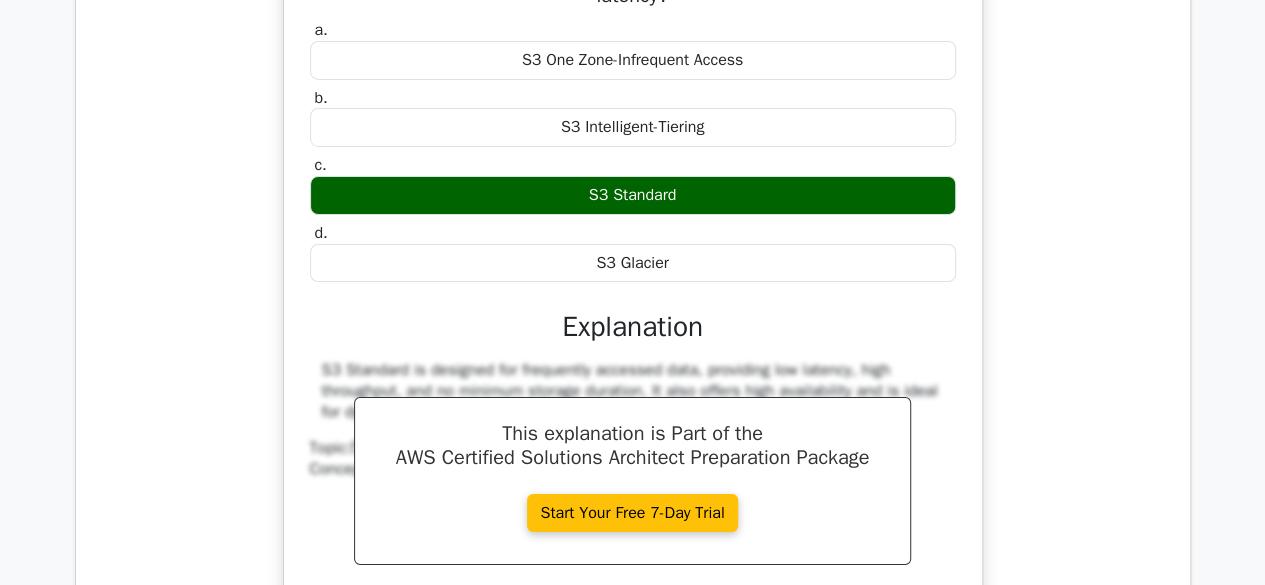 scroll, scrollTop: 14860, scrollLeft: 0, axis: vertical 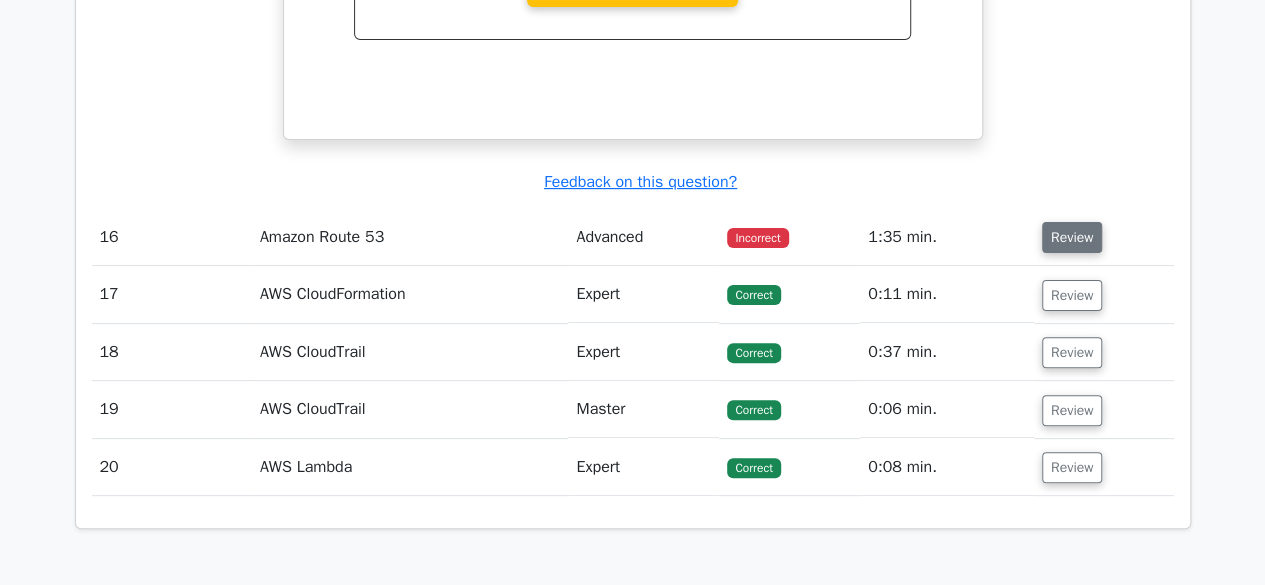 click on "Review" at bounding box center (1072, 237) 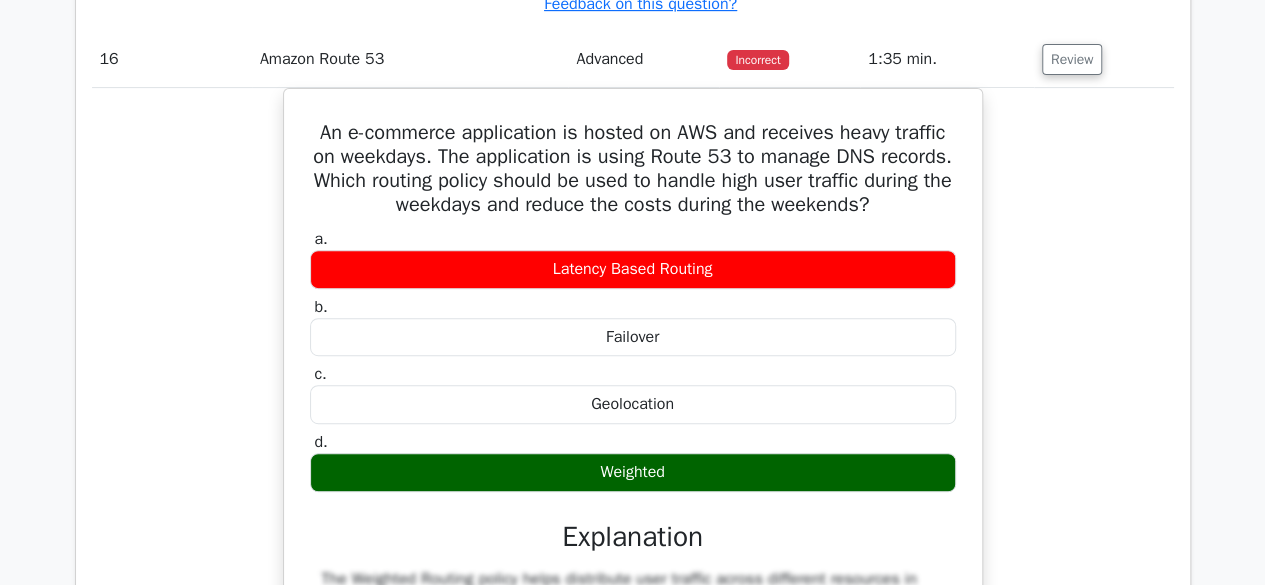 scroll, scrollTop: 15513, scrollLeft: 0, axis: vertical 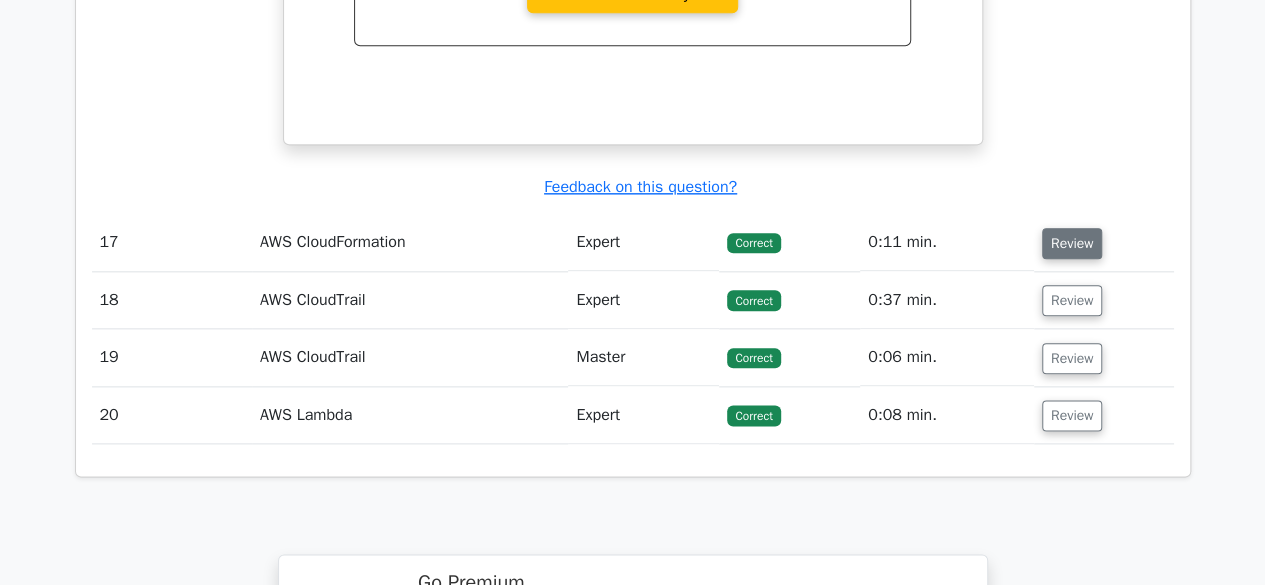 click on "Review" at bounding box center (1072, 243) 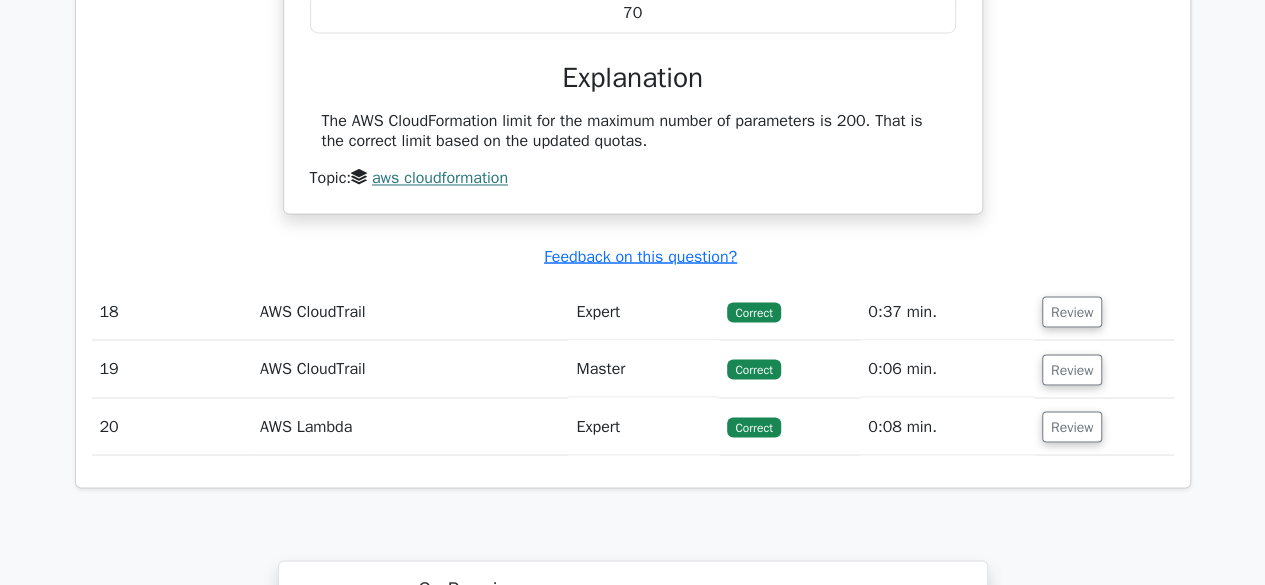 scroll, scrollTop: 16872, scrollLeft: 0, axis: vertical 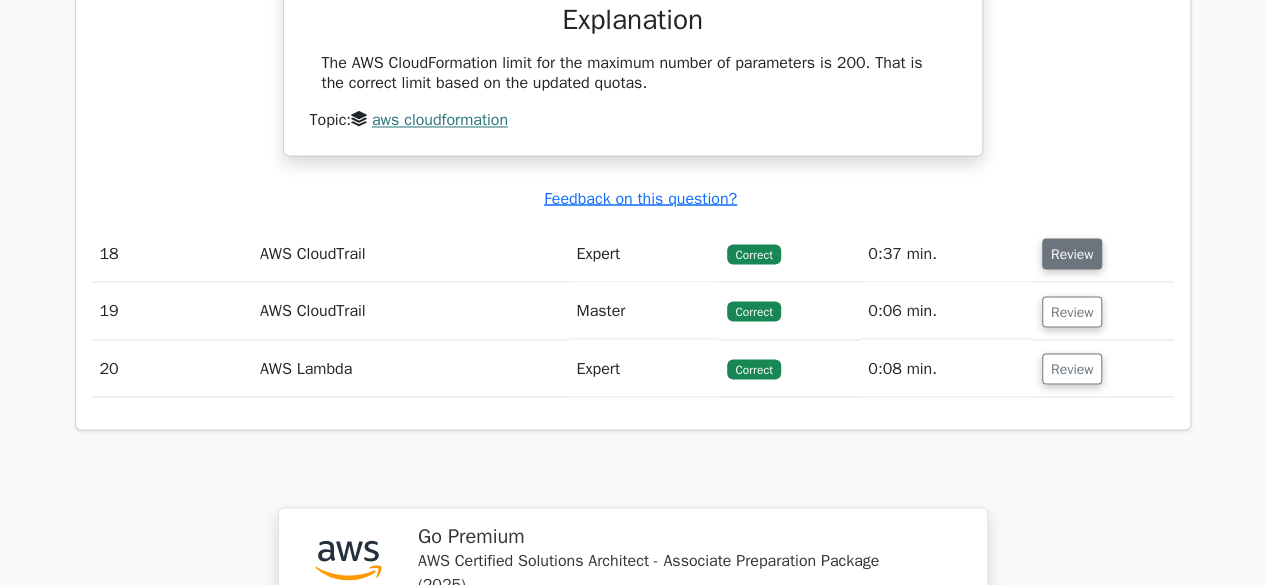 click on "Review" at bounding box center [1072, 253] 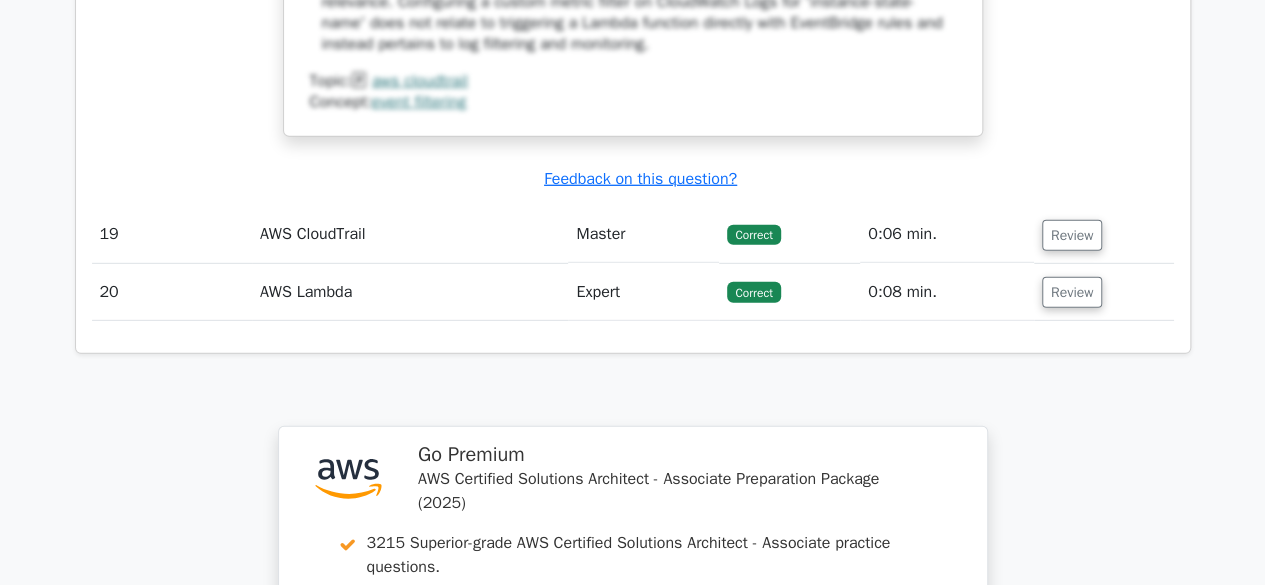 scroll, scrollTop: 18032, scrollLeft: 0, axis: vertical 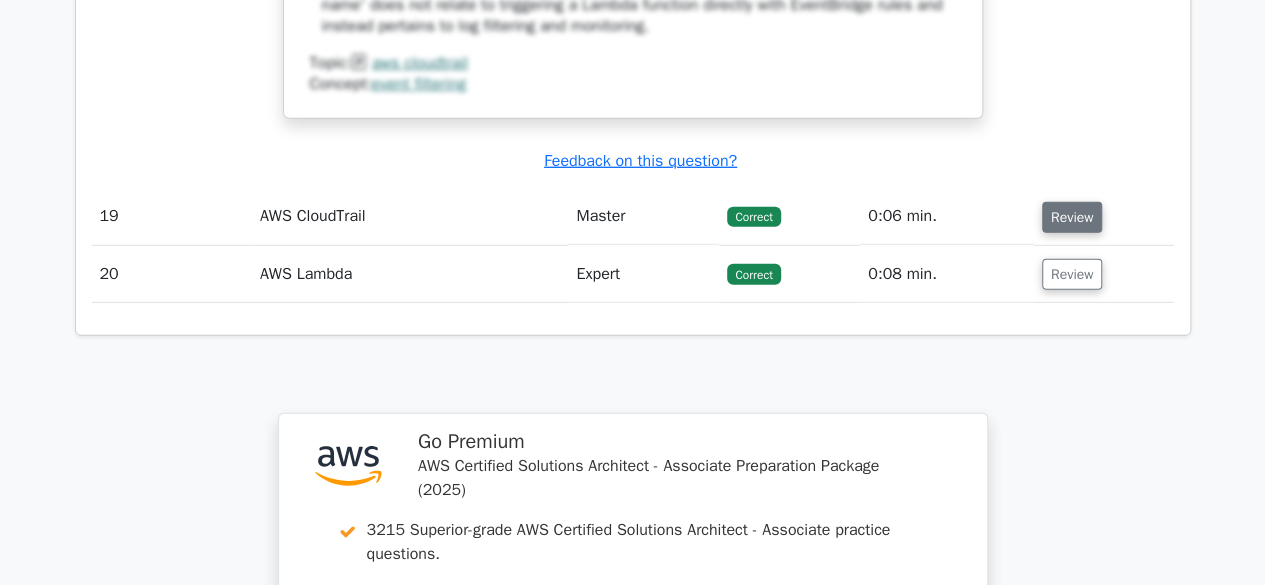 click on "Review" at bounding box center [1072, 217] 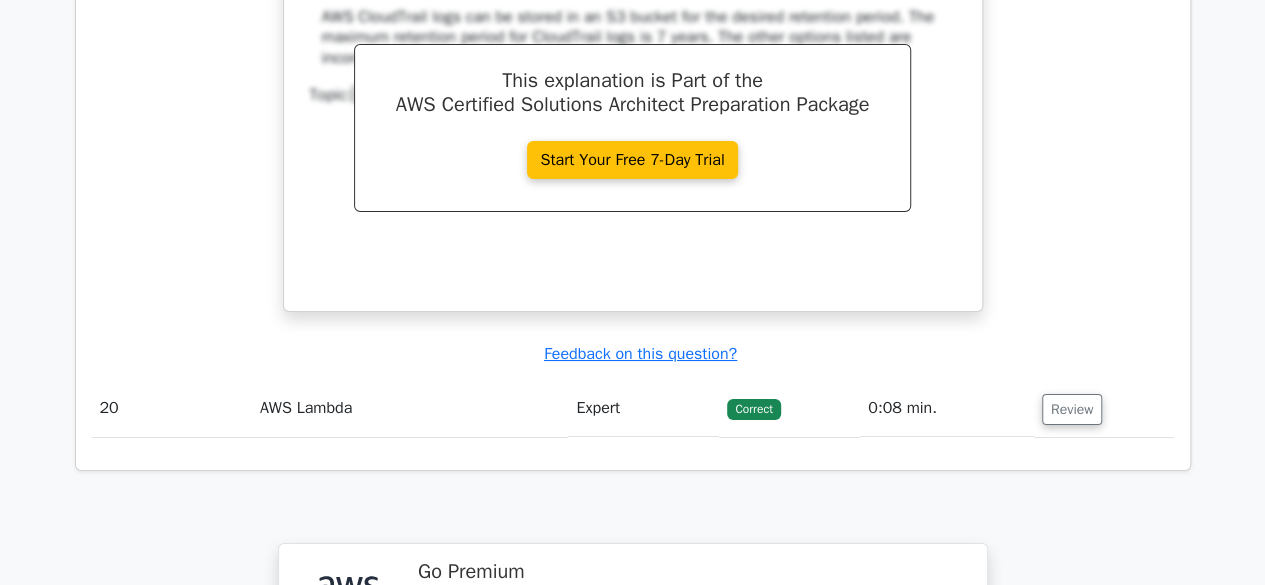 scroll, scrollTop: 18805, scrollLeft: 0, axis: vertical 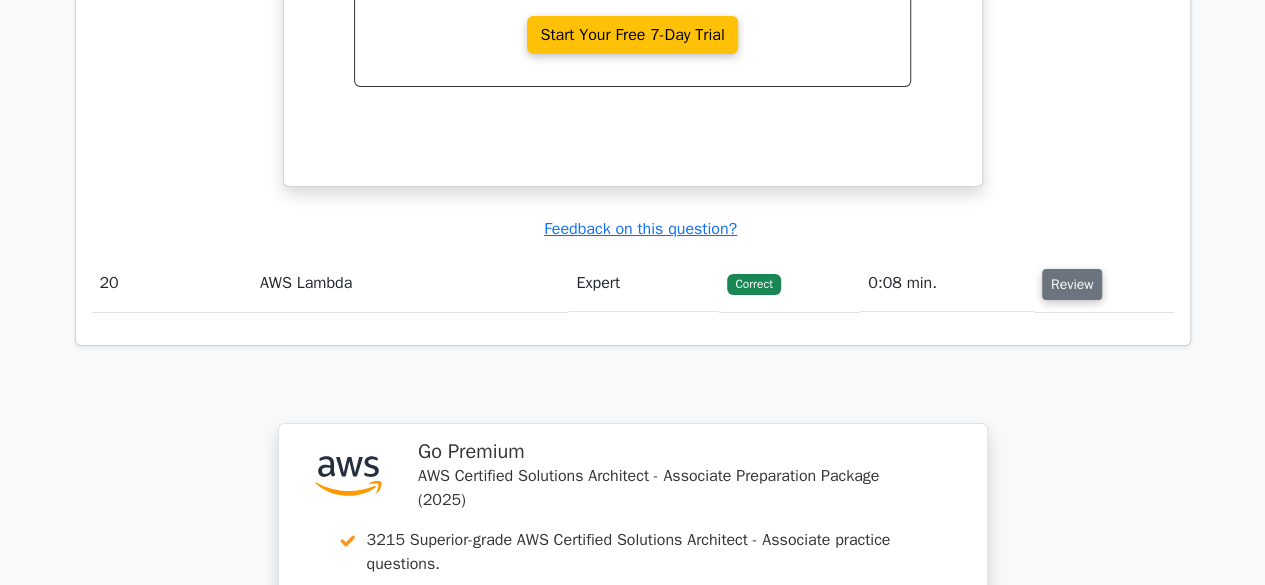click on "Review" at bounding box center (1072, 284) 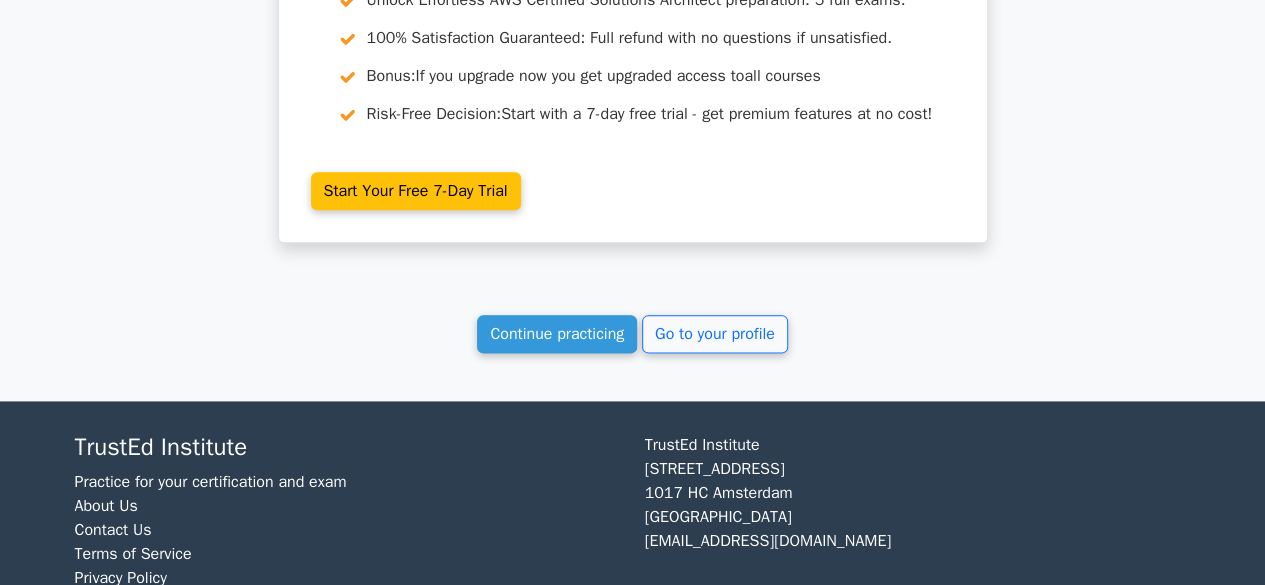 scroll, scrollTop: 20105, scrollLeft: 0, axis: vertical 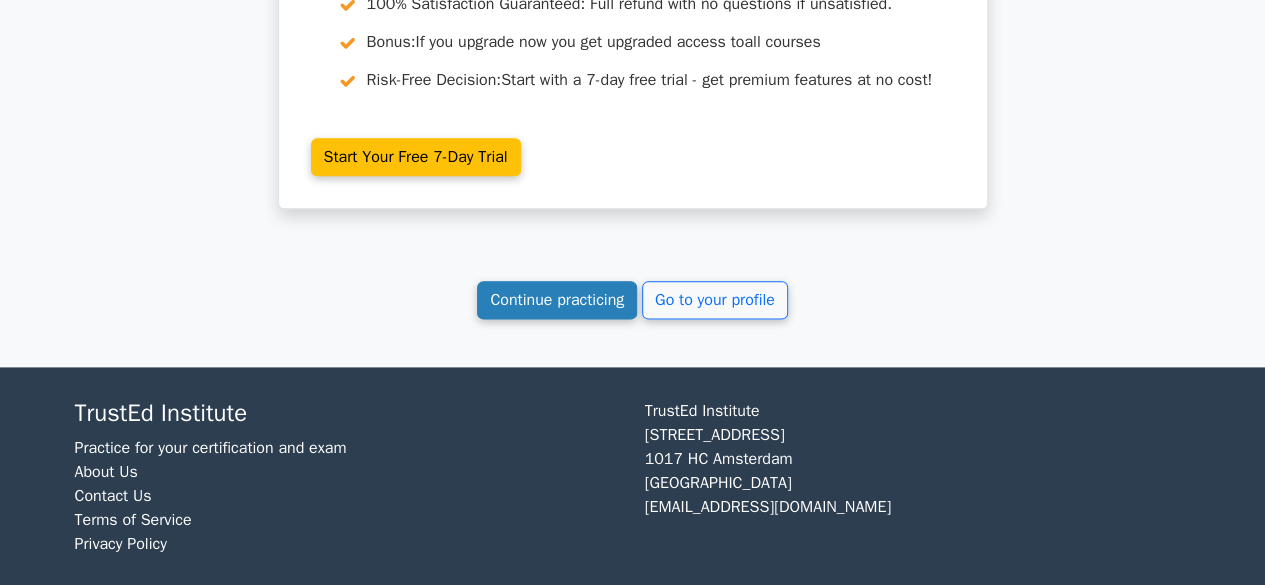 click on "Continue practicing" at bounding box center (557, 300) 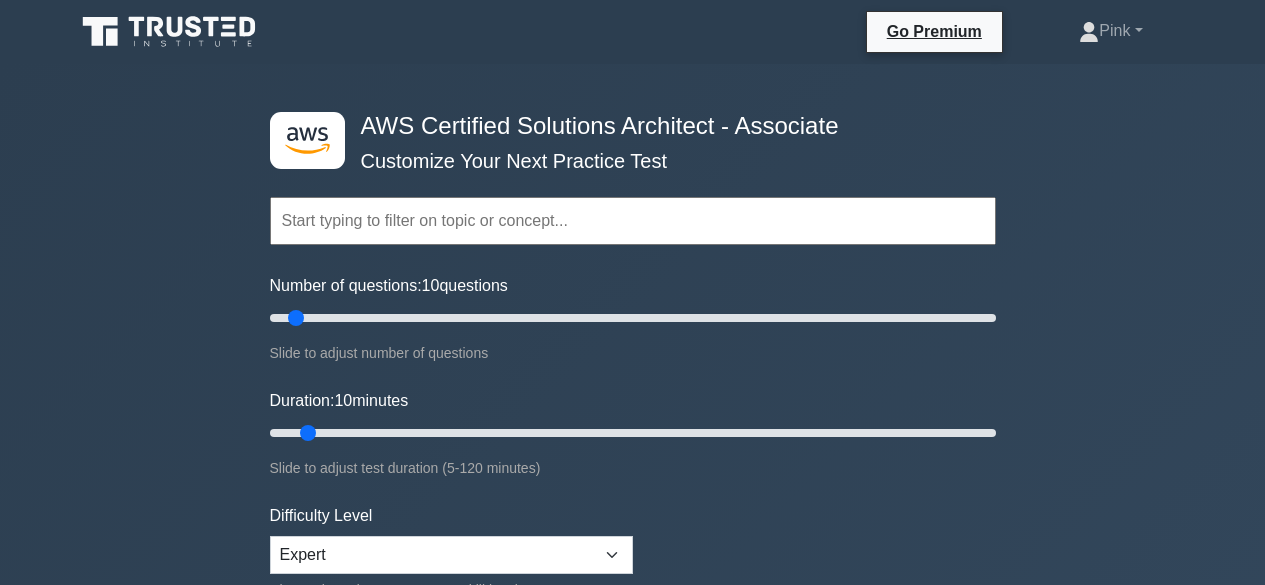 scroll, scrollTop: 0, scrollLeft: 0, axis: both 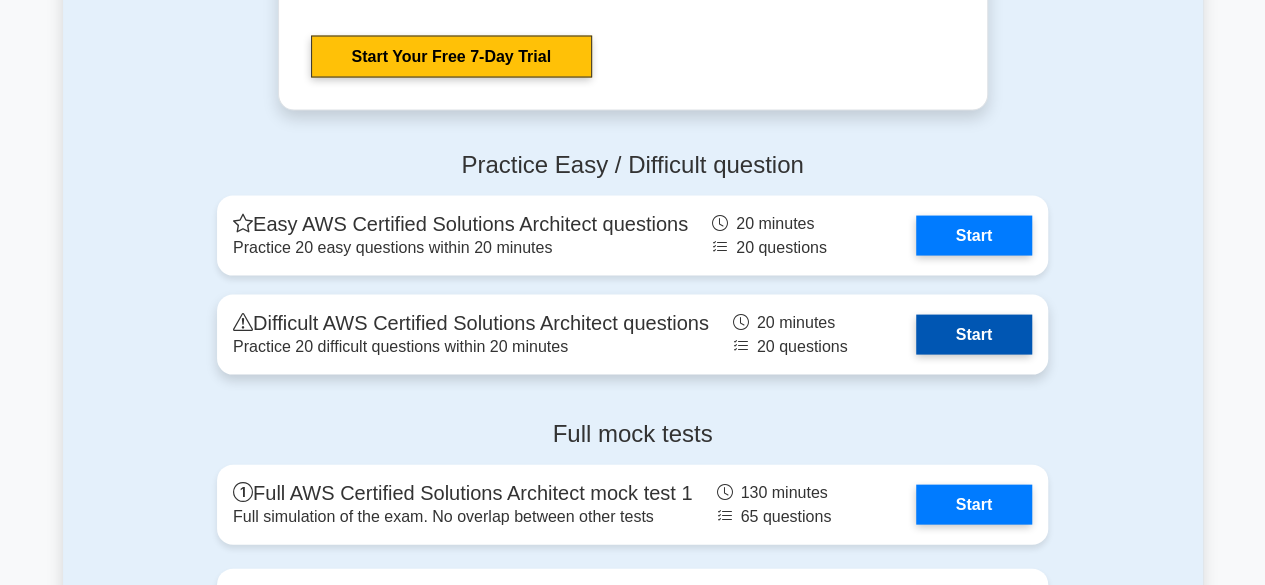 click on "Start" at bounding box center [974, 335] 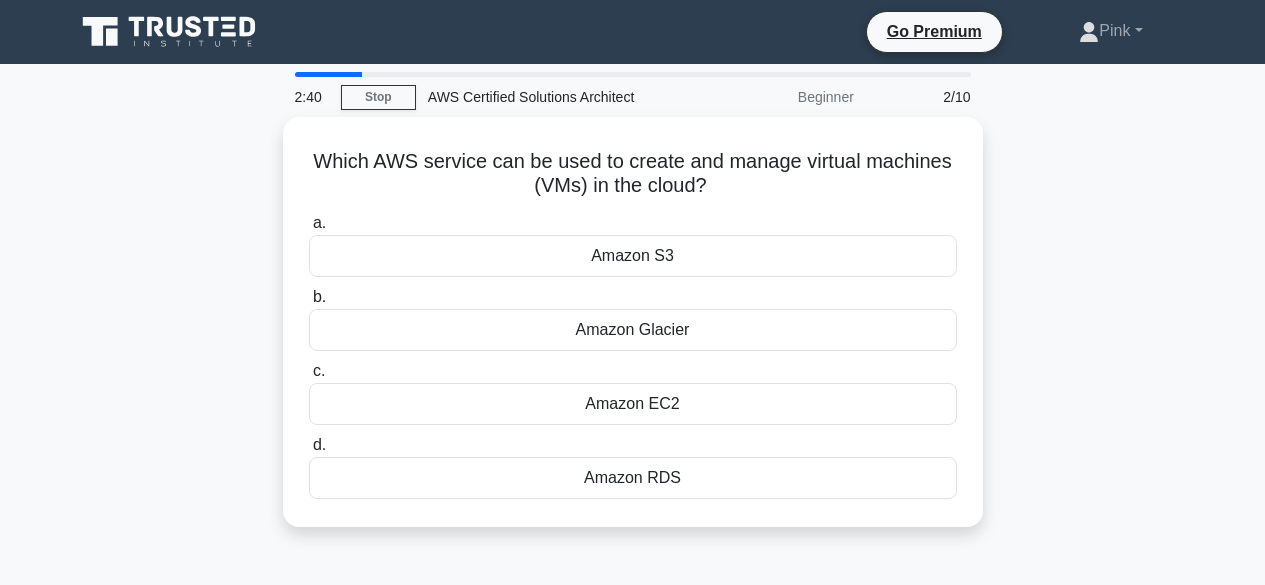 scroll, scrollTop: 0, scrollLeft: 0, axis: both 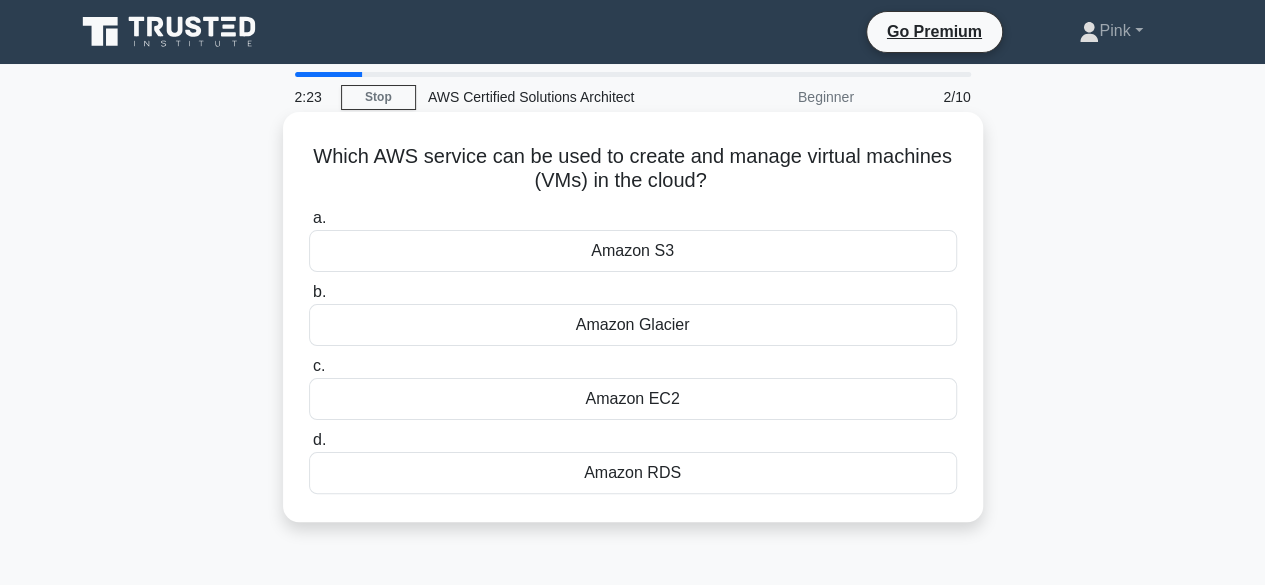 click on "Amazon EC2" at bounding box center (633, 399) 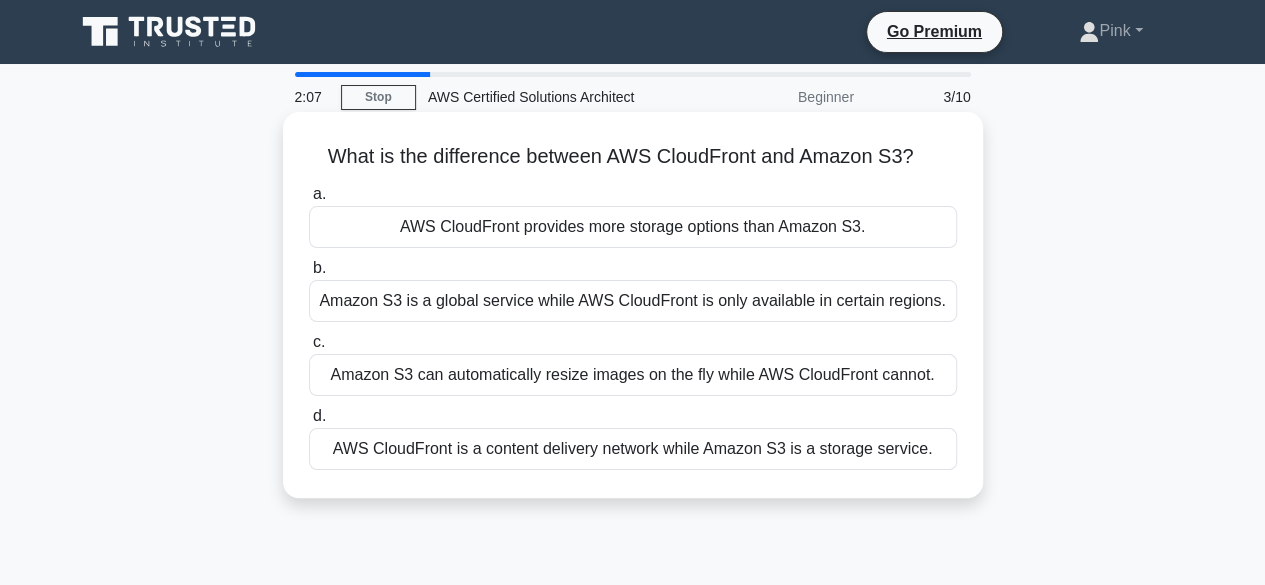 click on "AWS CloudFront is a content delivery network while Amazon S3 is a storage service." at bounding box center [633, 449] 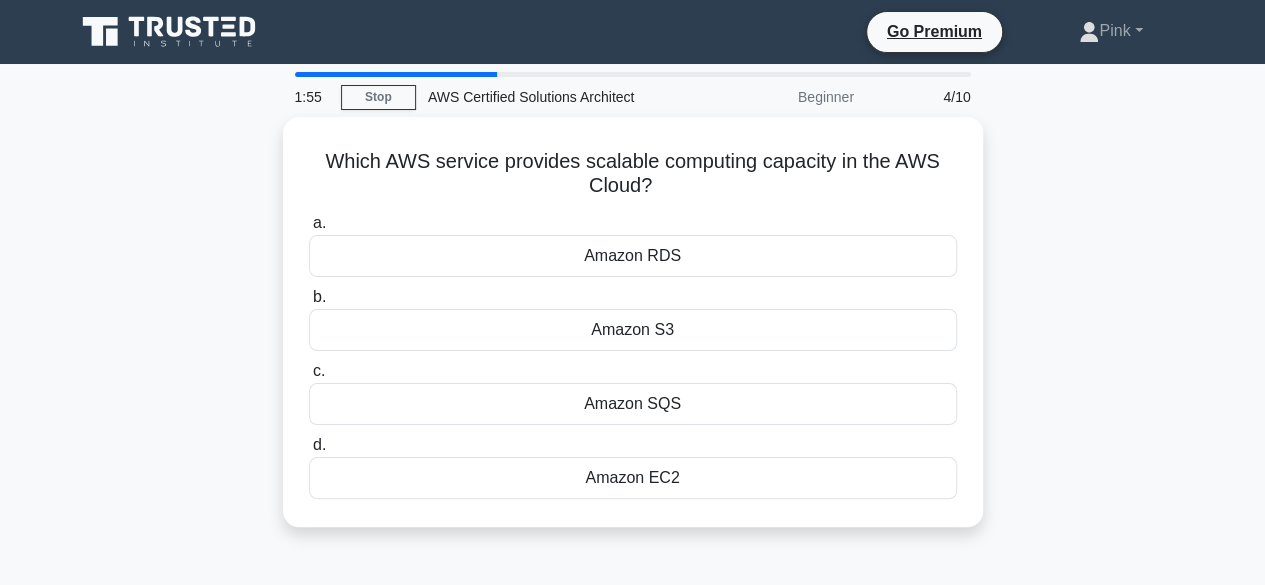 click on "d.
Amazon EC2" at bounding box center [633, 466] 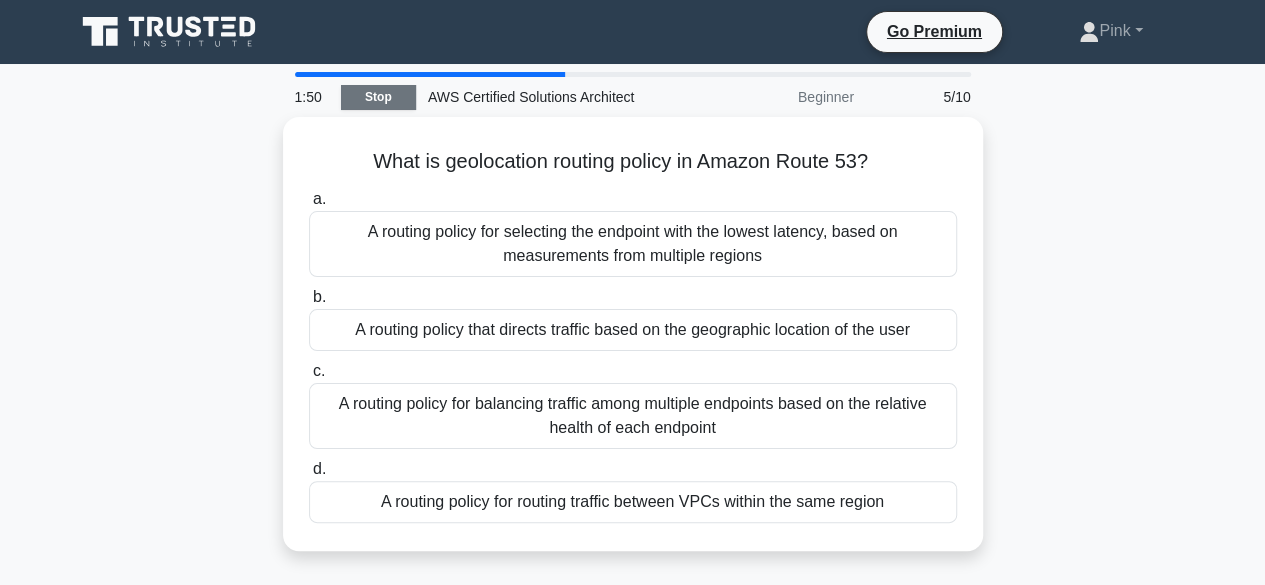 click on "Stop" at bounding box center (378, 97) 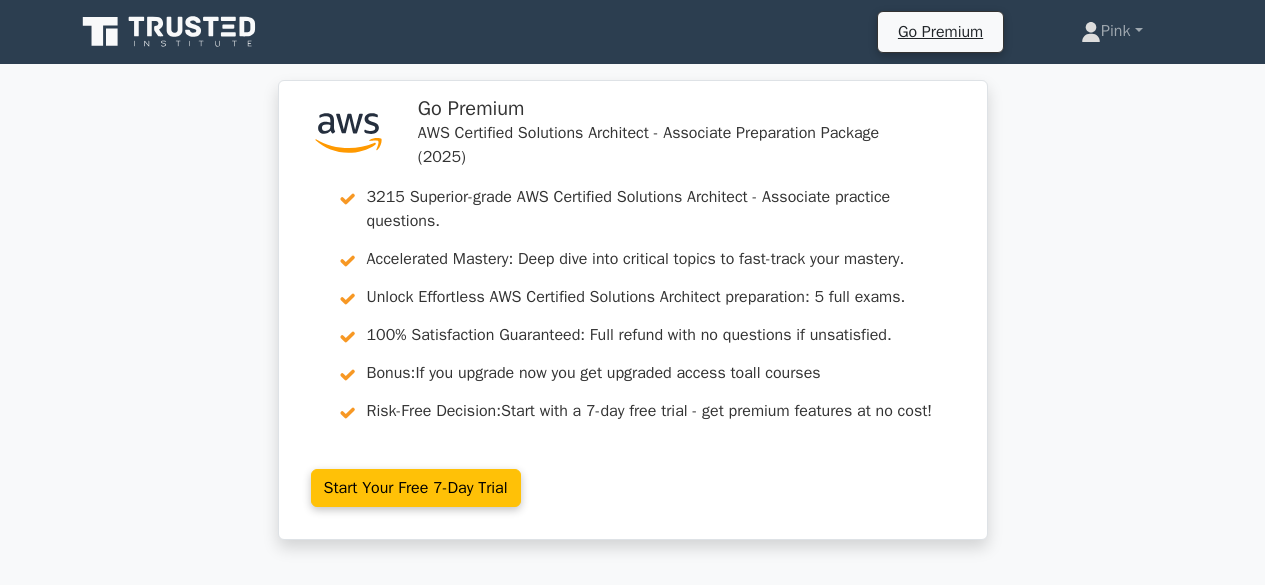 scroll, scrollTop: 0, scrollLeft: 0, axis: both 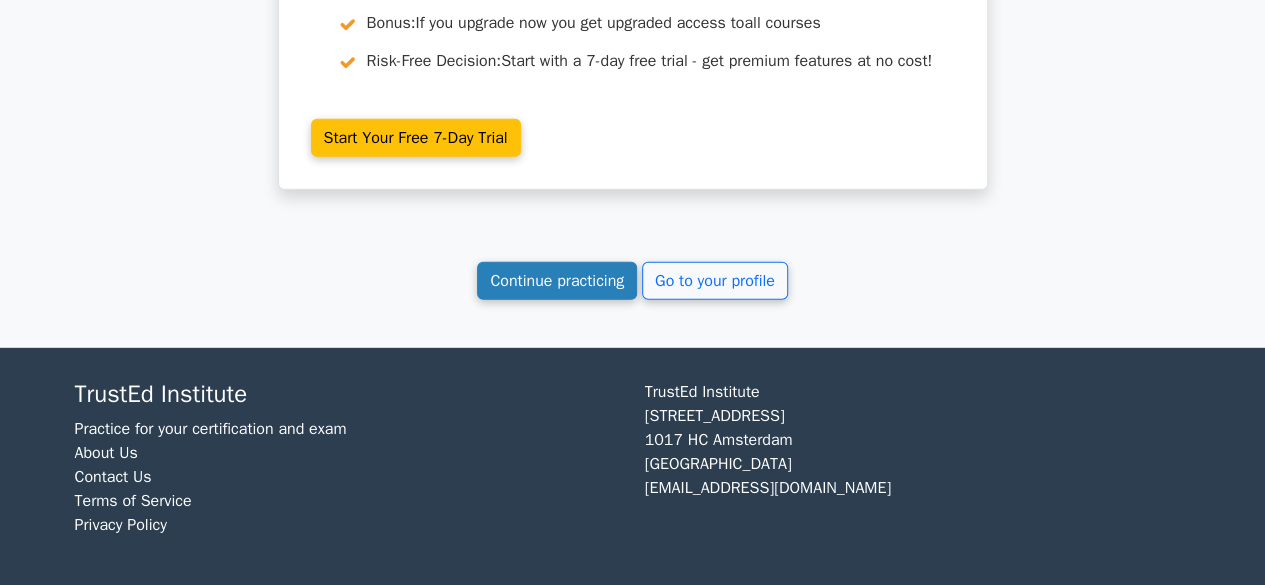 click on "Continue practicing" at bounding box center [557, 281] 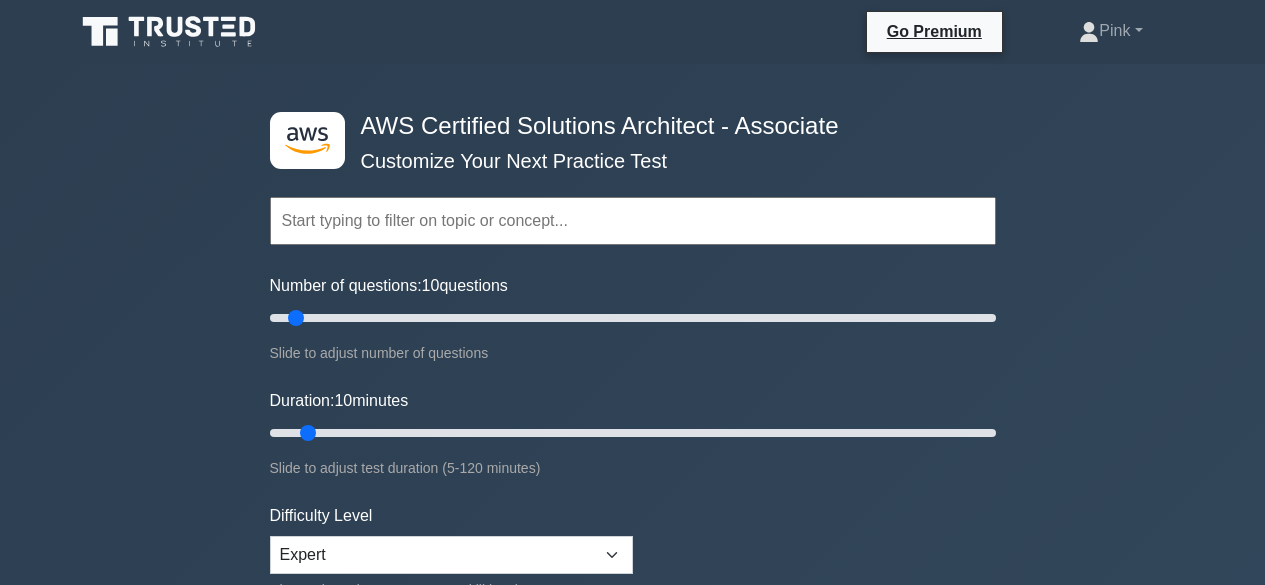scroll, scrollTop: 0, scrollLeft: 0, axis: both 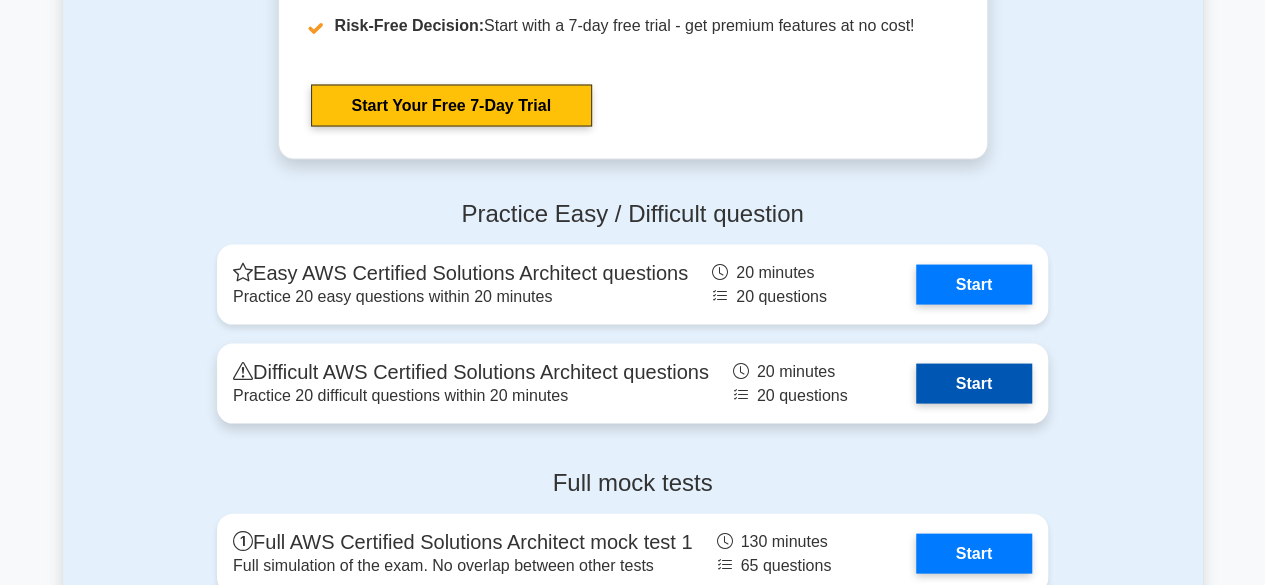 click on "Start" at bounding box center (974, 383) 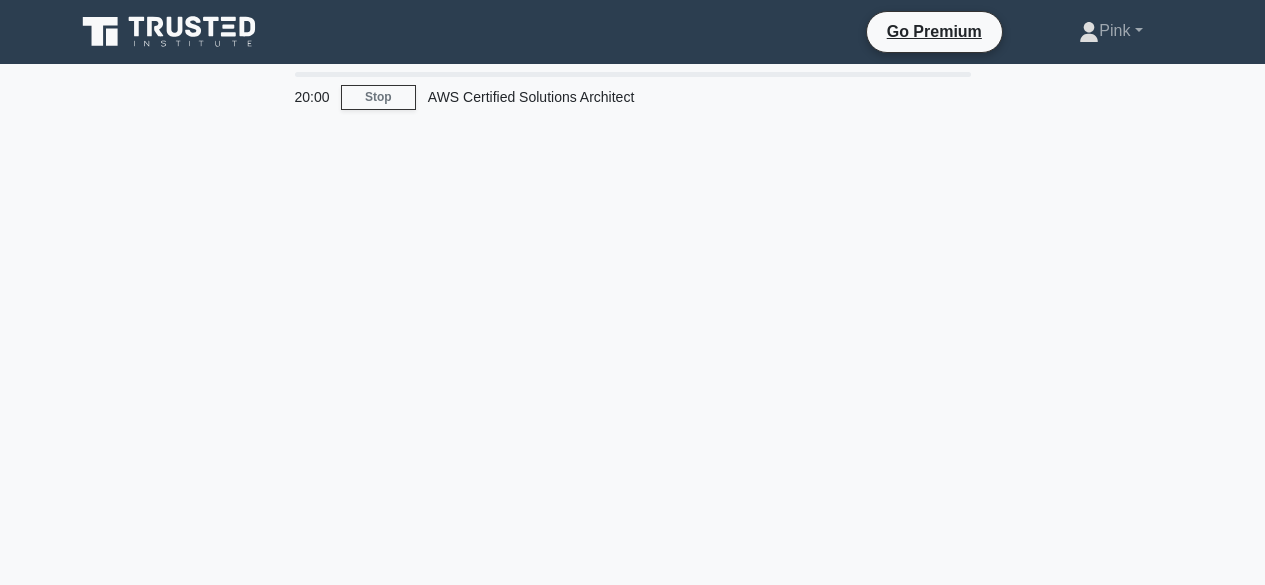 scroll, scrollTop: 0, scrollLeft: 0, axis: both 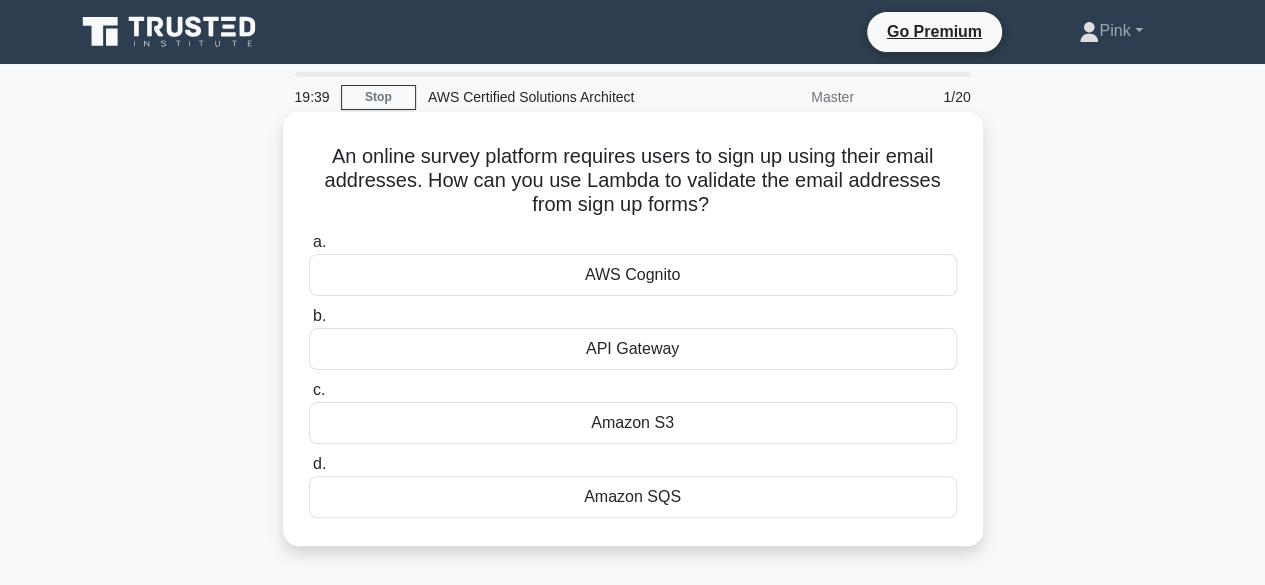 click on "AWS Cognito" at bounding box center (633, 275) 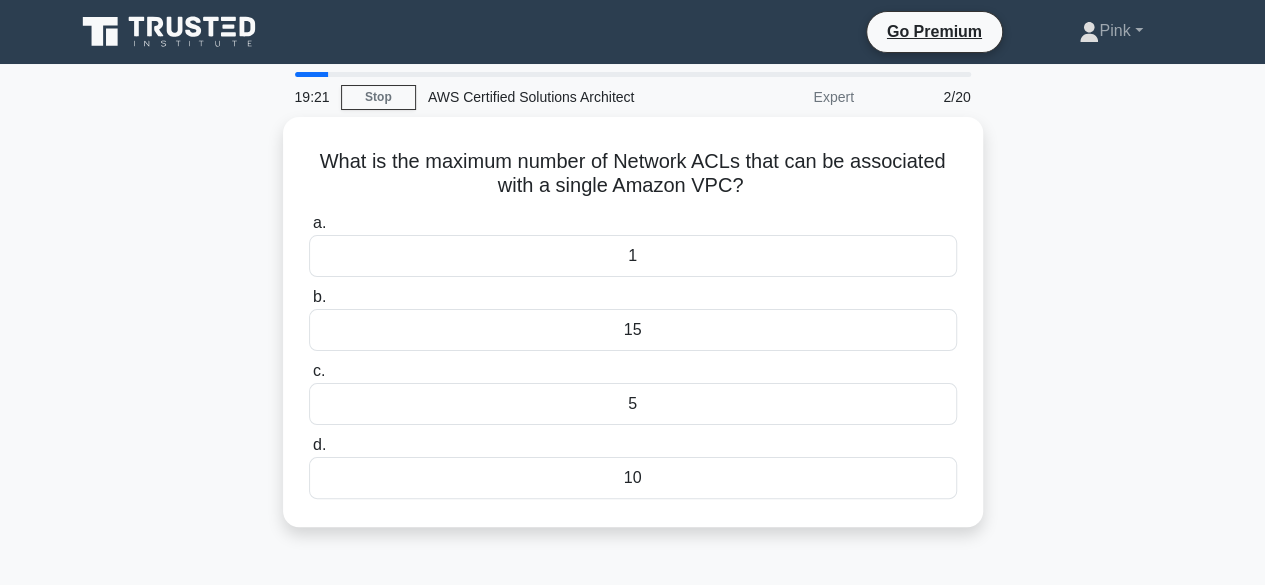 click on "1" at bounding box center (633, 256) 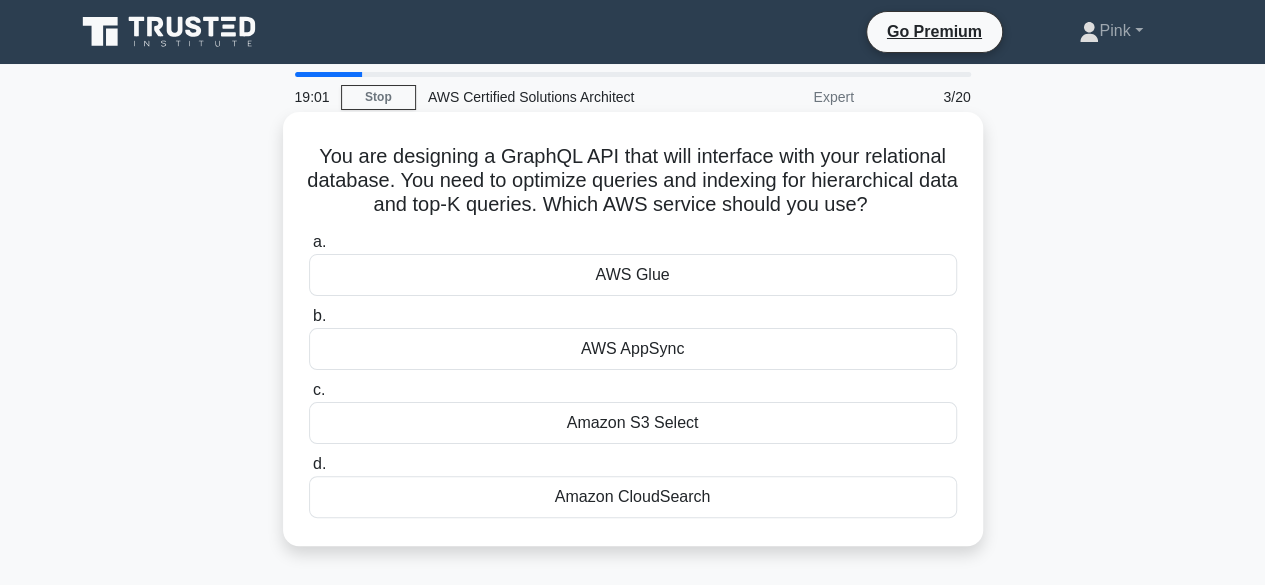 click on "AWS AppSync" at bounding box center [633, 349] 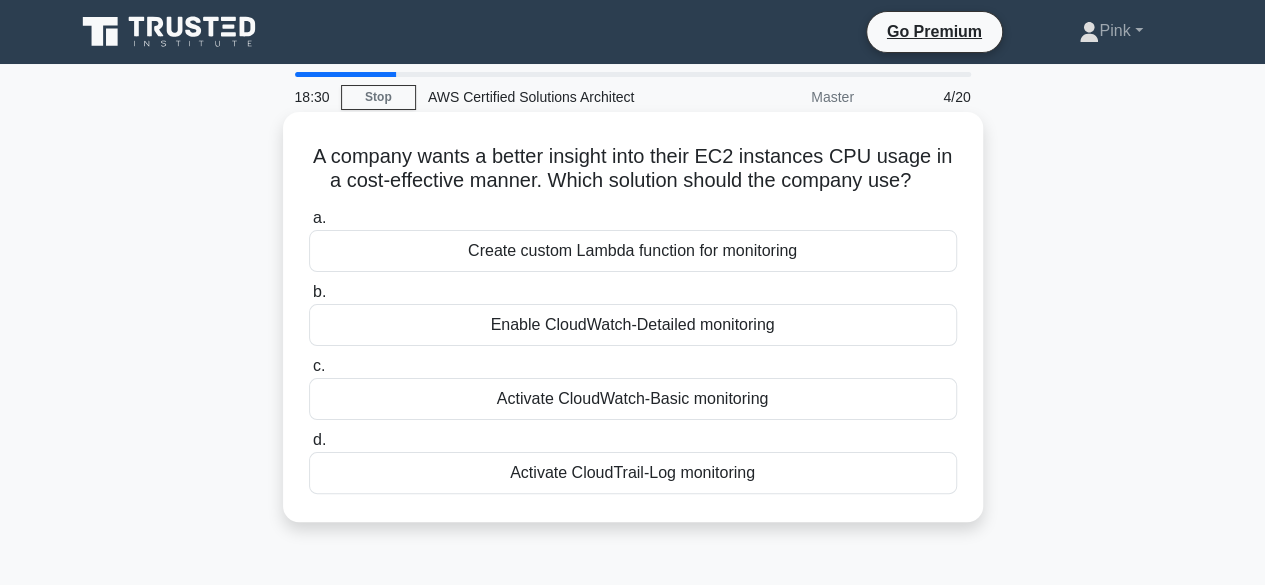 click on "Activate CloudWatch-Basic monitoring" at bounding box center (633, 399) 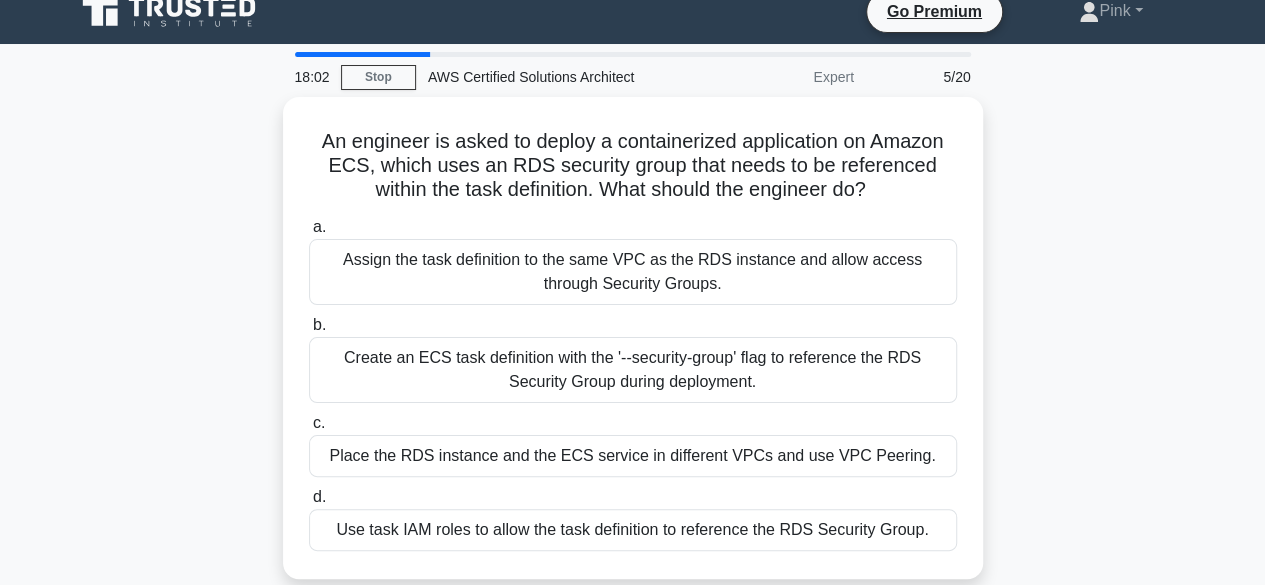 scroll, scrollTop: 40, scrollLeft: 0, axis: vertical 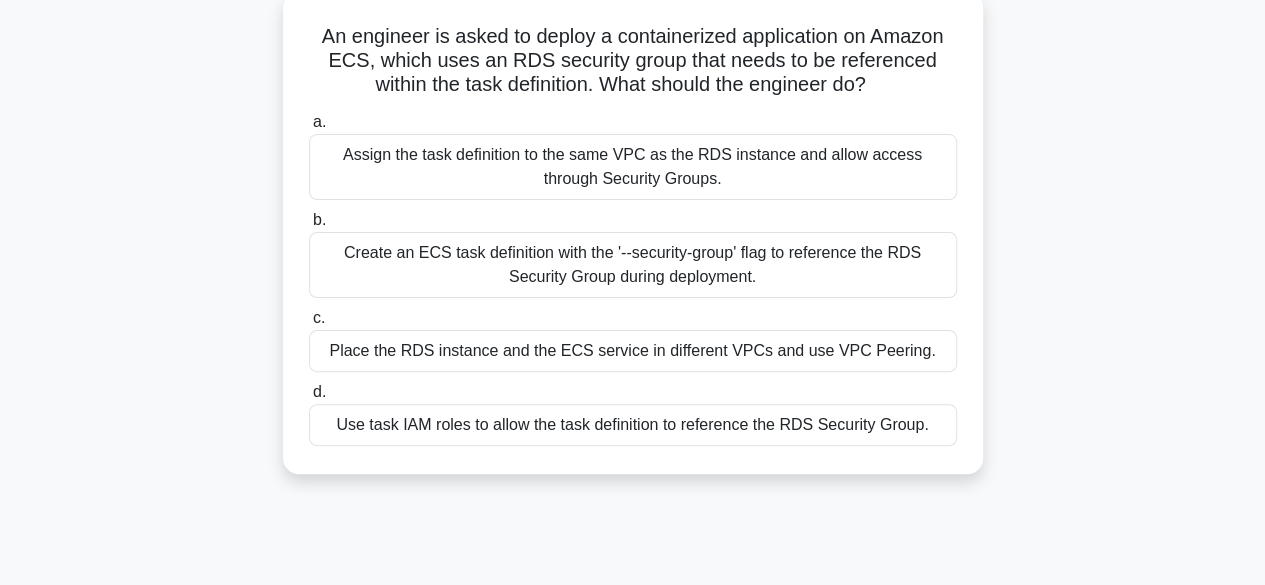 click on "Assign the task definition to the same VPC as the RDS instance and allow access through Security Groups." at bounding box center [633, 167] 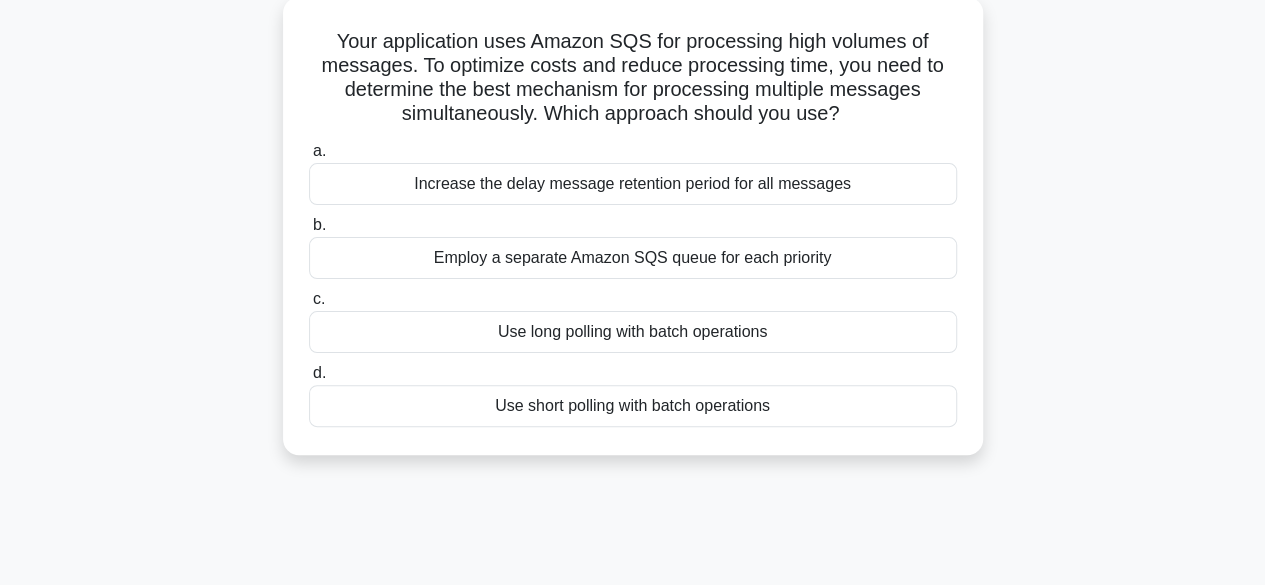scroll, scrollTop: 0, scrollLeft: 0, axis: both 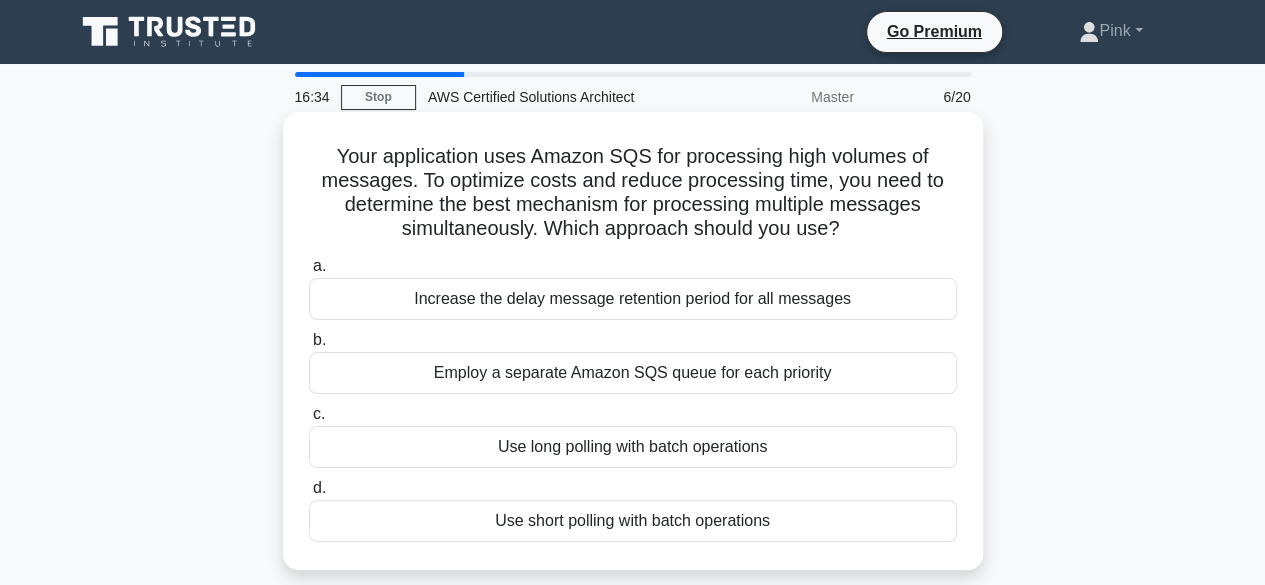 click on "Use long polling with batch operations" at bounding box center [633, 447] 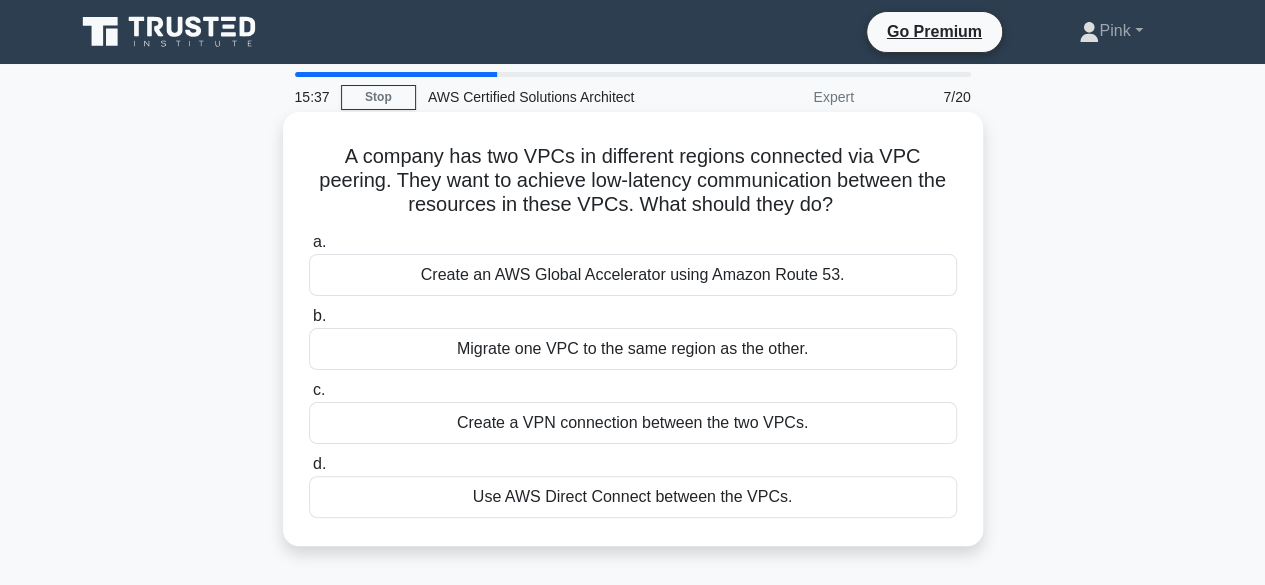 click on "Create an AWS Global Accelerator using Amazon Route 53." at bounding box center (633, 275) 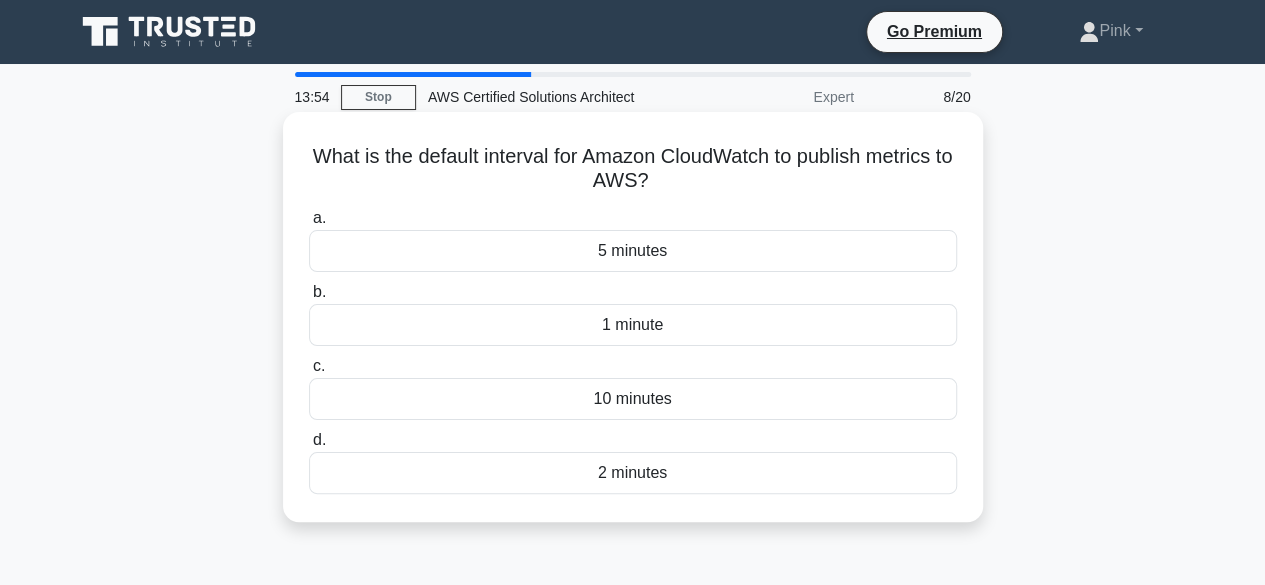 click on "1 minute" at bounding box center (633, 325) 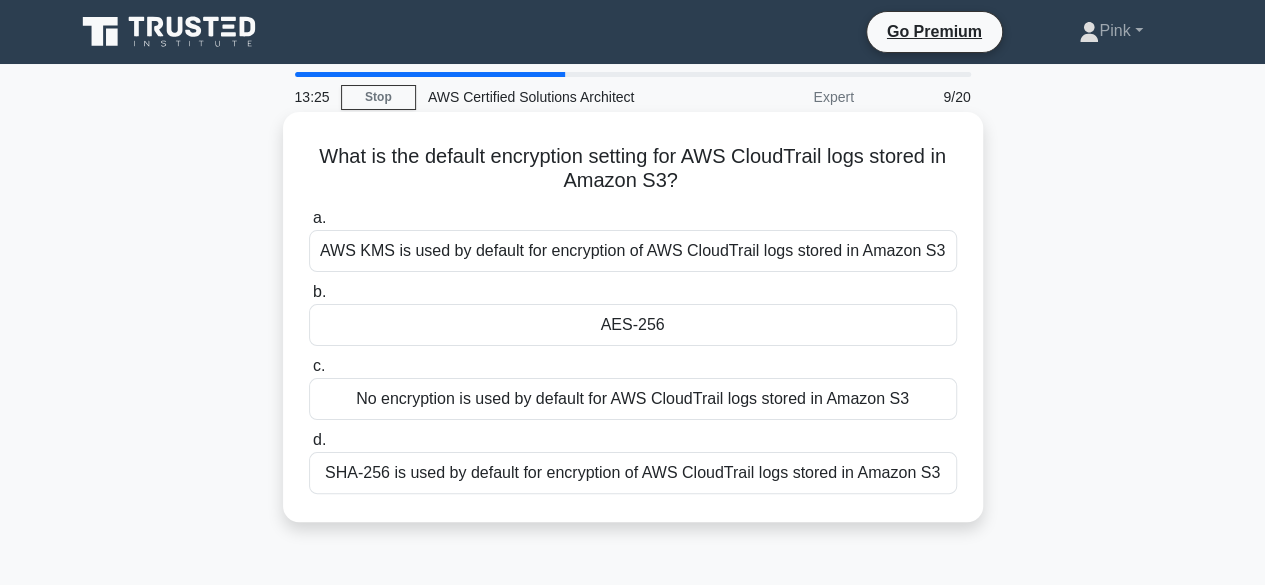 click on "AES-256" at bounding box center [633, 325] 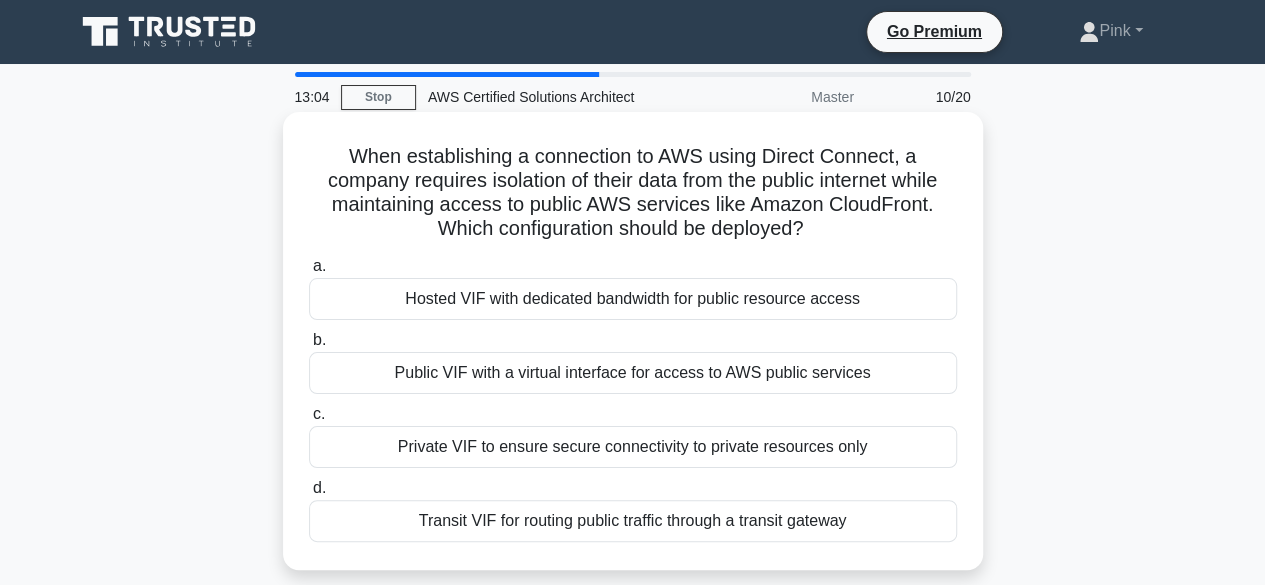 click on "Public VIF with a virtual interface for access to AWS public services" at bounding box center (633, 373) 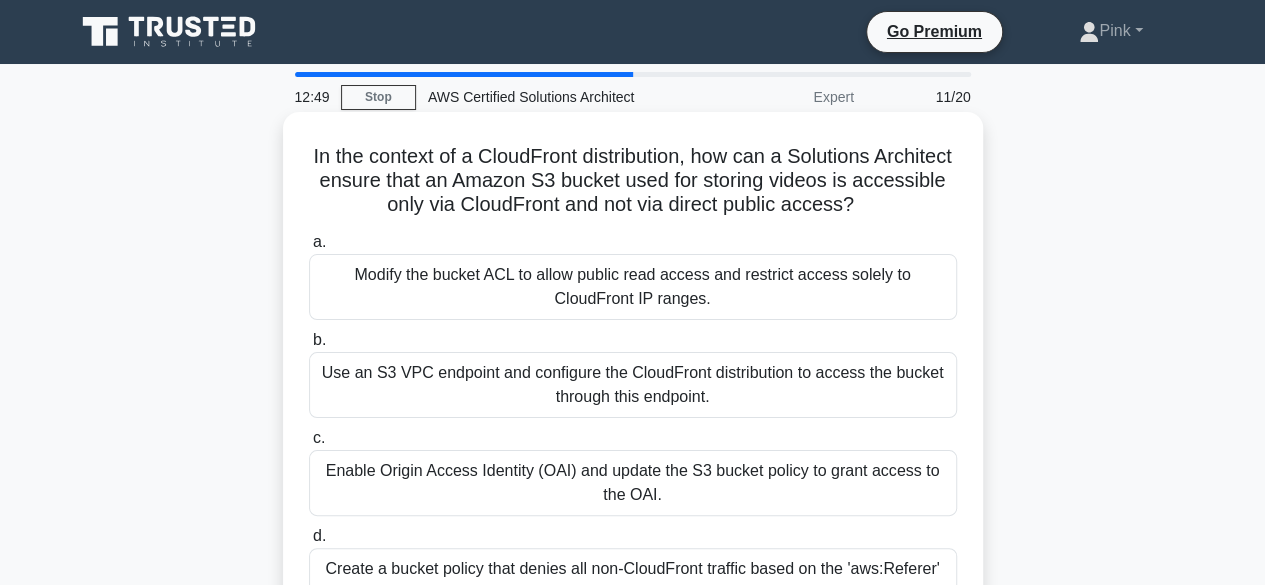 click on "Enable Origin Access Identity (OAI) and update the S3 bucket policy to grant access to the OAI." at bounding box center [633, 483] 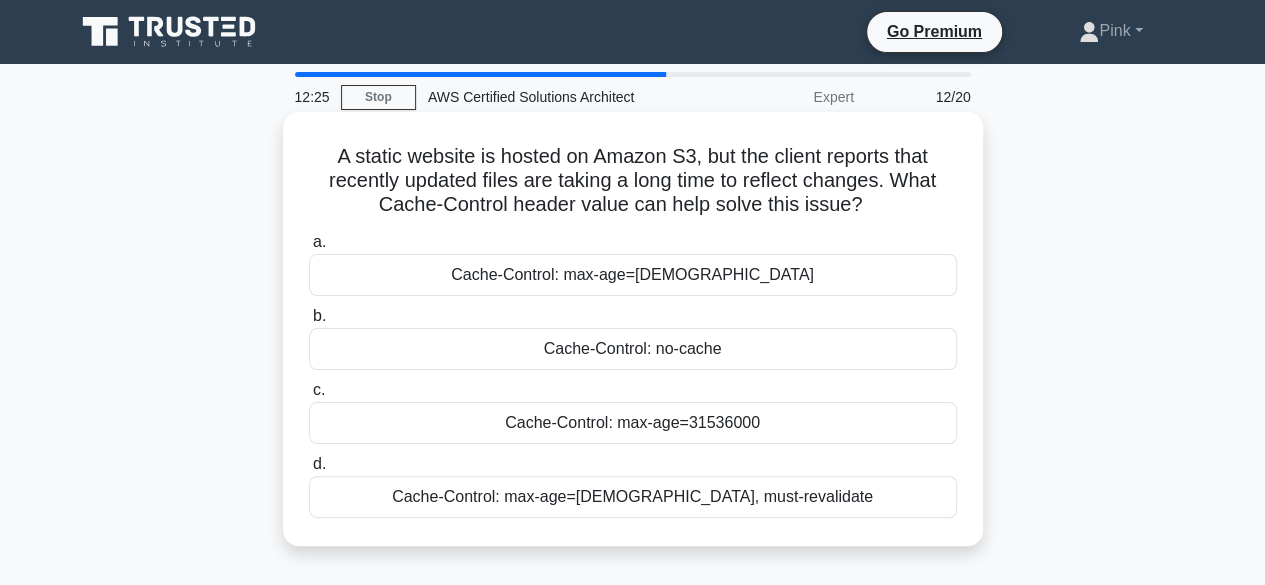 click on "Cache-Control: max-age=[DEMOGRAPHIC_DATA]" at bounding box center (633, 275) 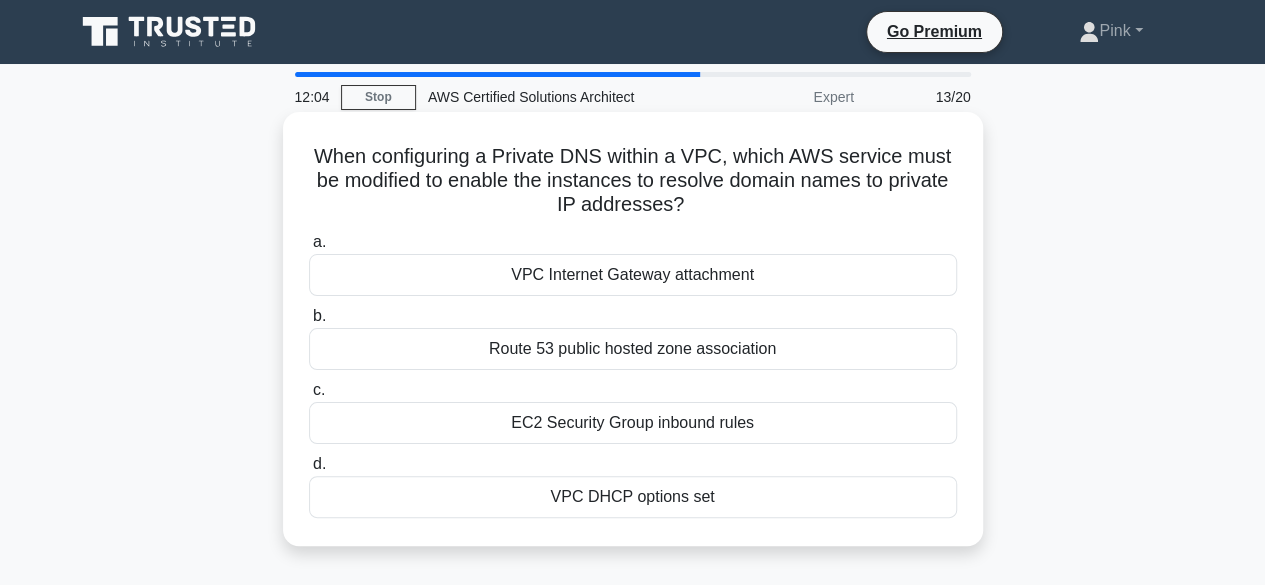 click on "VPC DHCP options set" at bounding box center (633, 497) 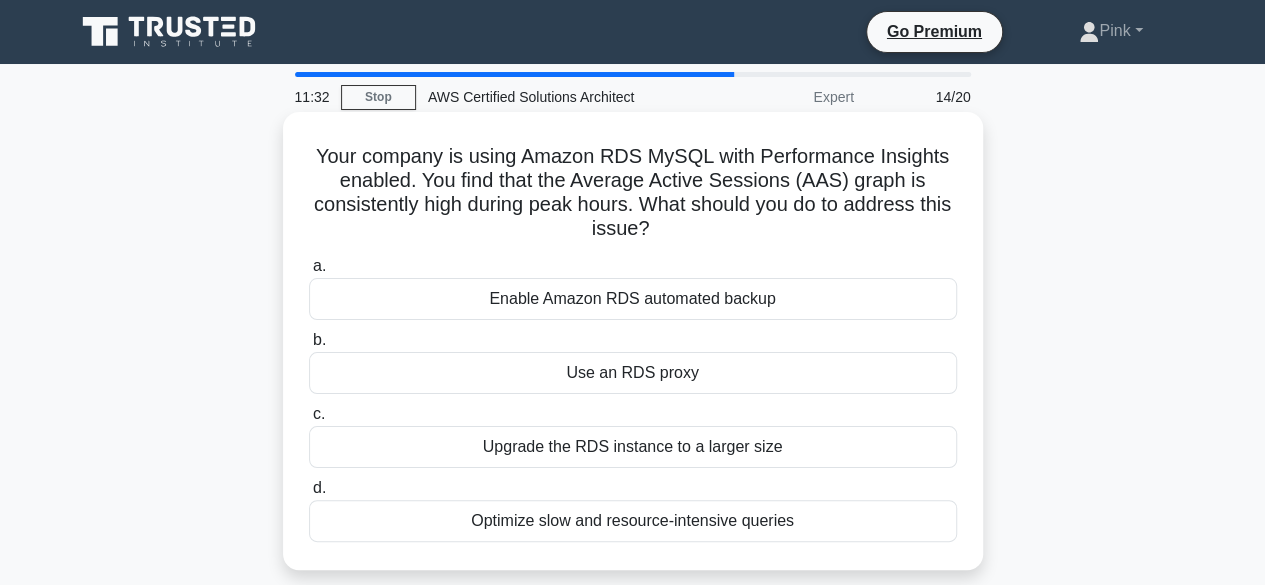 click on "Optimize slow and resource-intensive queries" at bounding box center [633, 521] 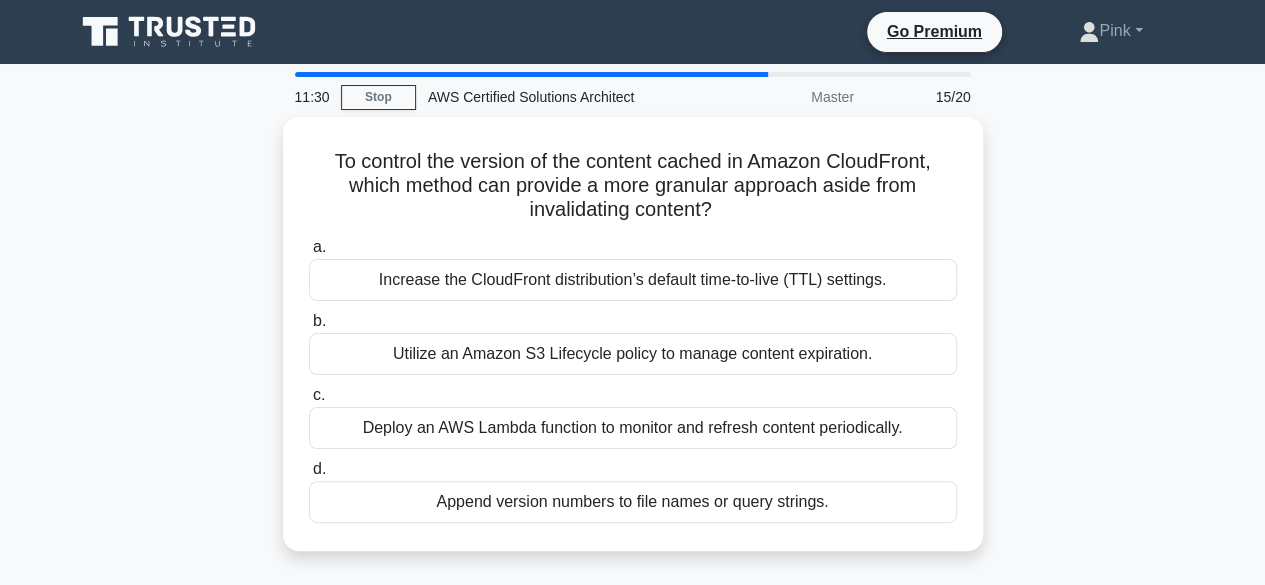 scroll, scrollTop: 40, scrollLeft: 0, axis: vertical 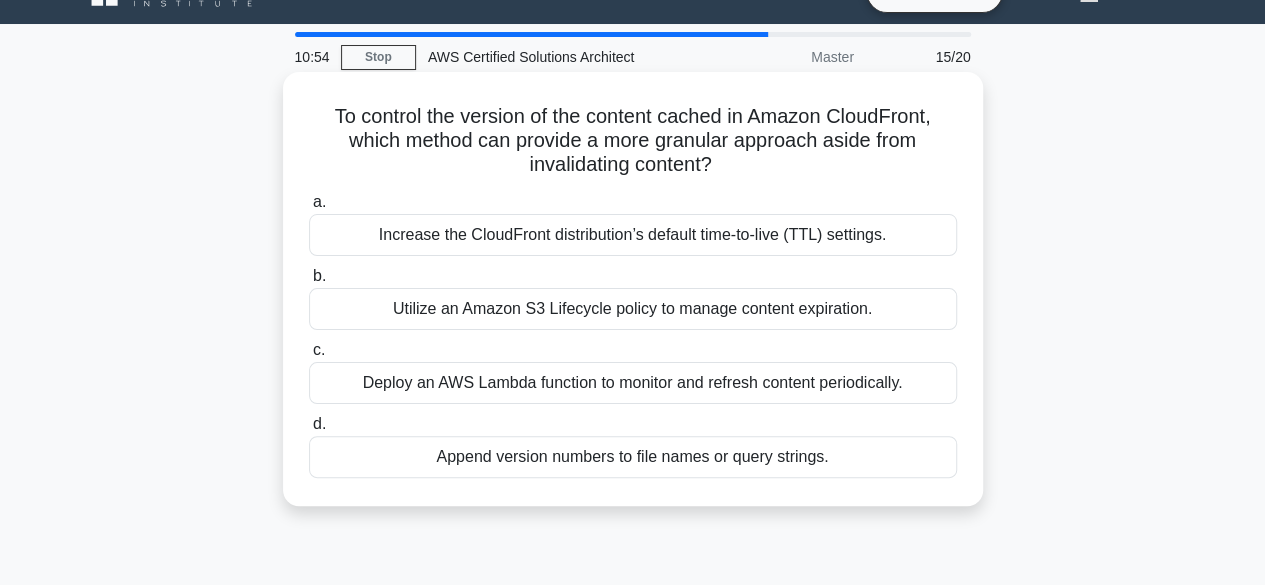 click on "Append version numbers to file names or query strings." at bounding box center [633, 457] 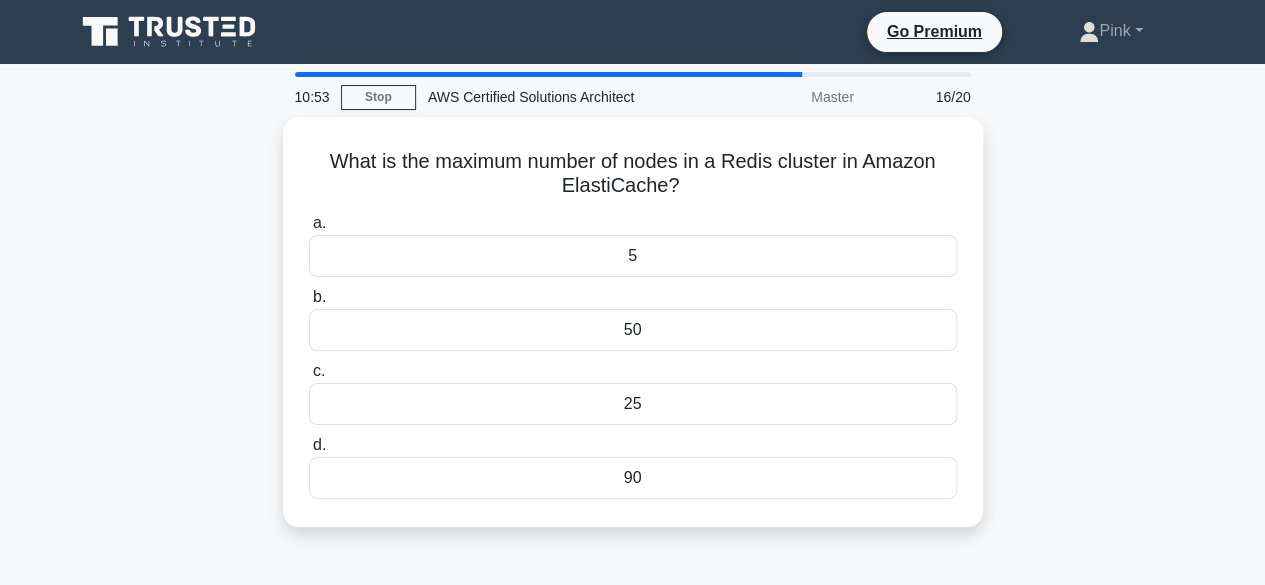 scroll, scrollTop: 0, scrollLeft: 0, axis: both 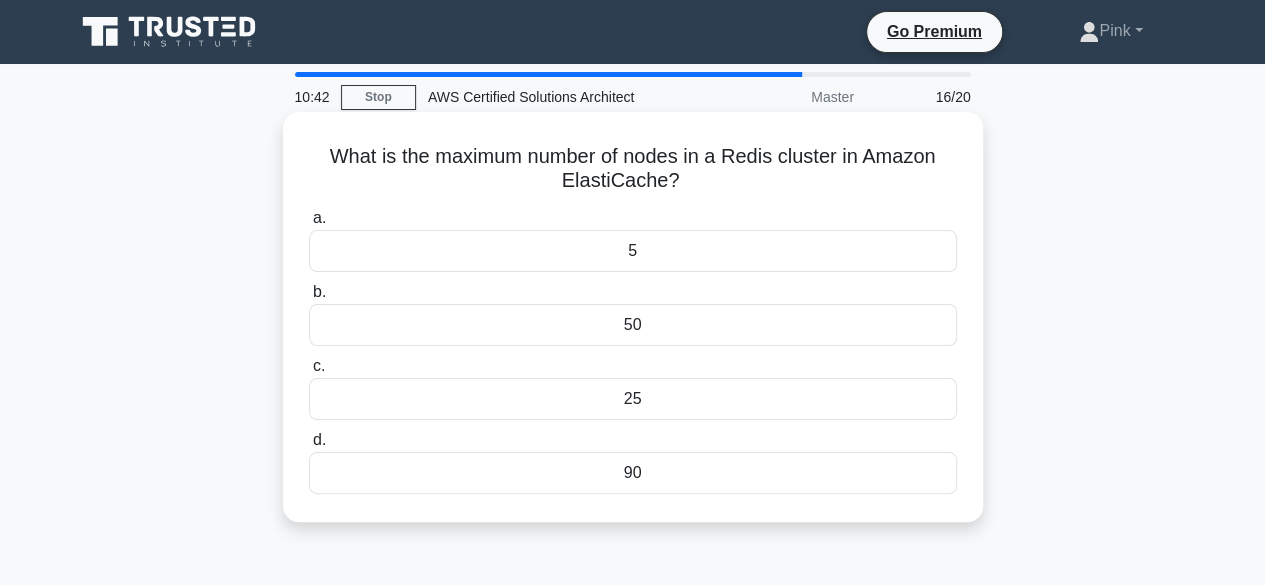 click on "50" at bounding box center [633, 325] 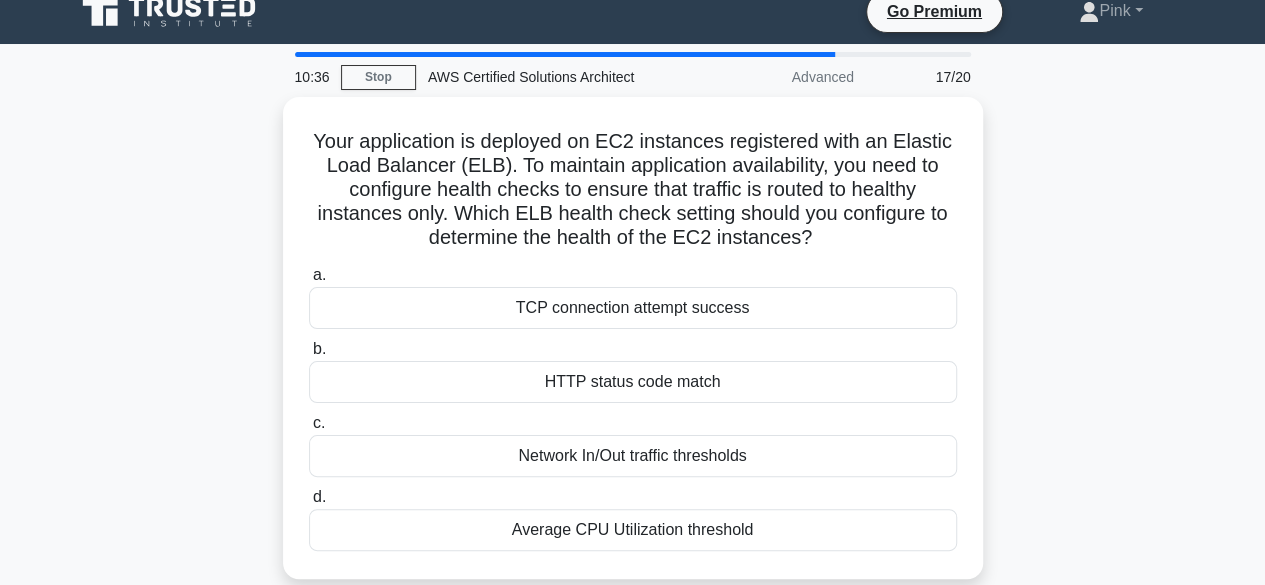scroll, scrollTop: 40, scrollLeft: 0, axis: vertical 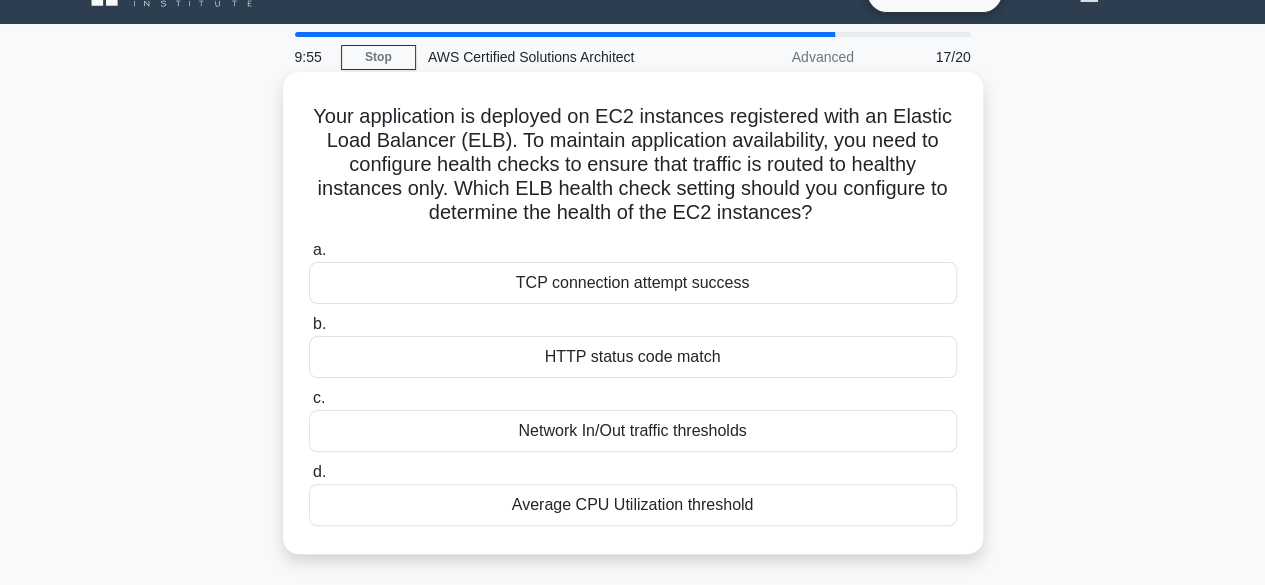click on "HTTP status code match" at bounding box center (633, 357) 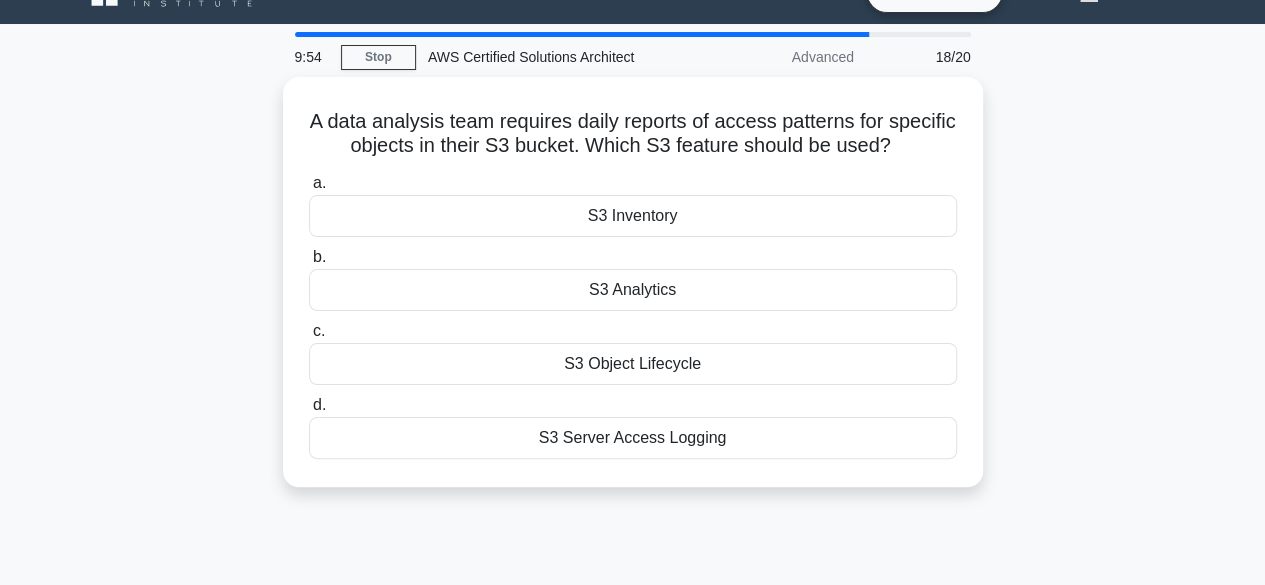 scroll, scrollTop: 0, scrollLeft: 0, axis: both 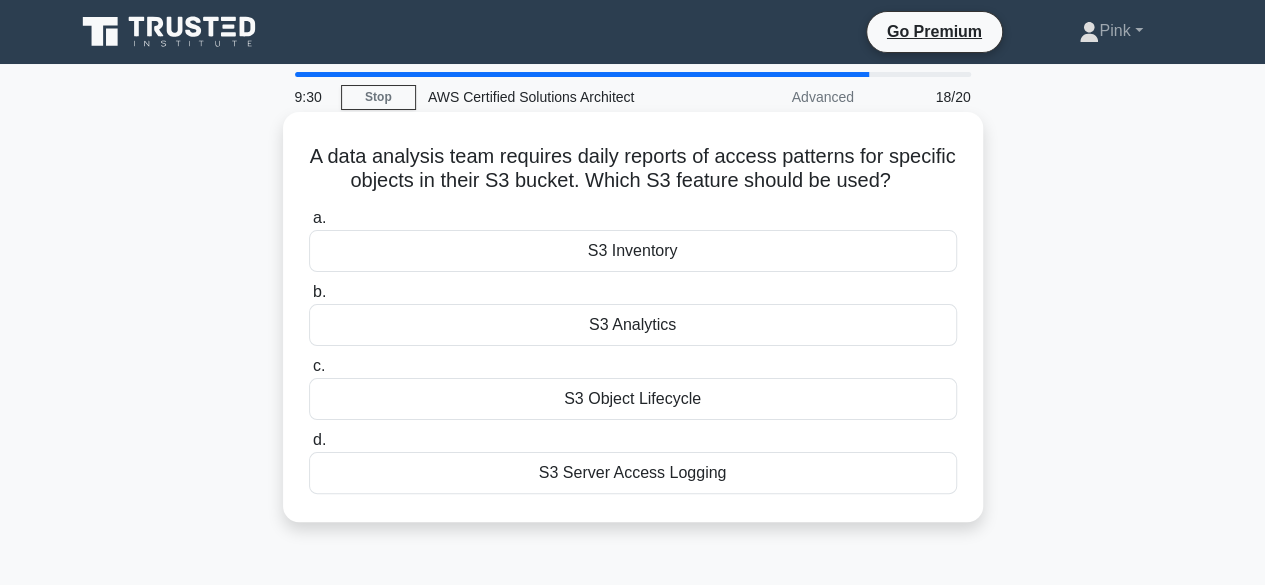 click on "S3 Server Access Logging" at bounding box center (633, 473) 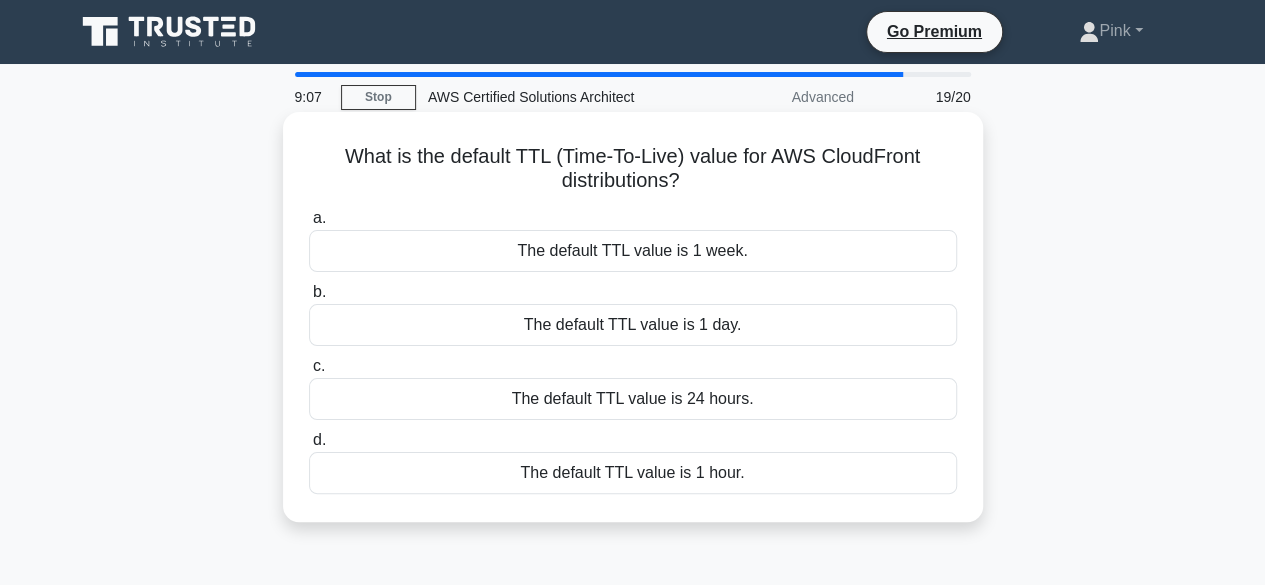 click on "The default TTL value is 1 week." at bounding box center [633, 251] 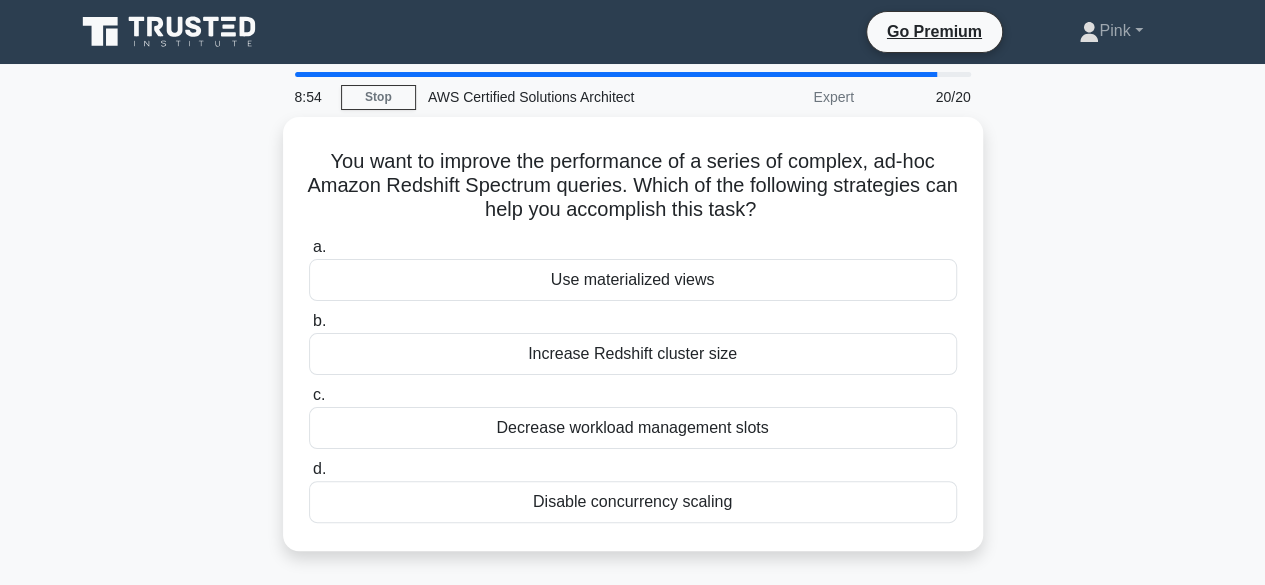 click on "Use materialized views" at bounding box center (633, 280) 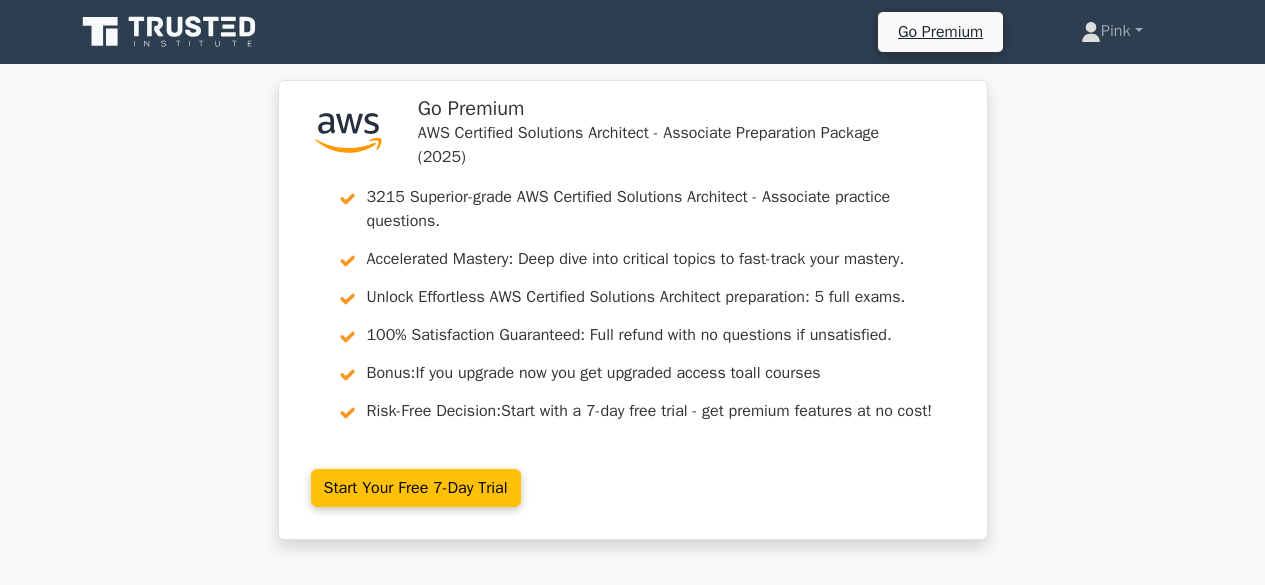 scroll, scrollTop: 0, scrollLeft: 0, axis: both 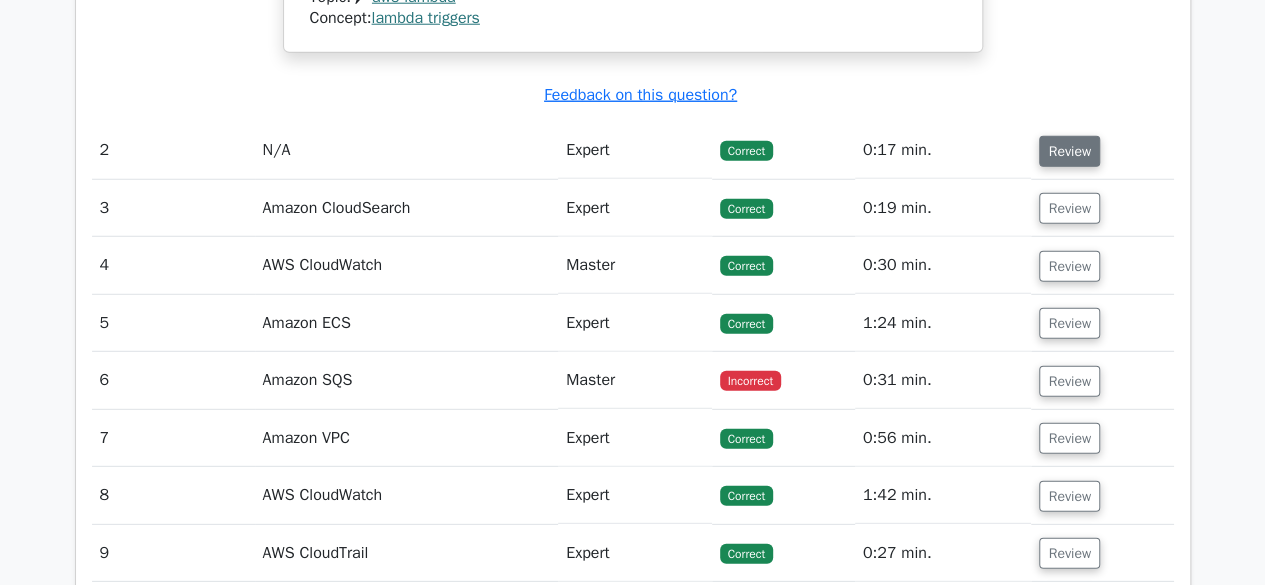 click on "Review" at bounding box center (1069, 151) 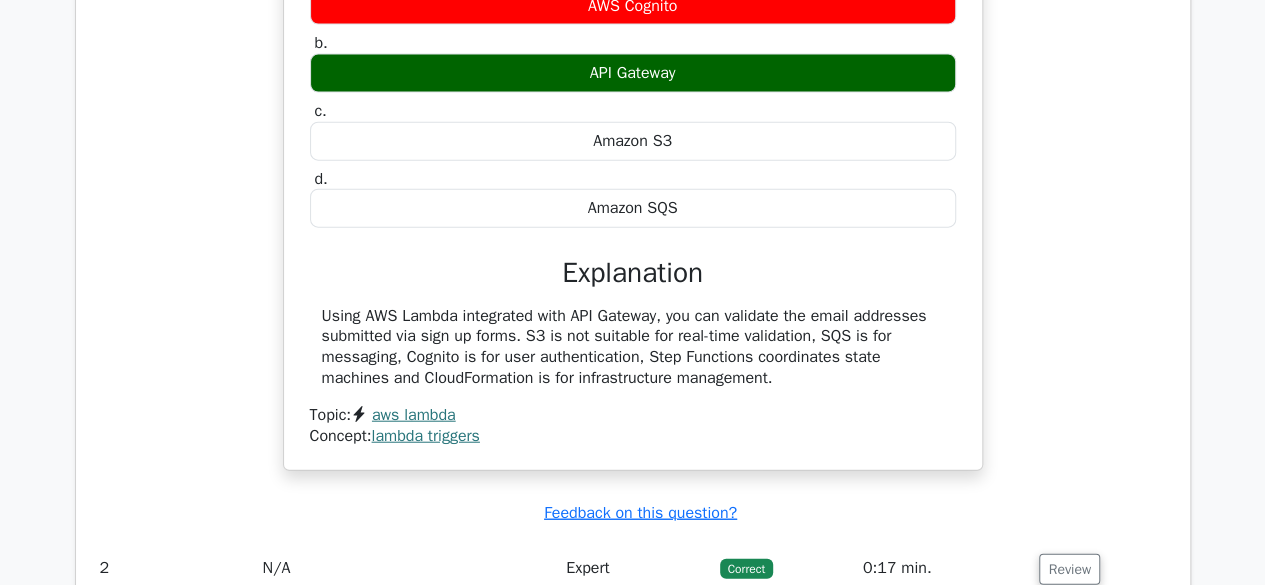 scroll, scrollTop: 2186, scrollLeft: 0, axis: vertical 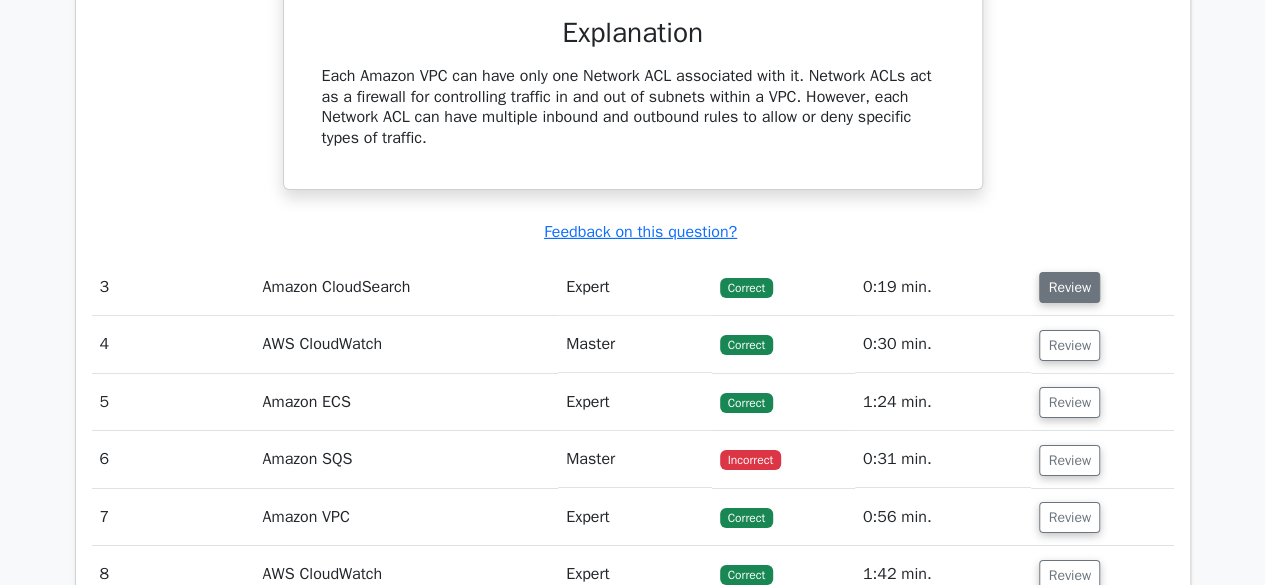click on "Review" at bounding box center [1069, 287] 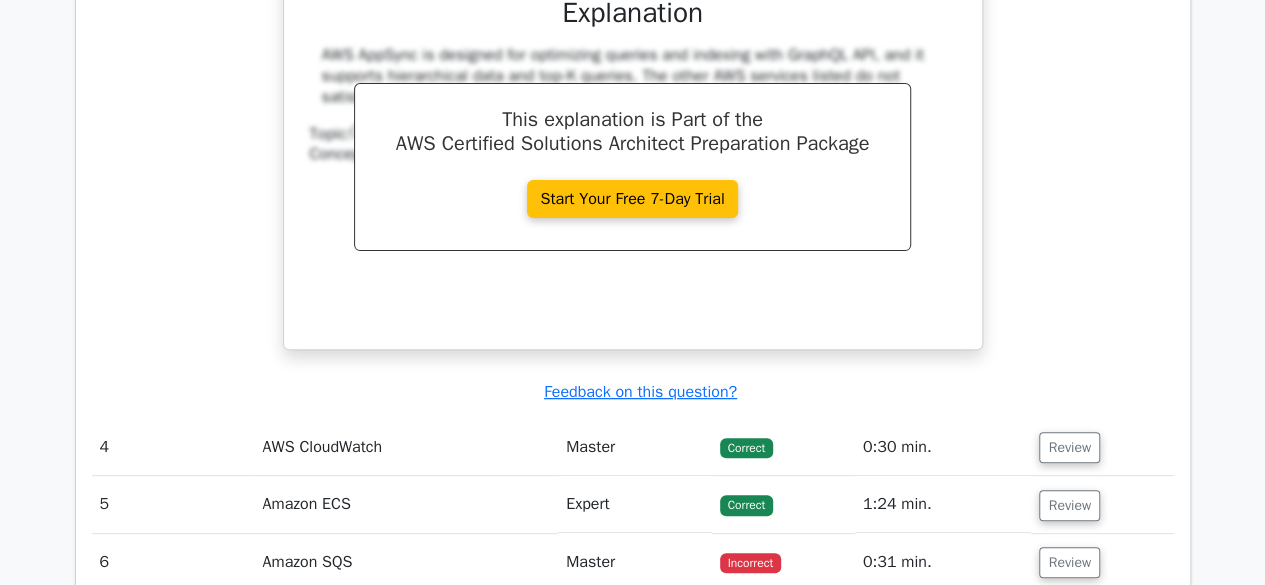scroll, scrollTop: 4038, scrollLeft: 0, axis: vertical 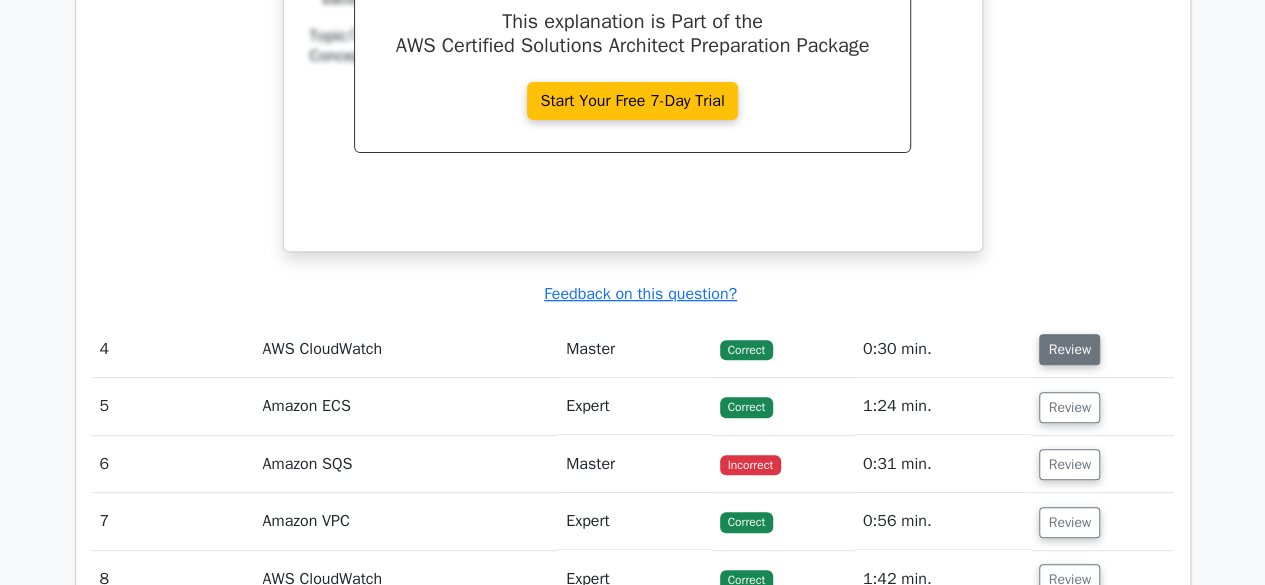 click on "Review" at bounding box center (1069, 349) 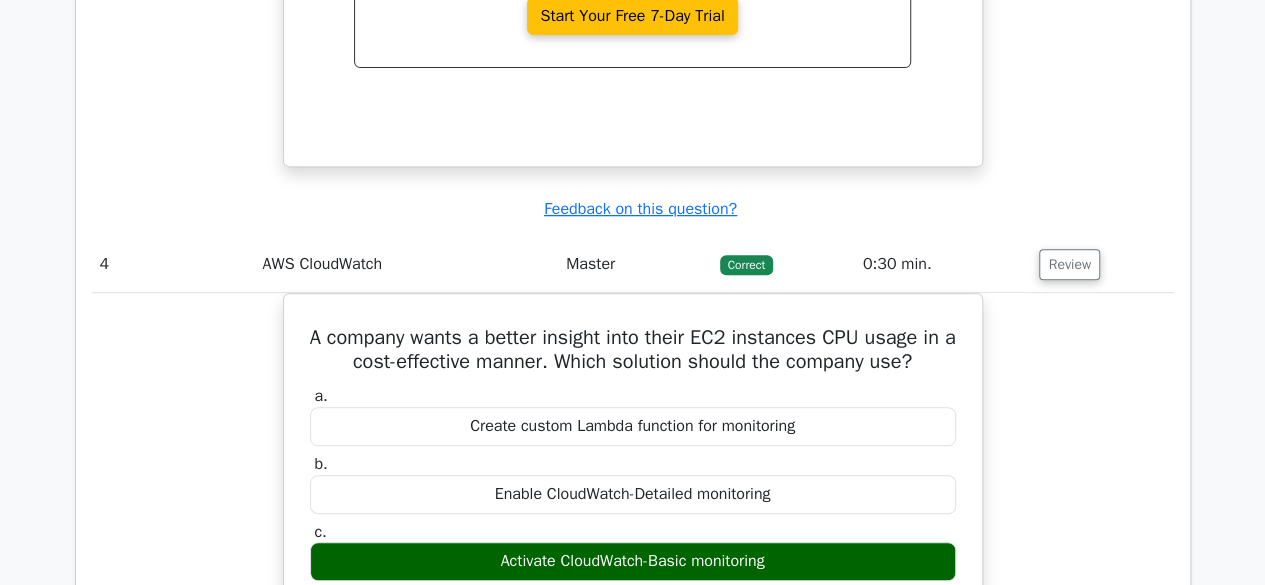 scroll, scrollTop: 4131, scrollLeft: 0, axis: vertical 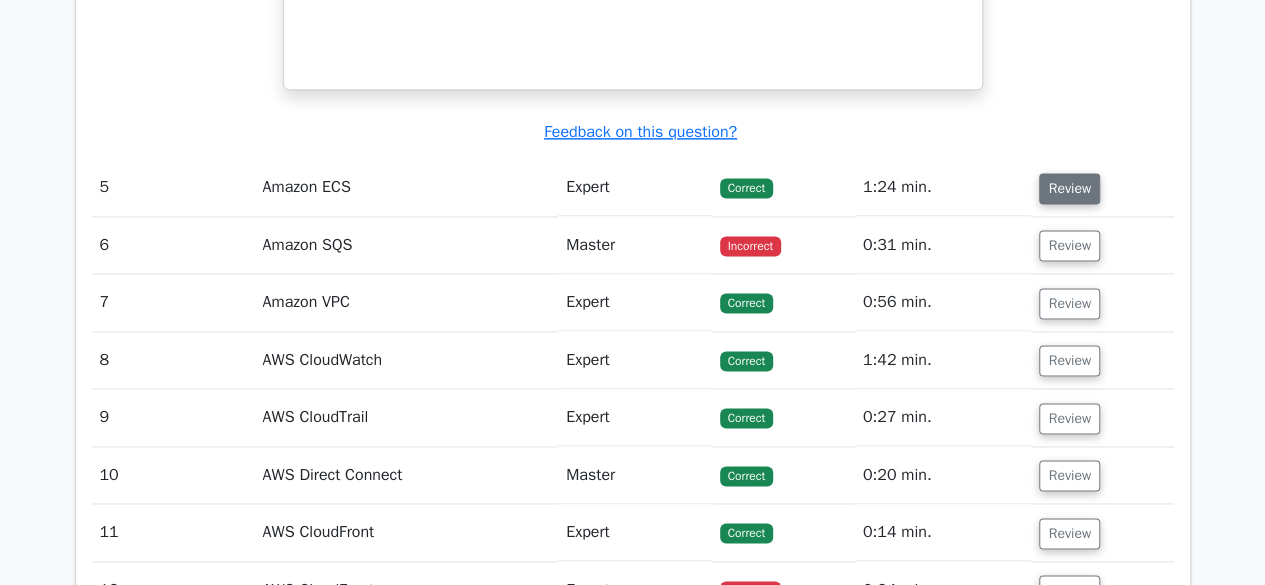 click on "Review" at bounding box center [1069, 188] 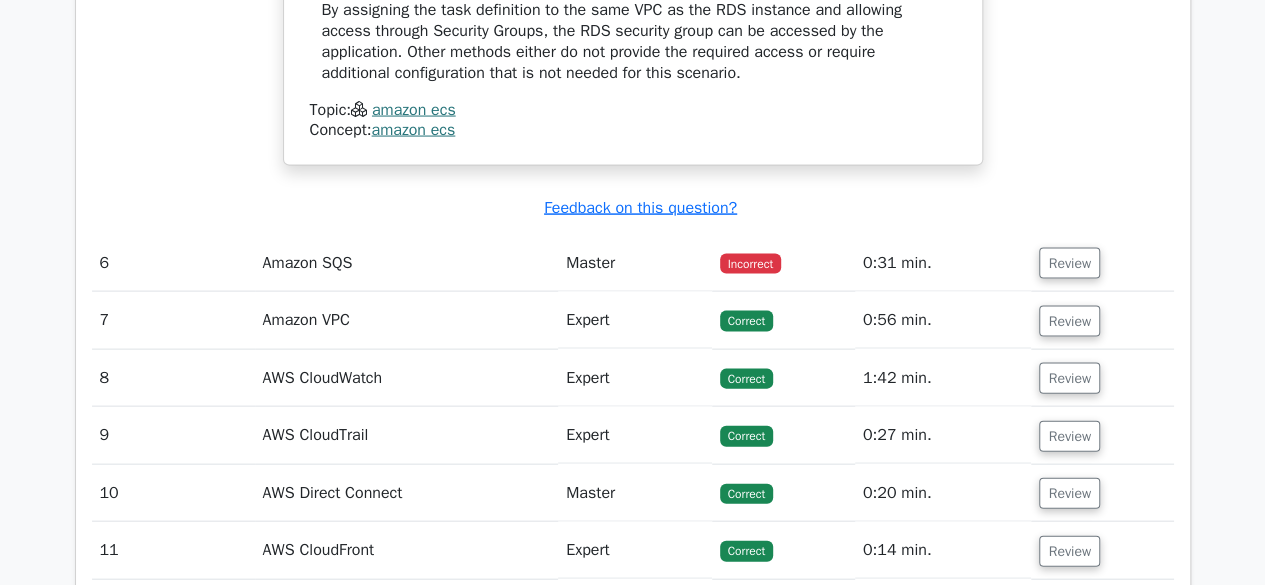 scroll, scrollTop: 5837, scrollLeft: 0, axis: vertical 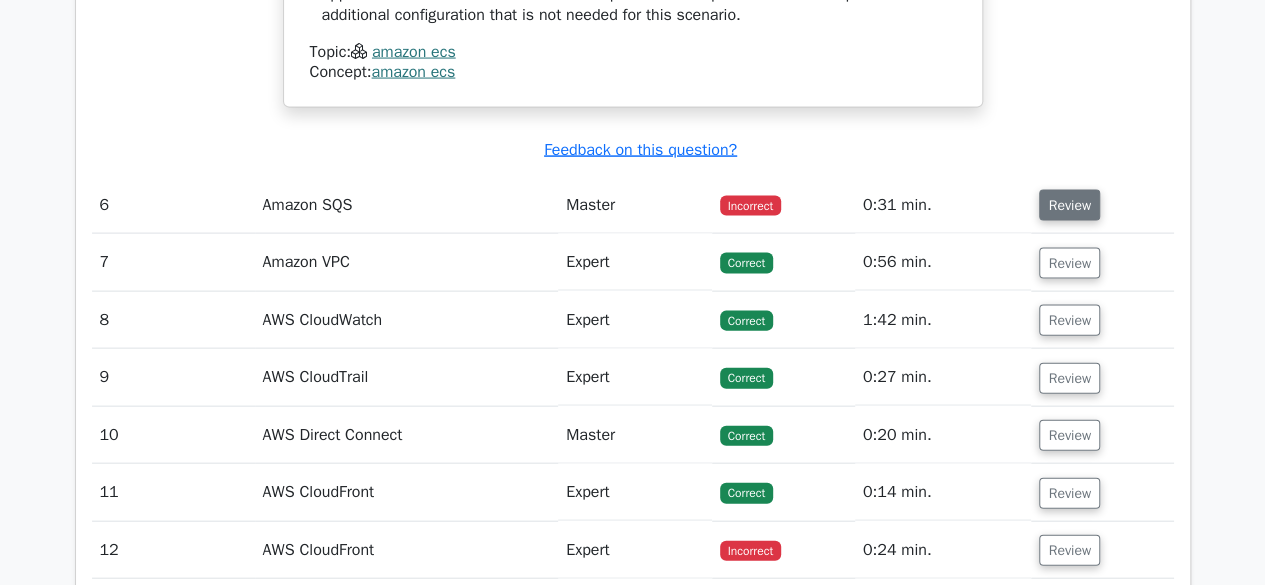 click on "Review" at bounding box center (1069, 205) 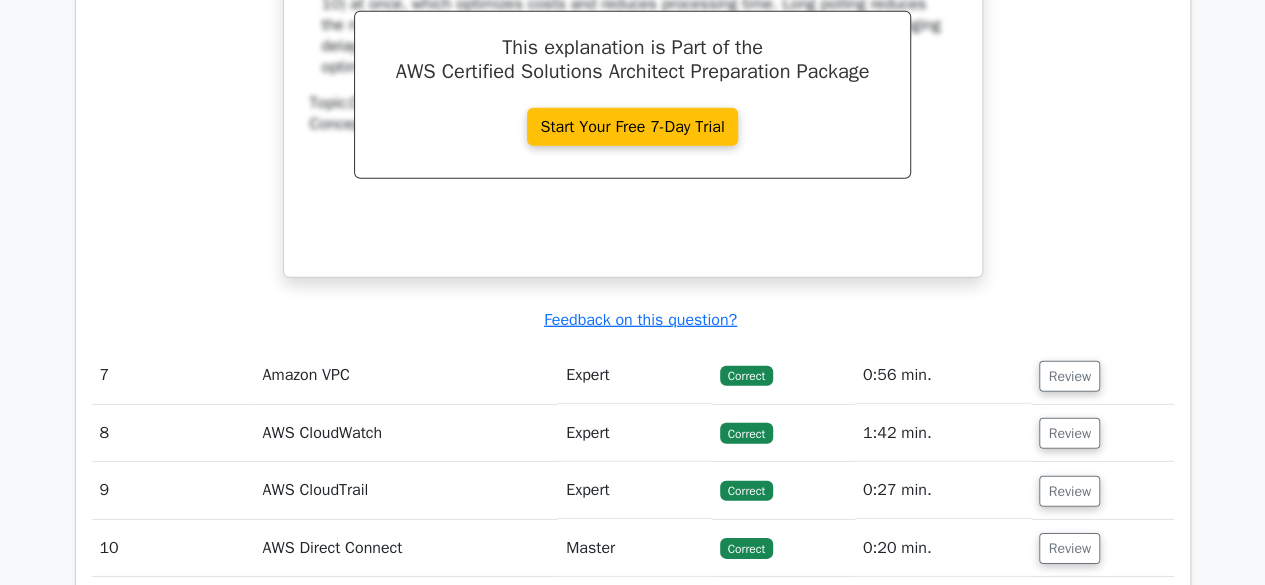 scroll, scrollTop: 6650, scrollLeft: 0, axis: vertical 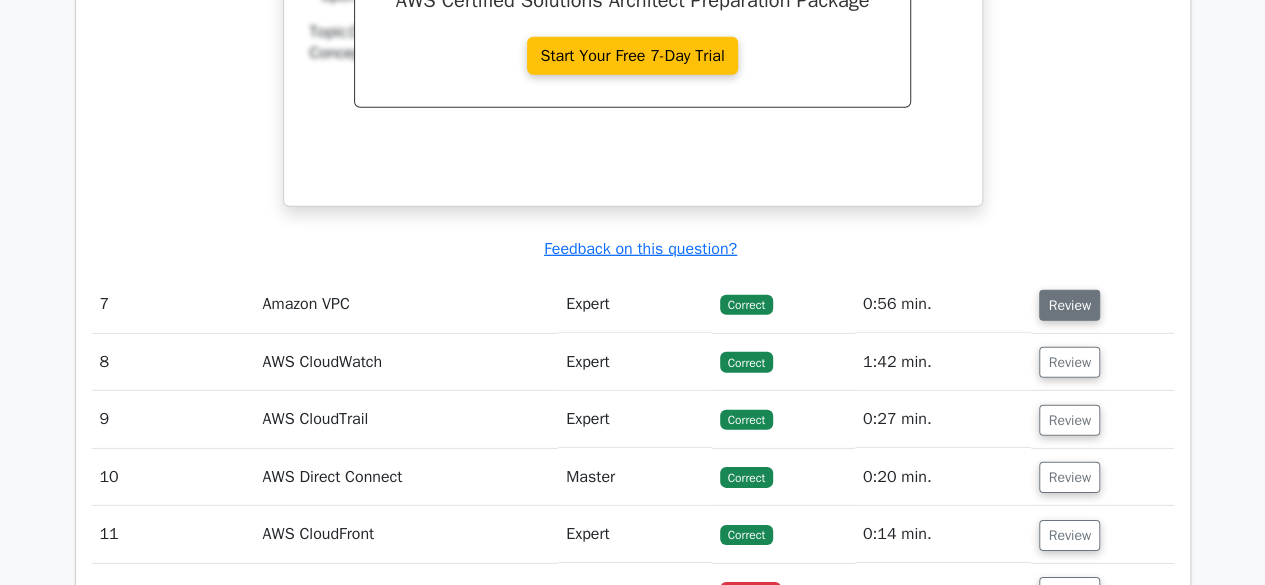 click on "Review" at bounding box center [1069, 305] 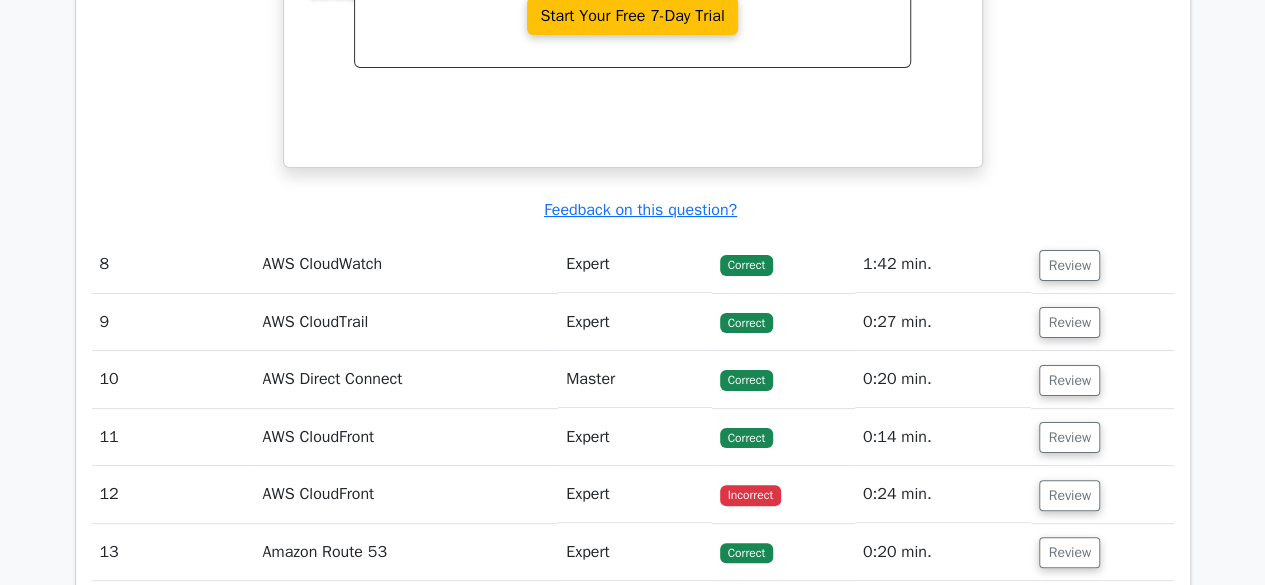 scroll, scrollTop: 7610, scrollLeft: 0, axis: vertical 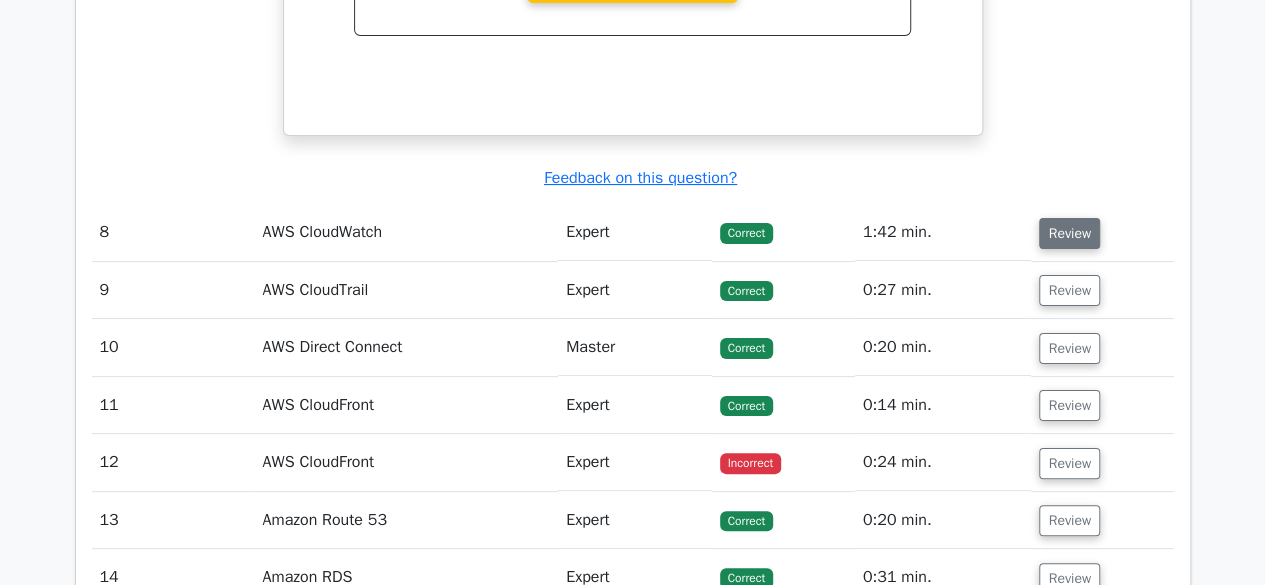 click on "Review" at bounding box center (1069, 233) 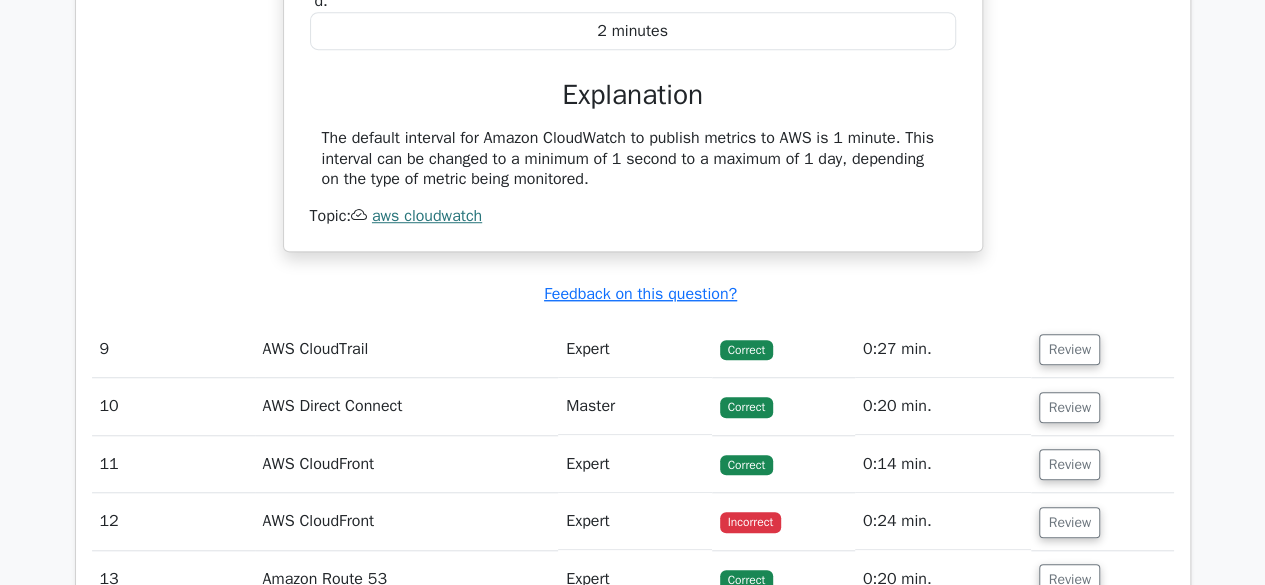scroll, scrollTop: 8329, scrollLeft: 0, axis: vertical 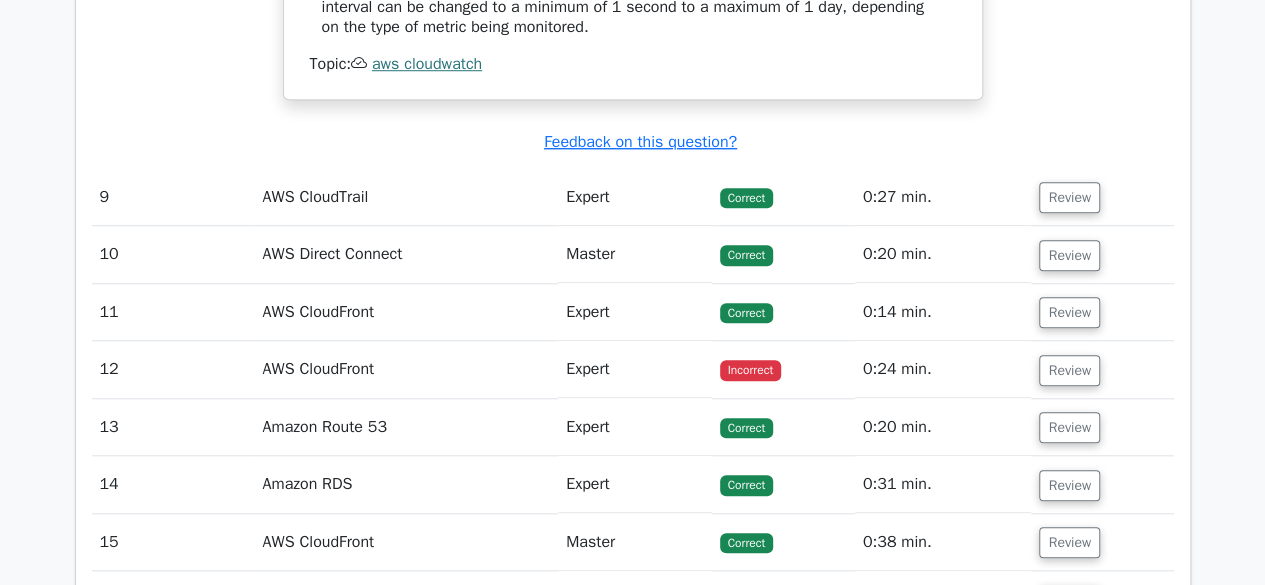 click on "Review" at bounding box center (1102, 197) 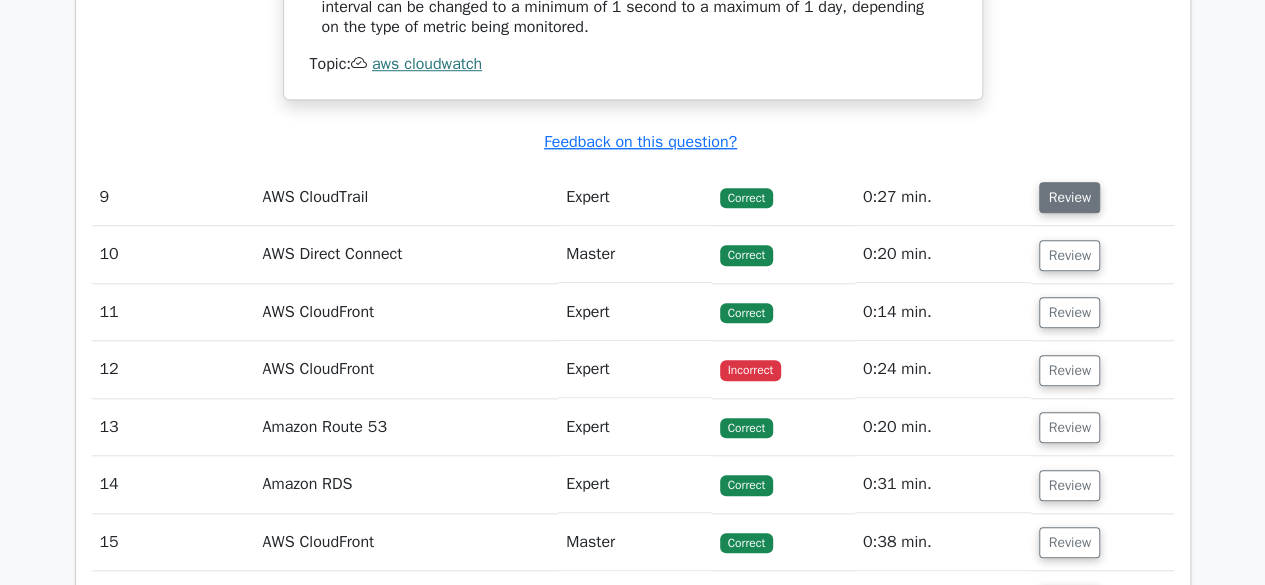 click on "Review" at bounding box center [1069, 197] 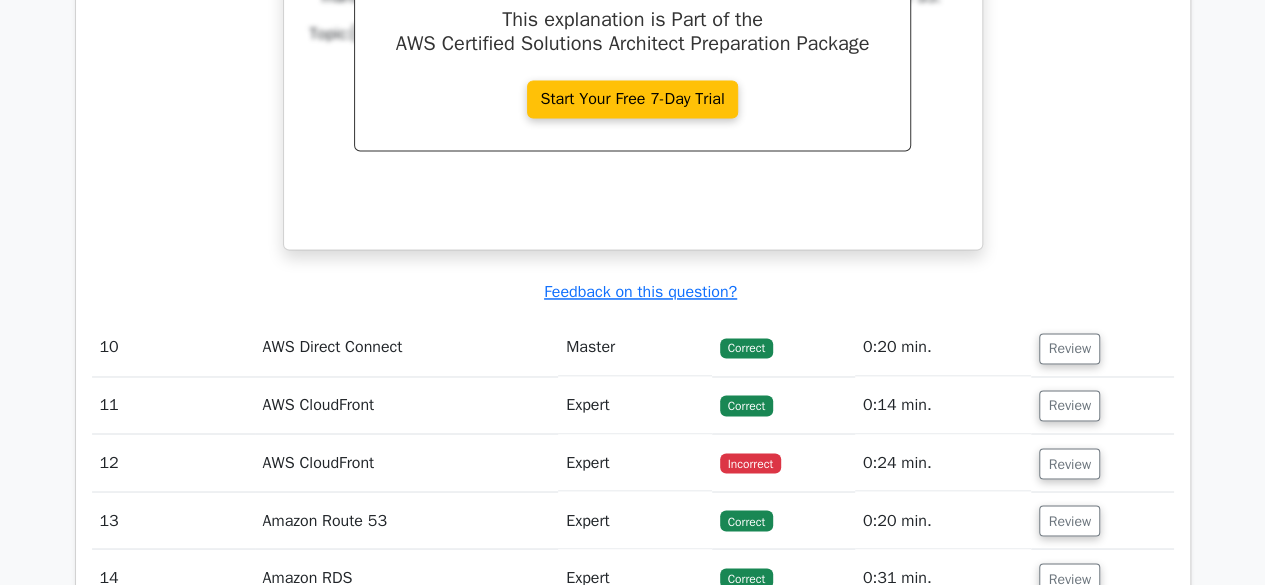 scroll, scrollTop: 9102, scrollLeft: 0, axis: vertical 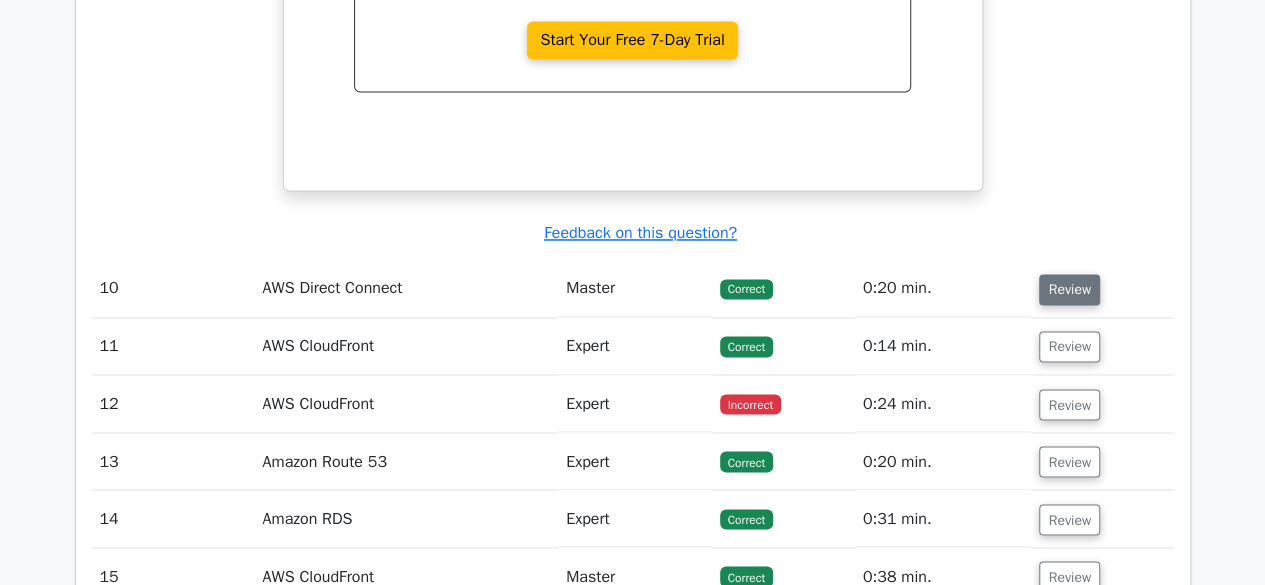 click on "Review" at bounding box center (1069, 289) 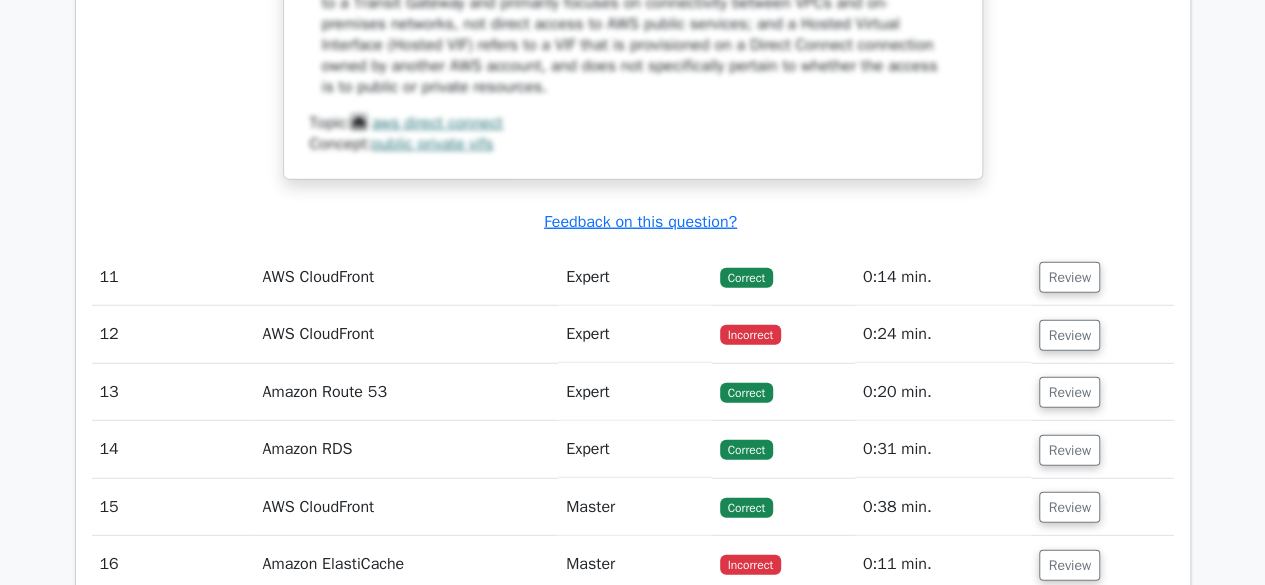 scroll, scrollTop: 10154, scrollLeft: 0, axis: vertical 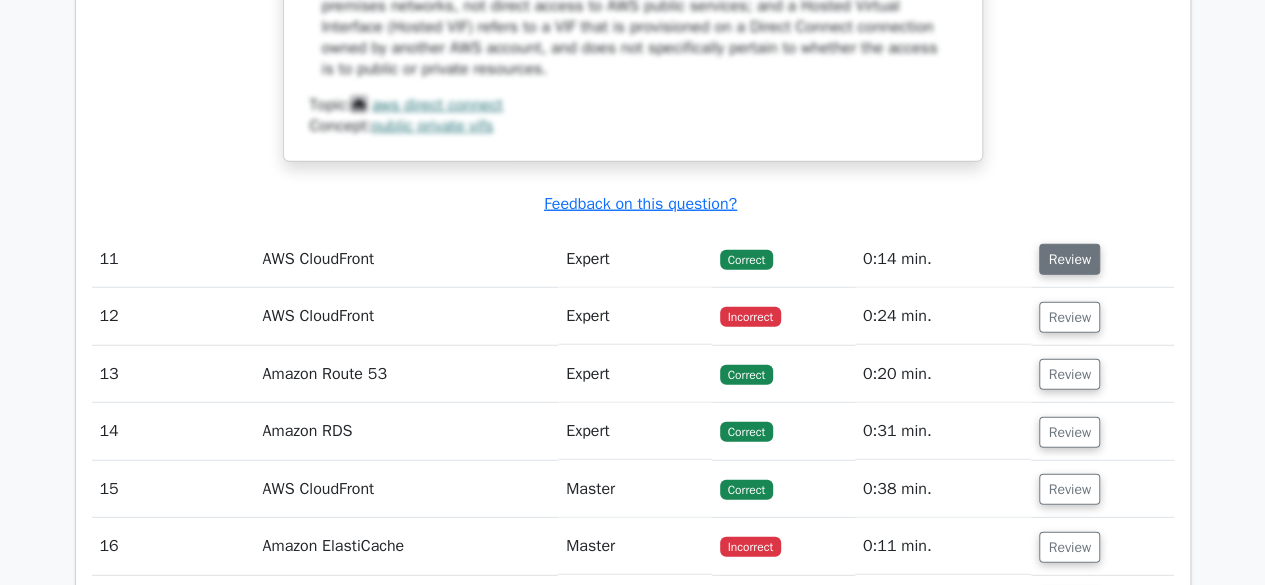 click on "Review" at bounding box center [1069, 259] 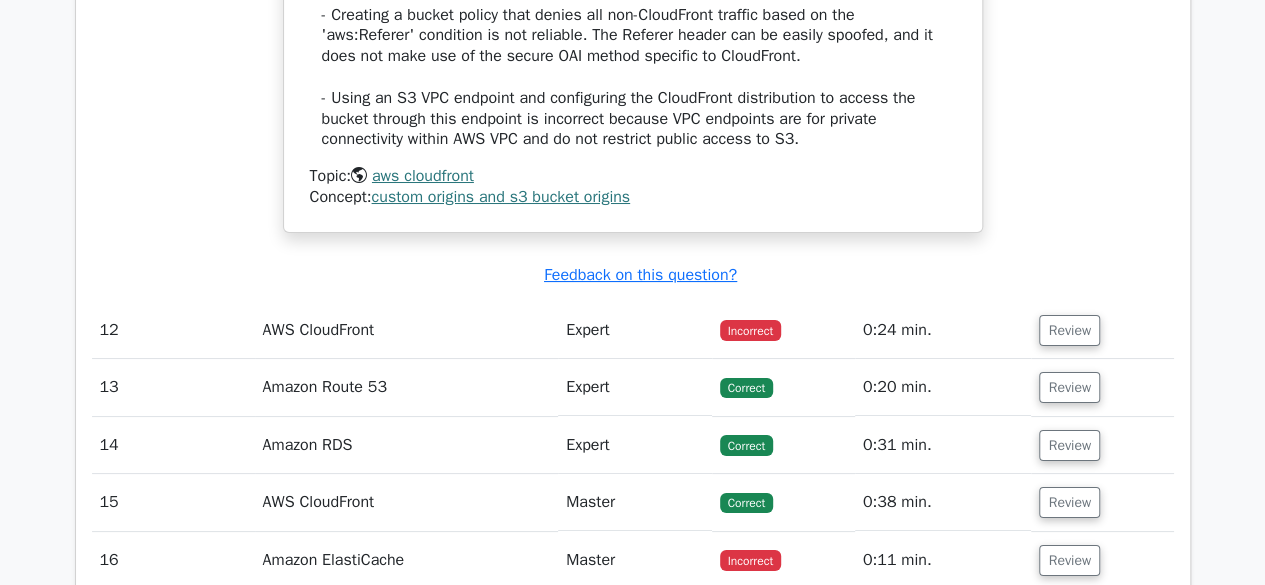 scroll, scrollTop: 11354, scrollLeft: 0, axis: vertical 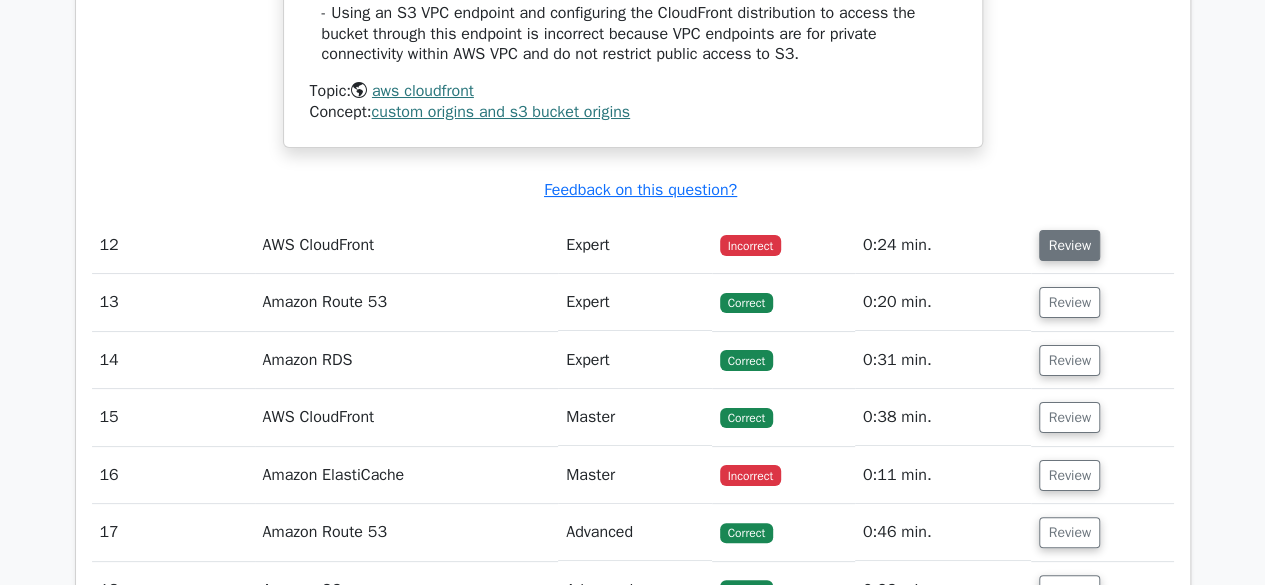 click on "Review" at bounding box center (1069, 245) 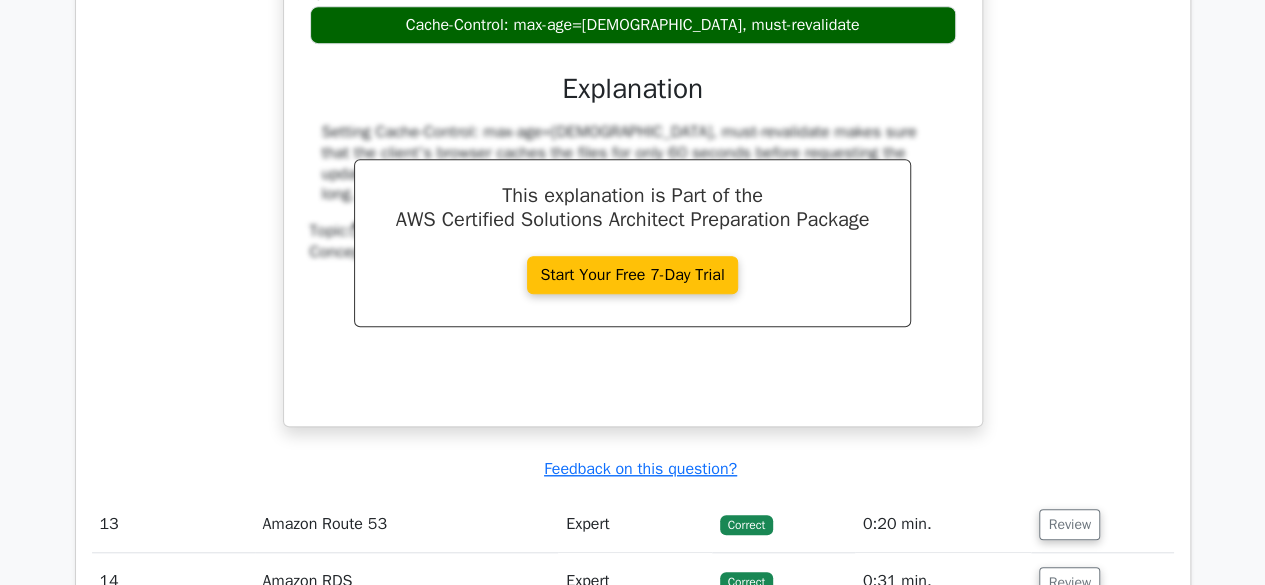 scroll, scrollTop: 12034, scrollLeft: 0, axis: vertical 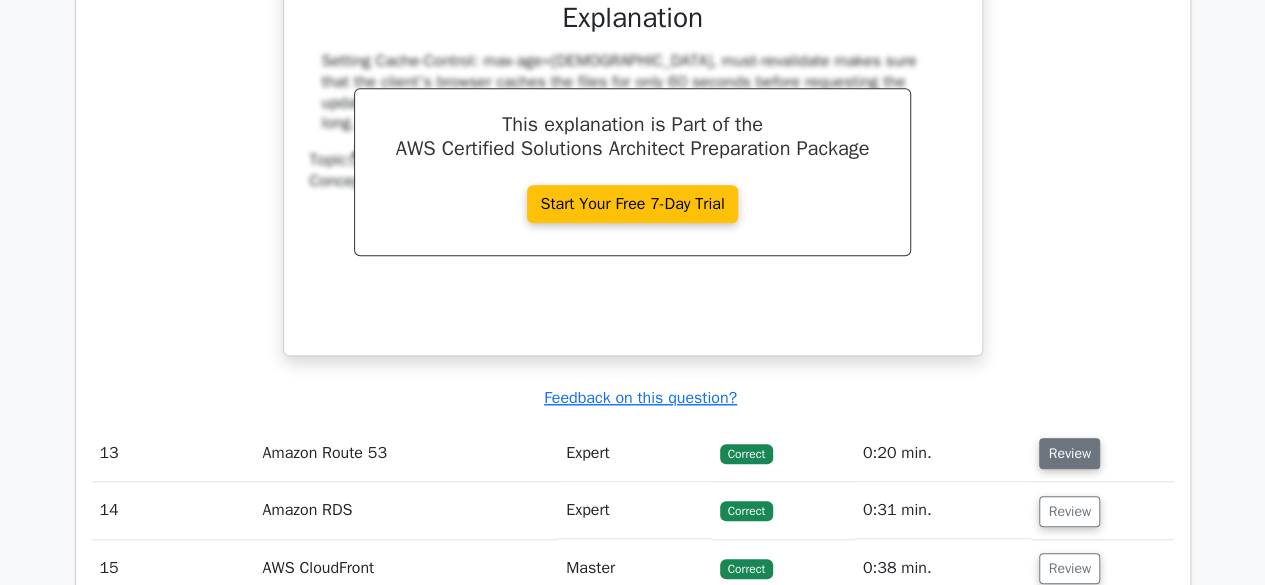 click on "Review" at bounding box center [1069, 453] 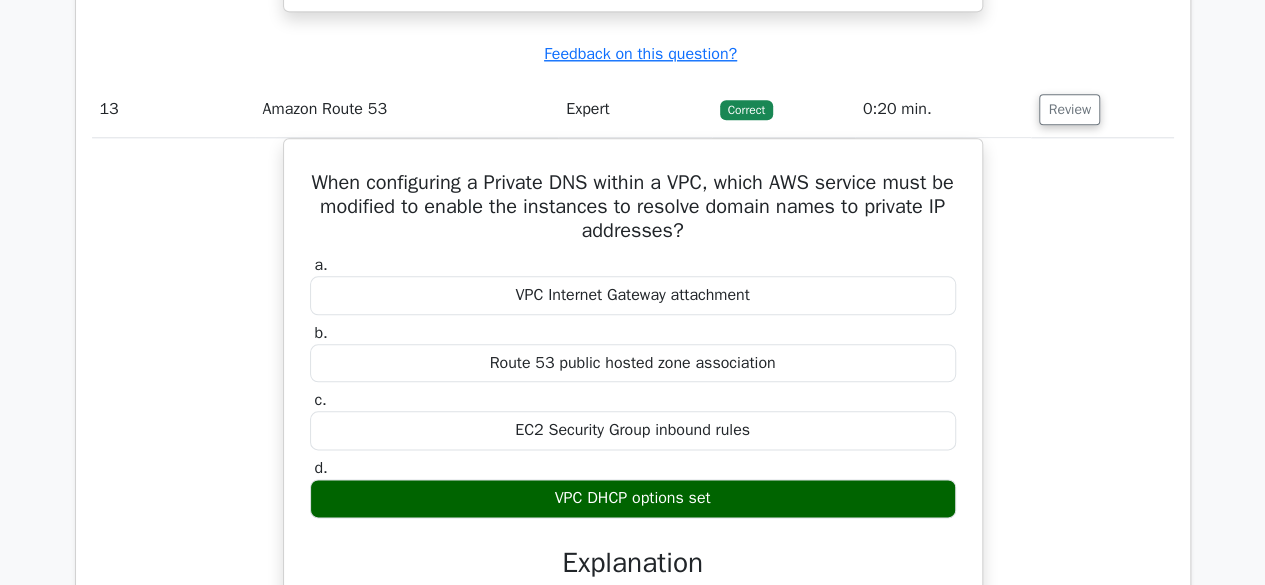 scroll, scrollTop: 12394, scrollLeft: 0, axis: vertical 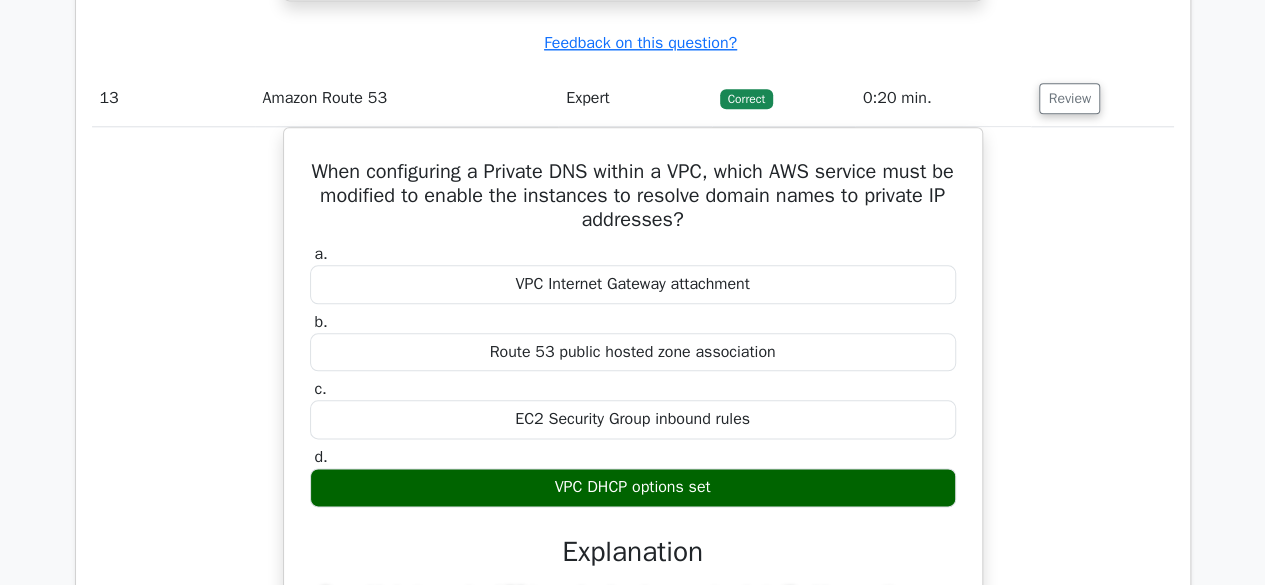 type 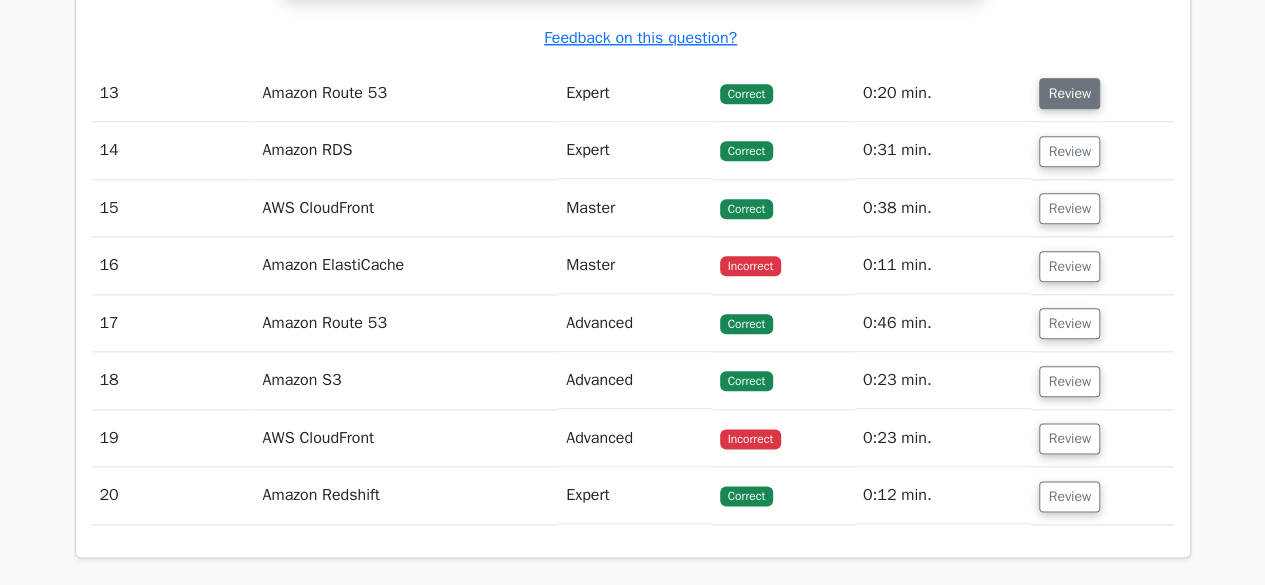 click on "Review" at bounding box center [1069, 93] 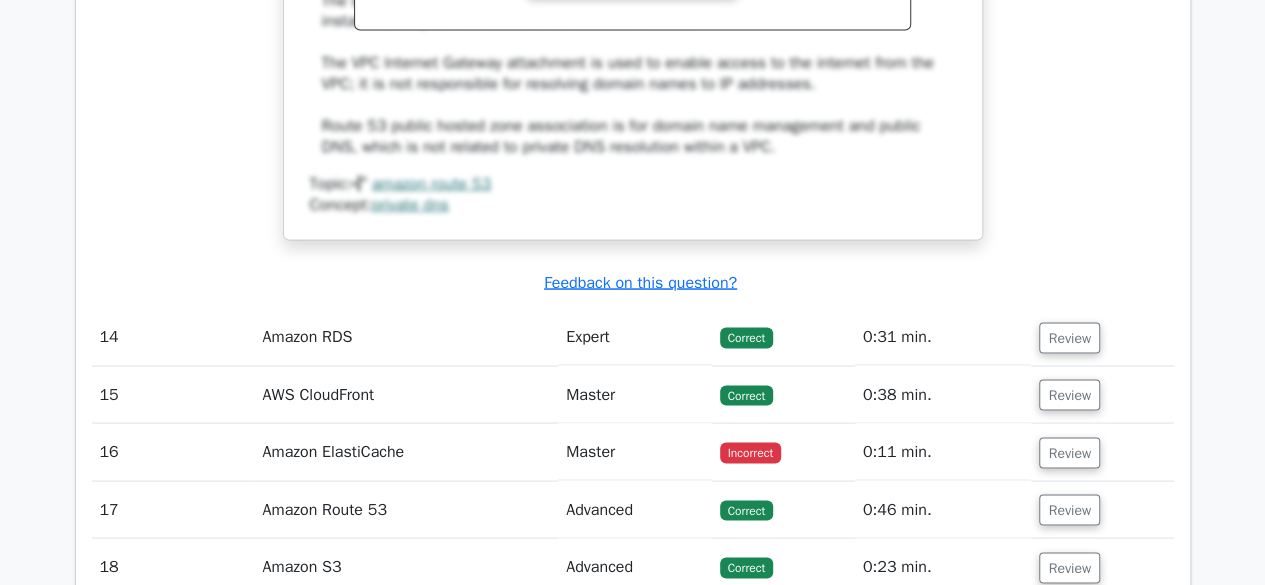 scroll, scrollTop: 13247, scrollLeft: 0, axis: vertical 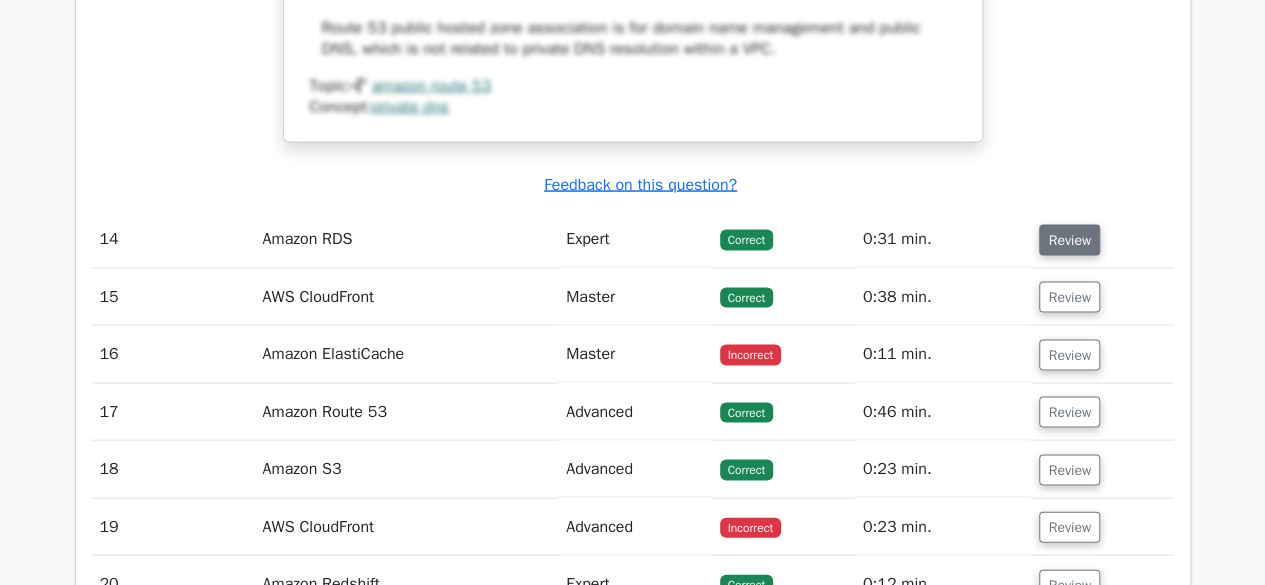 click on "Review" at bounding box center [1069, 239] 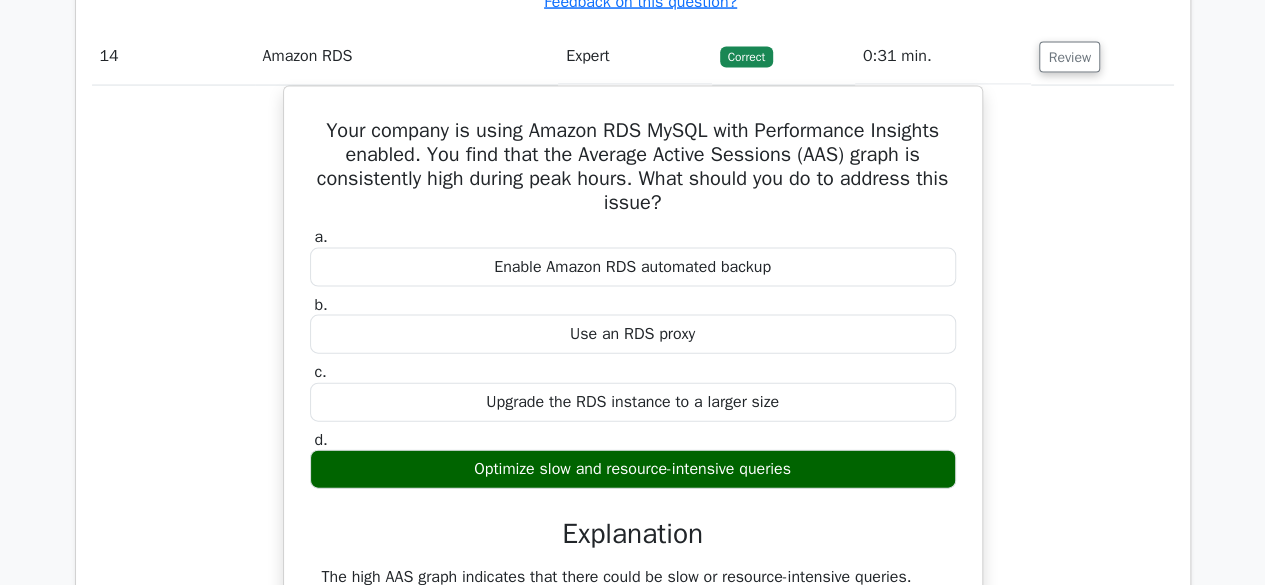scroll, scrollTop: 13540, scrollLeft: 0, axis: vertical 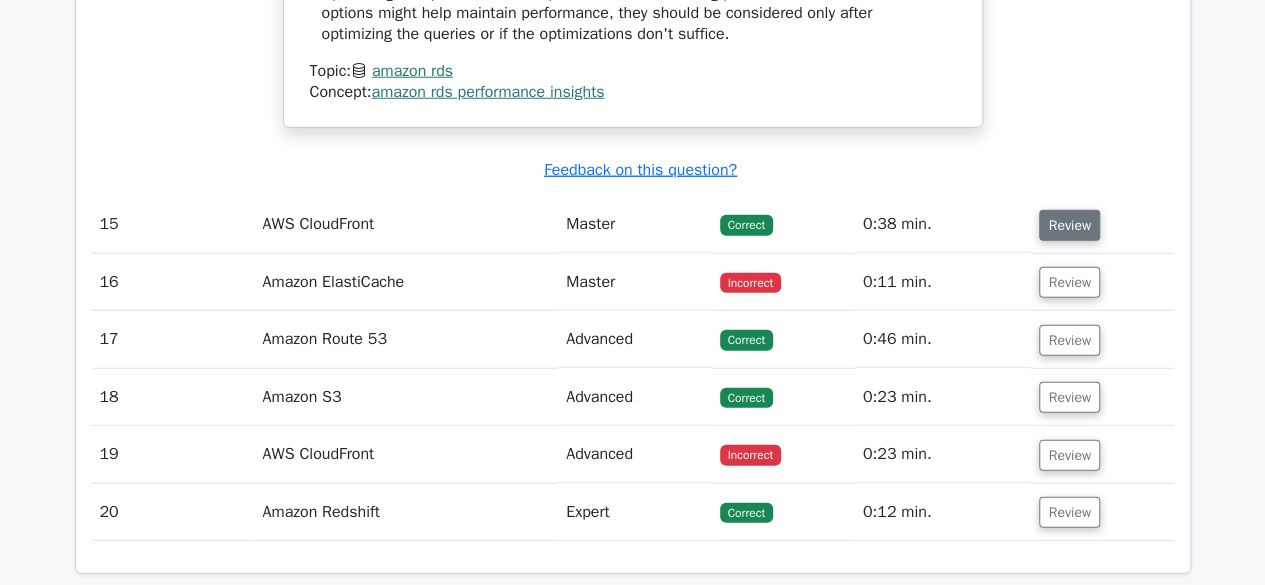 click on "Review" at bounding box center [1069, 225] 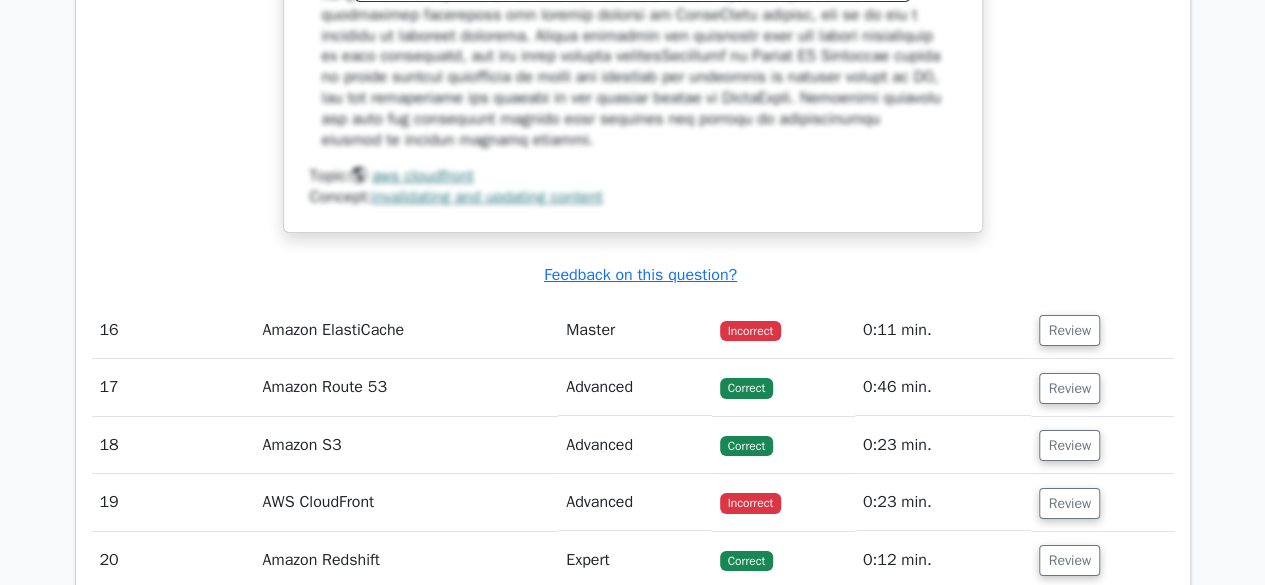 scroll, scrollTop: 15020, scrollLeft: 0, axis: vertical 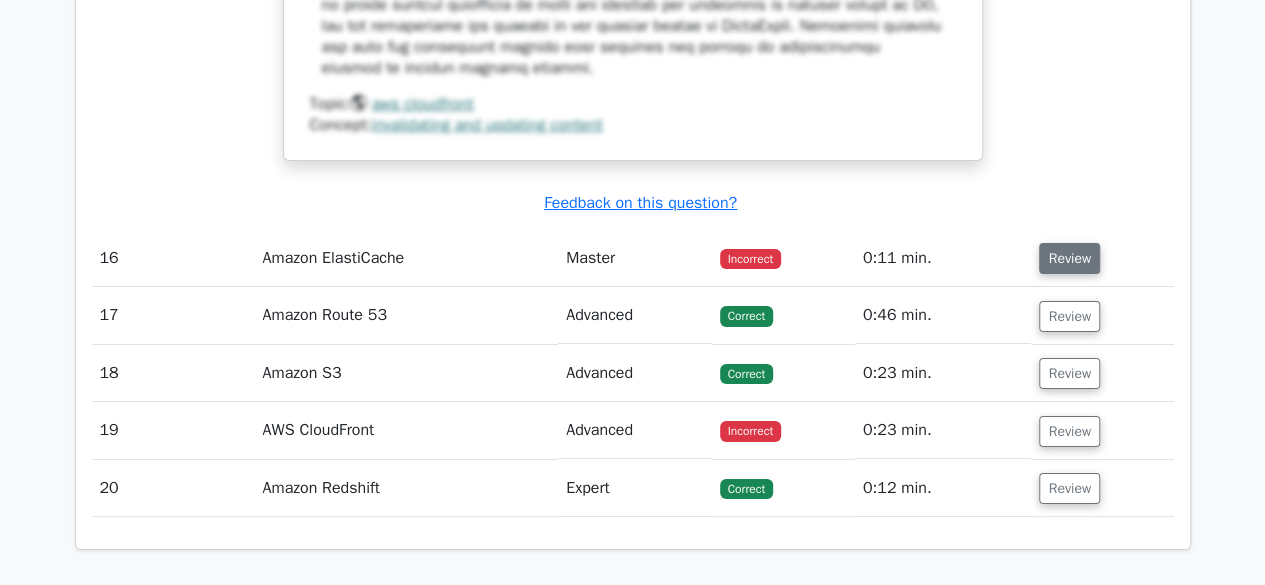 click on "Review" at bounding box center [1069, 258] 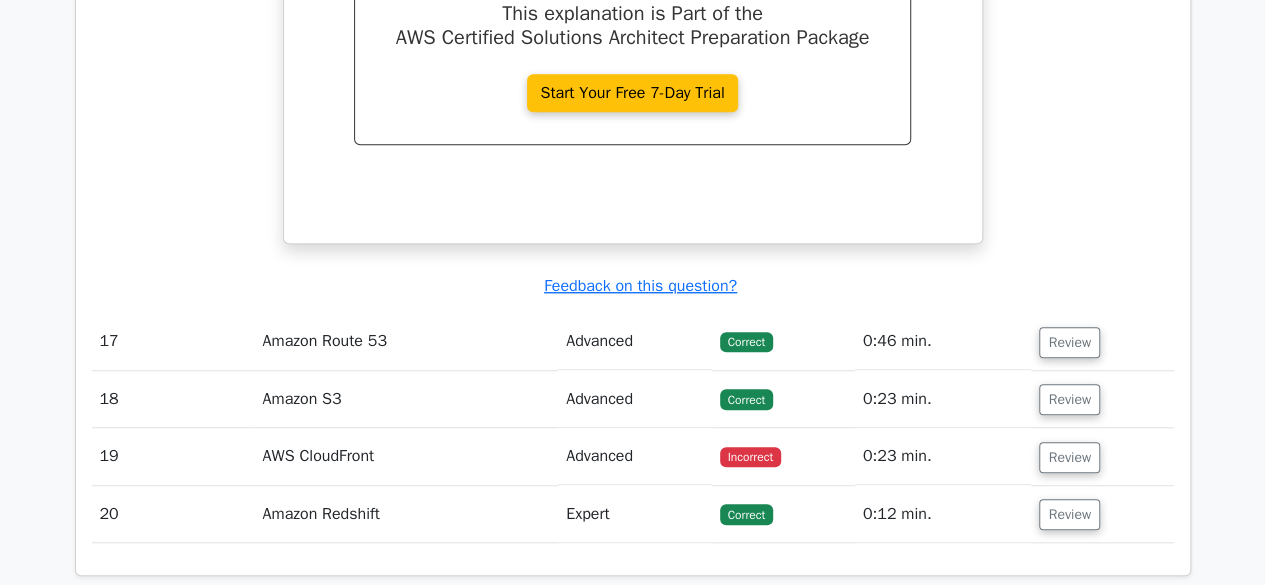 scroll, scrollTop: 15899, scrollLeft: 0, axis: vertical 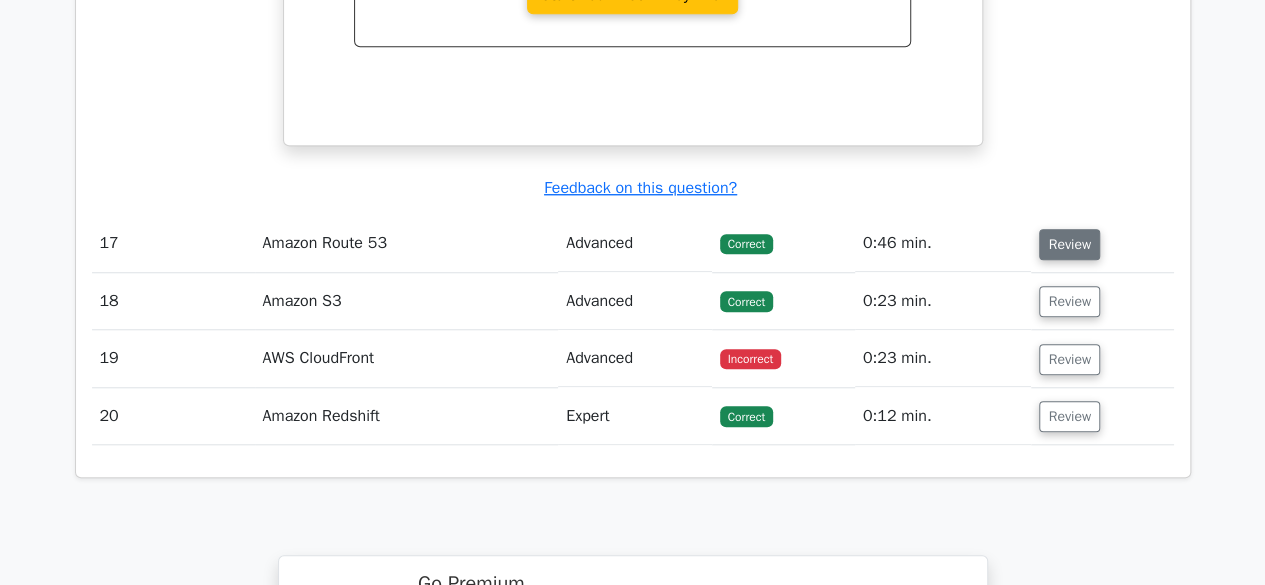 click on "Review" at bounding box center (1069, 244) 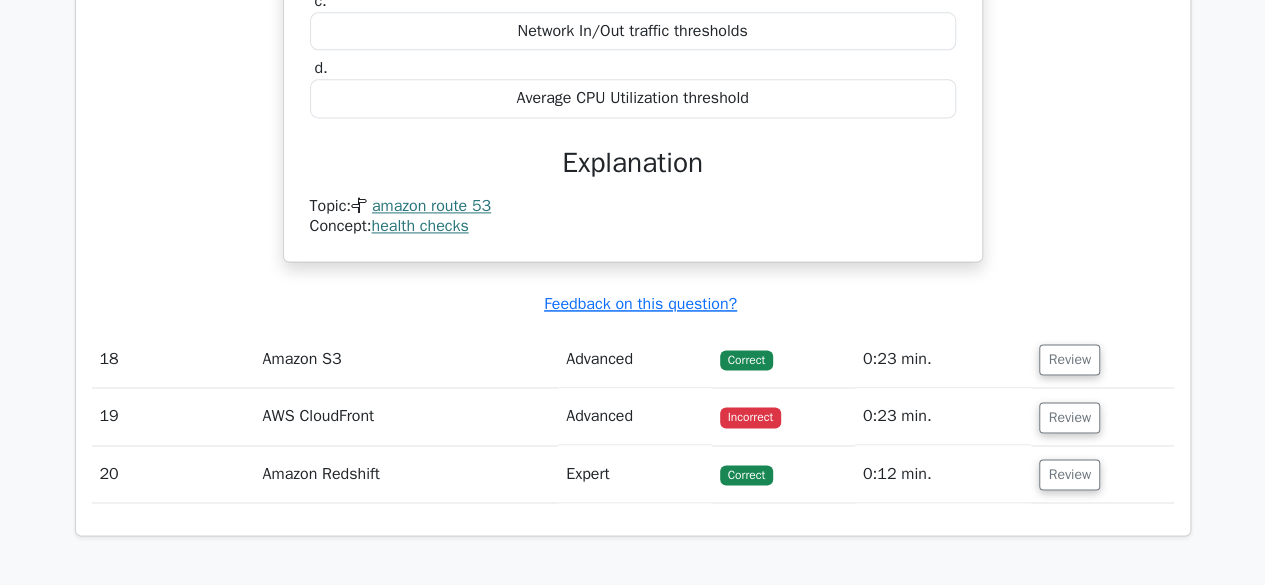 scroll, scrollTop: 16552, scrollLeft: 0, axis: vertical 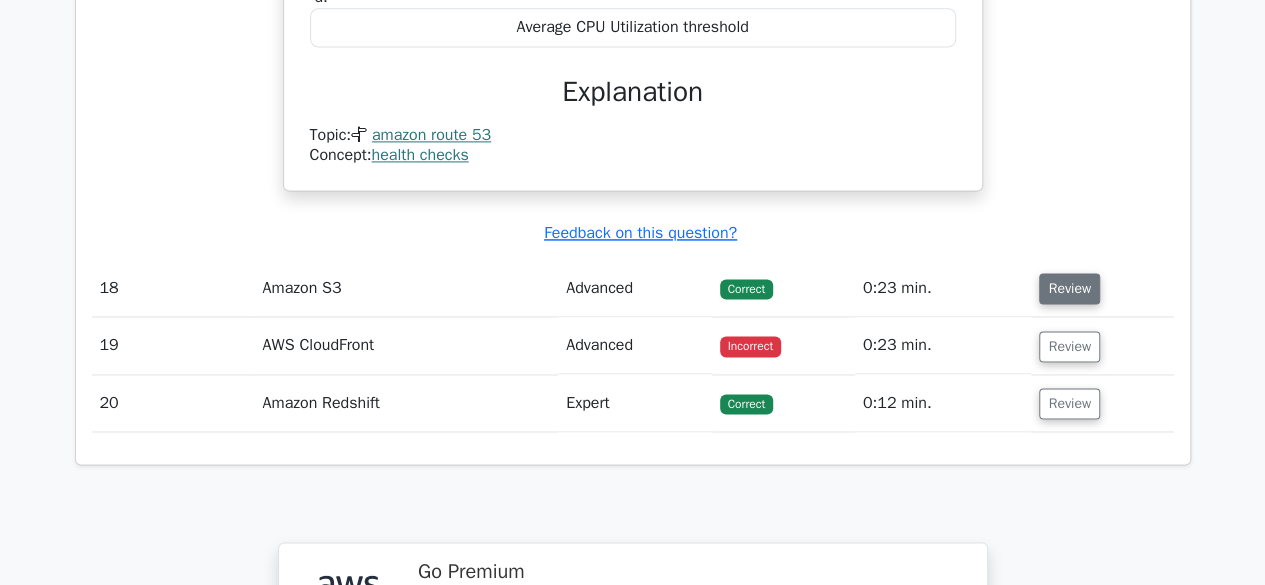 click on "Review" at bounding box center (1069, 288) 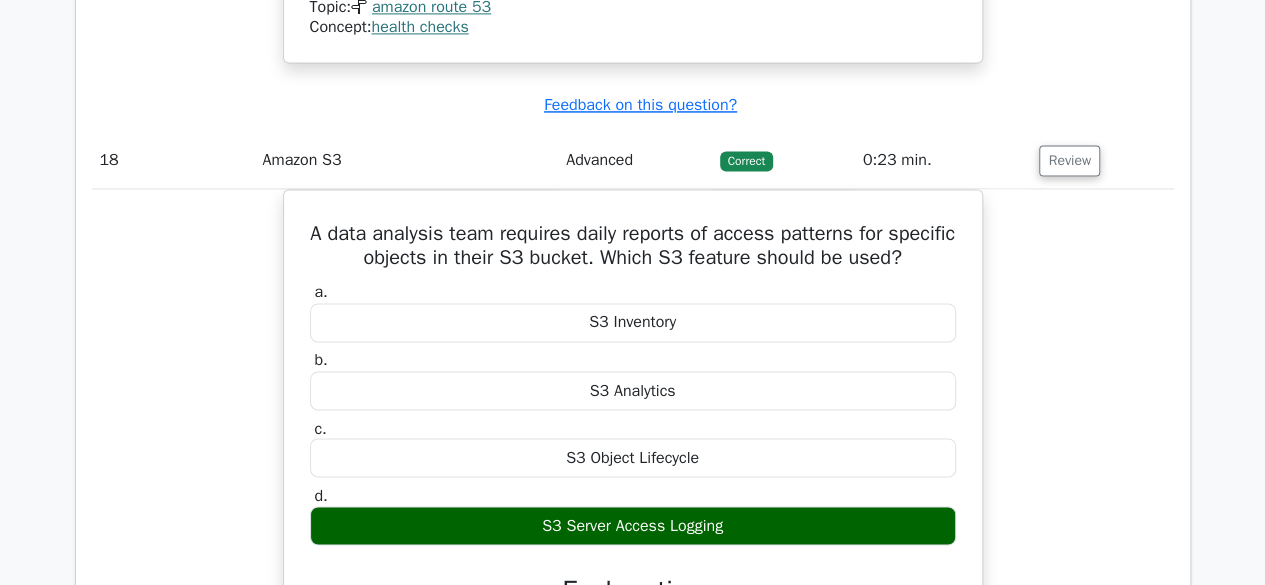 scroll, scrollTop: 16805, scrollLeft: 0, axis: vertical 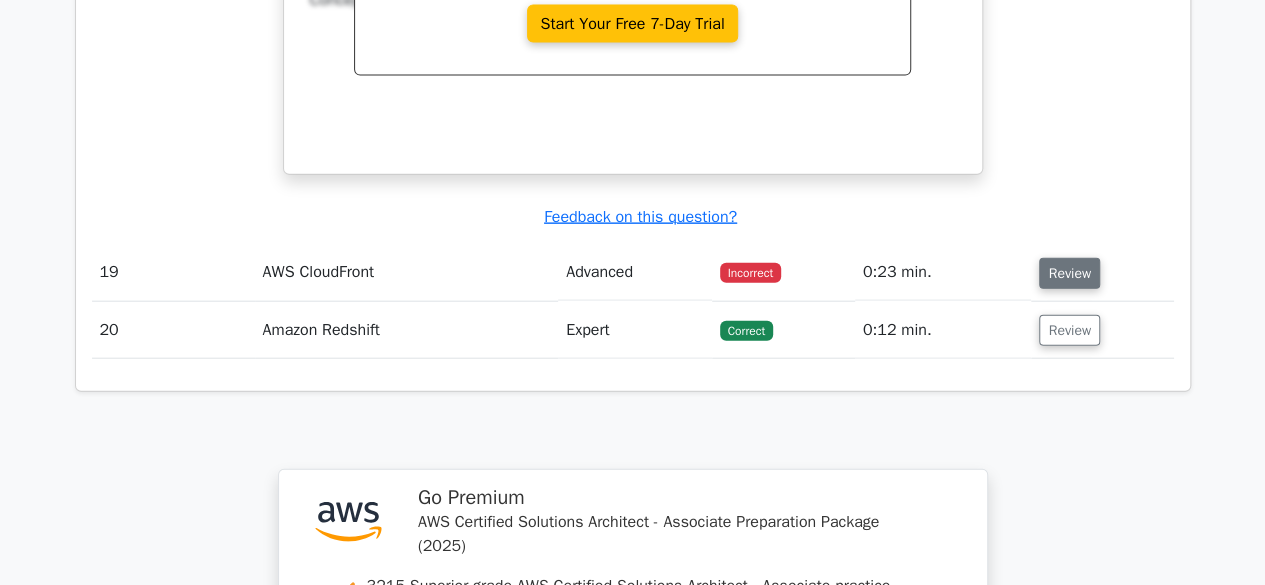 click on "Review" at bounding box center (1069, 273) 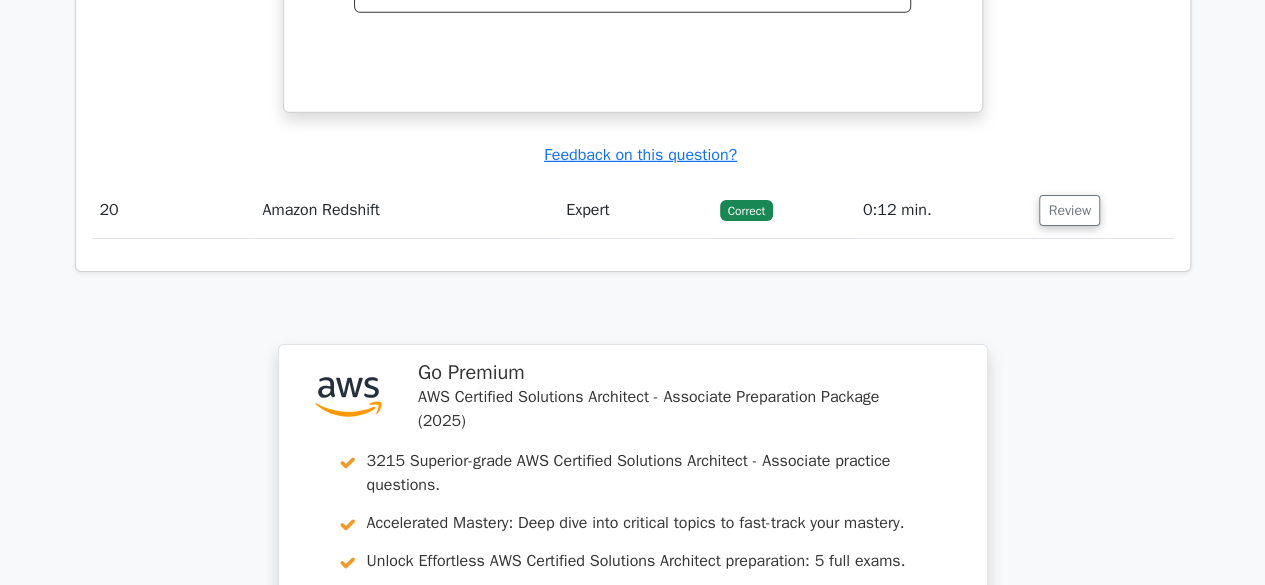 scroll, scrollTop: 18378, scrollLeft: 0, axis: vertical 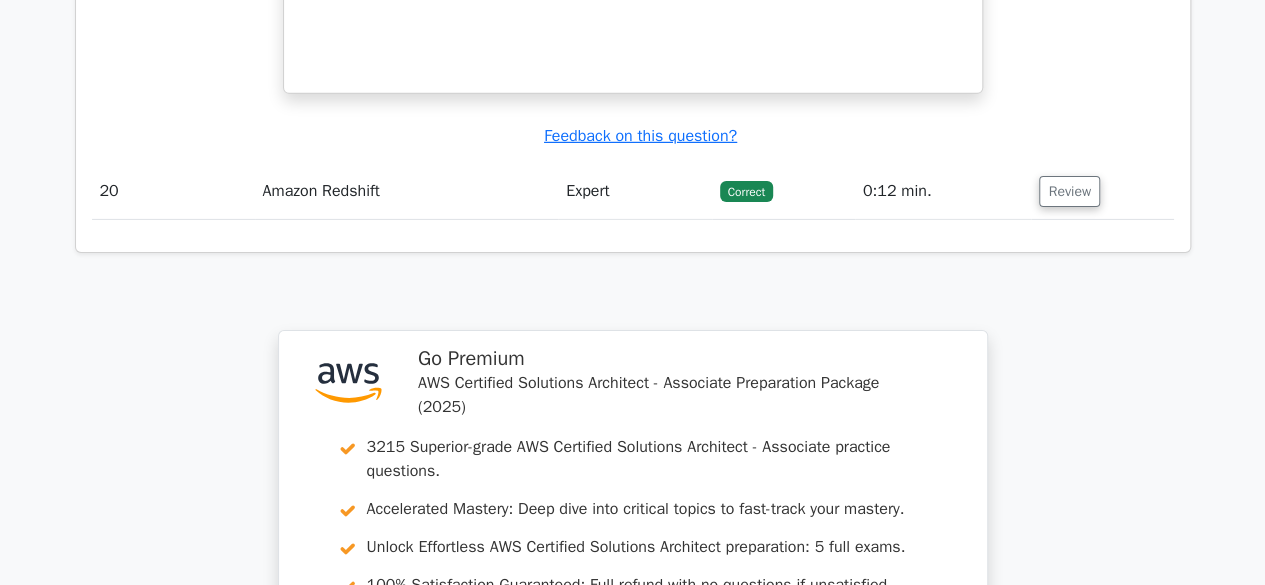 click on "Review" at bounding box center (1102, 191) 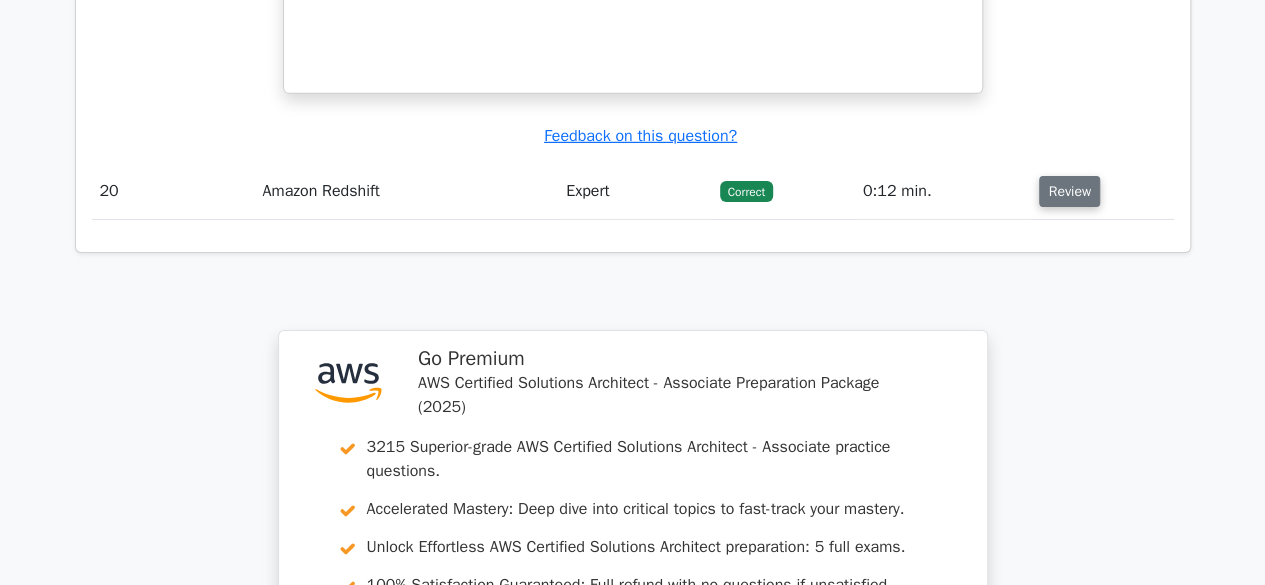 click on "Review" at bounding box center (1069, 191) 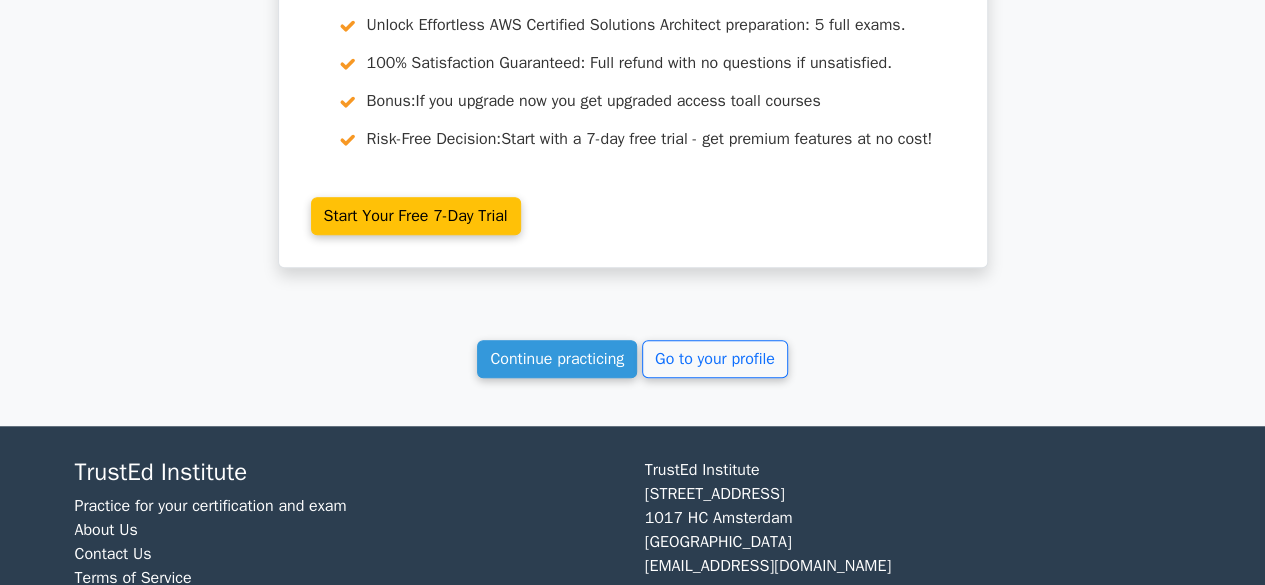 scroll, scrollTop: 19602, scrollLeft: 0, axis: vertical 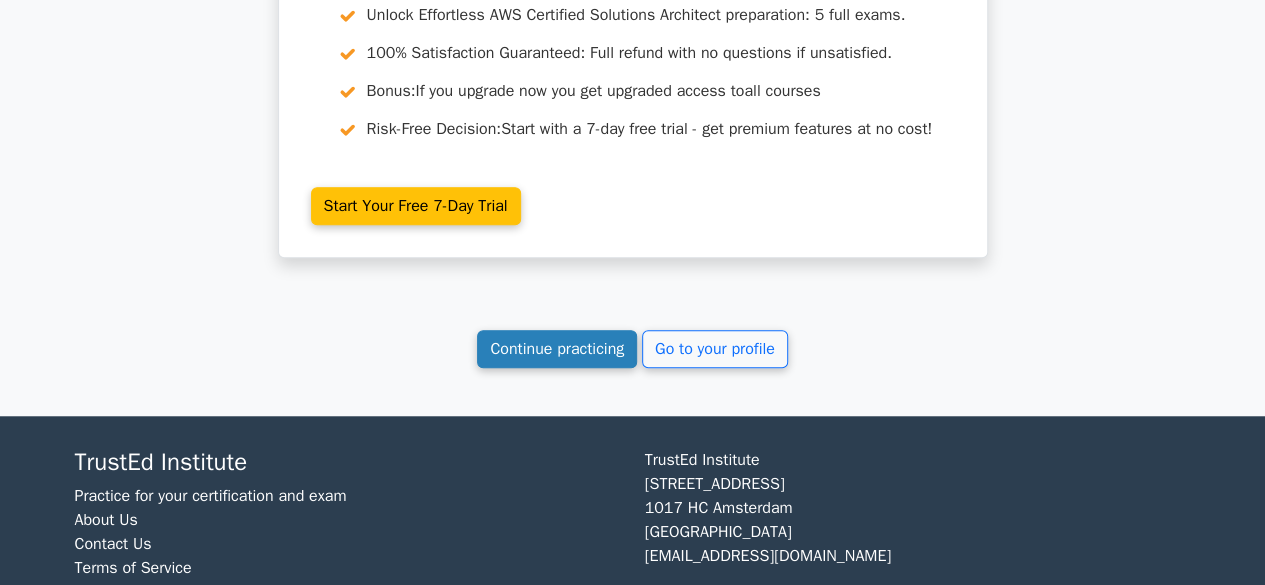 click on "Continue practicing" at bounding box center (557, 349) 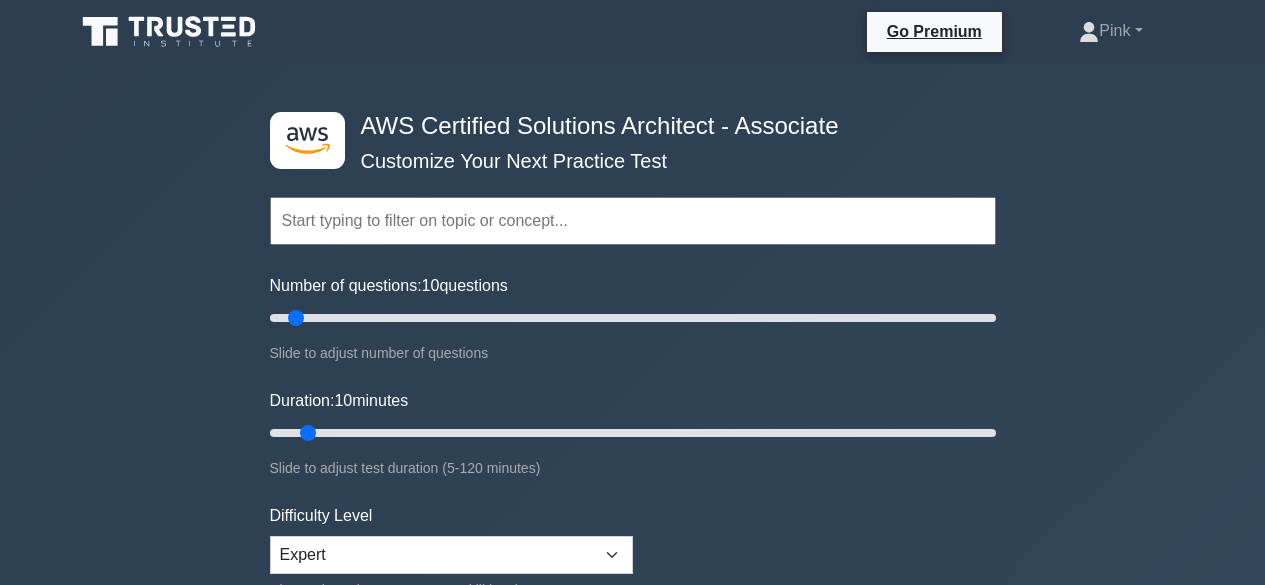 scroll, scrollTop: 0, scrollLeft: 0, axis: both 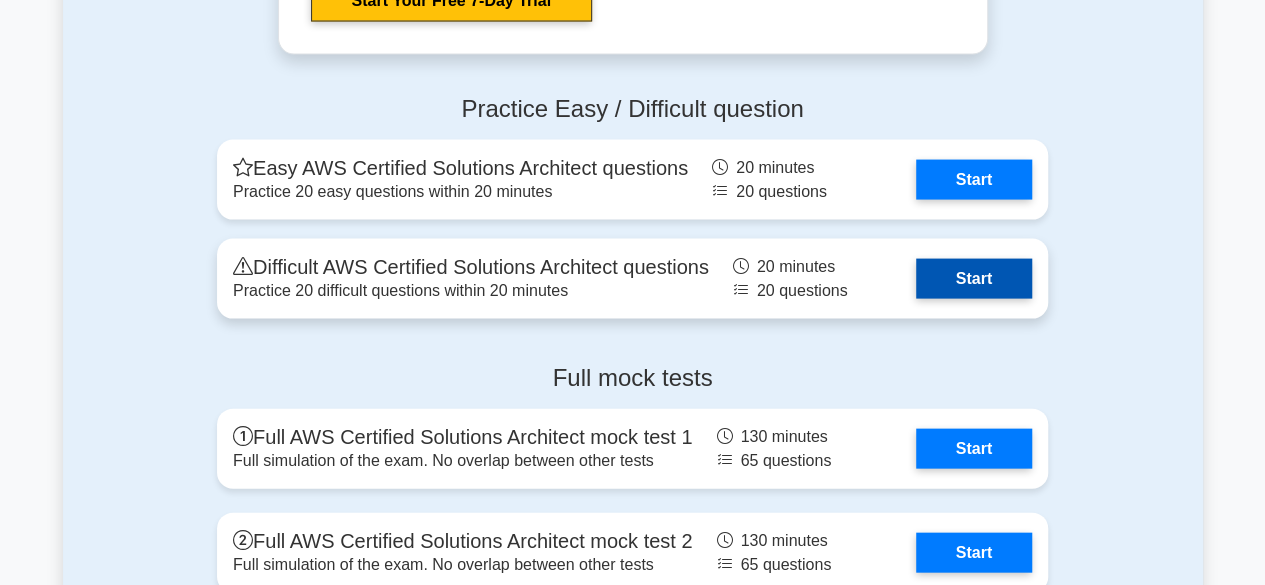 click on "Start" at bounding box center (974, 279) 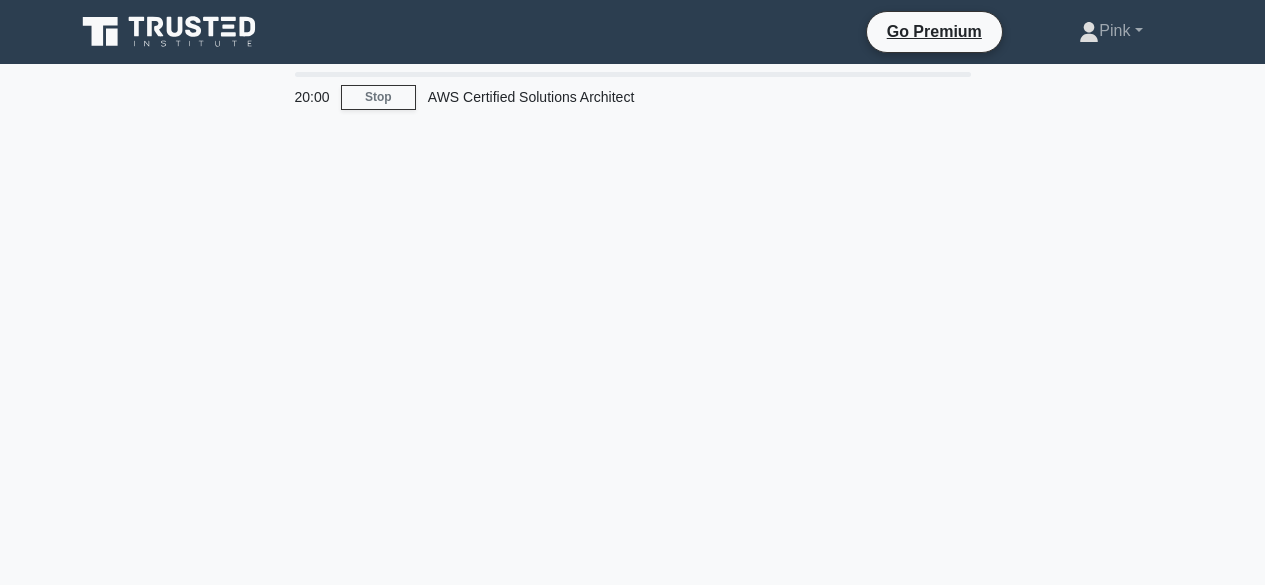 scroll, scrollTop: 0, scrollLeft: 0, axis: both 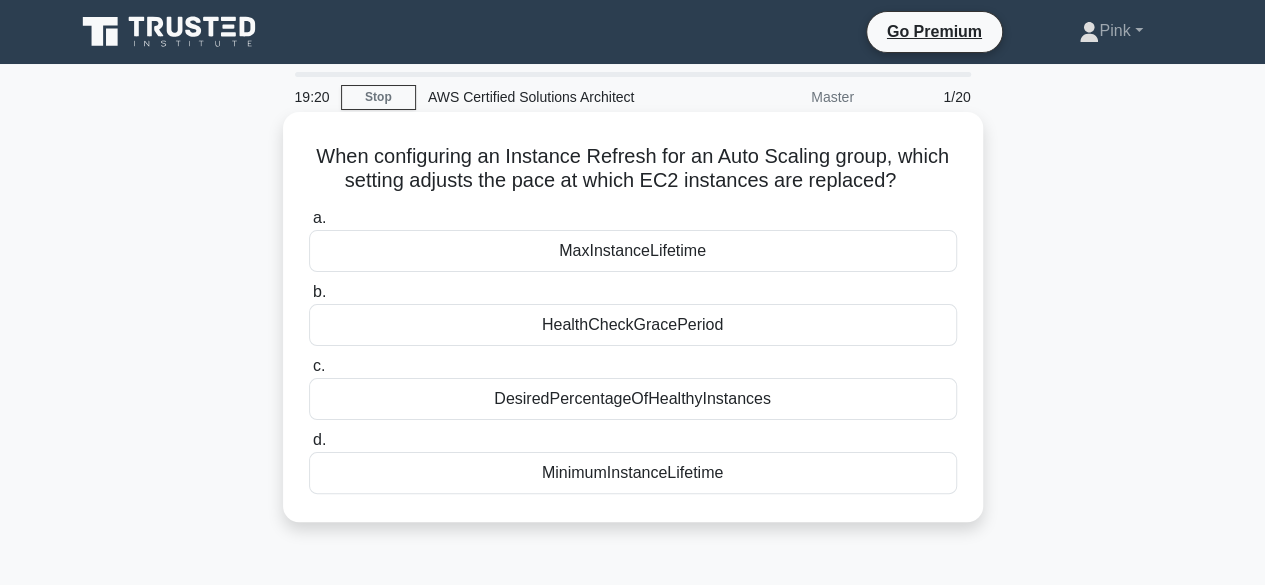 click on "DesiredPercentageOfHealthyInstances" at bounding box center (633, 399) 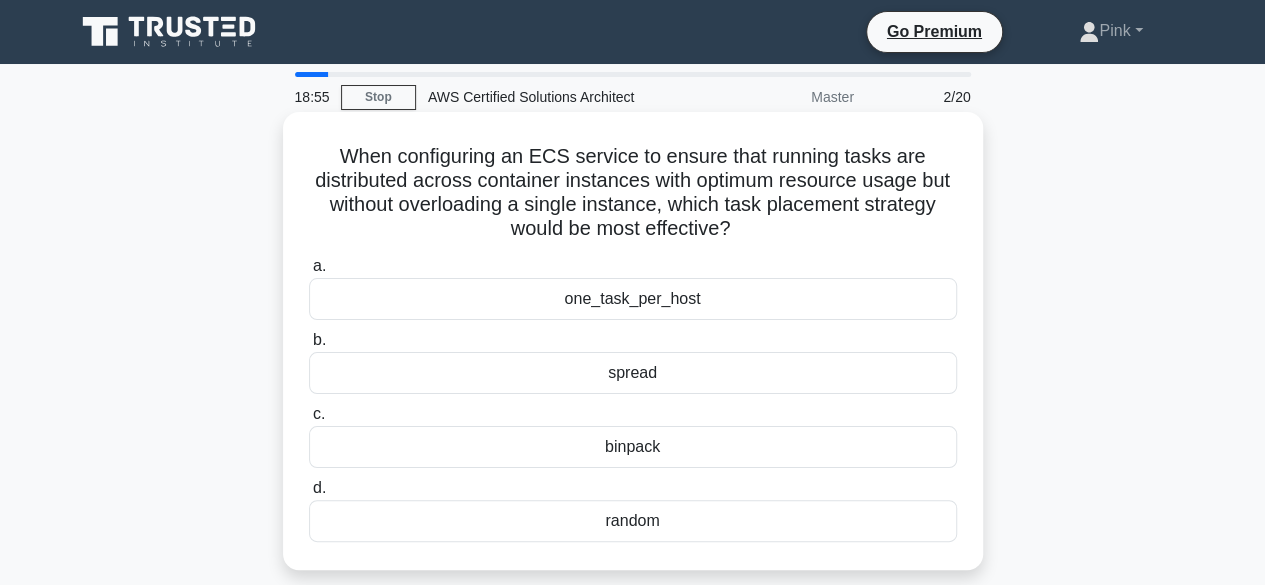 click on "spread" at bounding box center (633, 373) 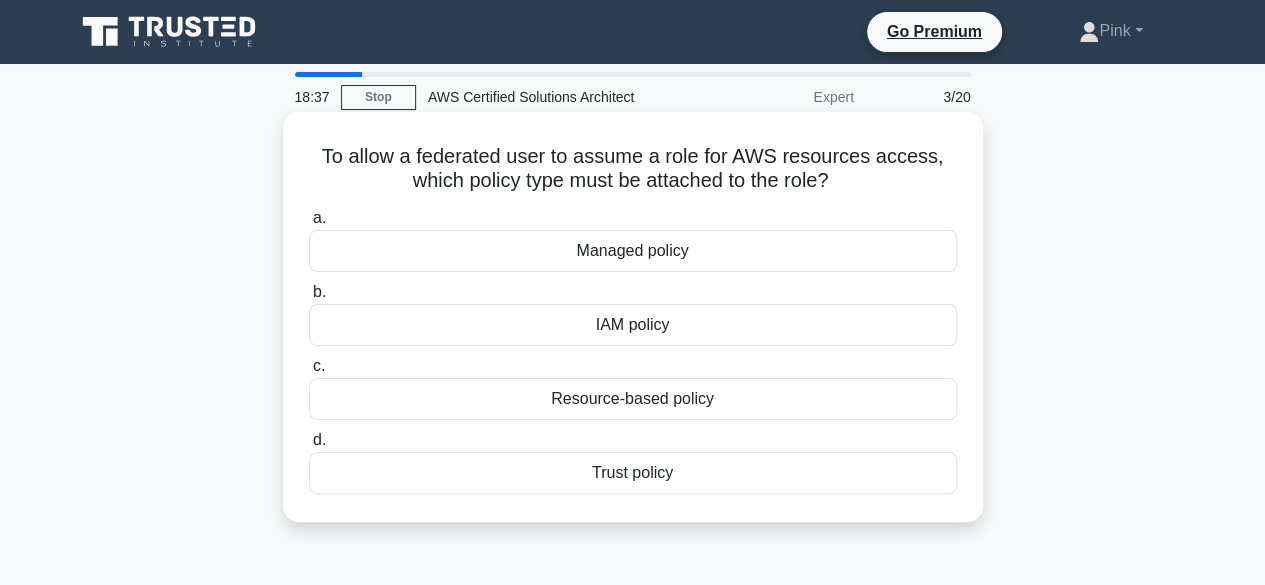click on "Trust policy" at bounding box center (633, 473) 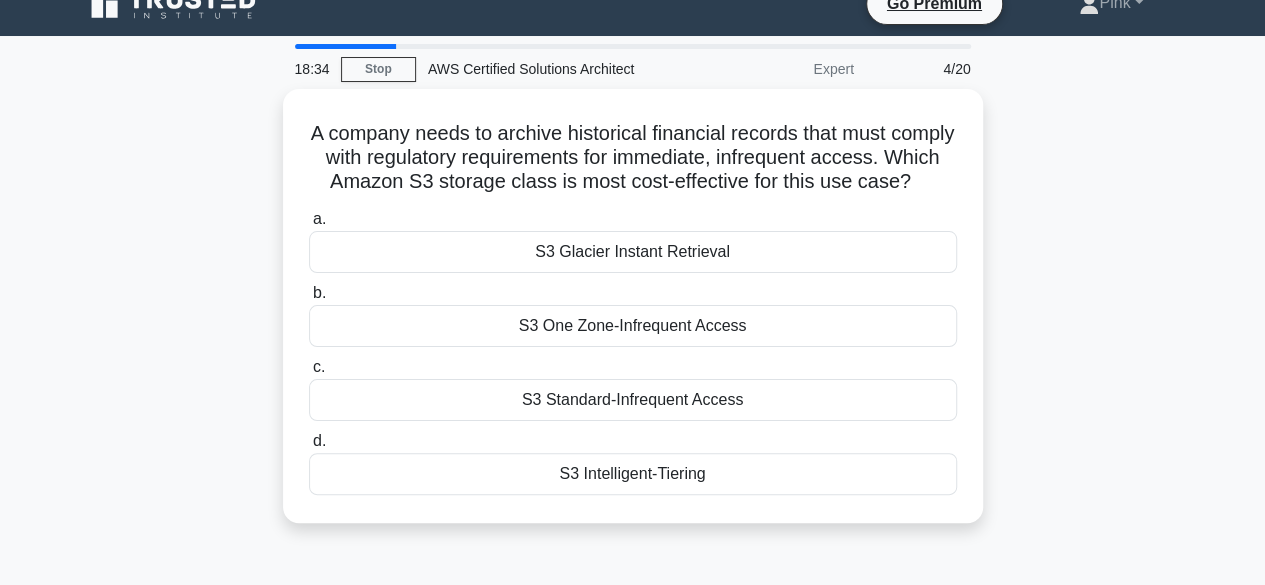 scroll, scrollTop: 40, scrollLeft: 0, axis: vertical 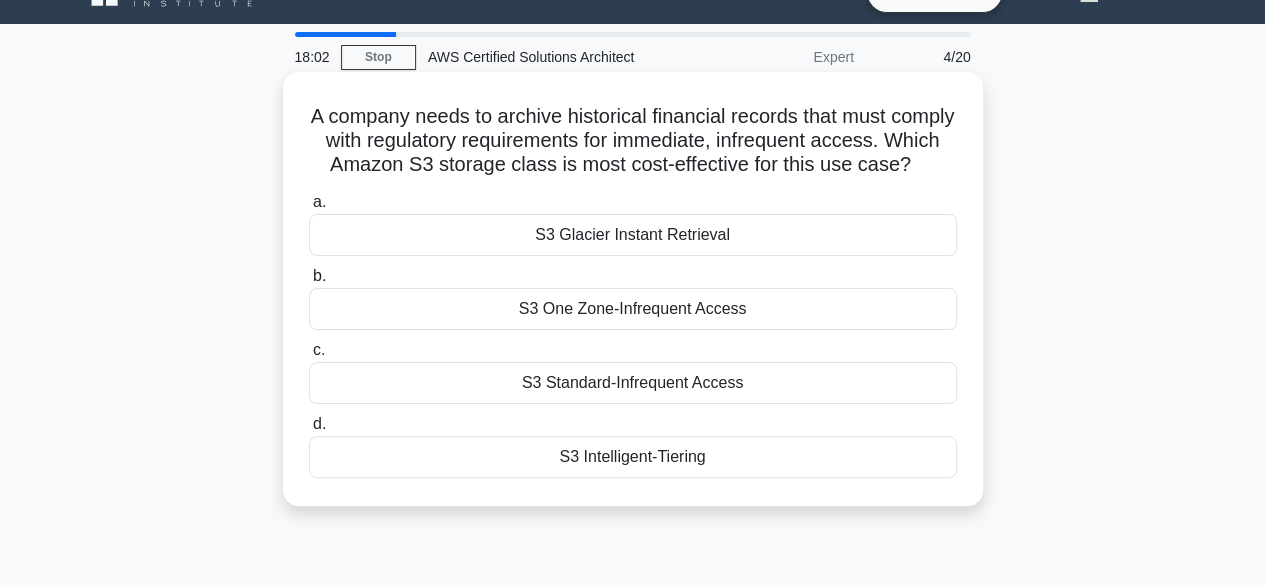 click on "S3 Glacier Instant Retrieval" at bounding box center (633, 235) 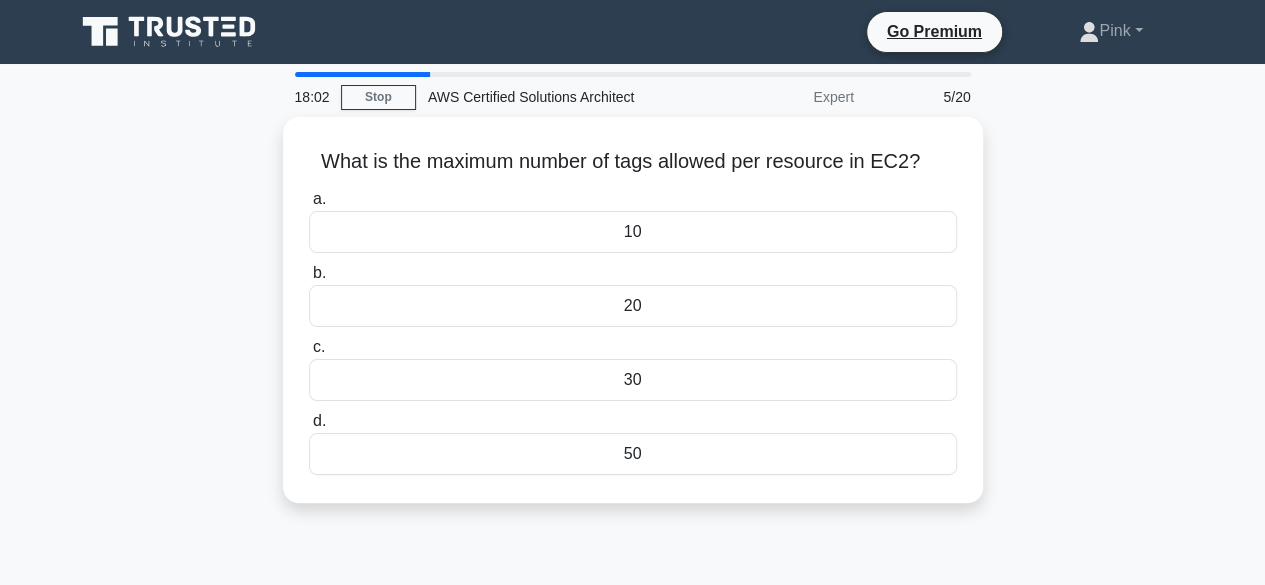 scroll, scrollTop: 0, scrollLeft: 0, axis: both 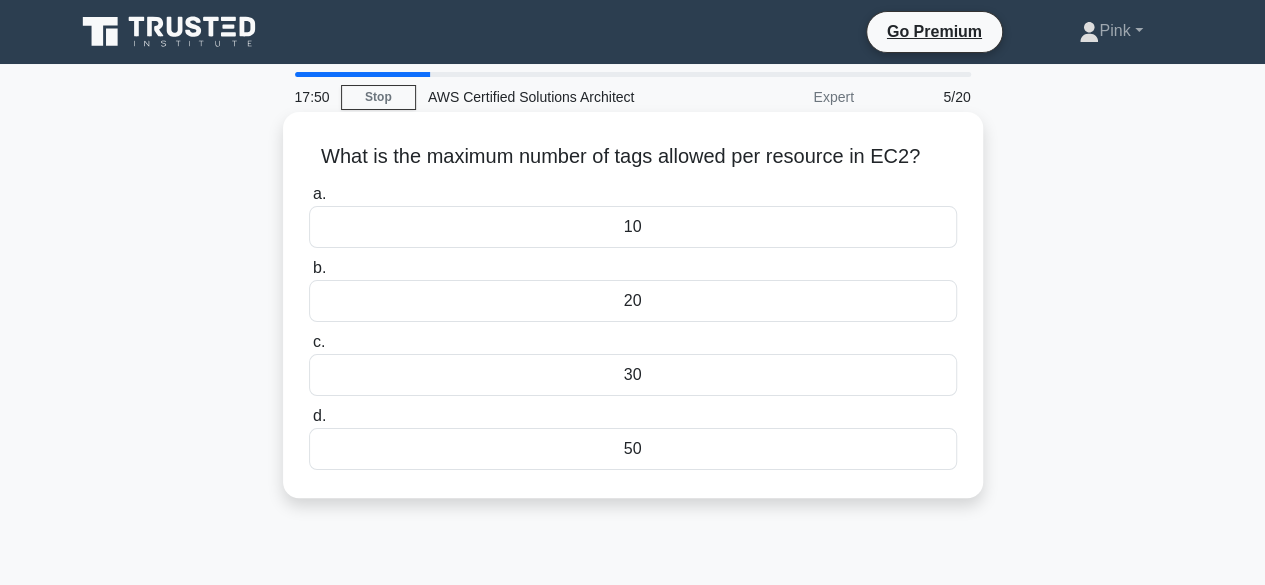 click on "50" at bounding box center [633, 449] 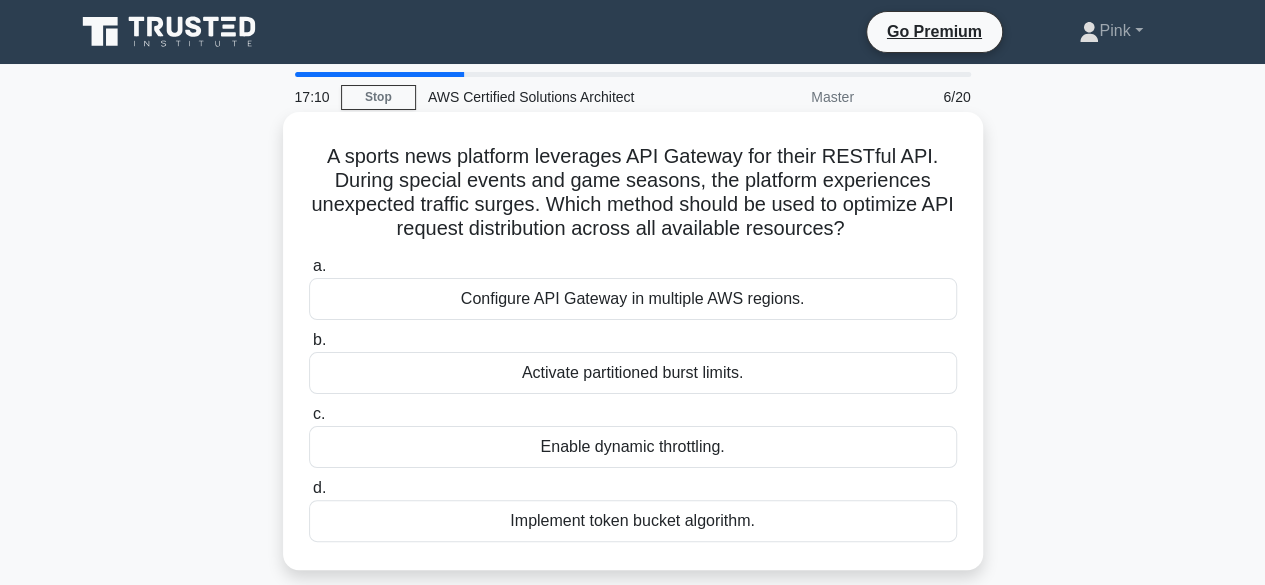 click on "Enable dynamic throttling." at bounding box center (633, 447) 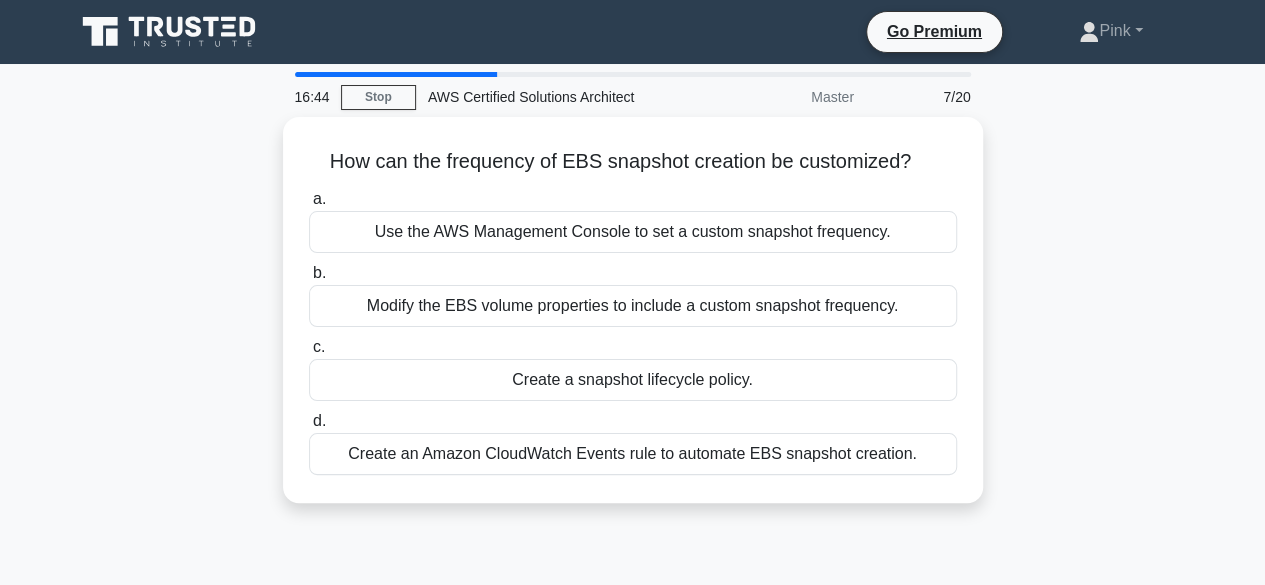 click on "Create an Amazon CloudWatch Events rule to automate EBS snapshot creation." at bounding box center (633, 454) 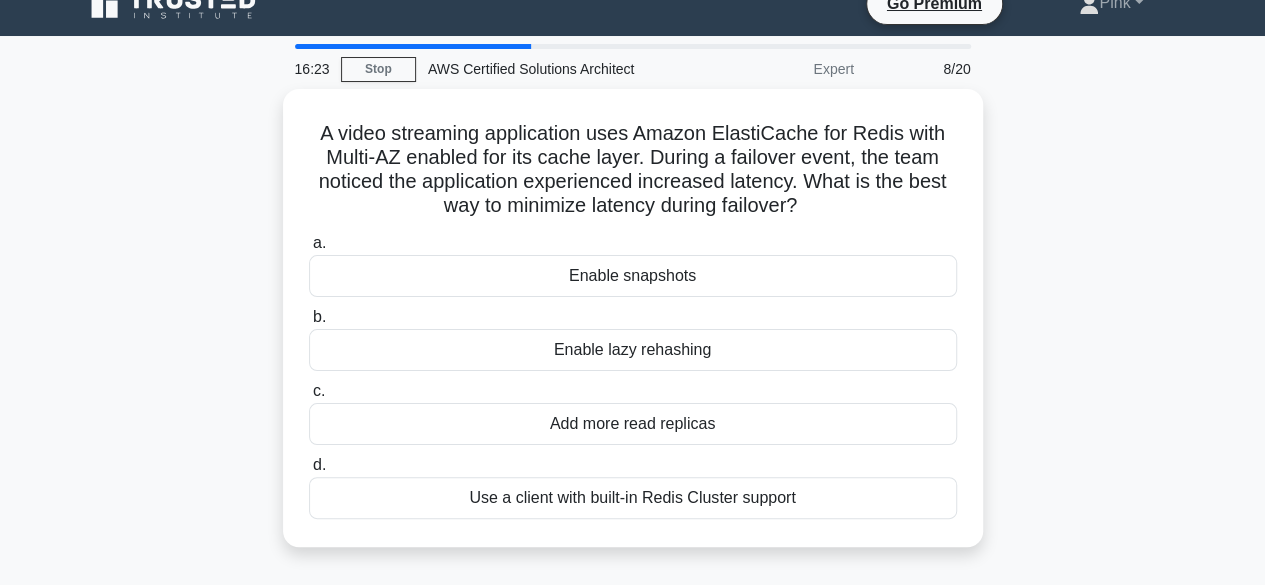 scroll, scrollTop: 40, scrollLeft: 0, axis: vertical 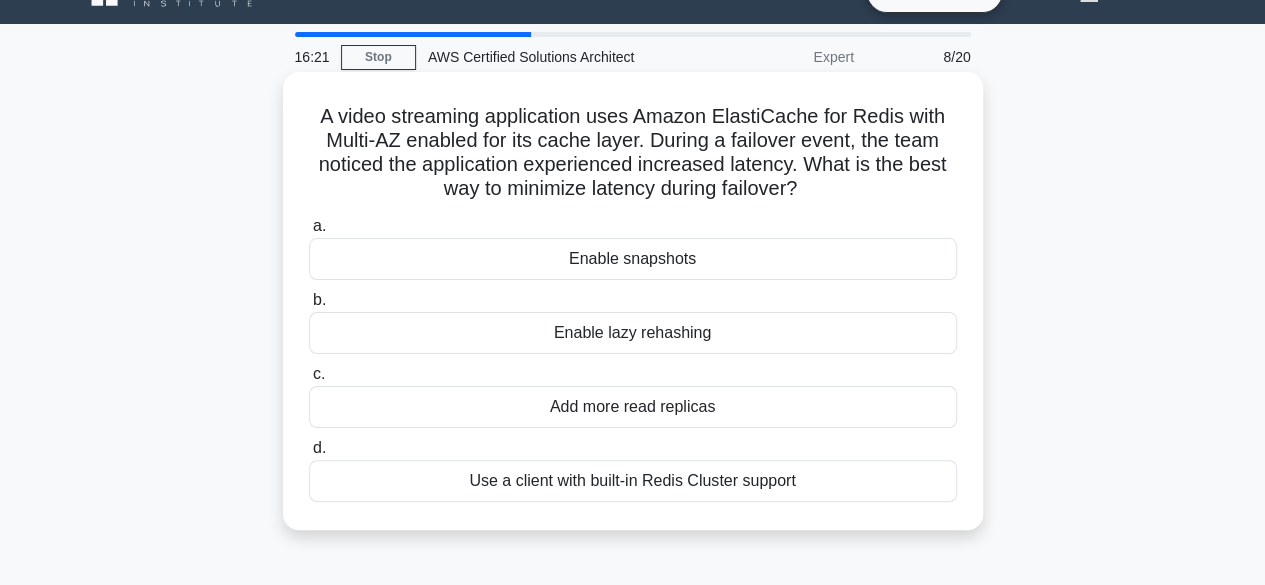 click on "Use a client with built-in Redis Cluster support" at bounding box center (633, 481) 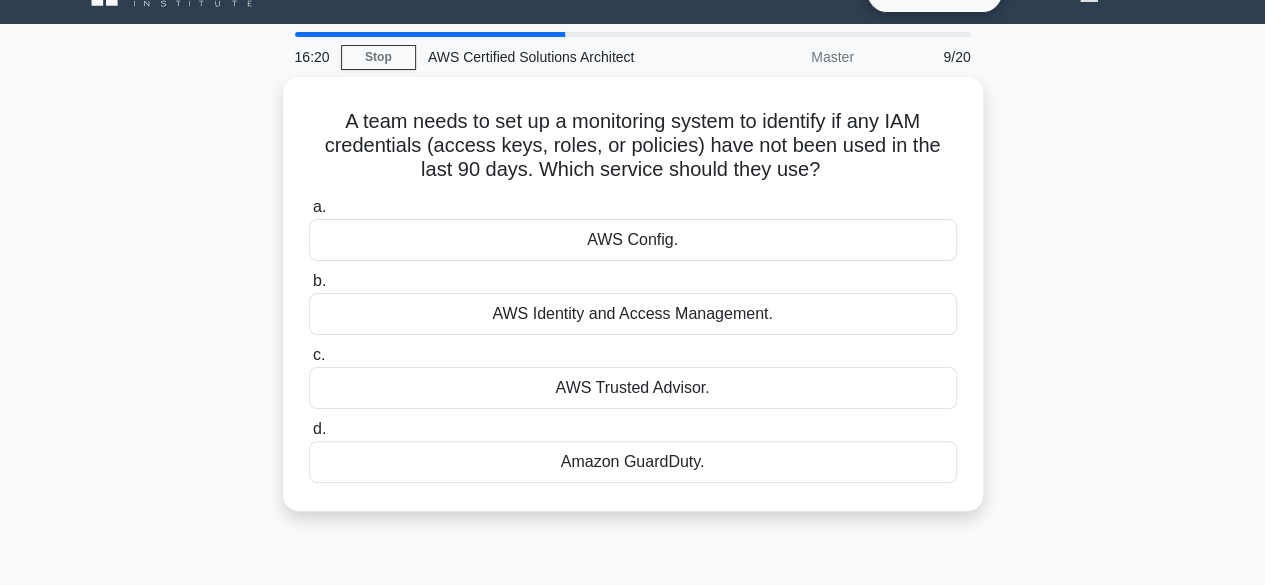 scroll, scrollTop: 0, scrollLeft: 0, axis: both 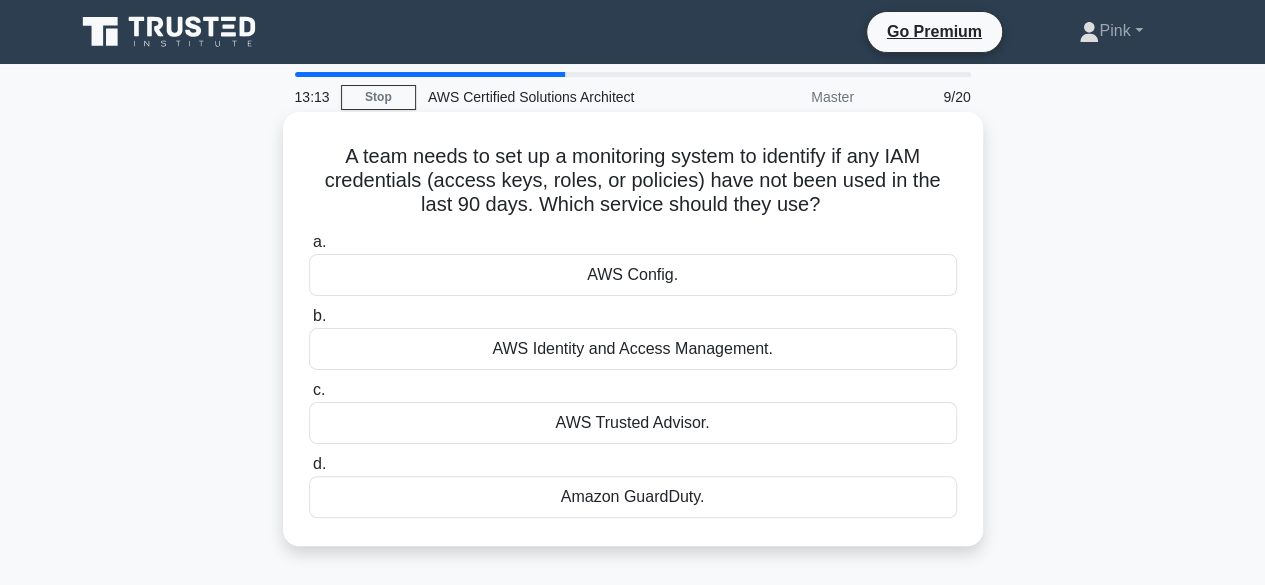 click on "AWS Config." at bounding box center (633, 275) 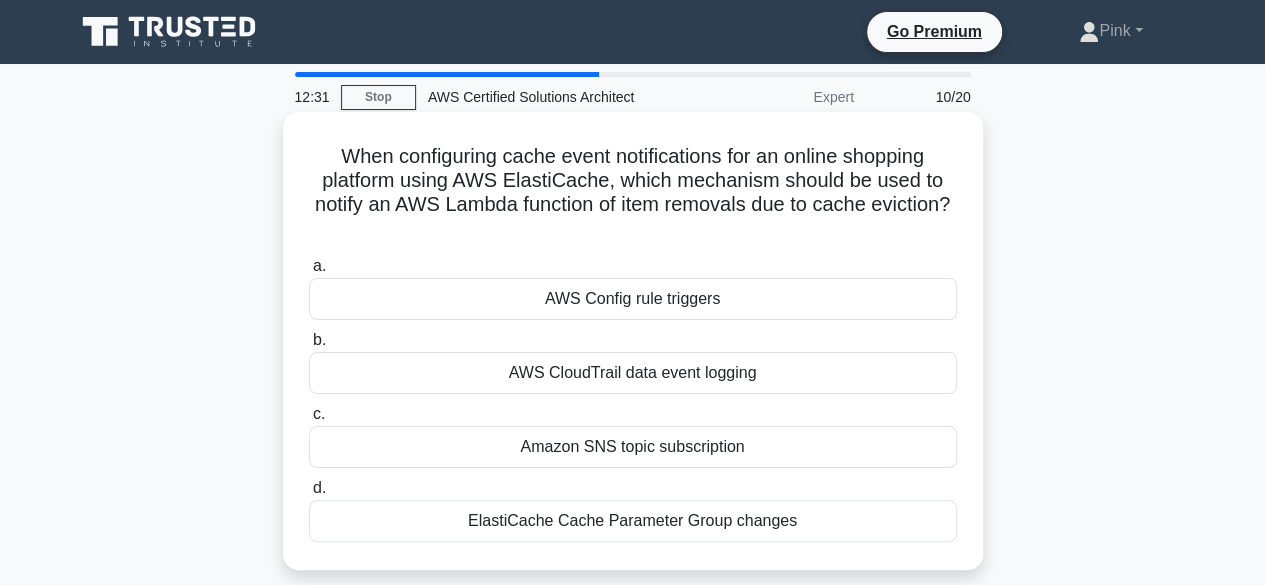 click on "ElastiCache Cache Parameter Group changes" at bounding box center [633, 521] 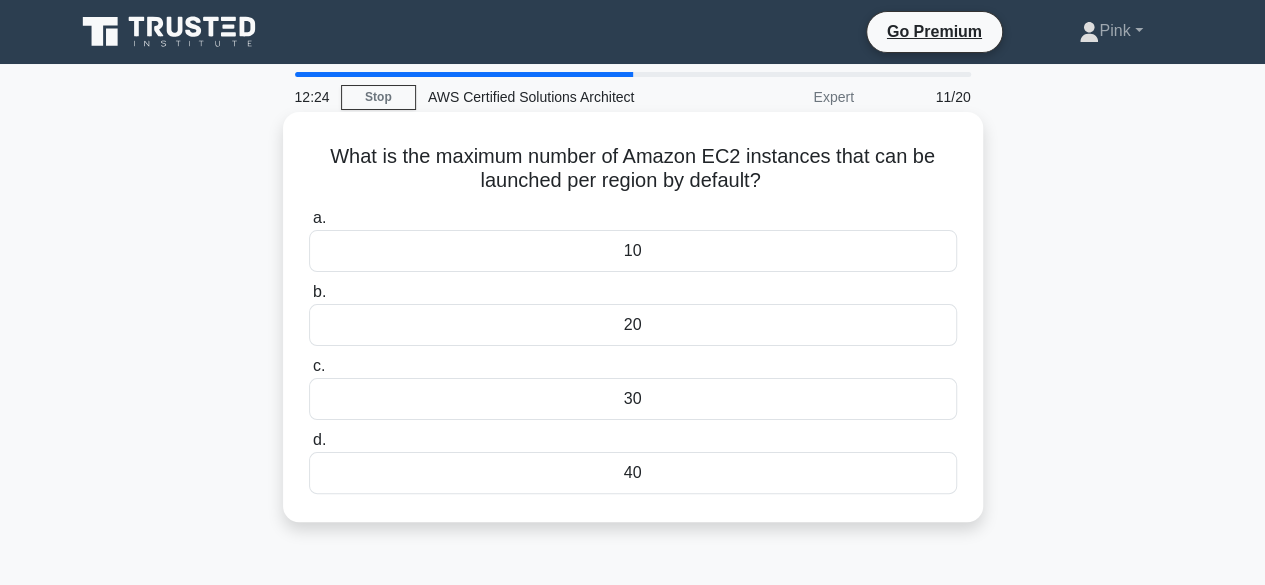 click on "40" at bounding box center [633, 473] 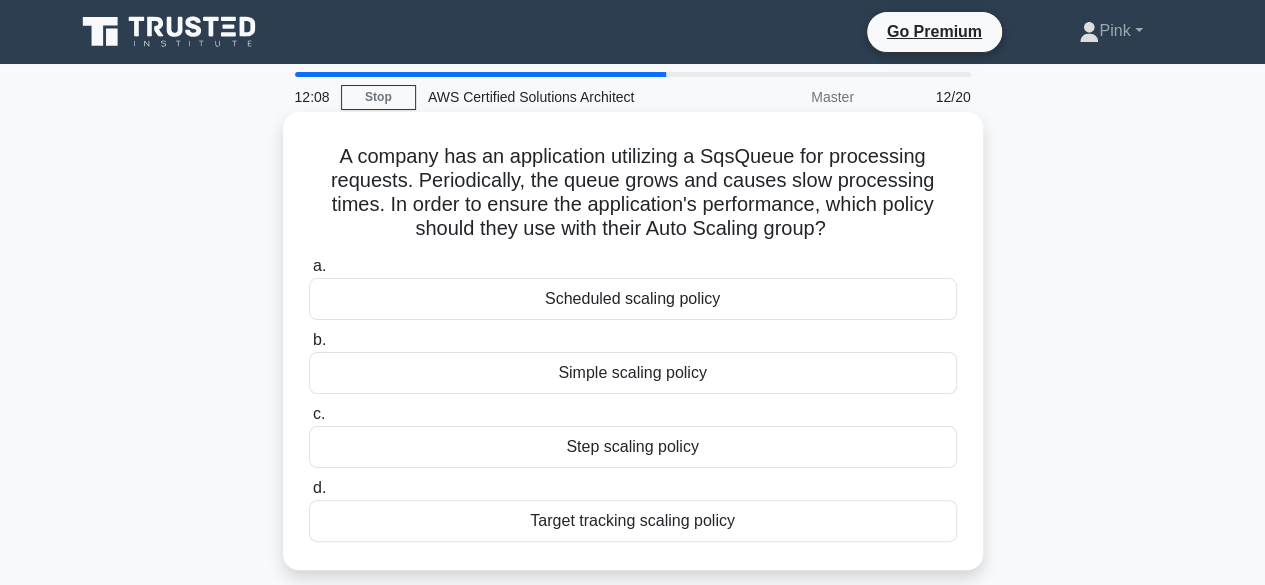 click on "Target tracking scaling policy" at bounding box center (633, 521) 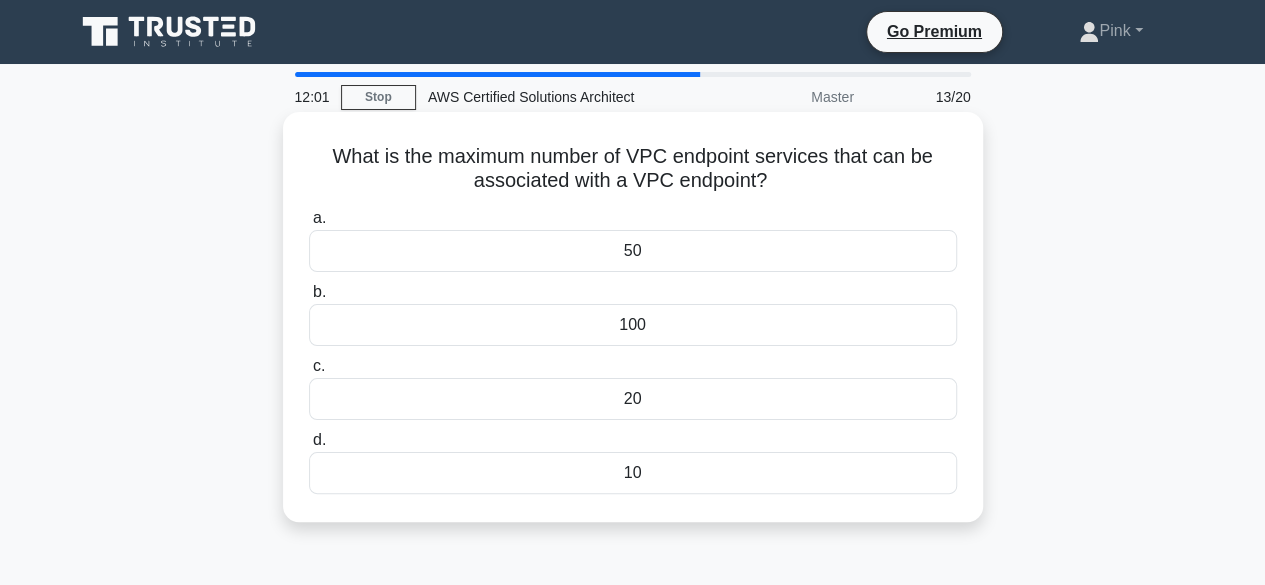 click on "100" at bounding box center [633, 325] 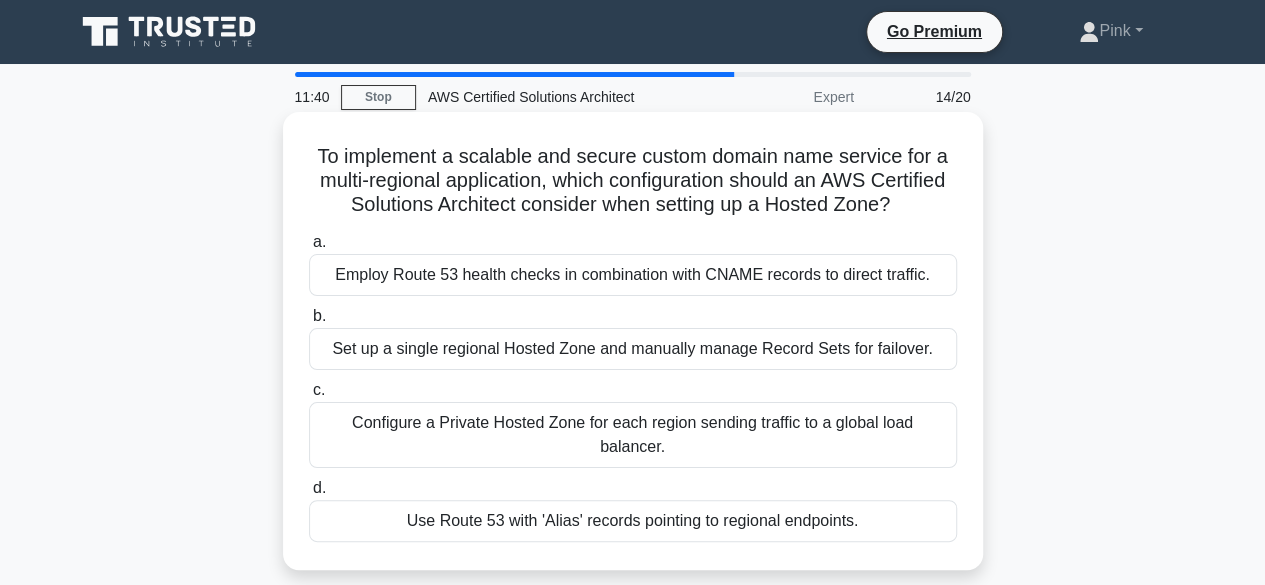 click on "Use Route 53 with 'Alias' records pointing to regional endpoints." at bounding box center (633, 521) 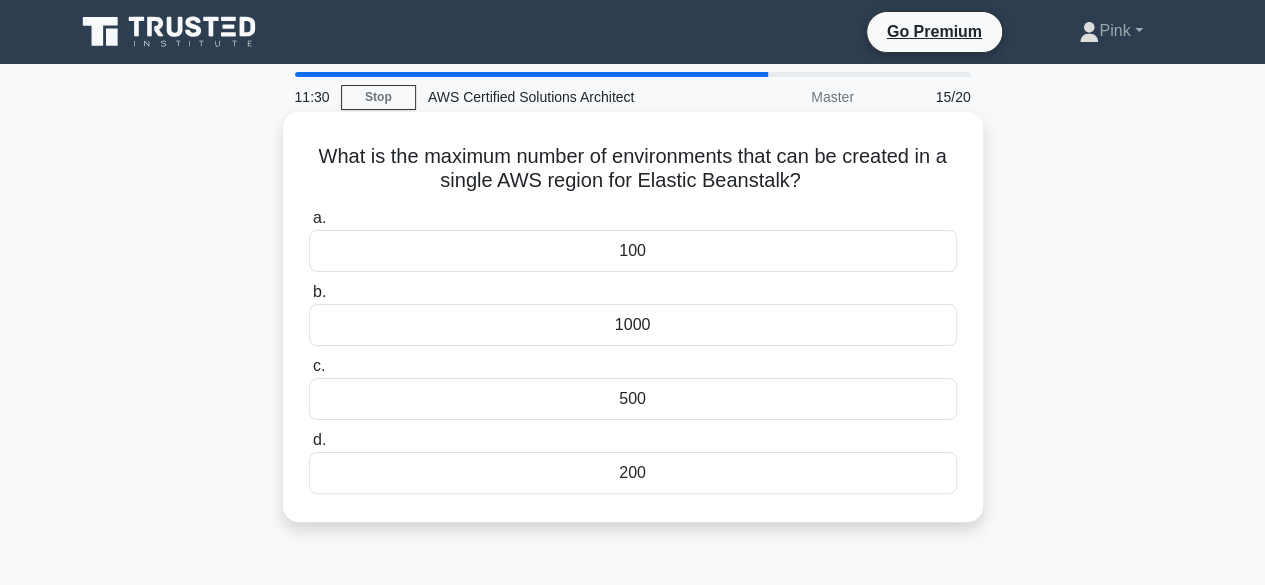 click on "1000" at bounding box center (633, 325) 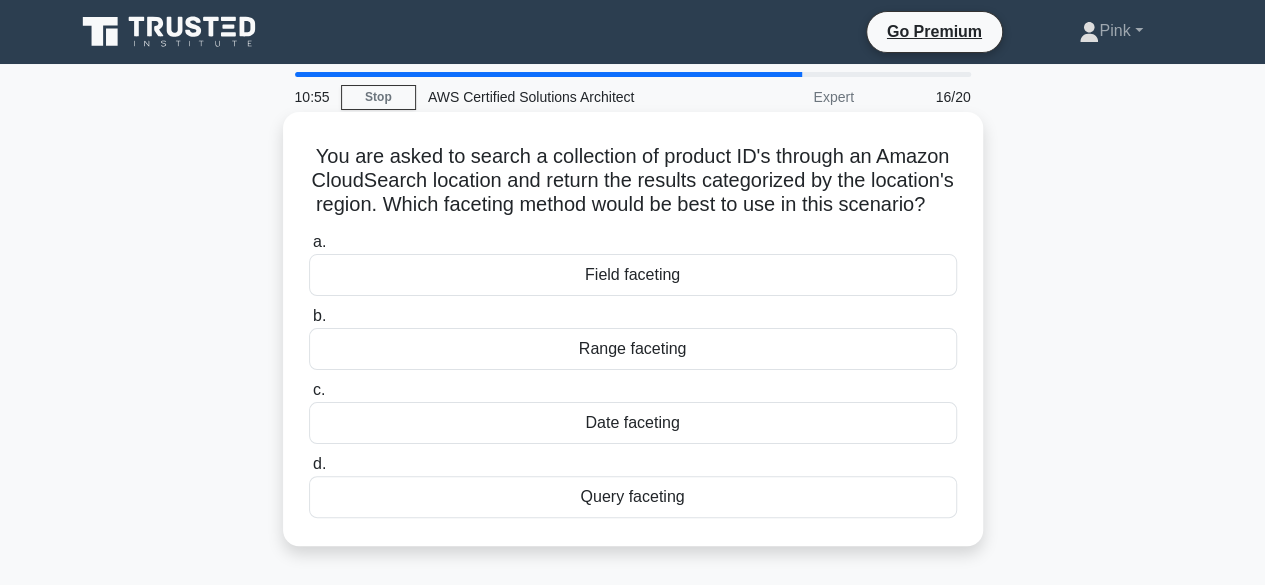 click on "Field faceting" at bounding box center (633, 275) 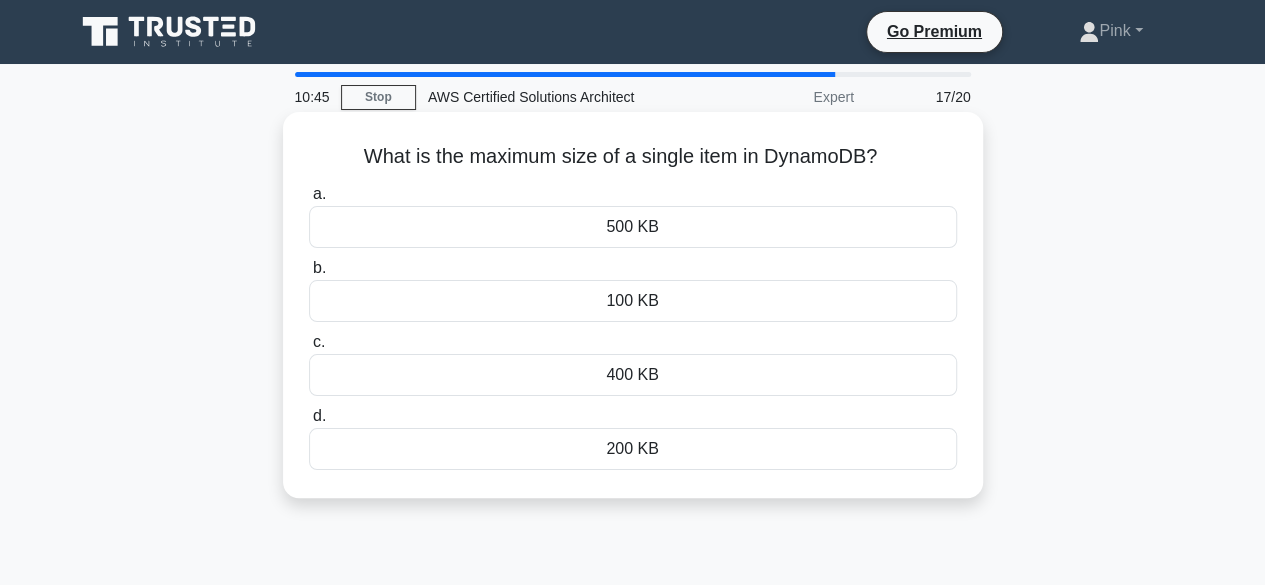 click on "200 KB" at bounding box center (633, 449) 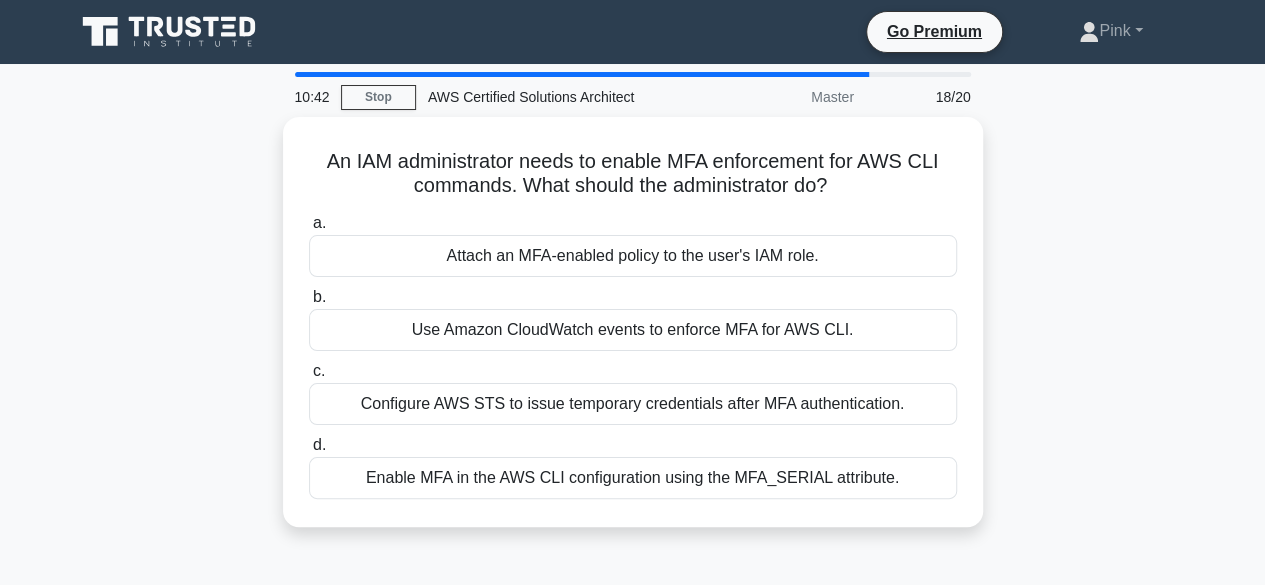 scroll, scrollTop: 40, scrollLeft: 0, axis: vertical 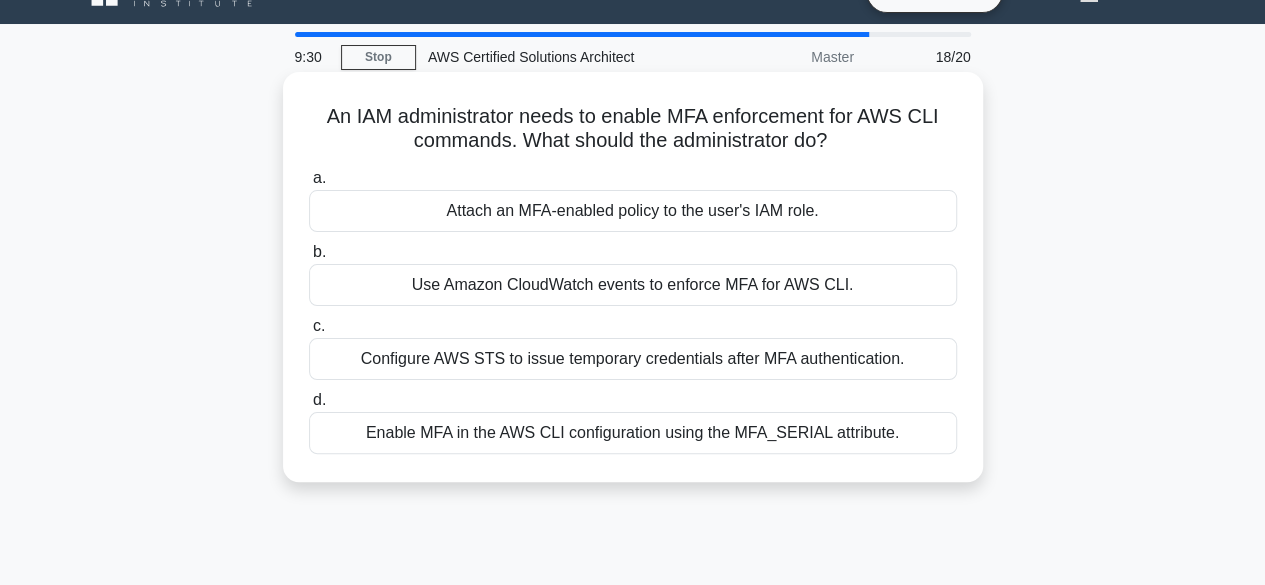 click on "Configure AWS STS to issue temporary credentials after MFA authentication." at bounding box center [633, 359] 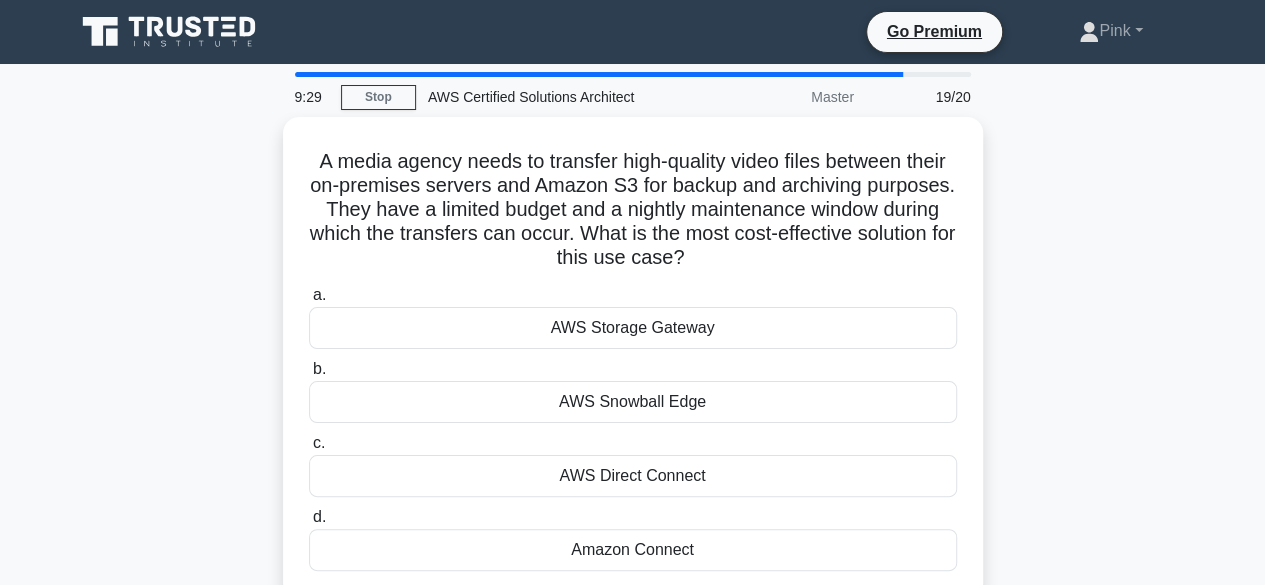 scroll, scrollTop: 0, scrollLeft: 0, axis: both 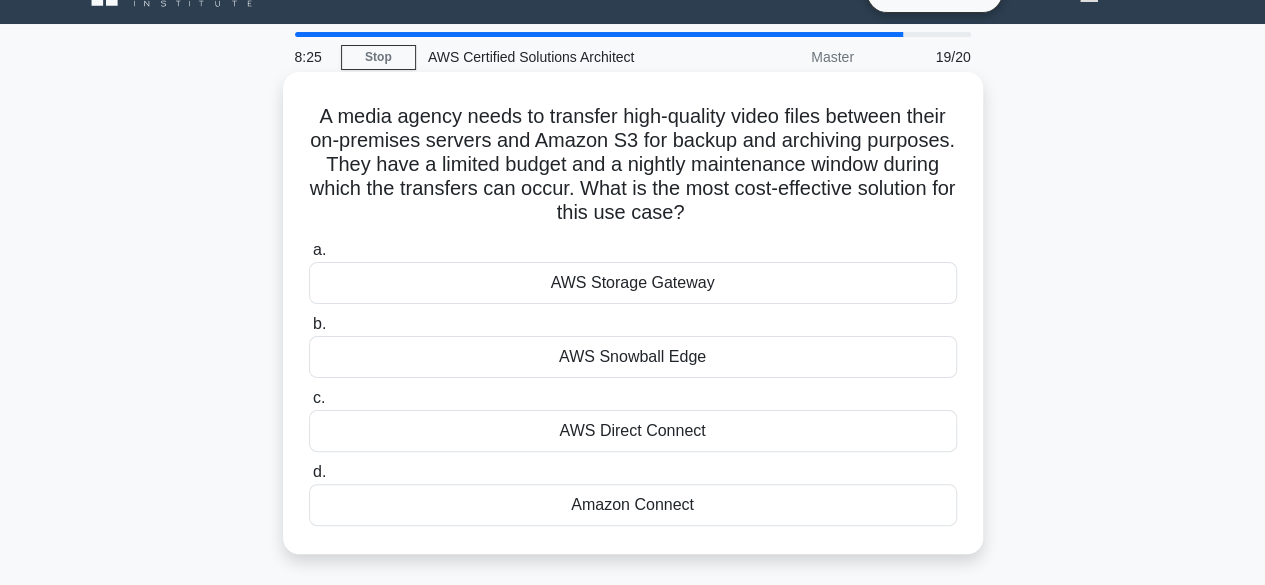 click on "Amazon Connect" at bounding box center [633, 505] 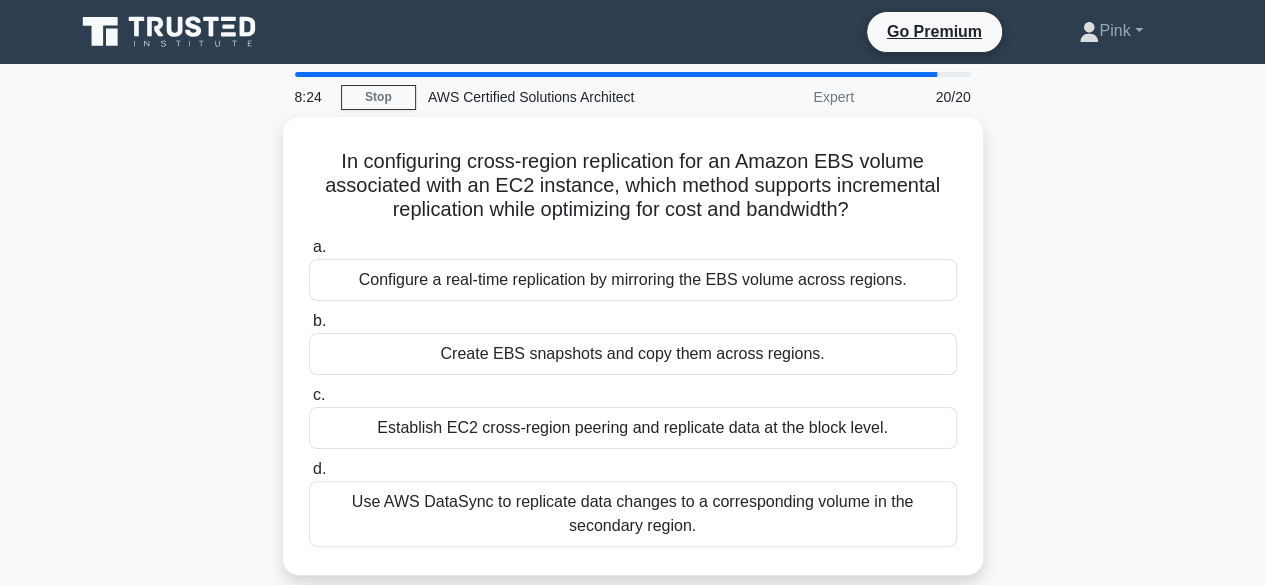 scroll, scrollTop: 0, scrollLeft: 0, axis: both 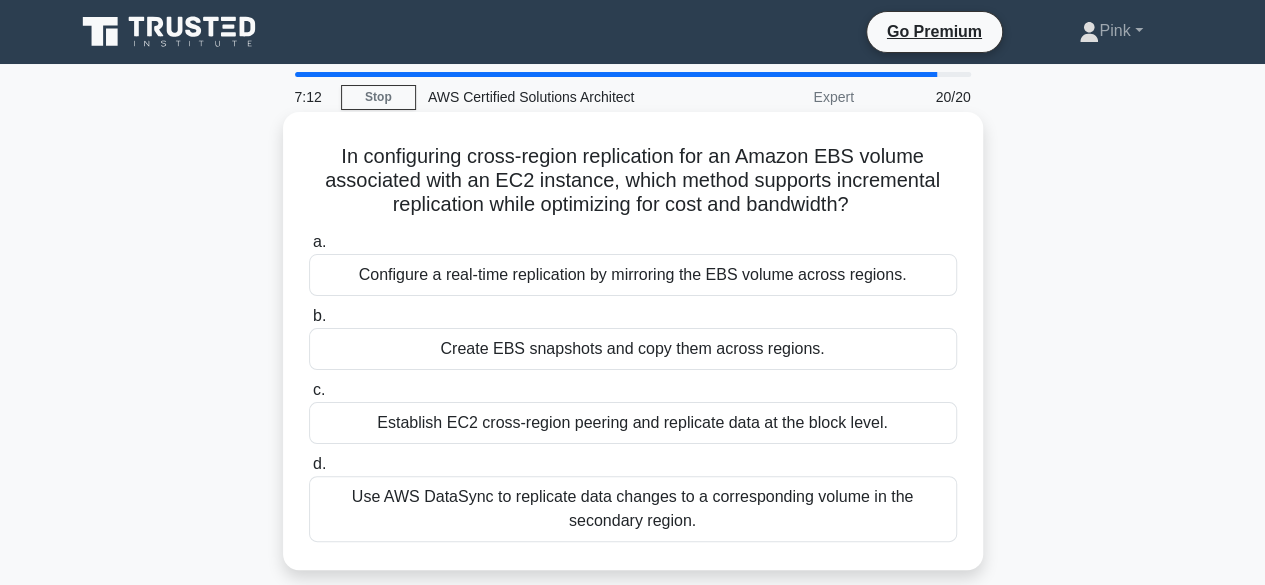 click on "Configure a real-time replication by mirroring the EBS volume across regions." at bounding box center (633, 275) 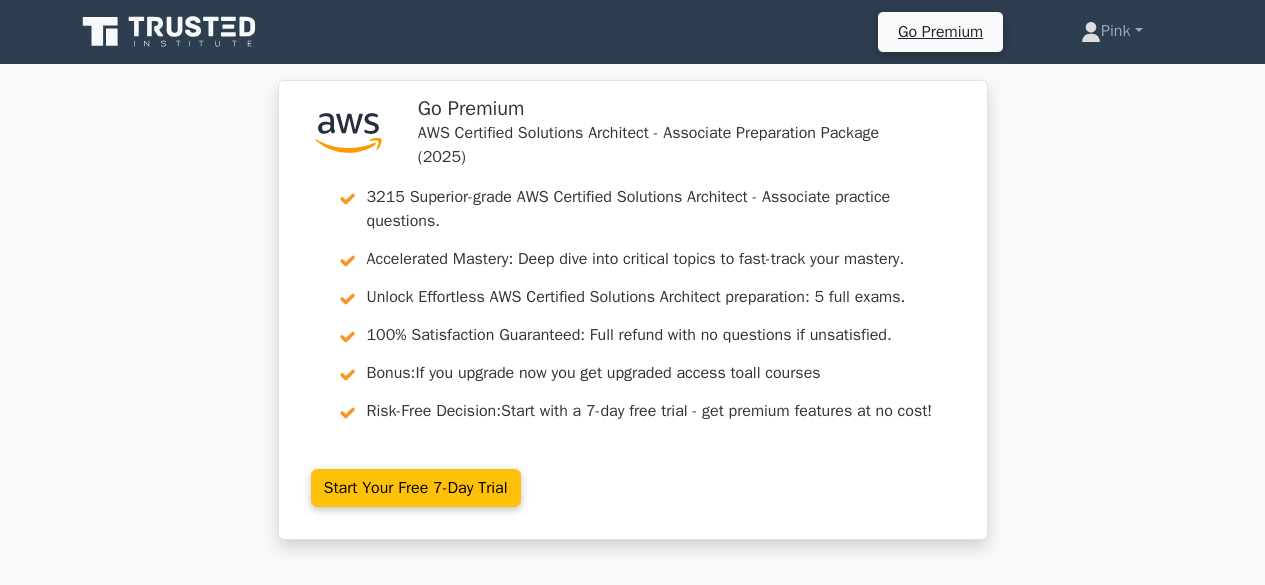 scroll, scrollTop: 0, scrollLeft: 0, axis: both 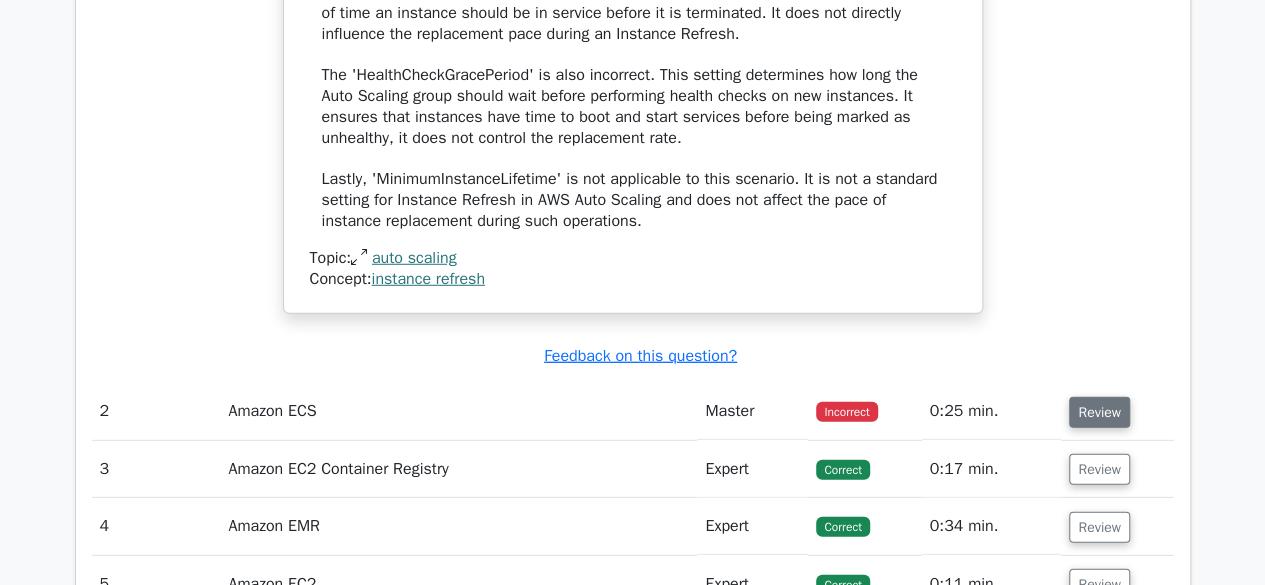 click on "Review" at bounding box center (1099, 412) 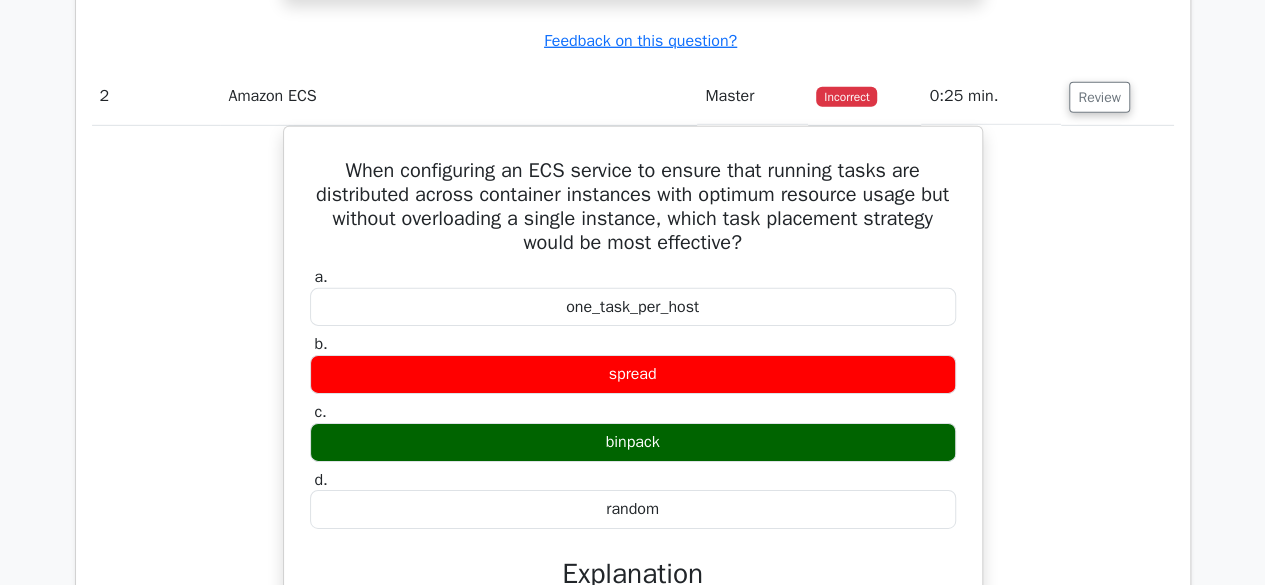 scroll, scrollTop: 3065, scrollLeft: 0, axis: vertical 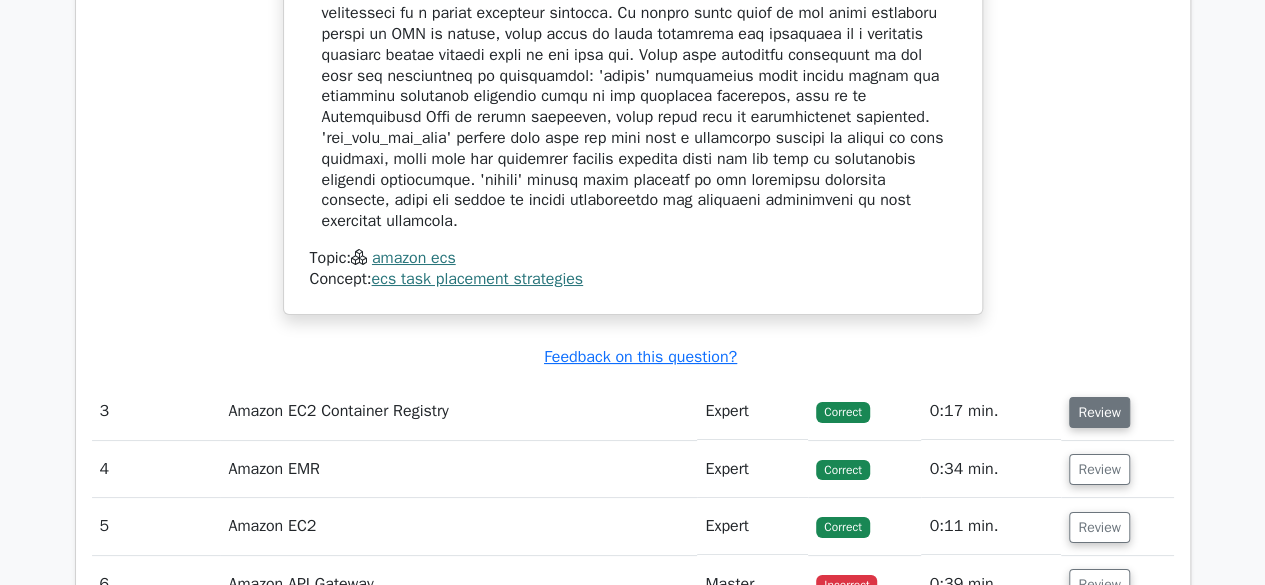 click on "Review" at bounding box center (1099, 412) 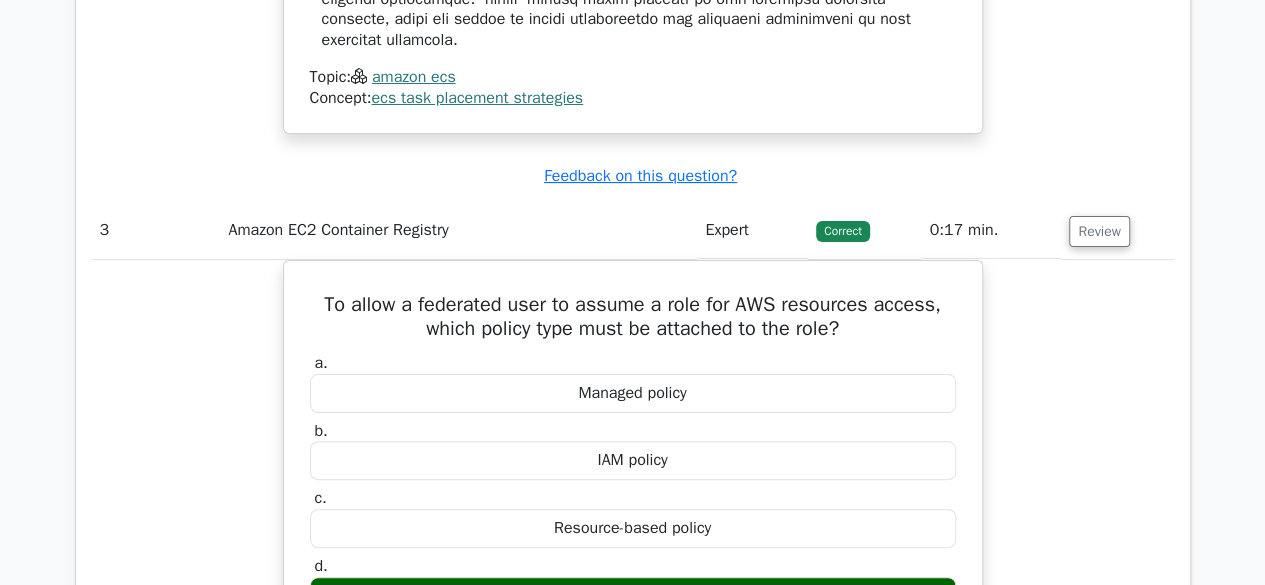scroll, scrollTop: 3852, scrollLeft: 0, axis: vertical 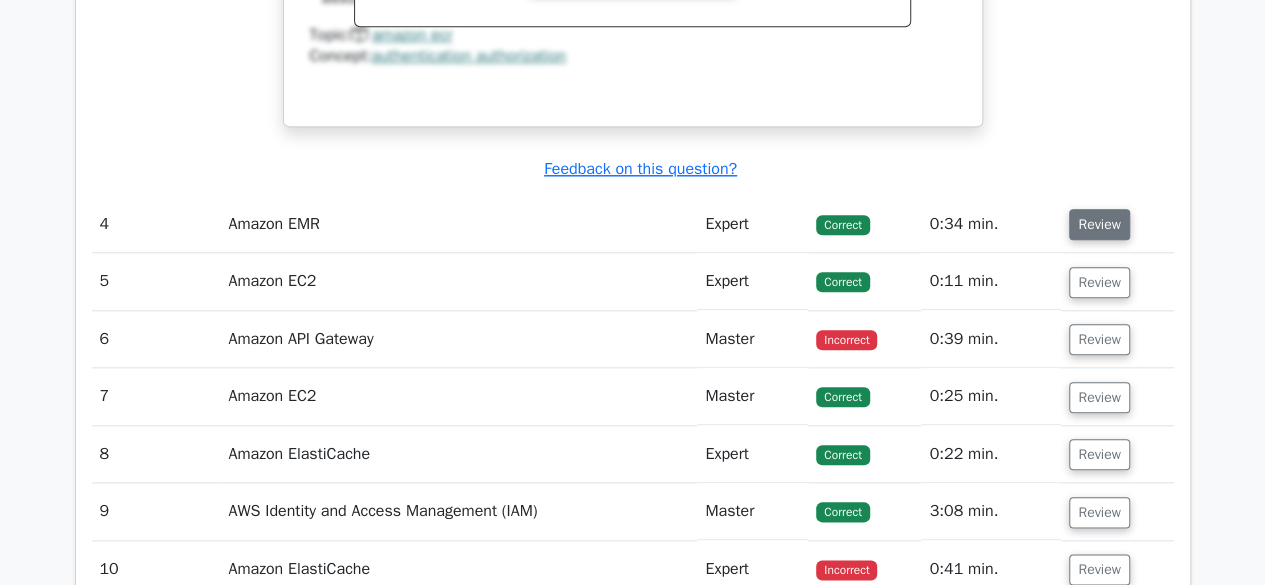 click on "Review" at bounding box center (1099, 224) 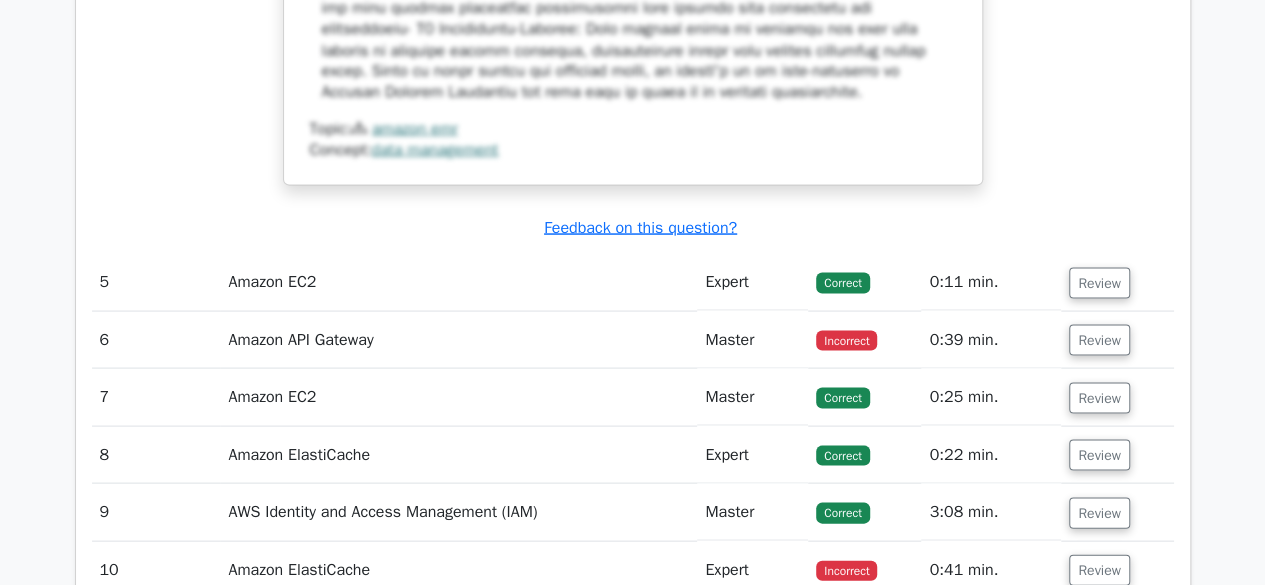 scroll, scrollTop: 5664, scrollLeft: 0, axis: vertical 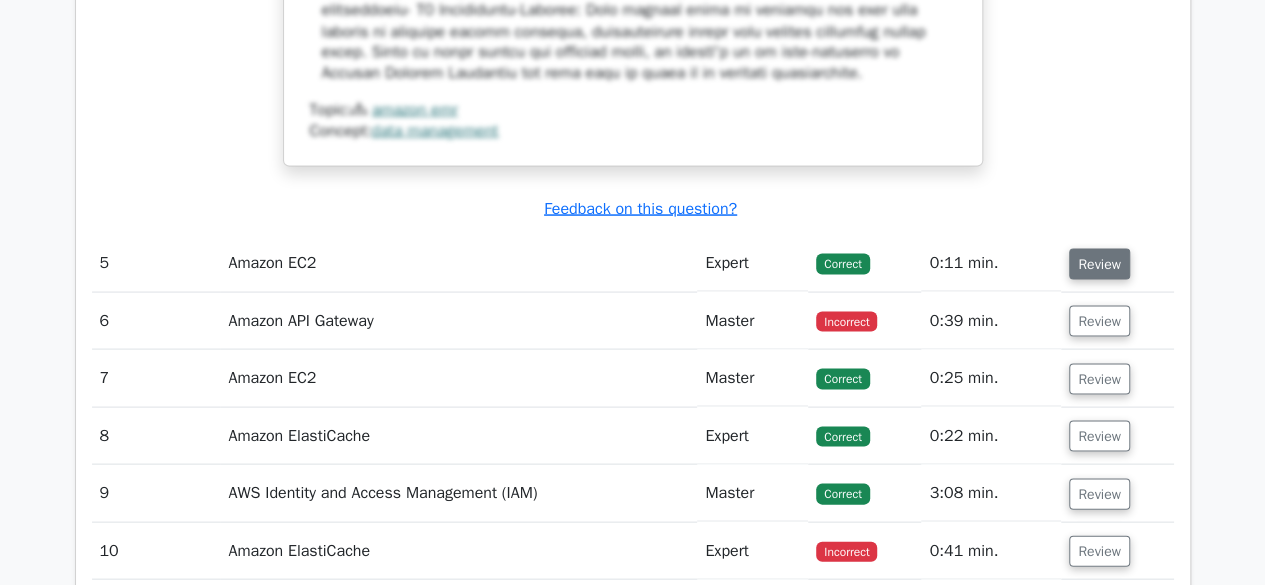 click on "Review" at bounding box center (1099, 263) 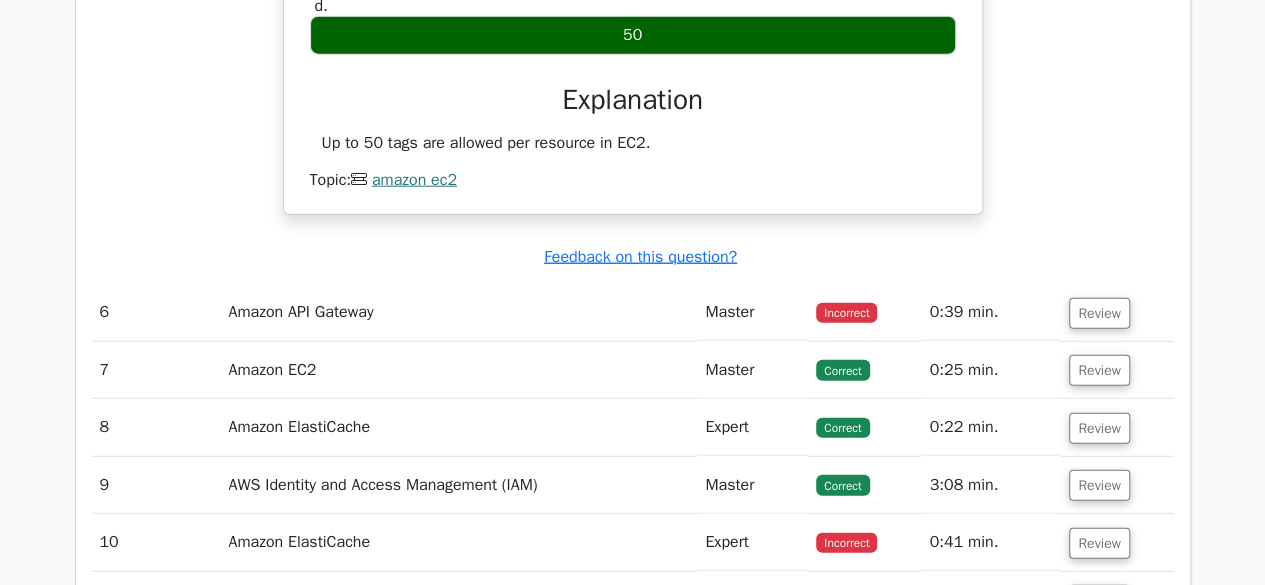 scroll, scrollTop: 6317, scrollLeft: 0, axis: vertical 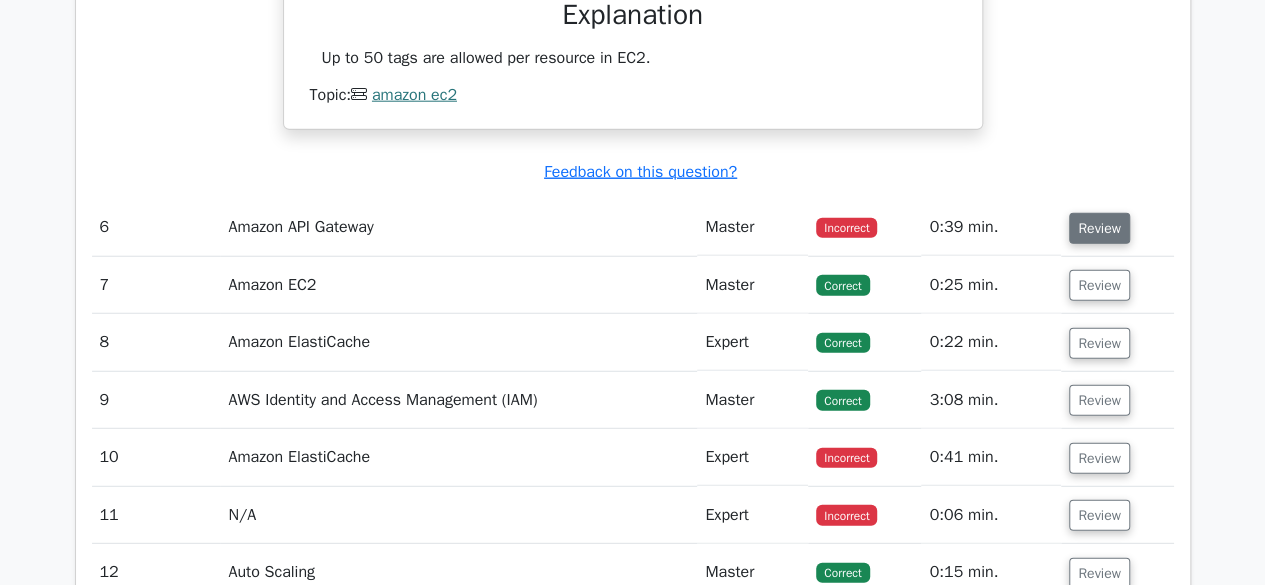 click on "Review" at bounding box center (1099, 228) 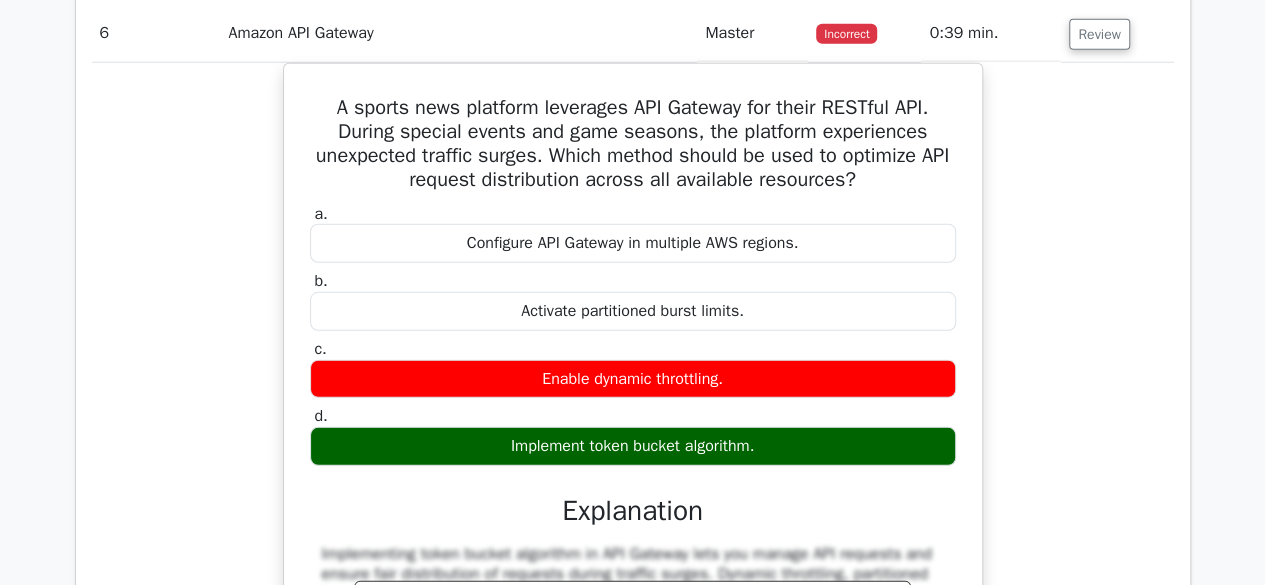 scroll, scrollTop: 6544, scrollLeft: 0, axis: vertical 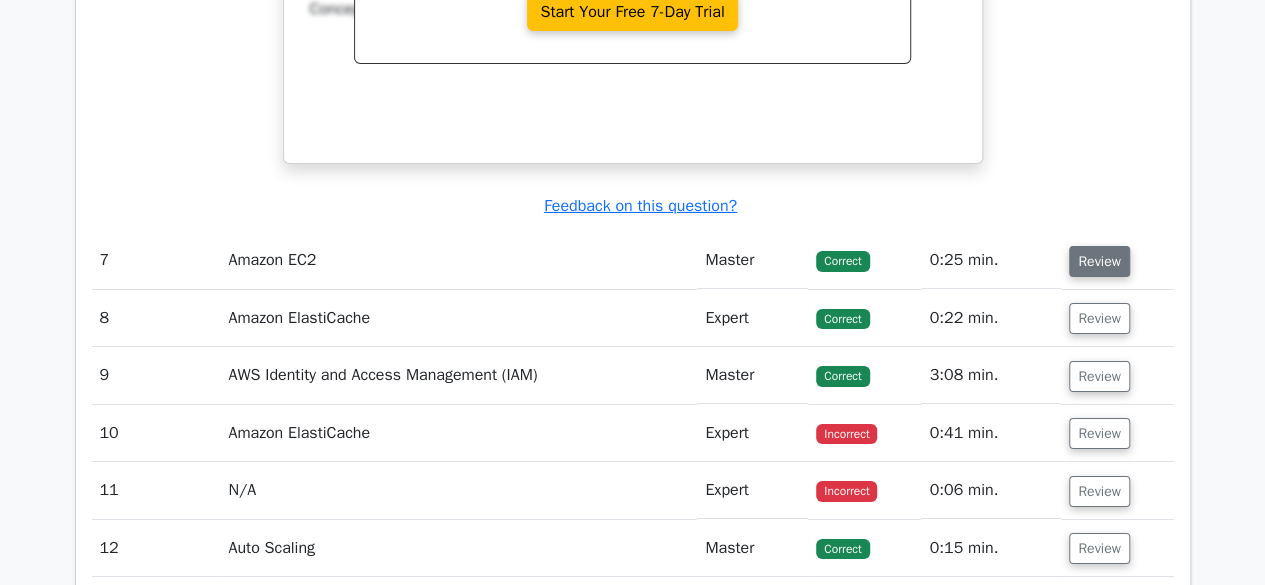 click on "Review" at bounding box center [1099, 261] 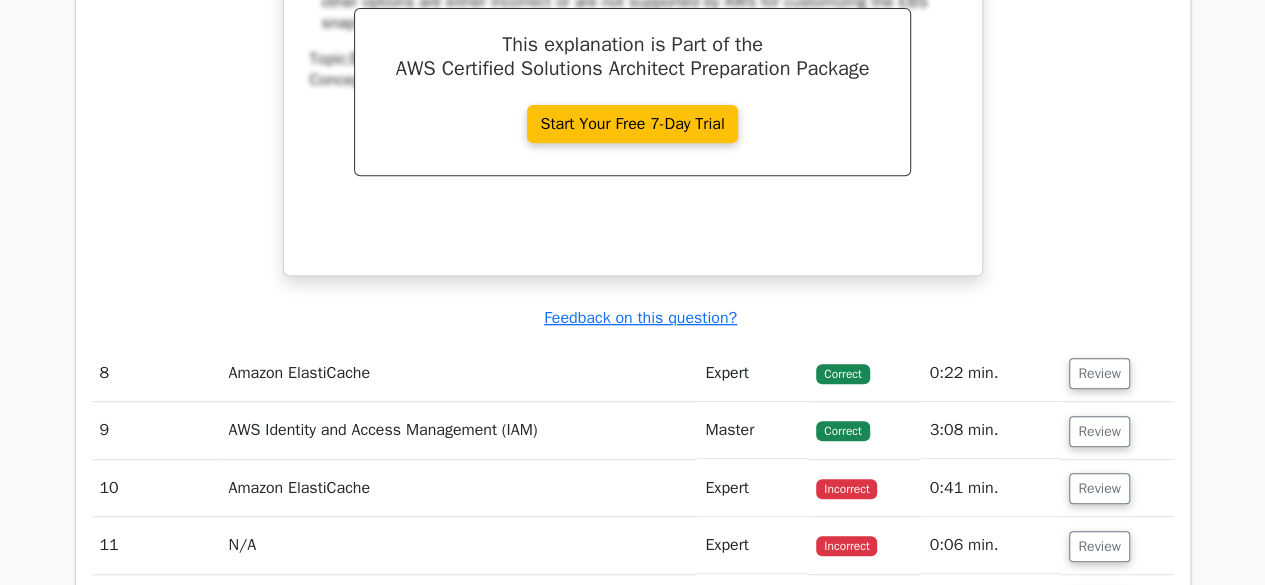 scroll, scrollTop: 8062, scrollLeft: 0, axis: vertical 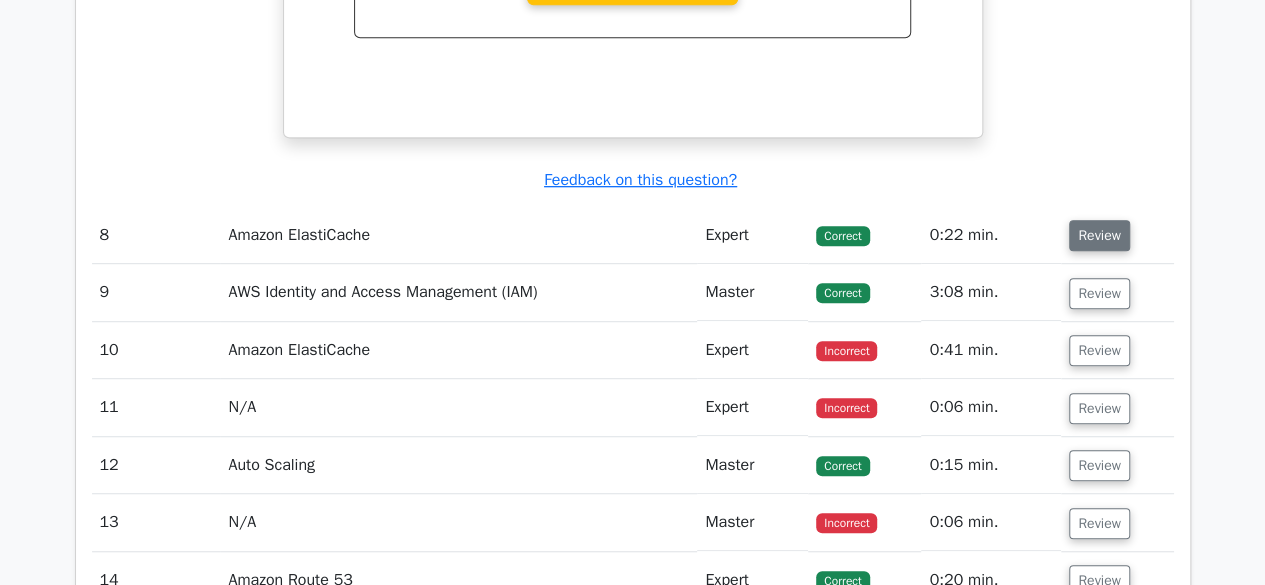 click on "Review" at bounding box center [1099, 235] 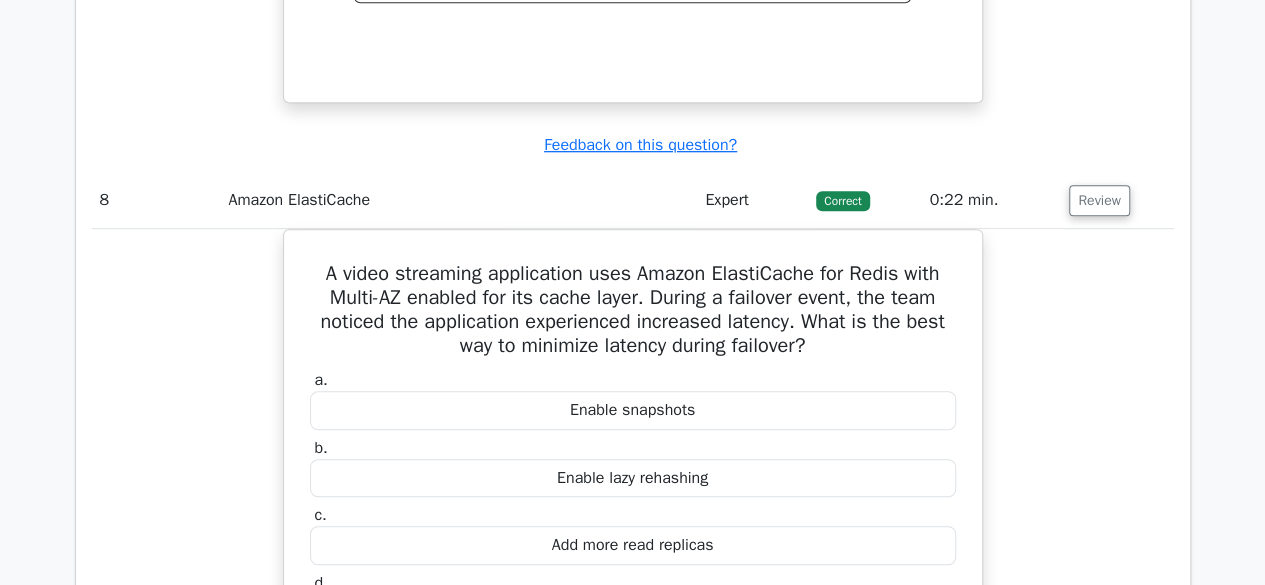 scroll, scrollTop: 8289, scrollLeft: 0, axis: vertical 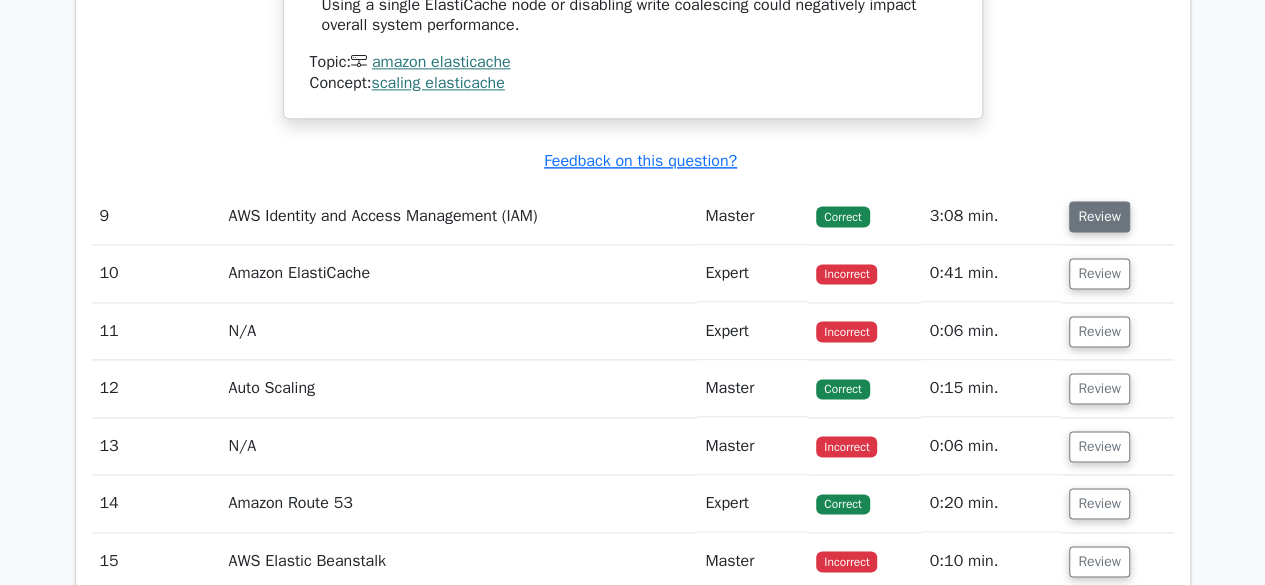 click on "Review" at bounding box center (1099, 216) 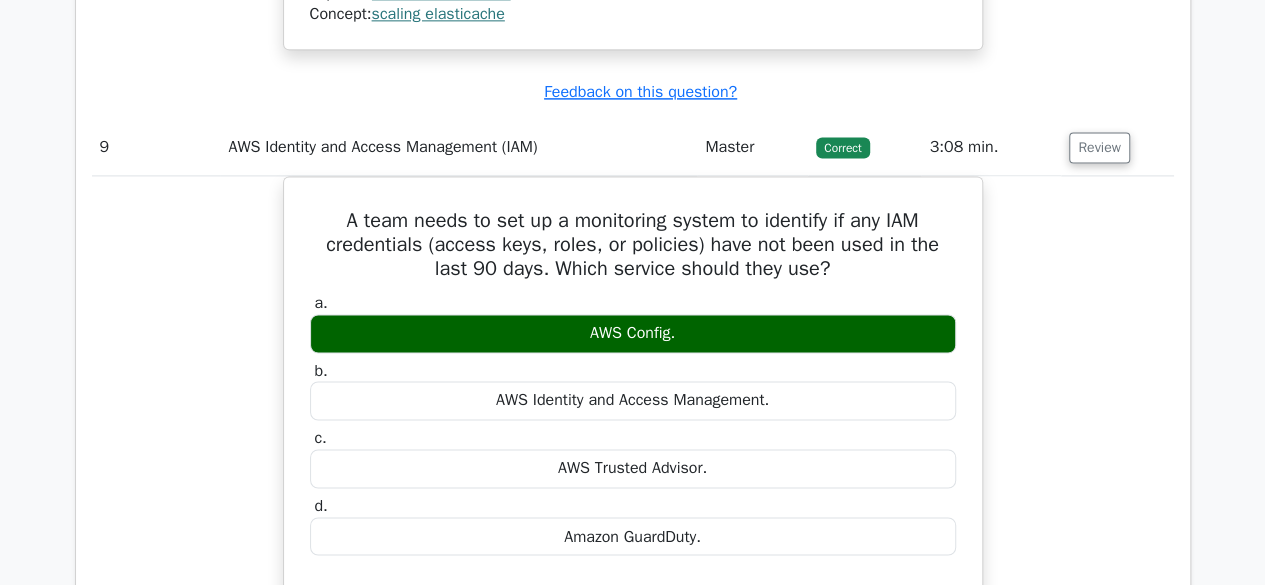 scroll, scrollTop: 8955, scrollLeft: 0, axis: vertical 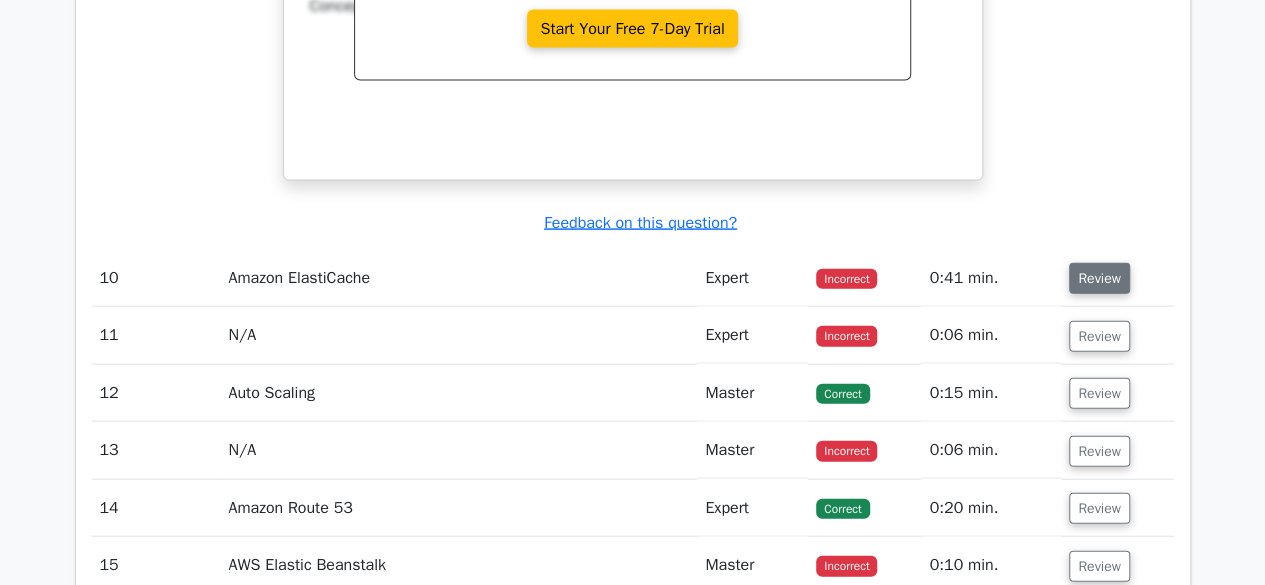 click on "Review" at bounding box center [1099, 278] 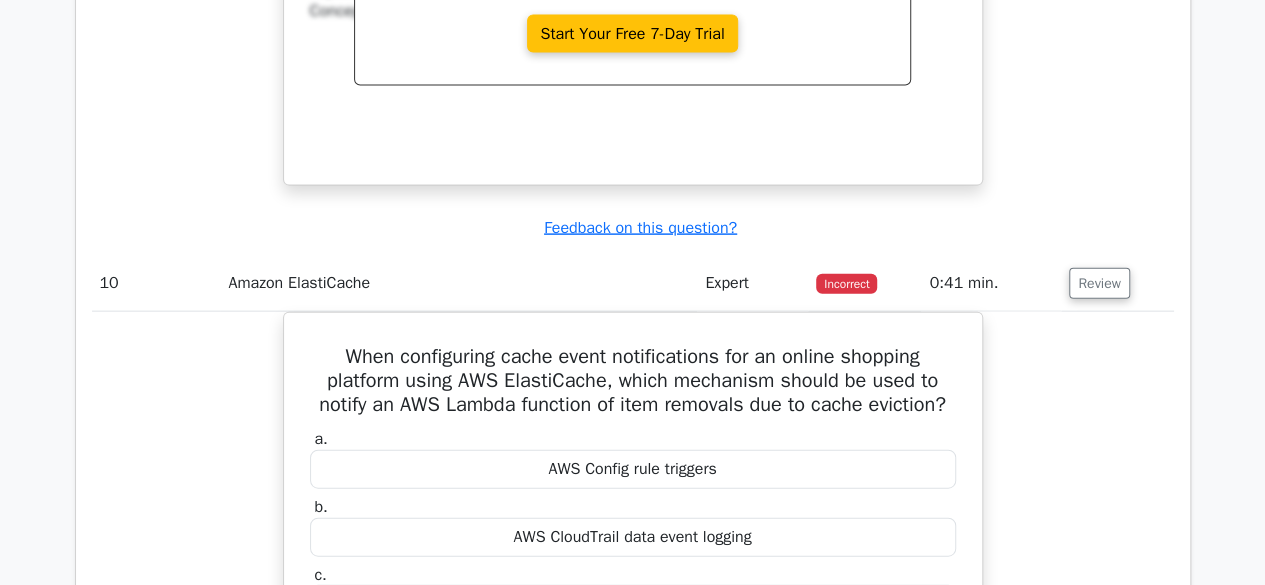 scroll, scrollTop: 9741, scrollLeft: 0, axis: vertical 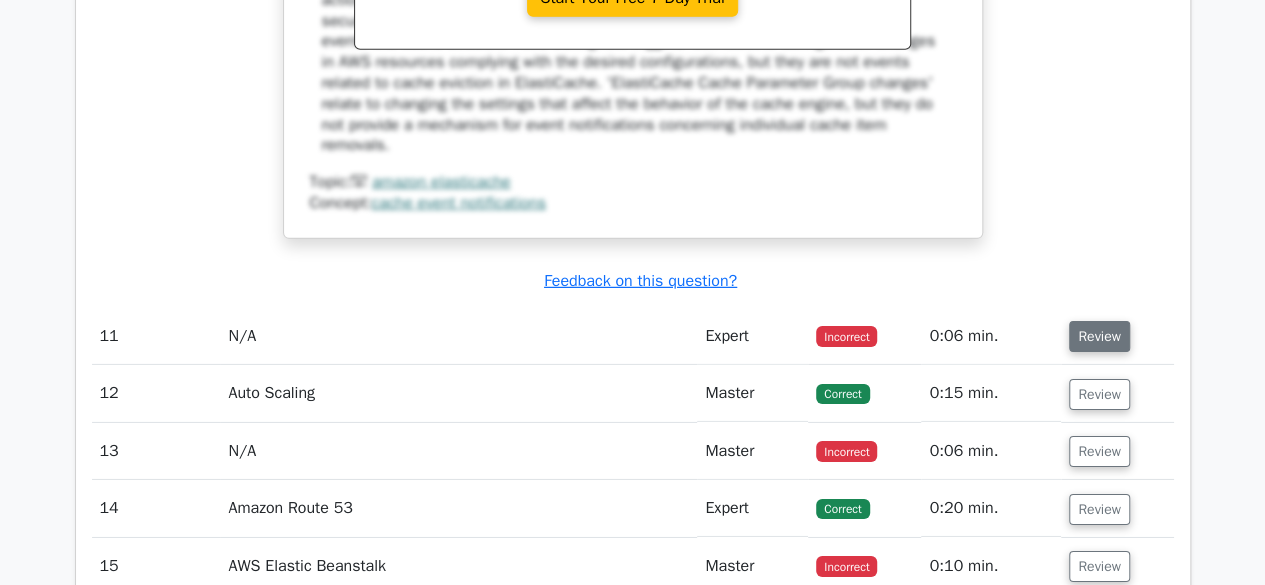 click on "Review" at bounding box center [1099, 336] 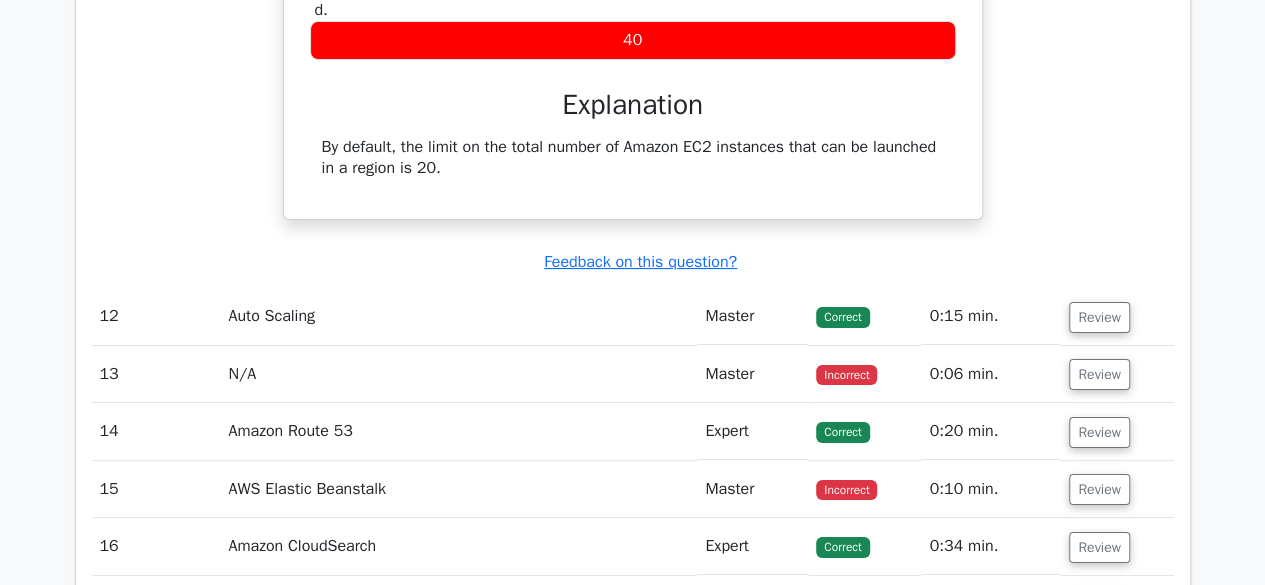 scroll, scrollTop: 11367, scrollLeft: 0, axis: vertical 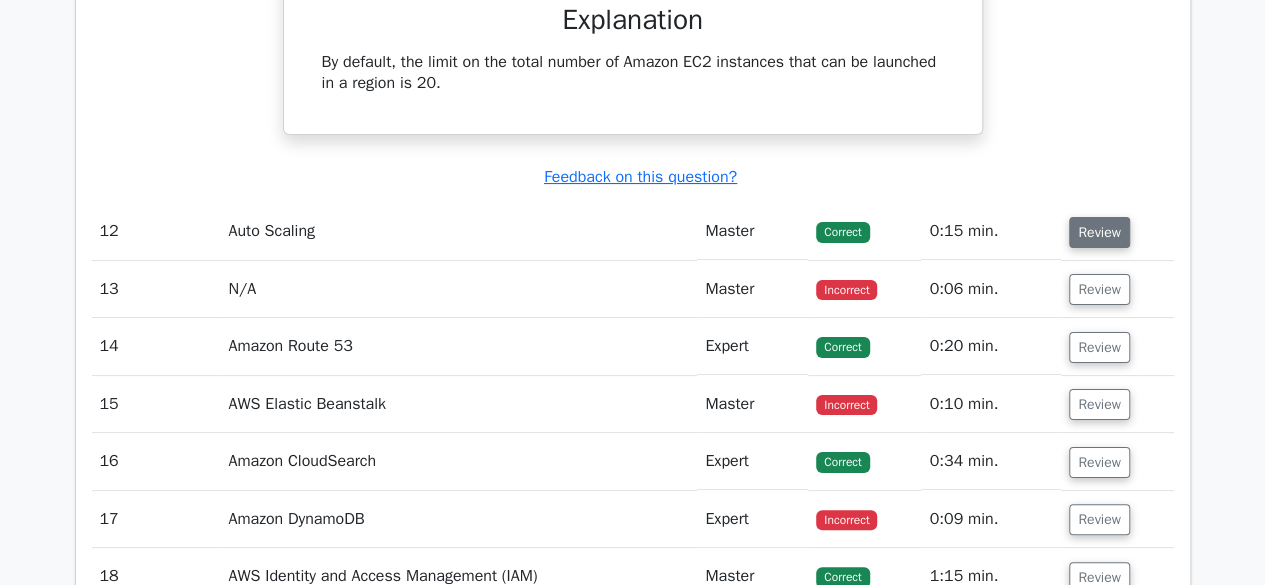 click on "Review" at bounding box center [1099, 232] 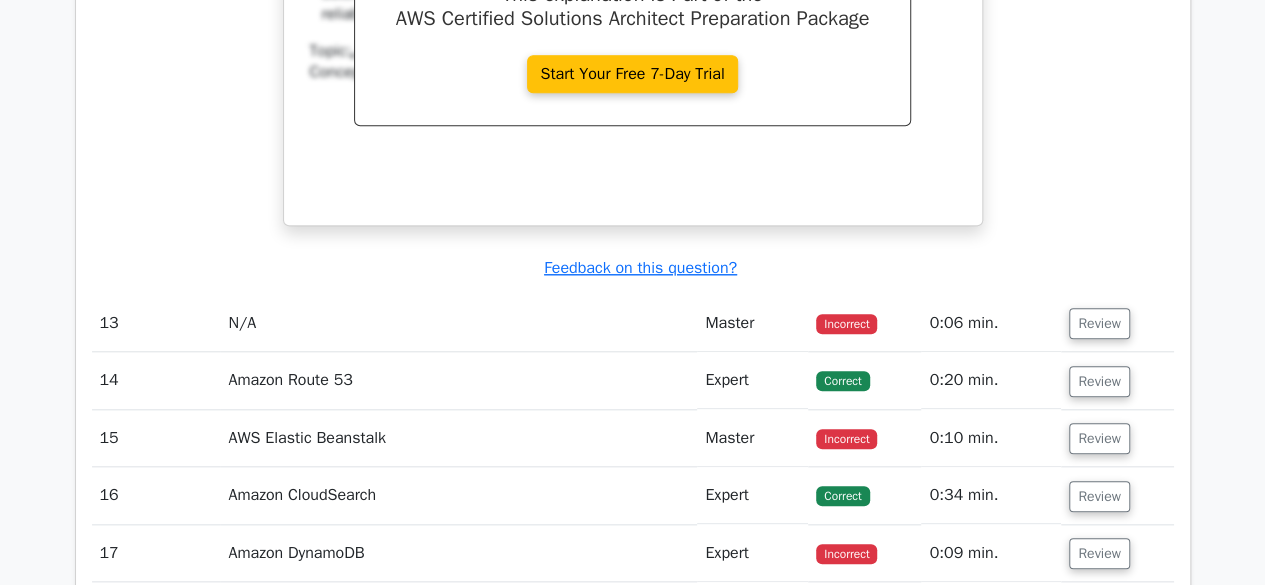 scroll, scrollTop: 12206, scrollLeft: 0, axis: vertical 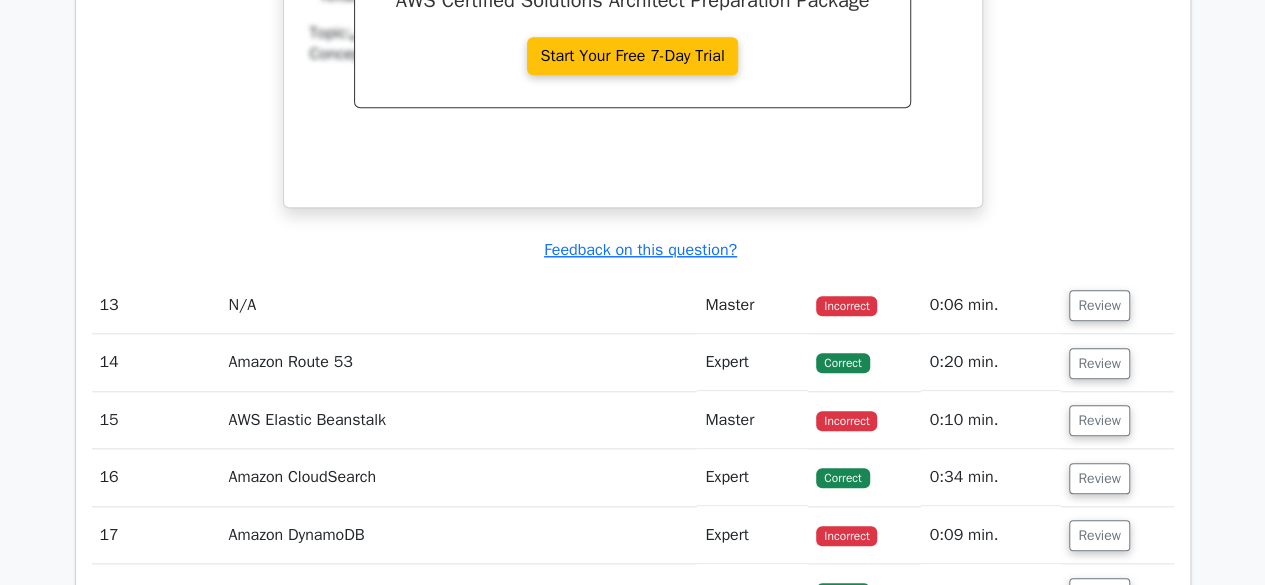 click on "Review" at bounding box center (1117, 305) 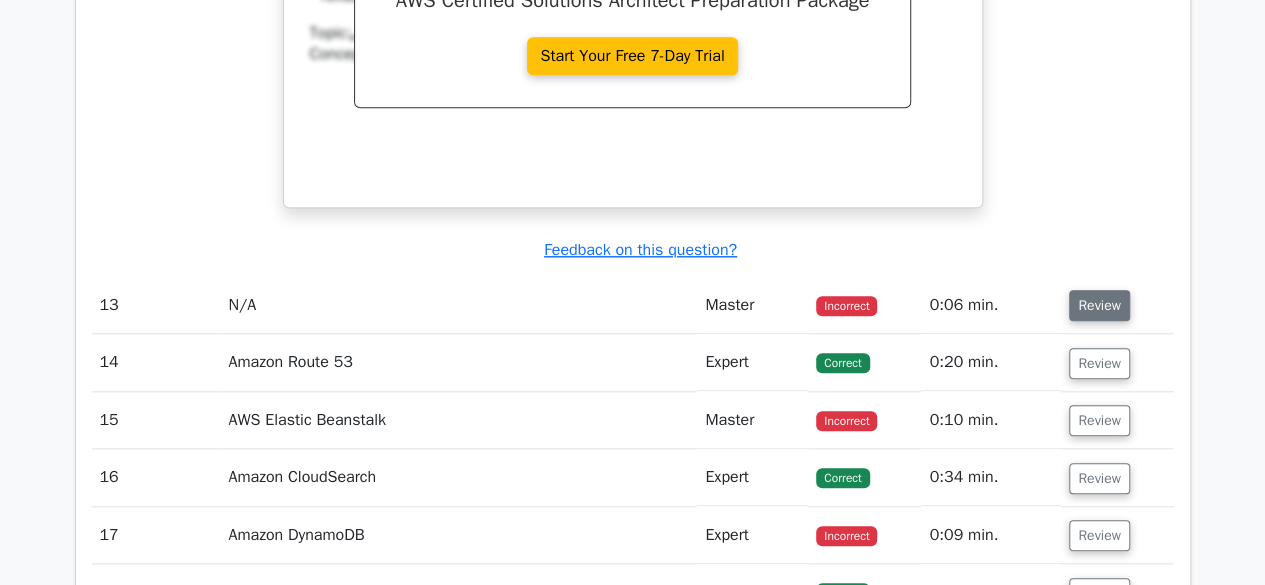click on "Review" at bounding box center [1099, 305] 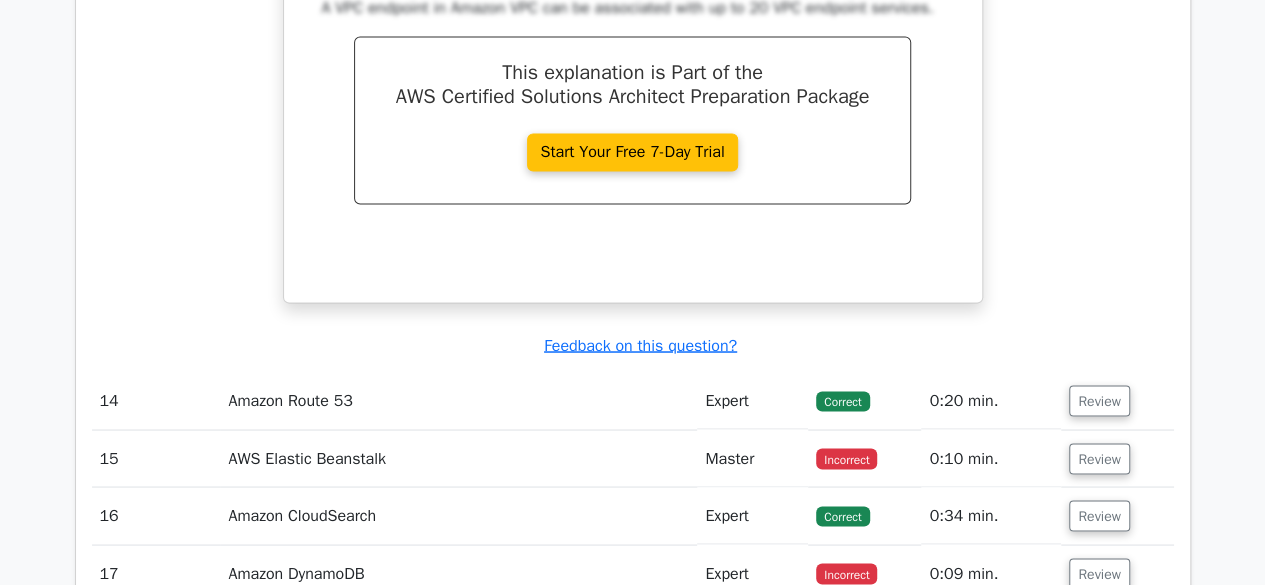 scroll, scrollTop: 13020, scrollLeft: 0, axis: vertical 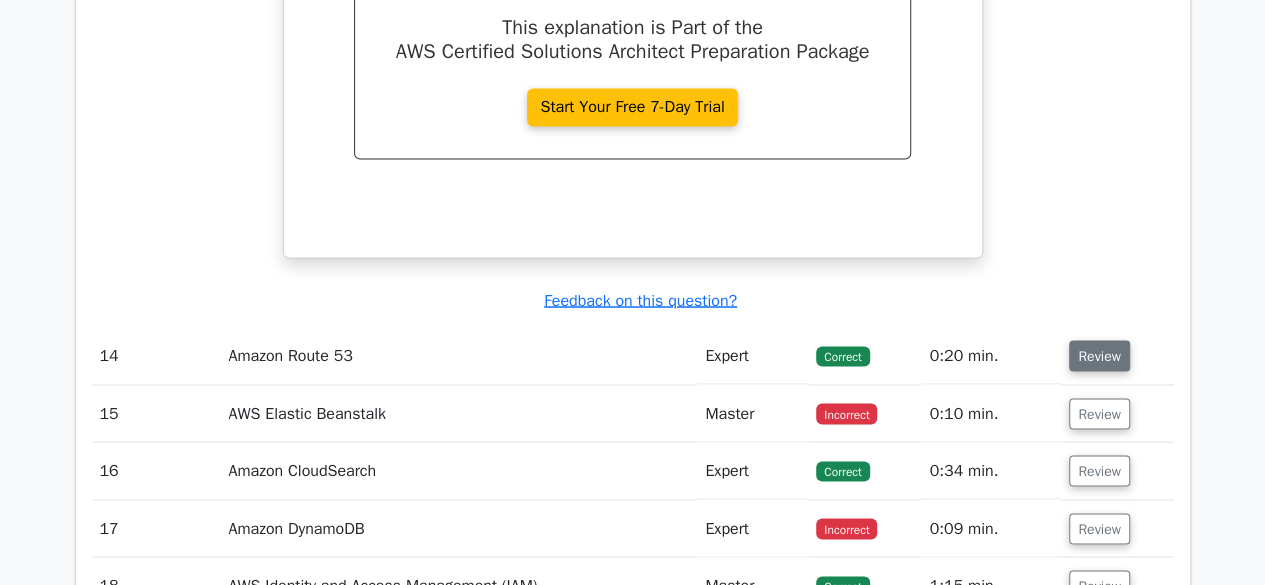 click on "Review" at bounding box center (1099, 355) 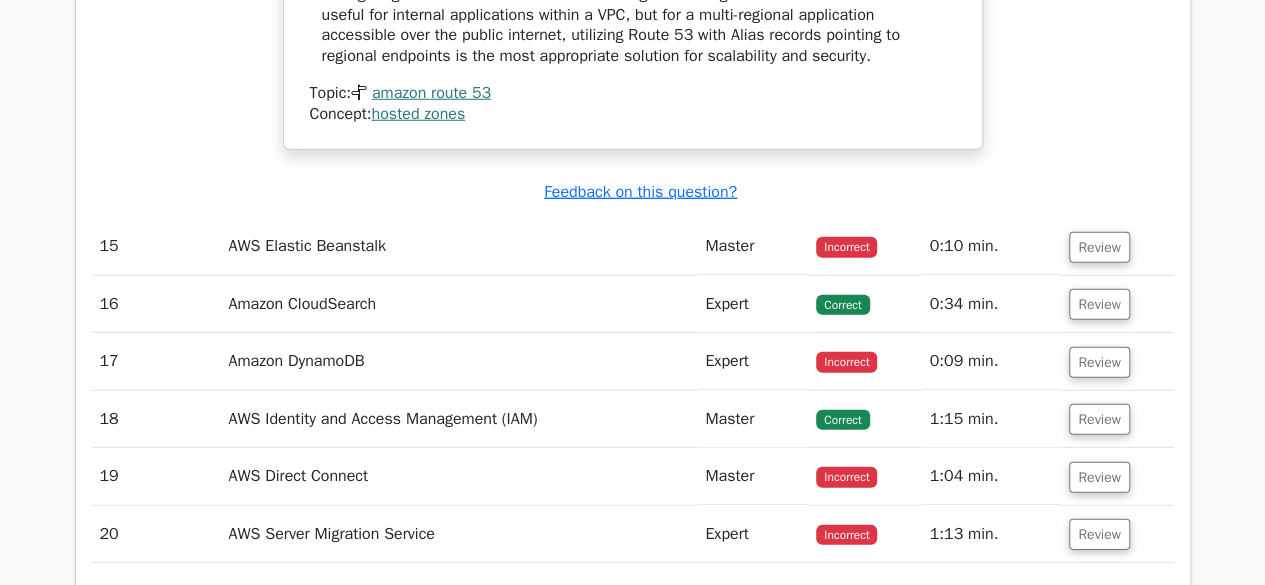 scroll, scrollTop: 14233, scrollLeft: 0, axis: vertical 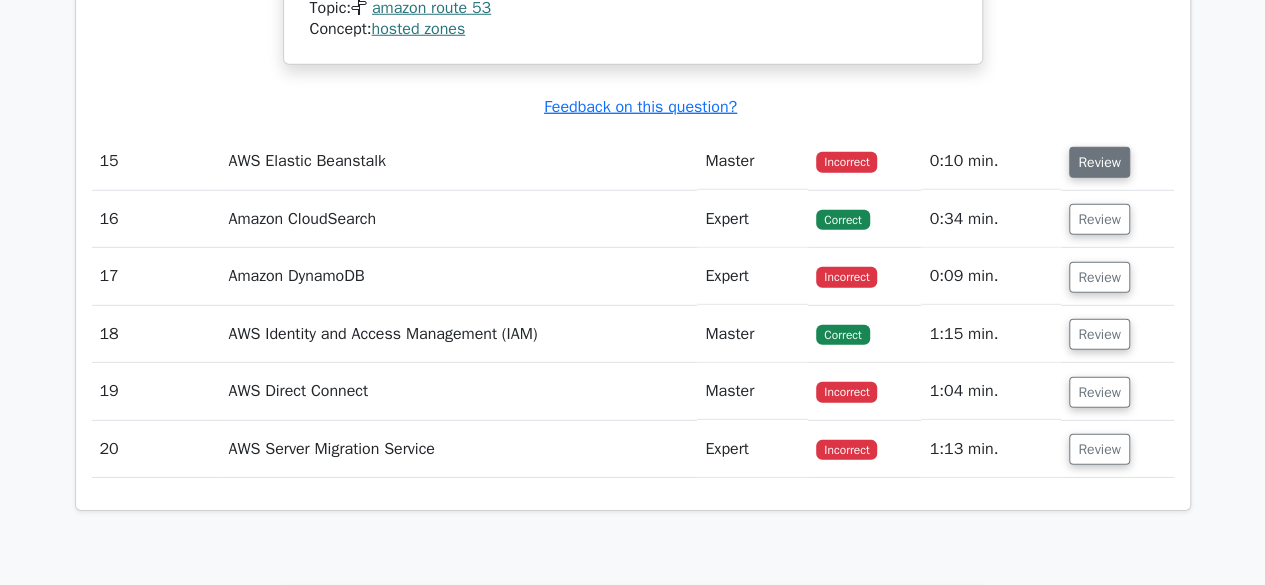 click on "Review" at bounding box center [1099, 162] 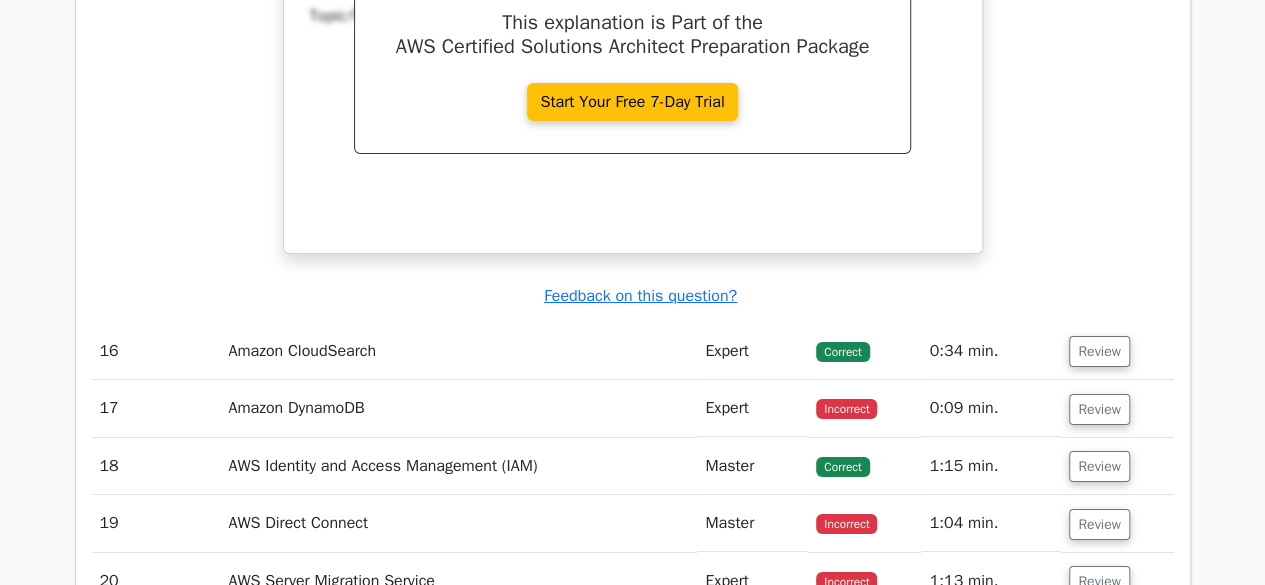 scroll, scrollTop: 14980, scrollLeft: 0, axis: vertical 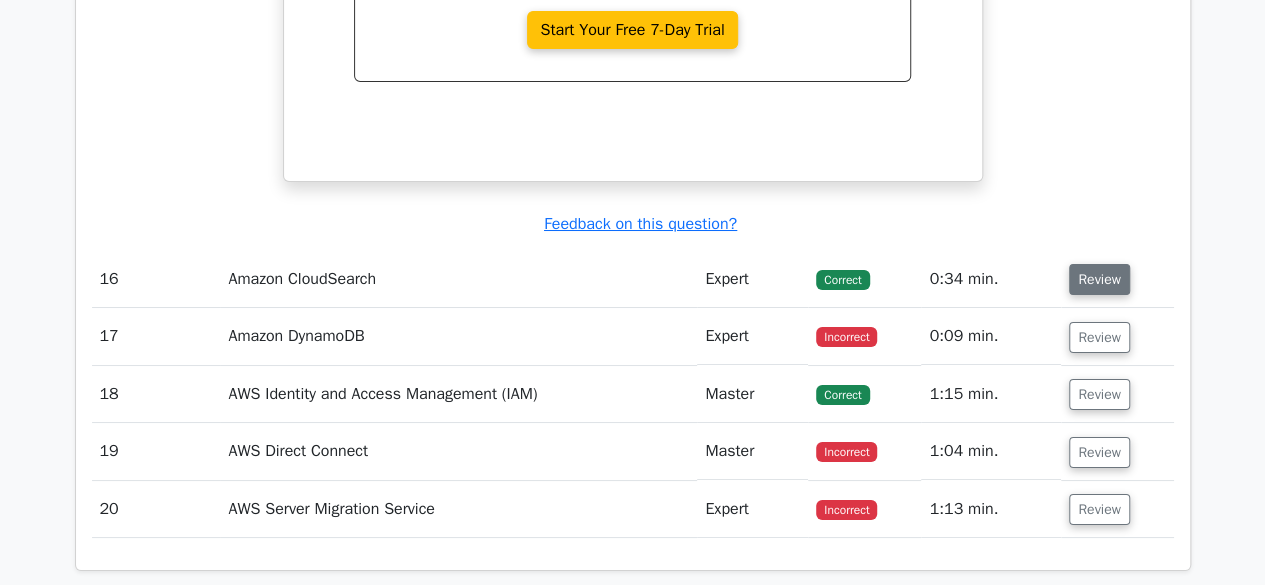 click on "Review" at bounding box center (1099, 279) 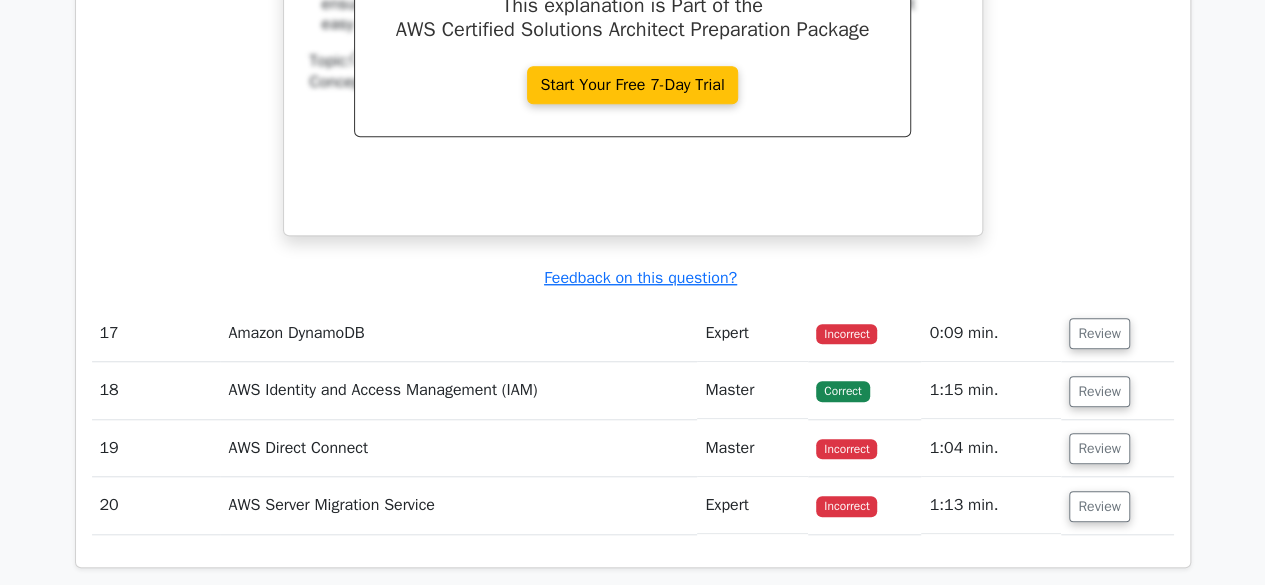 scroll, scrollTop: 15899, scrollLeft: 0, axis: vertical 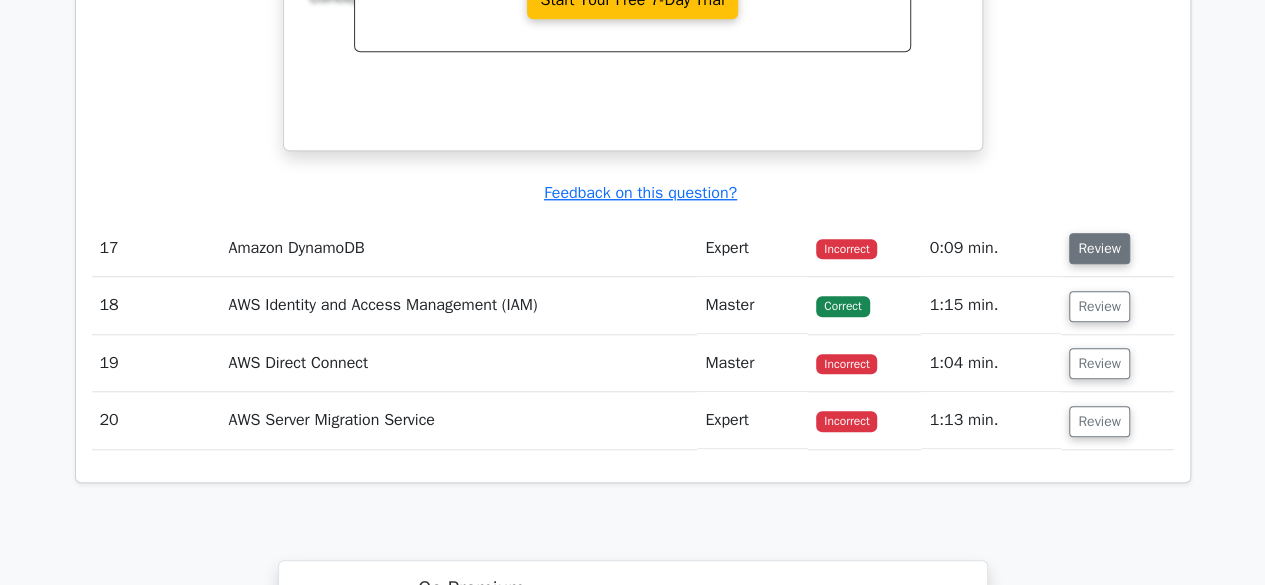 click on "Review" at bounding box center [1099, 248] 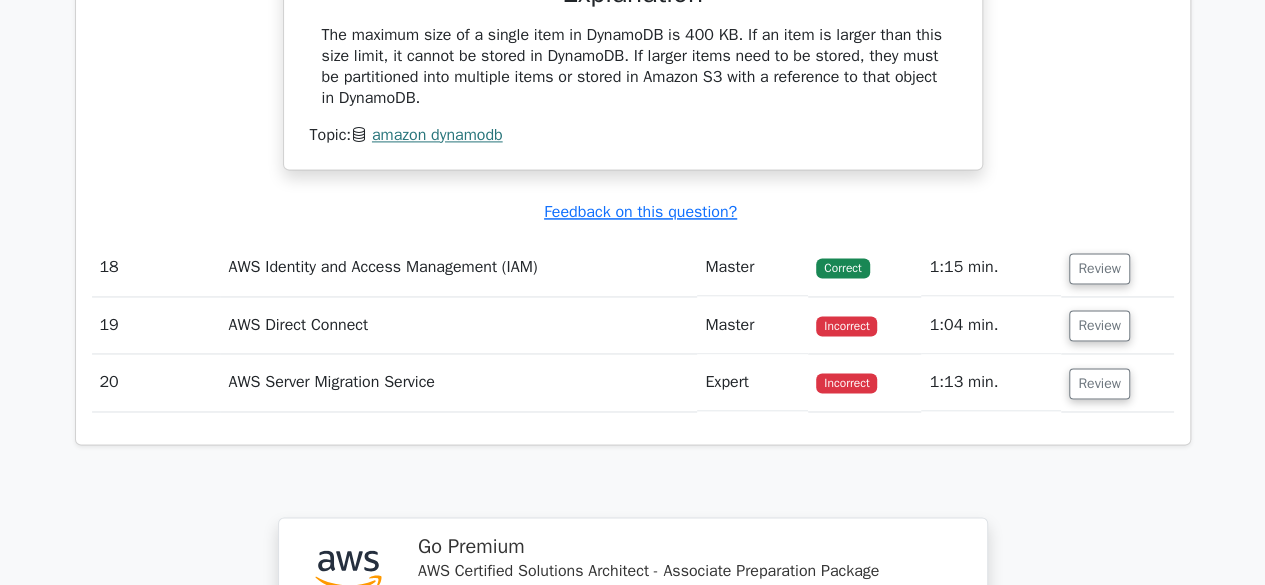 scroll, scrollTop: 16632, scrollLeft: 0, axis: vertical 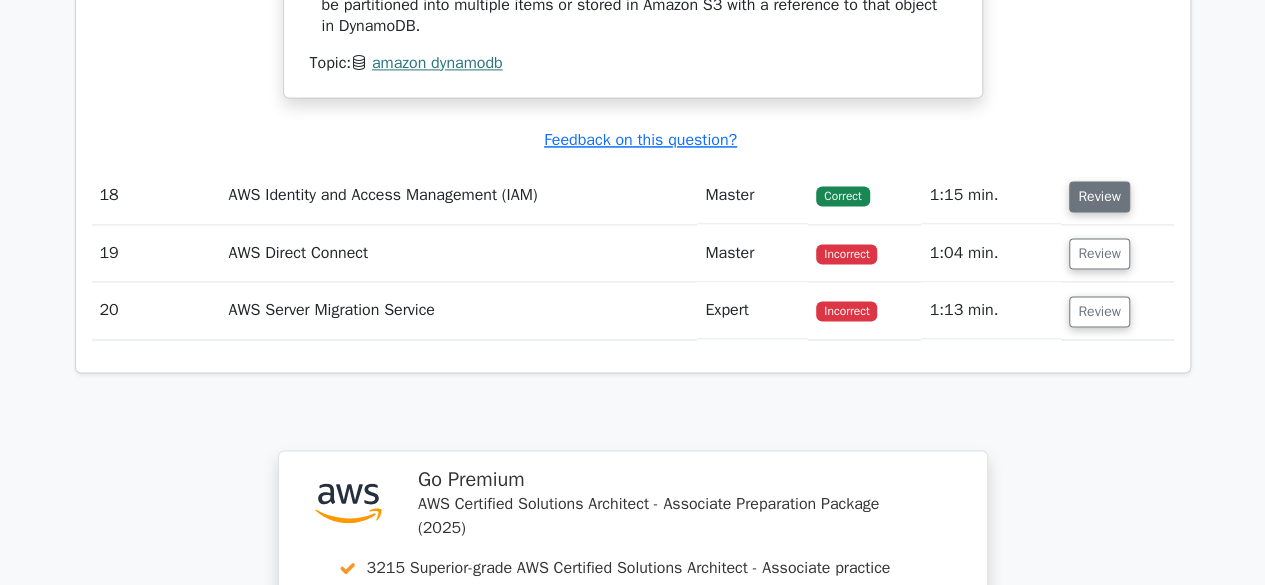 click on "Review" at bounding box center [1099, 196] 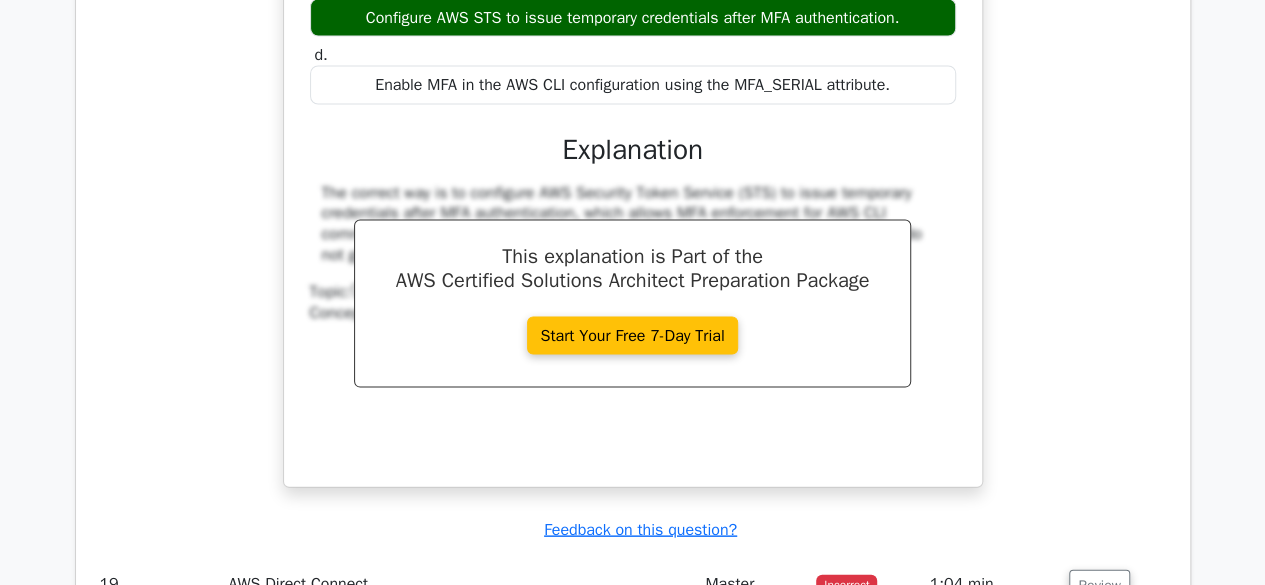 scroll, scrollTop: 17285, scrollLeft: 0, axis: vertical 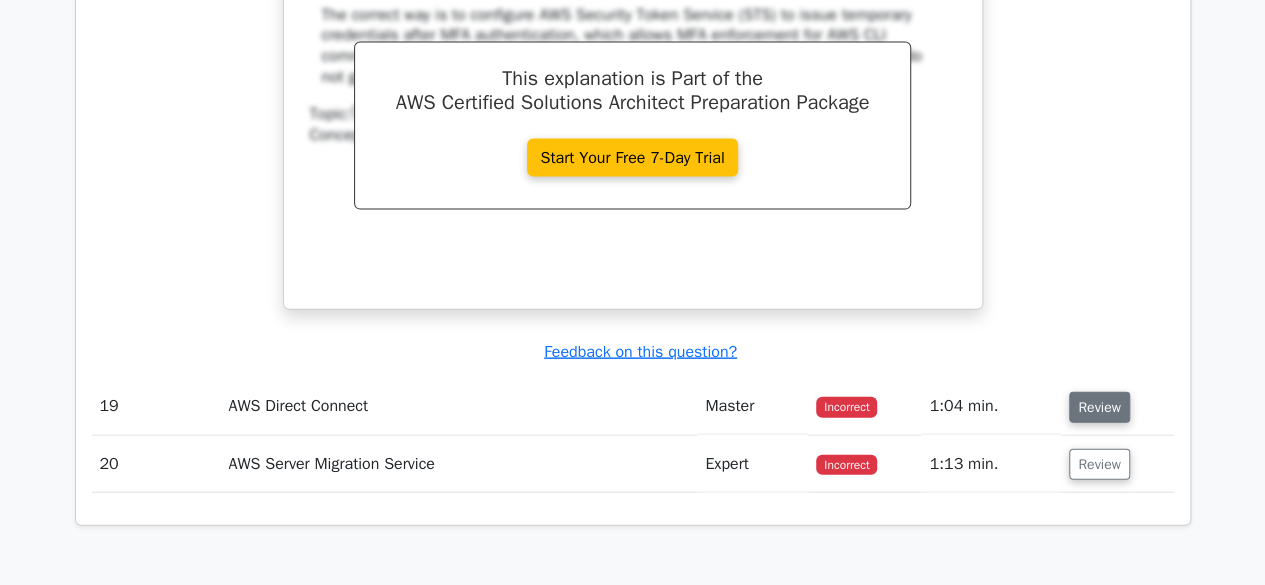 click on "Review" at bounding box center [1099, 407] 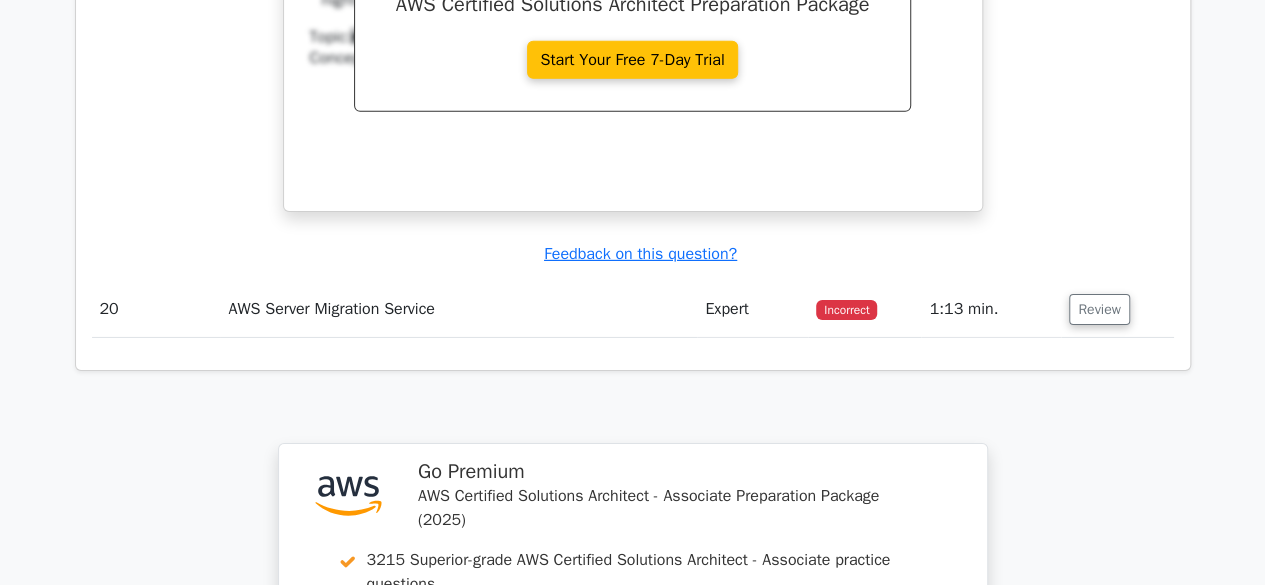 scroll, scrollTop: 18338, scrollLeft: 0, axis: vertical 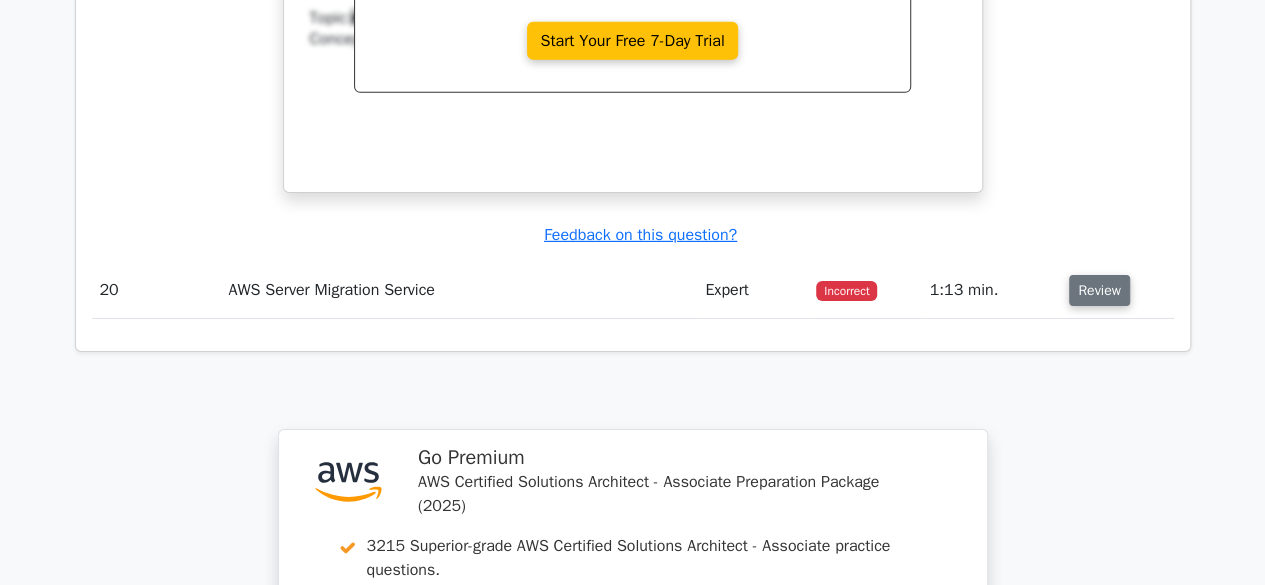 click on "Review" at bounding box center (1099, 290) 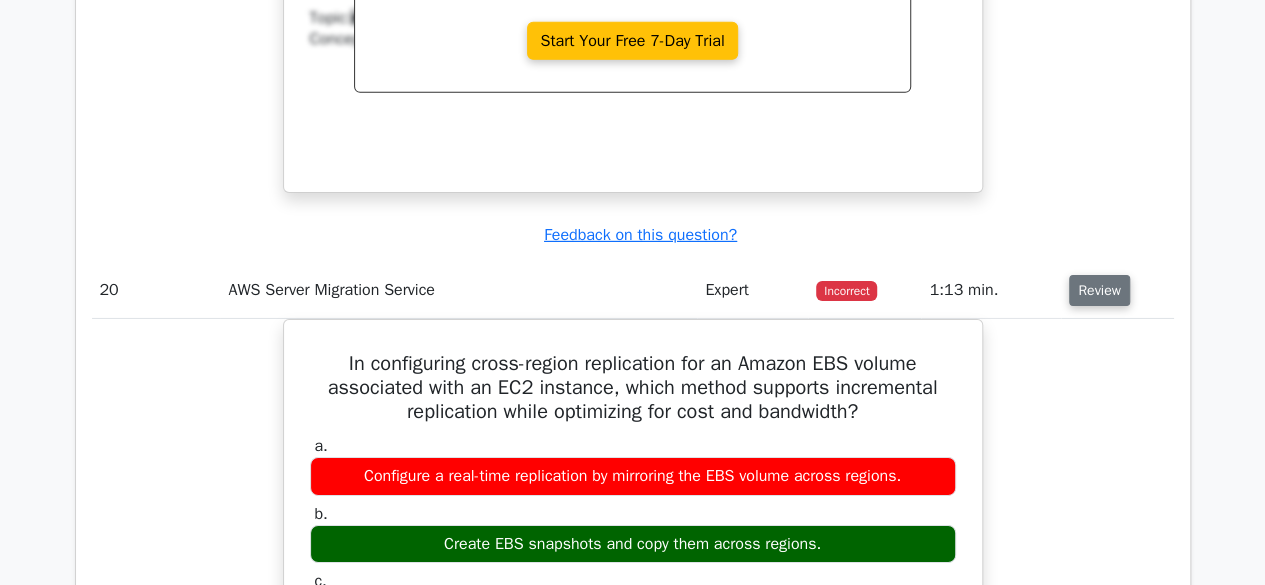 click on "Review" at bounding box center (1099, 290) 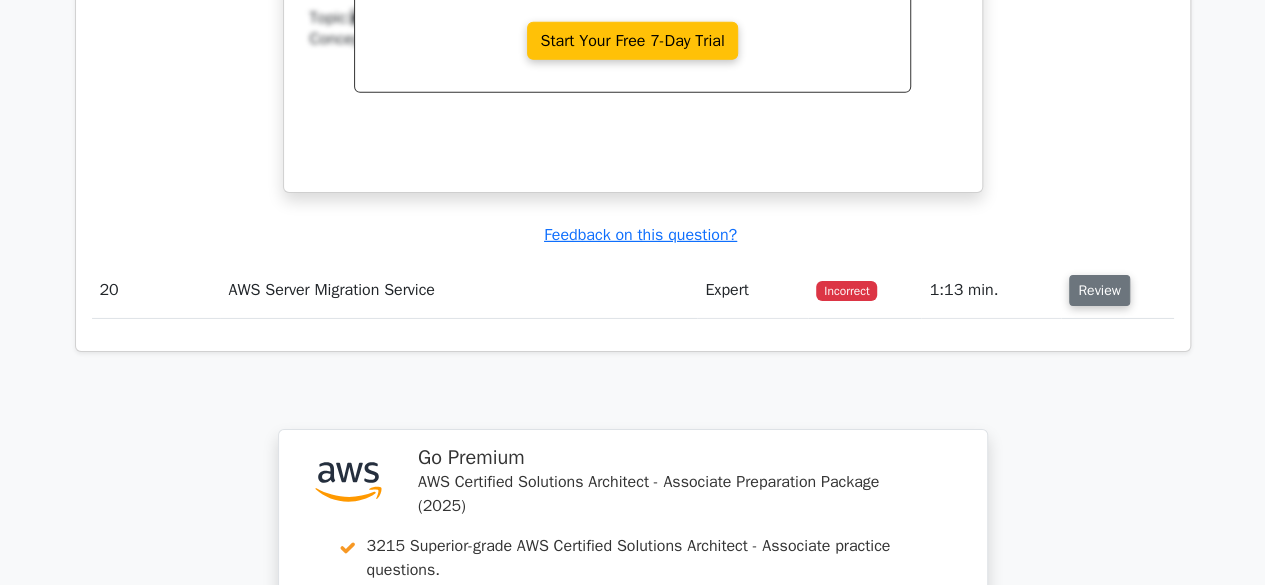 click on "Review" at bounding box center [1099, 290] 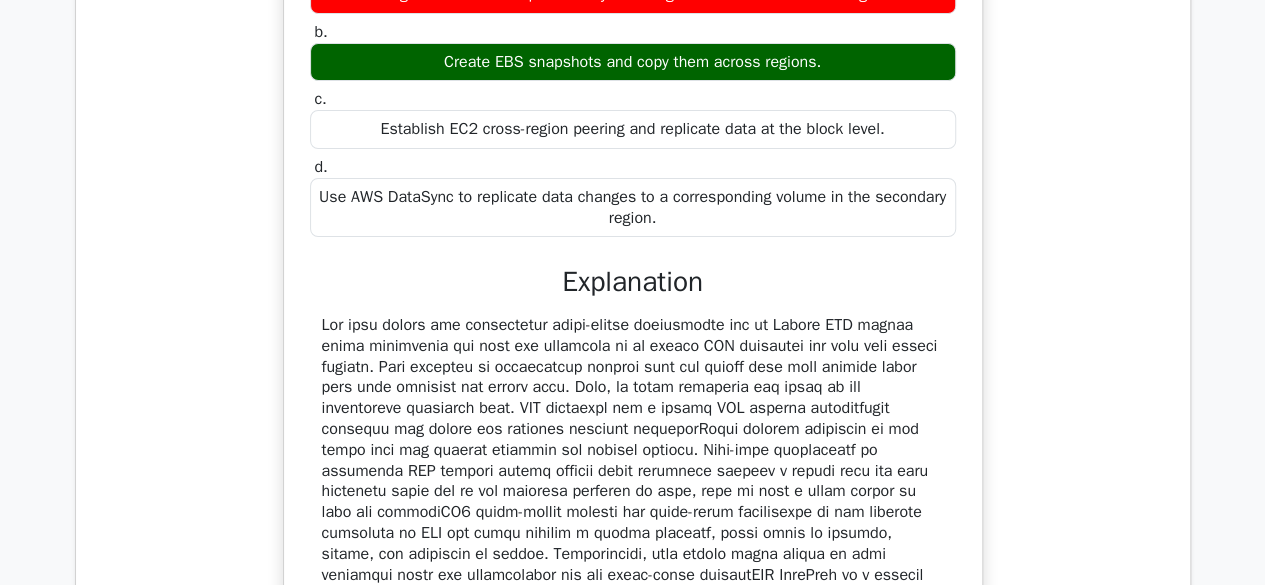 scroll, scrollTop: 18832, scrollLeft: 0, axis: vertical 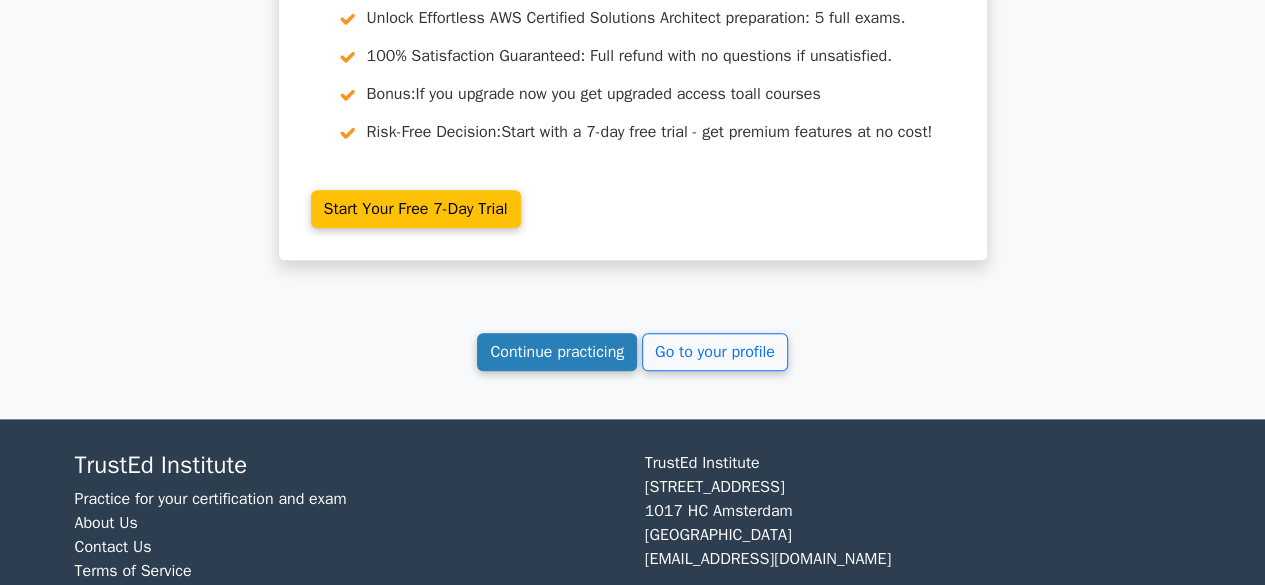 click on "Continue practicing" at bounding box center [557, 352] 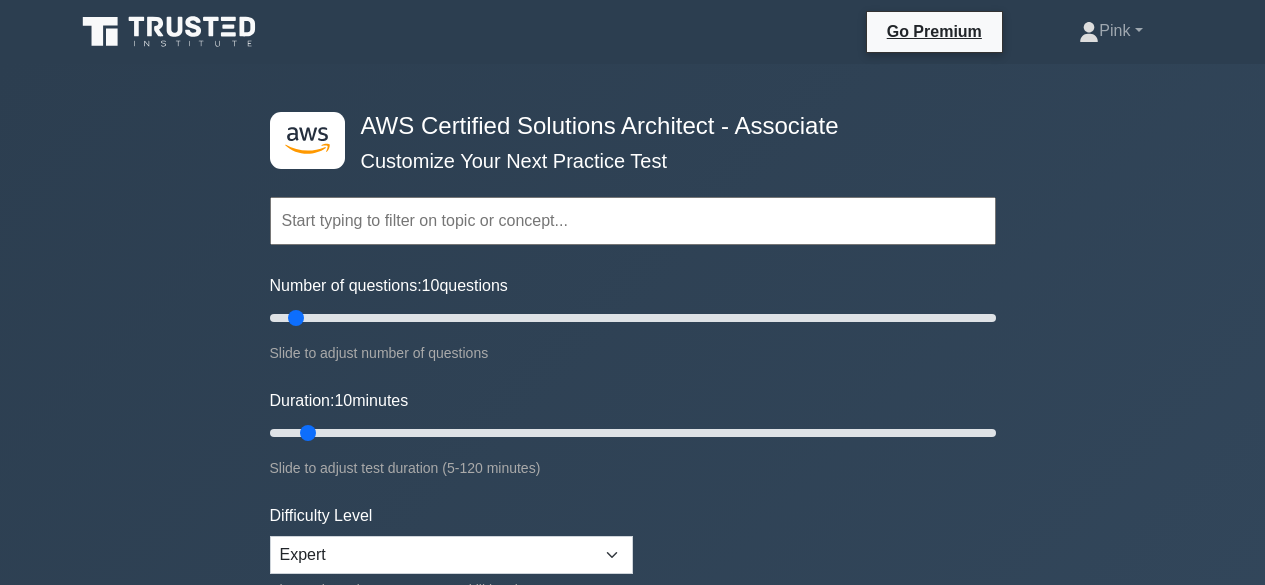 scroll, scrollTop: 0, scrollLeft: 0, axis: both 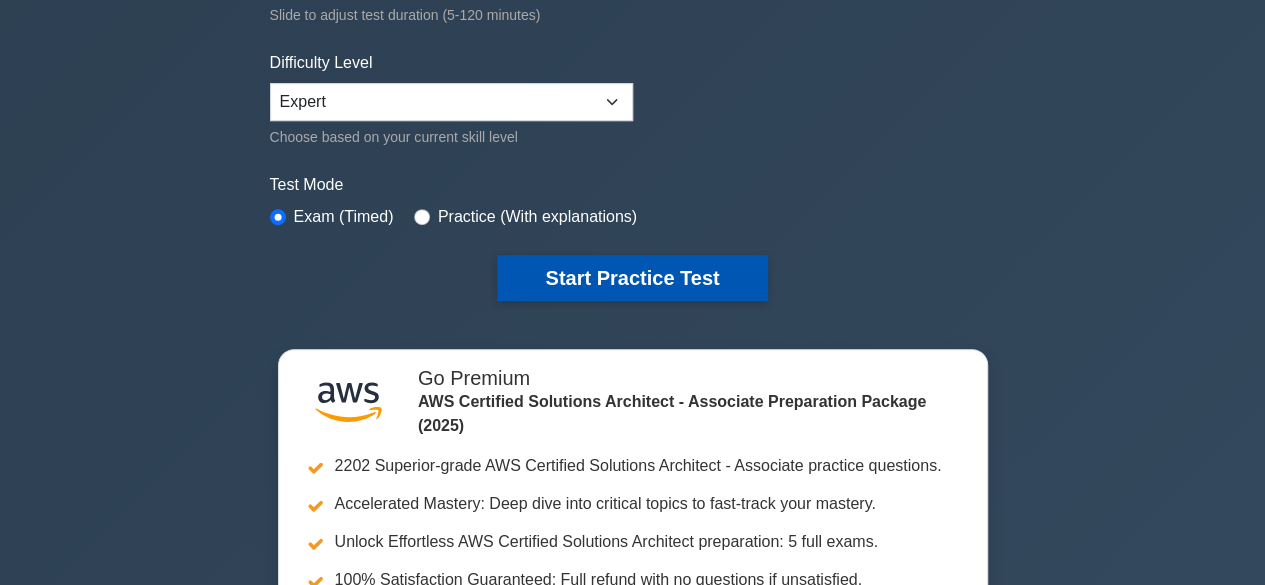 click on "Start Practice Test" at bounding box center [632, 278] 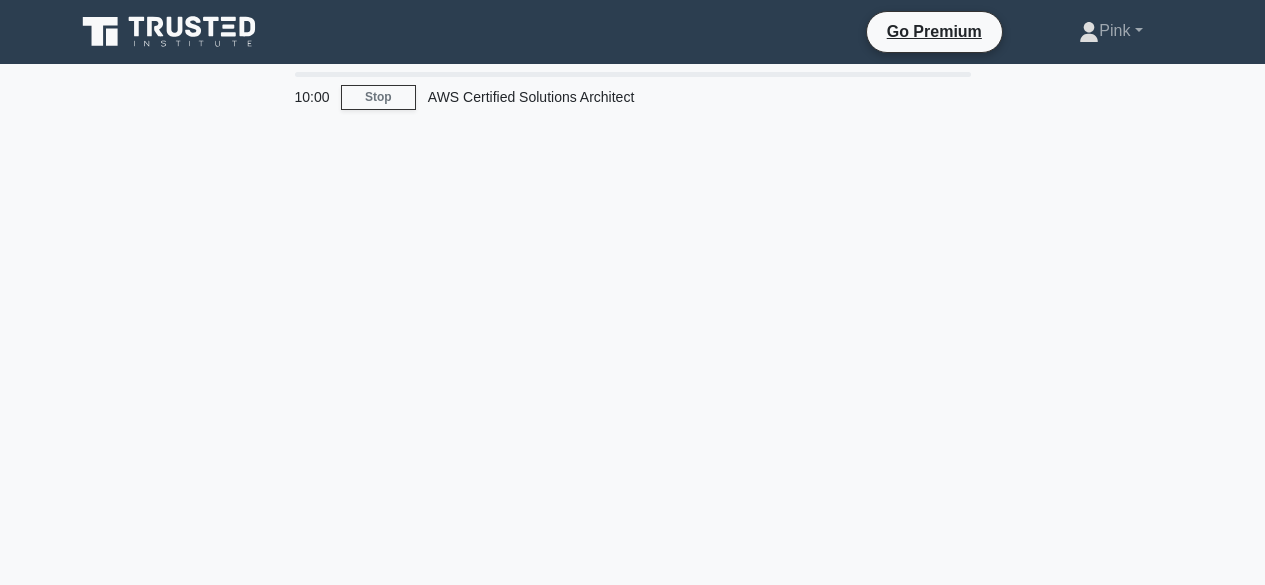 scroll, scrollTop: 0, scrollLeft: 0, axis: both 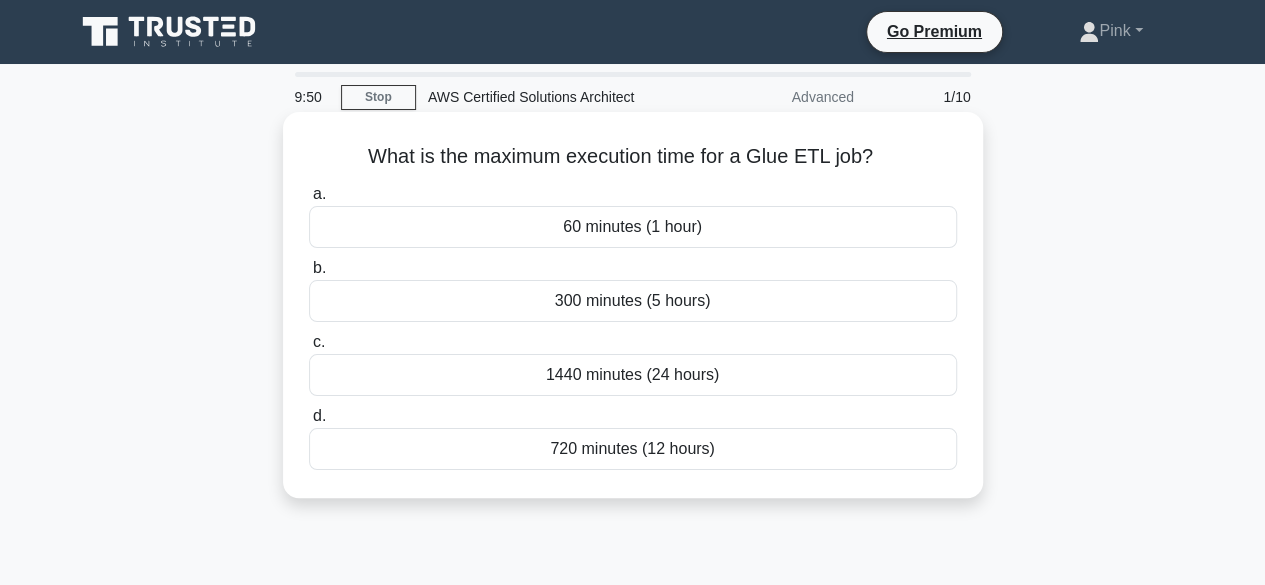 click on "1440 minutes (24 hours)" at bounding box center [633, 375] 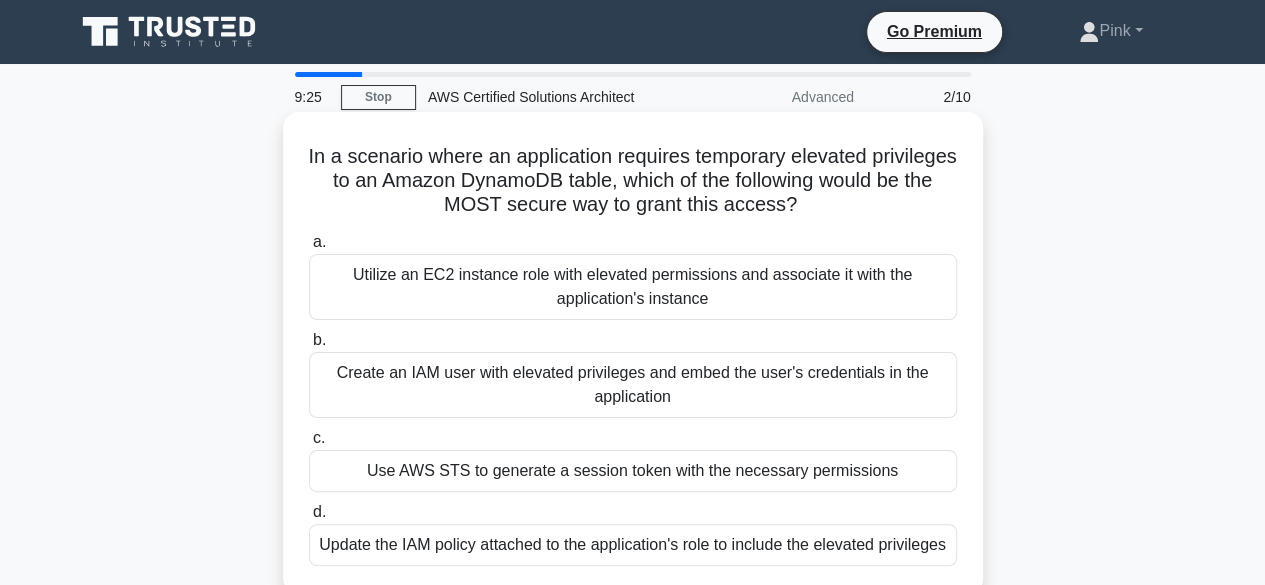 click on "Use AWS STS to generate a session token with the necessary permissions" at bounding box center [633, 471] 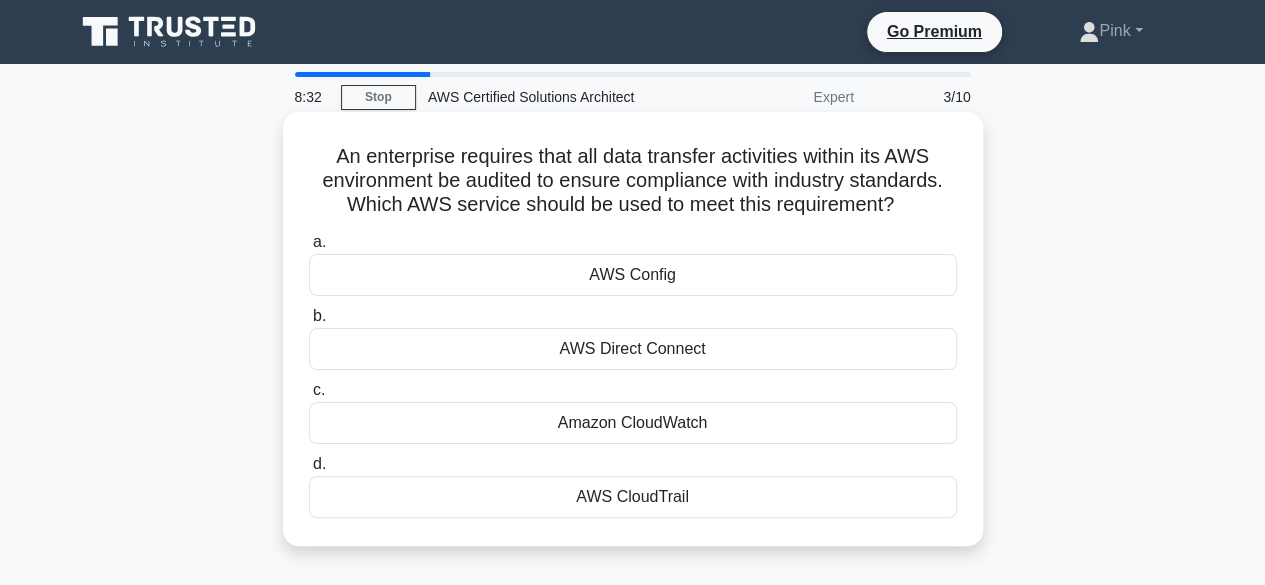 click on "AWS CloudTrail" at bounding box center [633, 497] 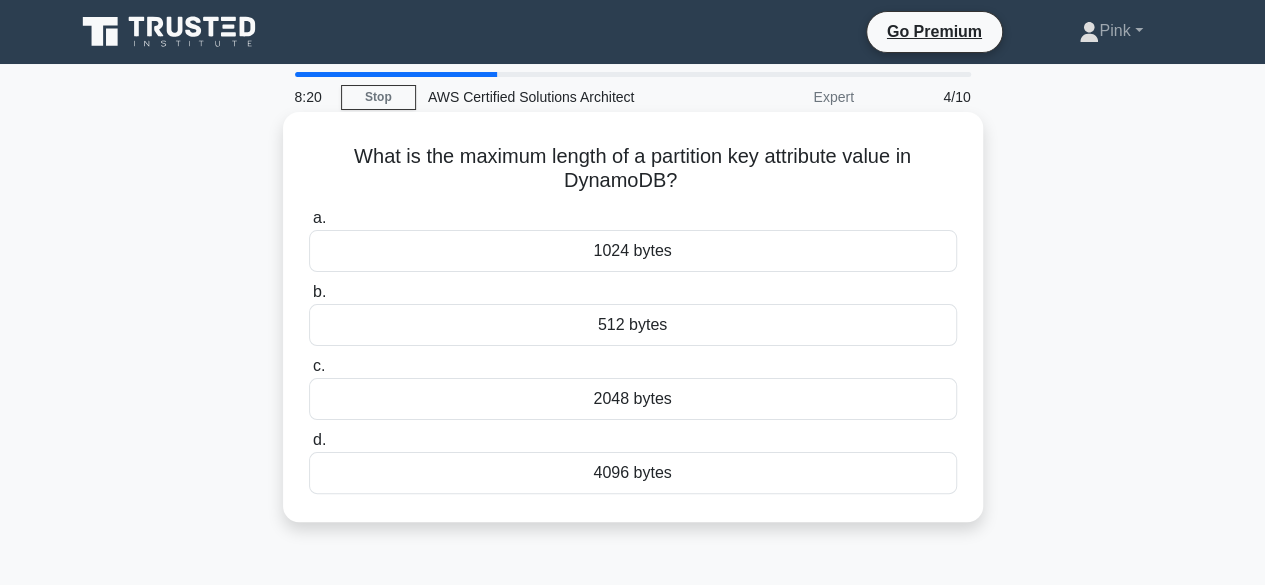 click on "2048 bytes" at bounding box center (633, 399) 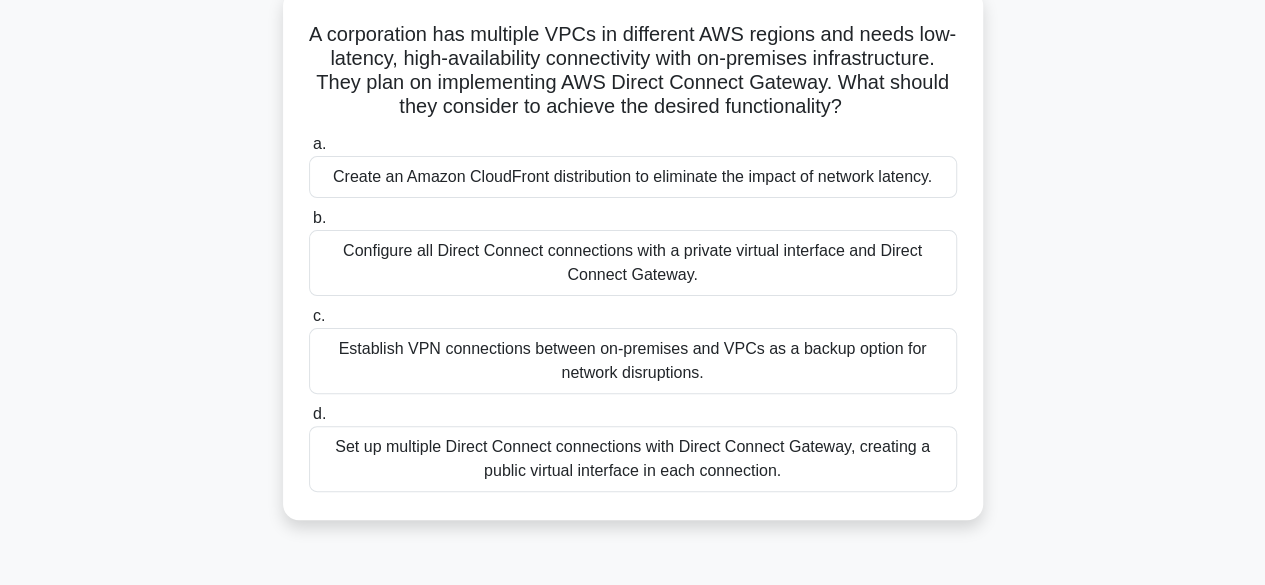 scroll, scrollTop: 133, scrollLeft: 0, axis: vertical 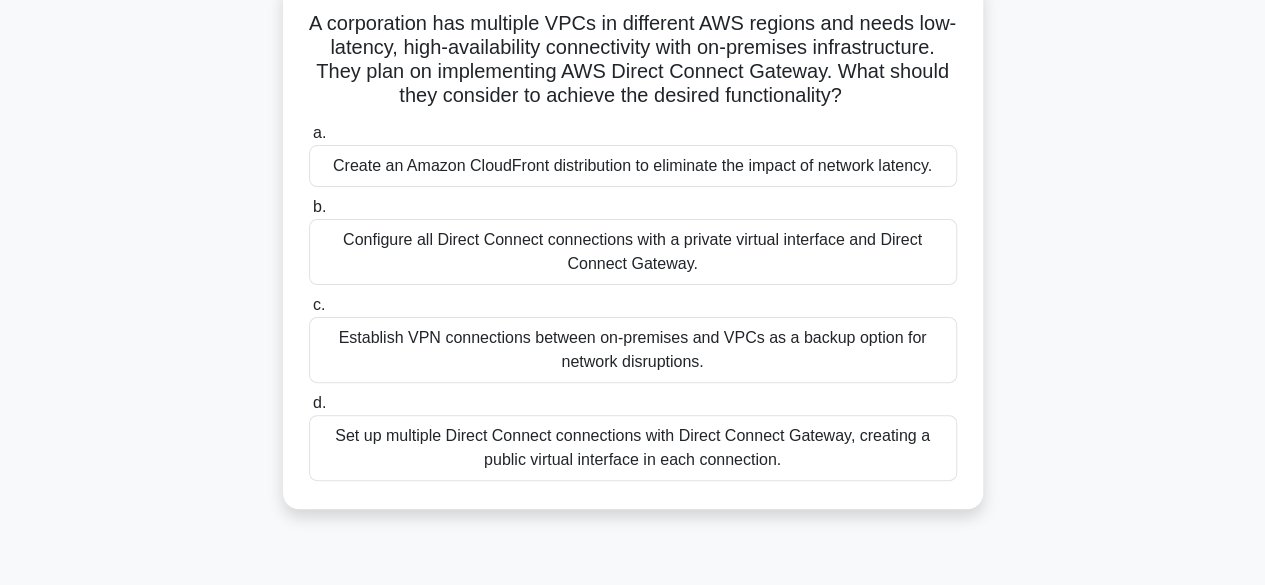 click on "Configure all Direct Connect connections with a private virtual interface and Direct Connect Gateway." at bounding box center (633, 252) 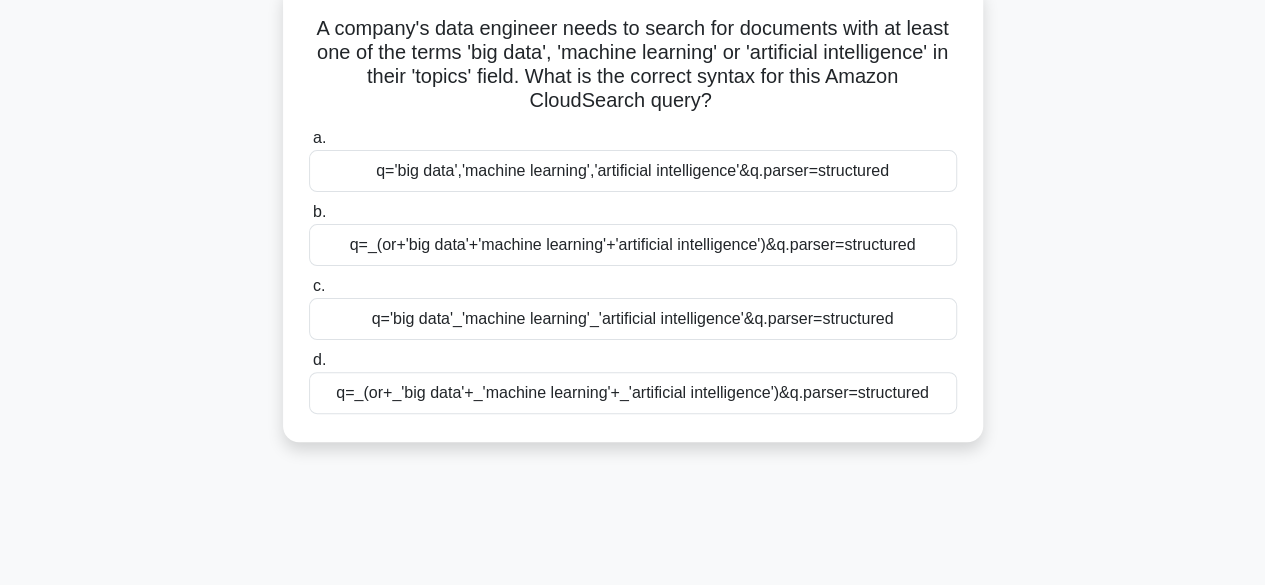 scroll, scrollTop: 0, scrollLeft: 0, axis: both 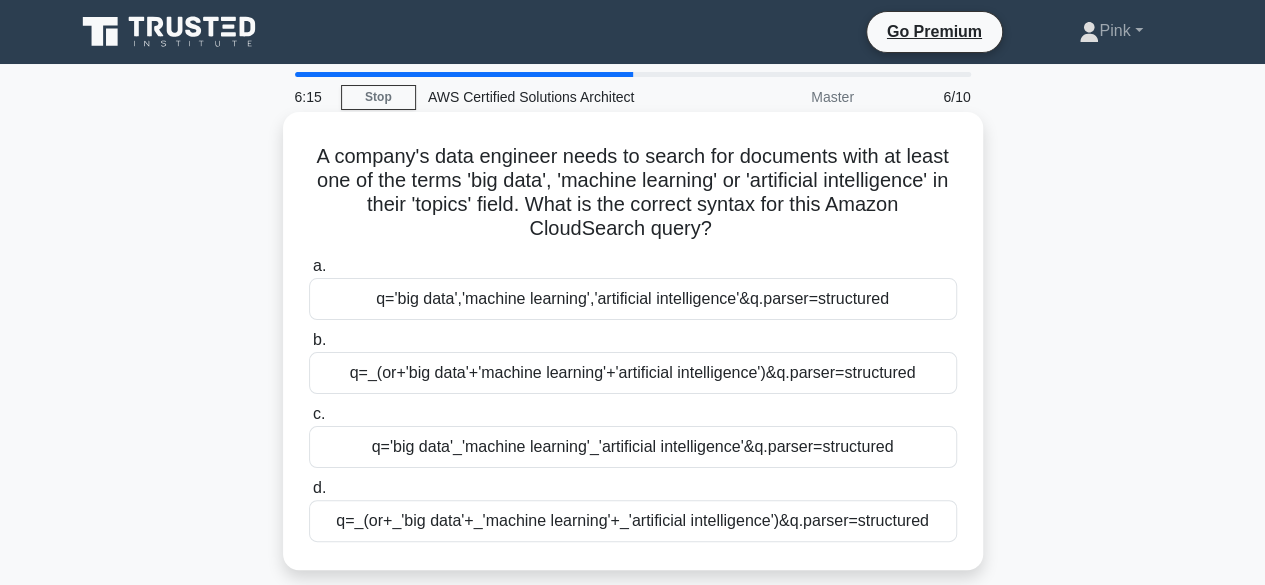 click on "q=_(or+_'big data'+_'machine learning'+_'artificial intelligence')&q.parser=structured" at bounding box center [633, 521] 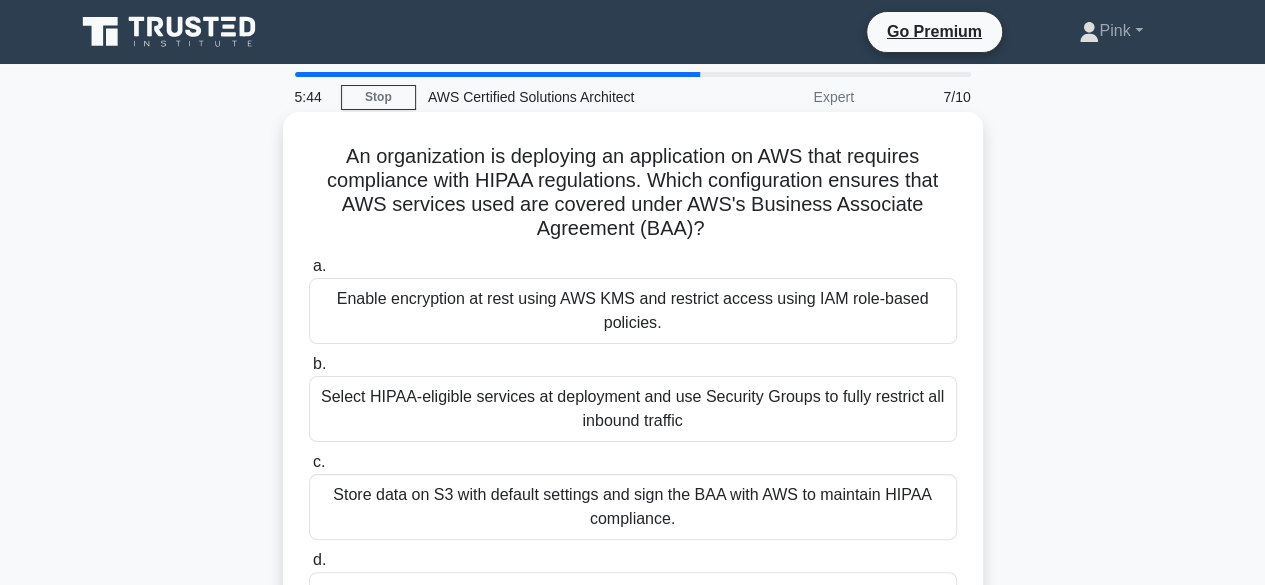 click on "Select HIPAA-eligible services at deployment and use Security Groups to fully restrict all inbound traffic" at bounding box center [633, 409] 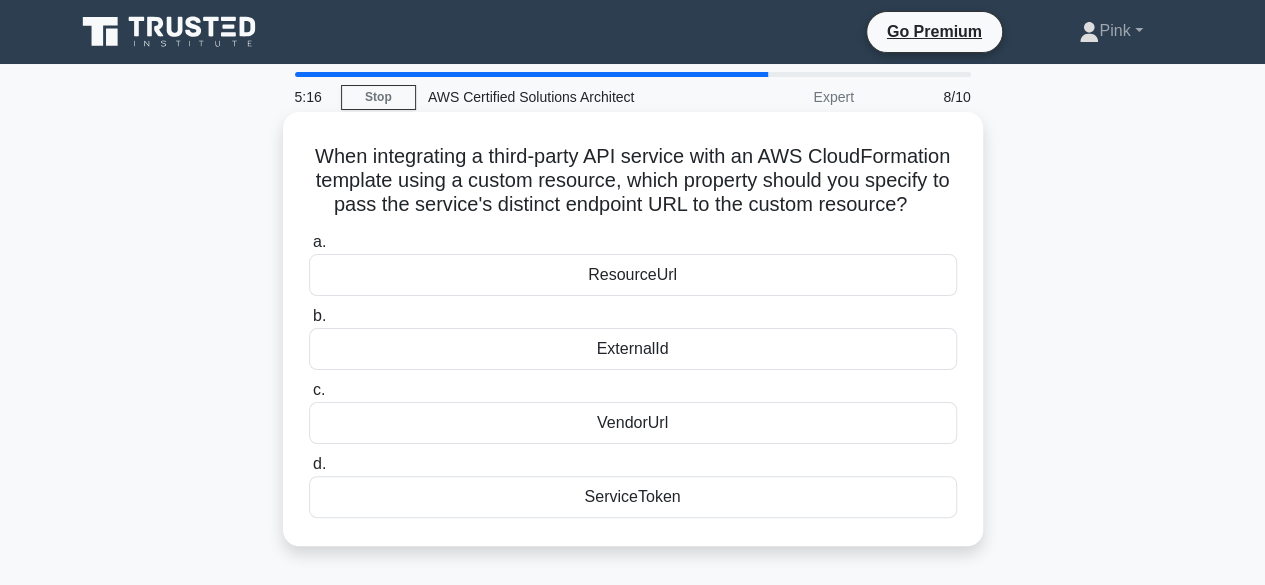 click on "ResourceUrl" at bounding box center [633, 275] 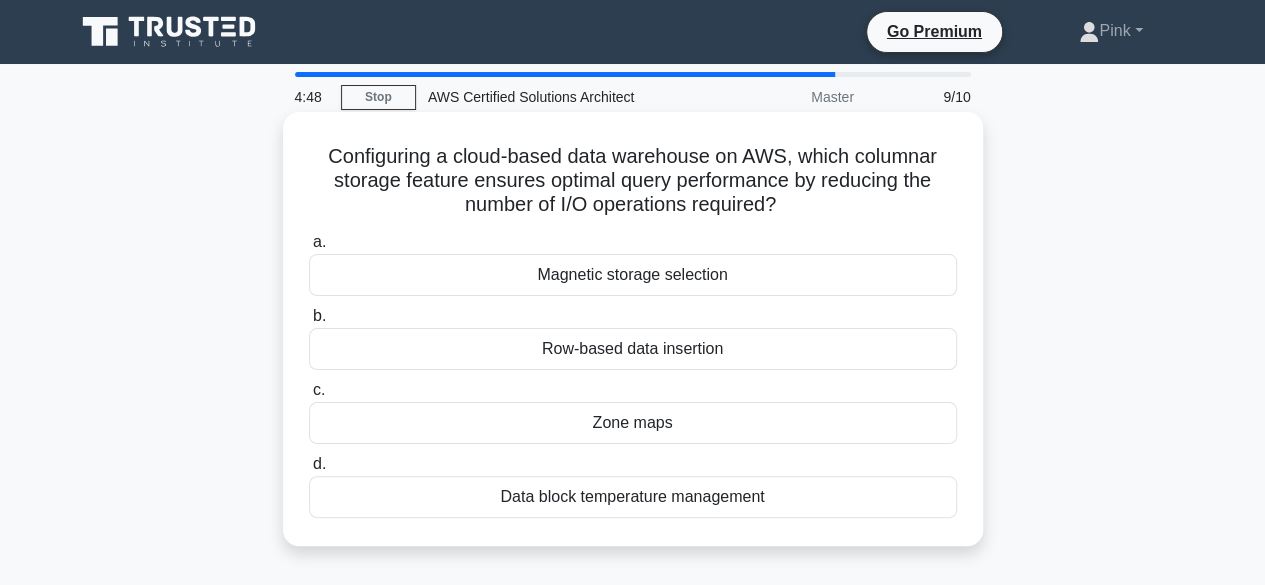 click on "Row-based data insertion" at bounding box center [633, 349] 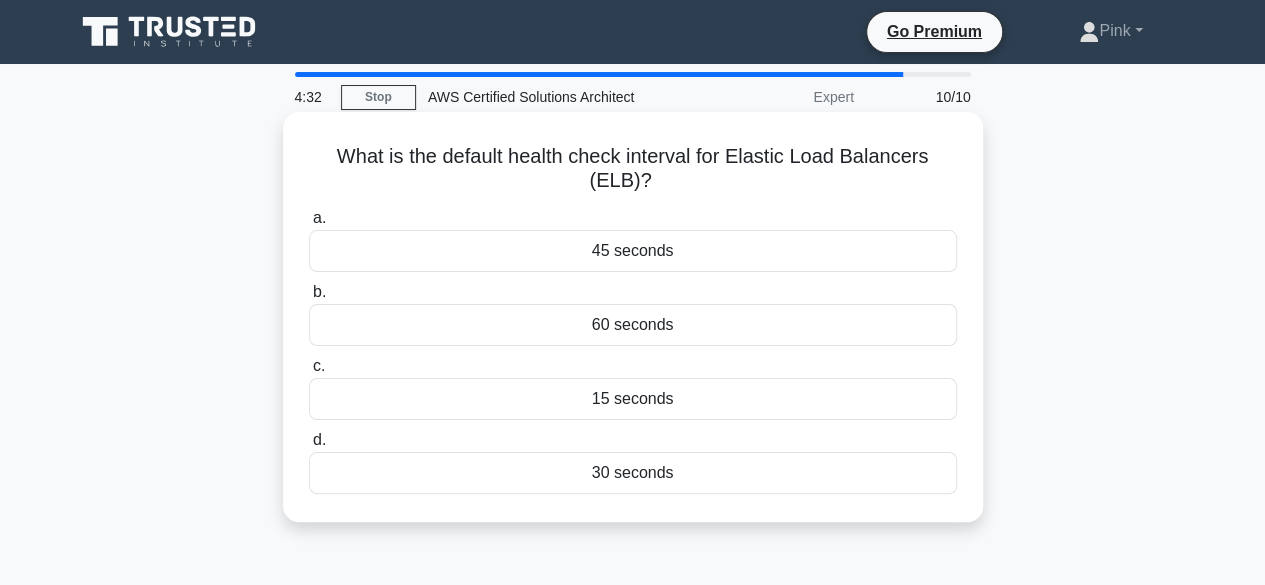 click on "15 seconds" at bounding box center (633, 399) 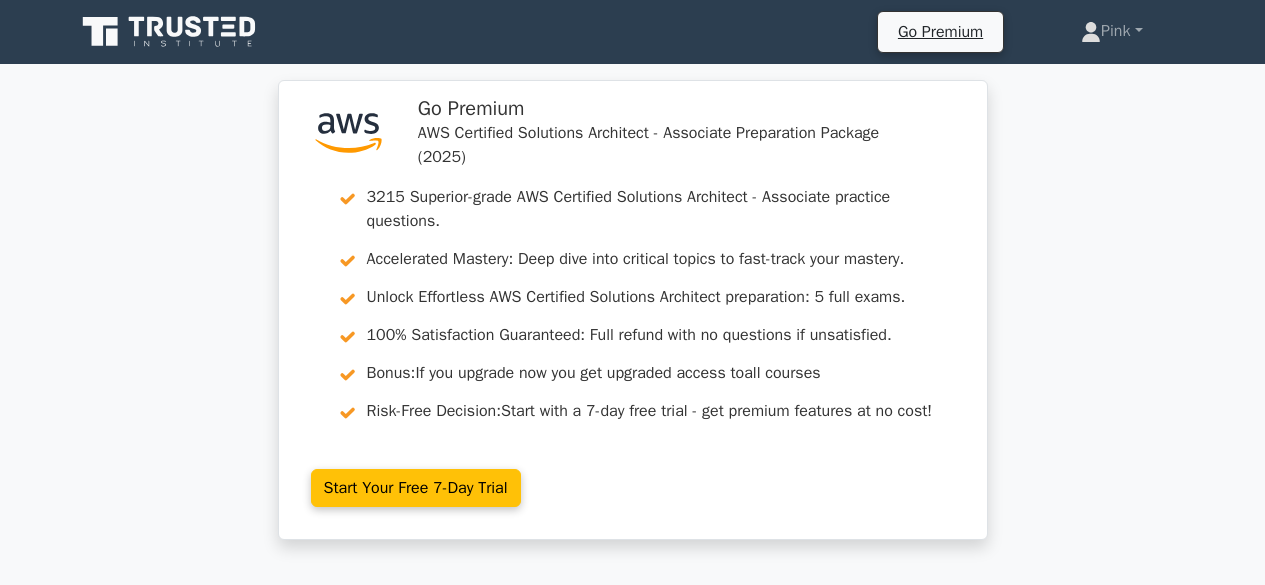 scroll, scrollTop: 0, scrollLeft: 0, axis: both 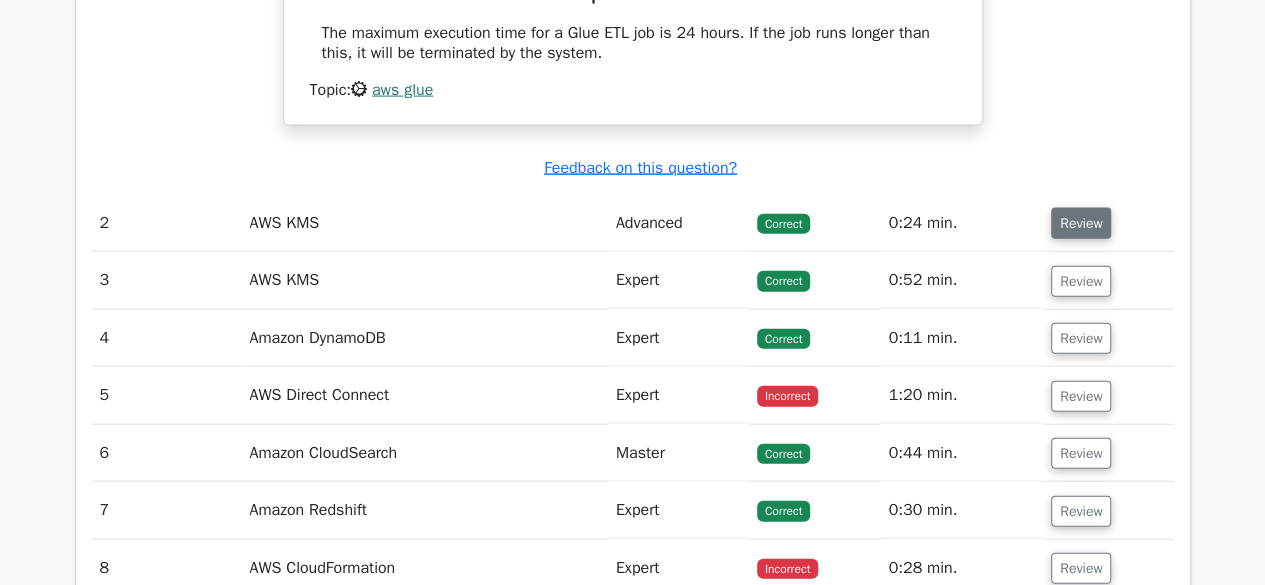 click on "Review" at bounding box center [1081, 223] 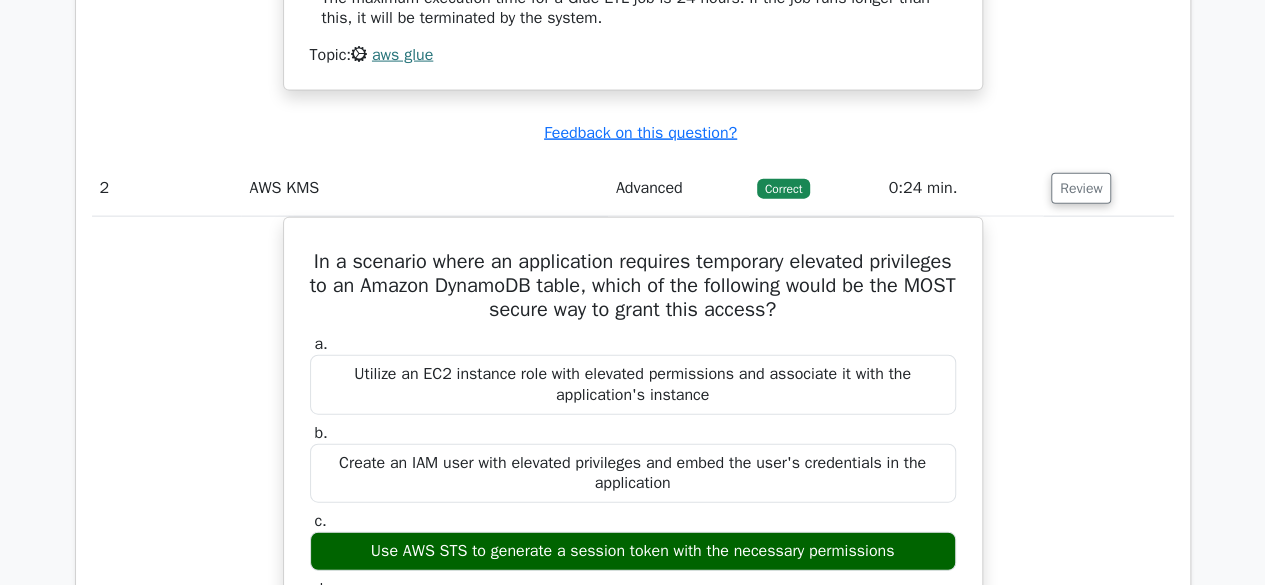 scroll, scrollTop: 2238, scrollLeft: 0, axis: vertical 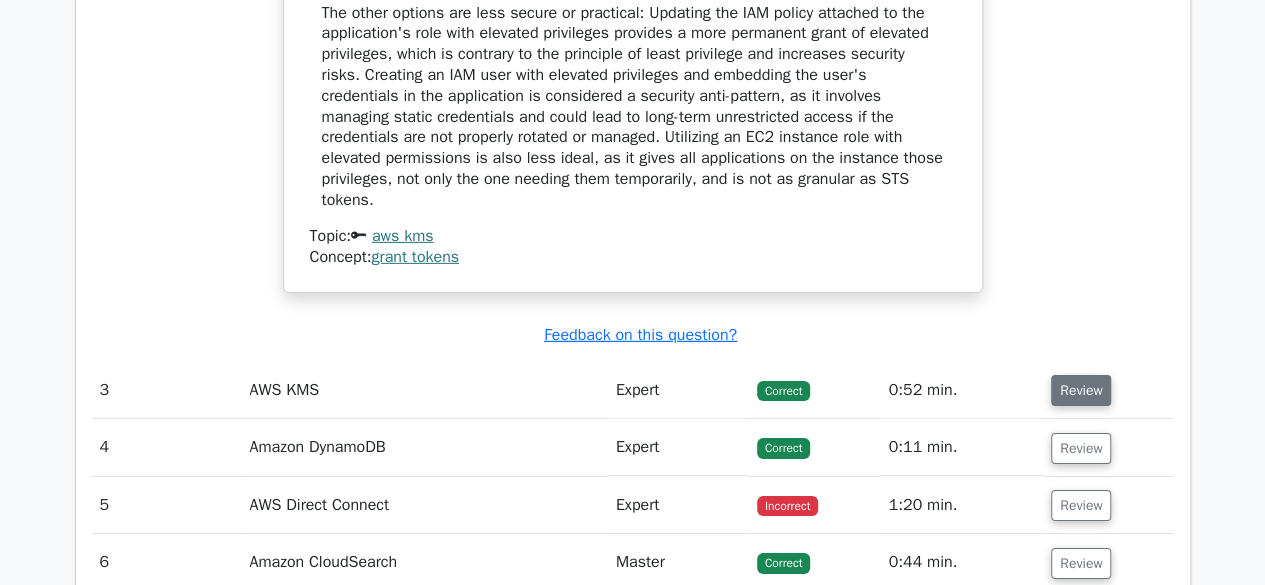 click on "Review" at bounding box center (1081, 390) 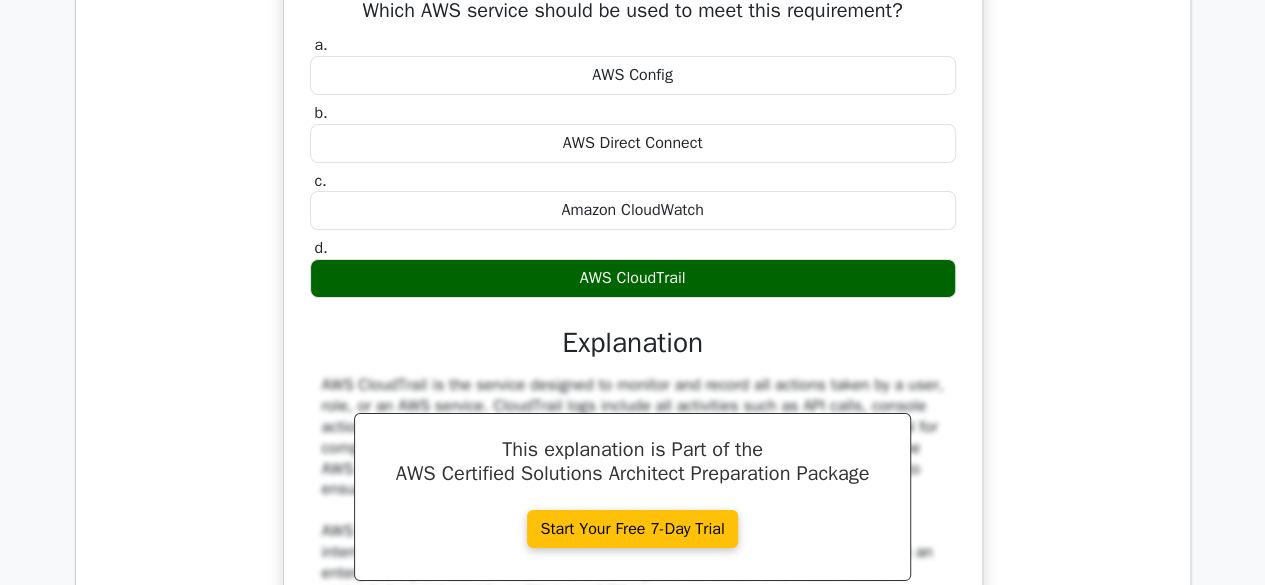 scroll, scrollTop: 3638, scrollLeft: 0, axis: vertical 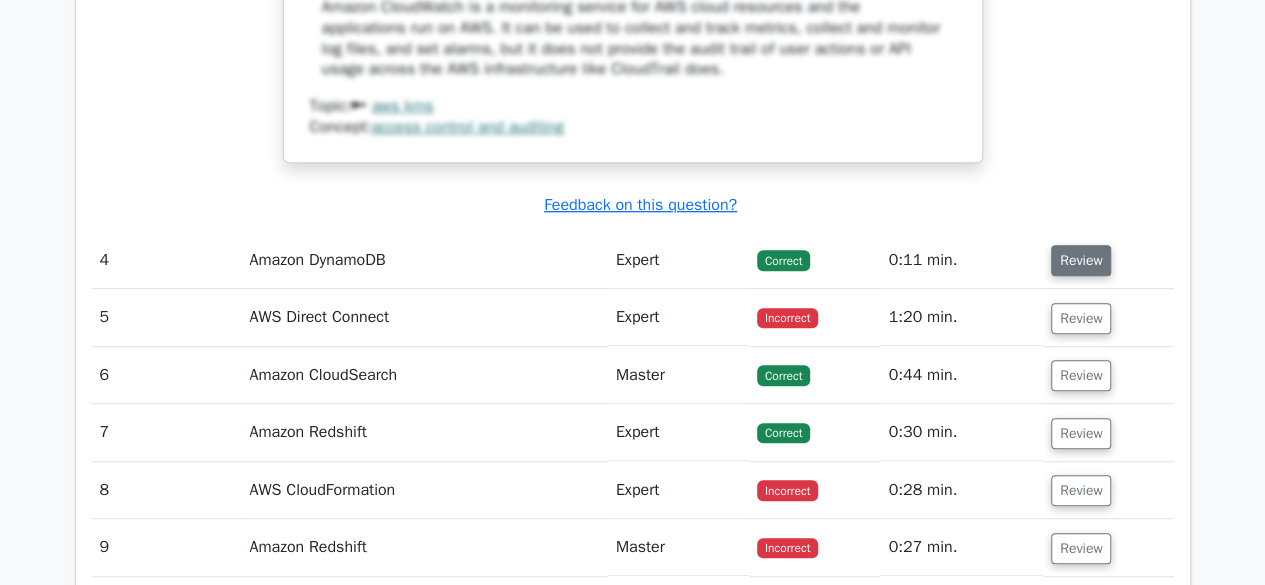 click on "Review" at bounding box center [1081, 260] 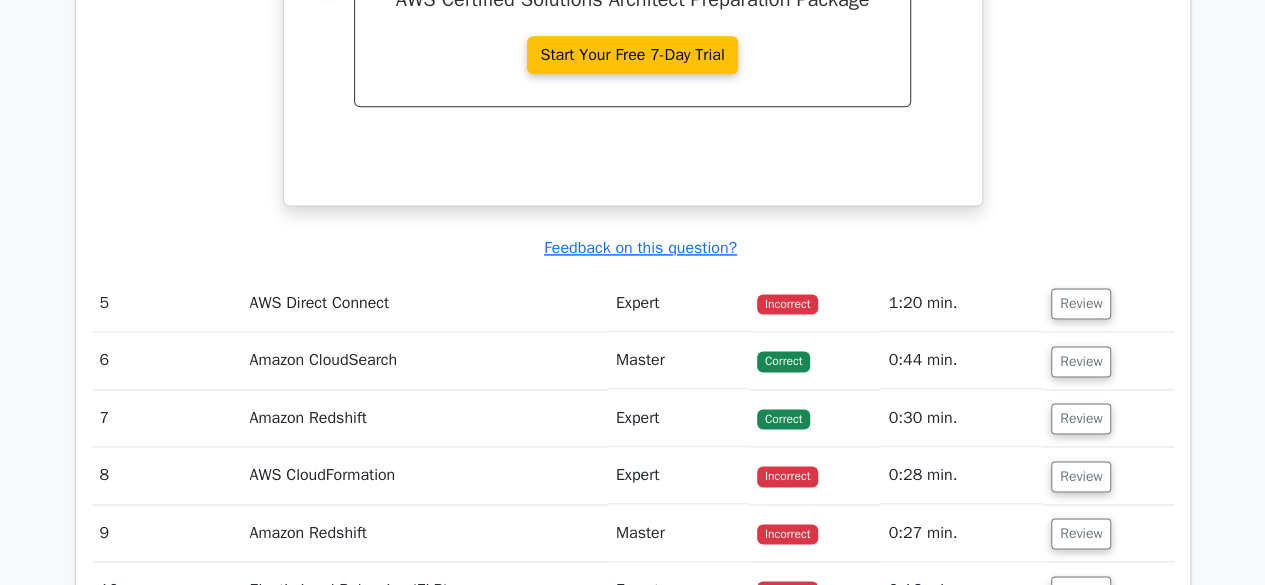 scroll, scrollTop: 5170, scrollLeft: 0, axis: vertical 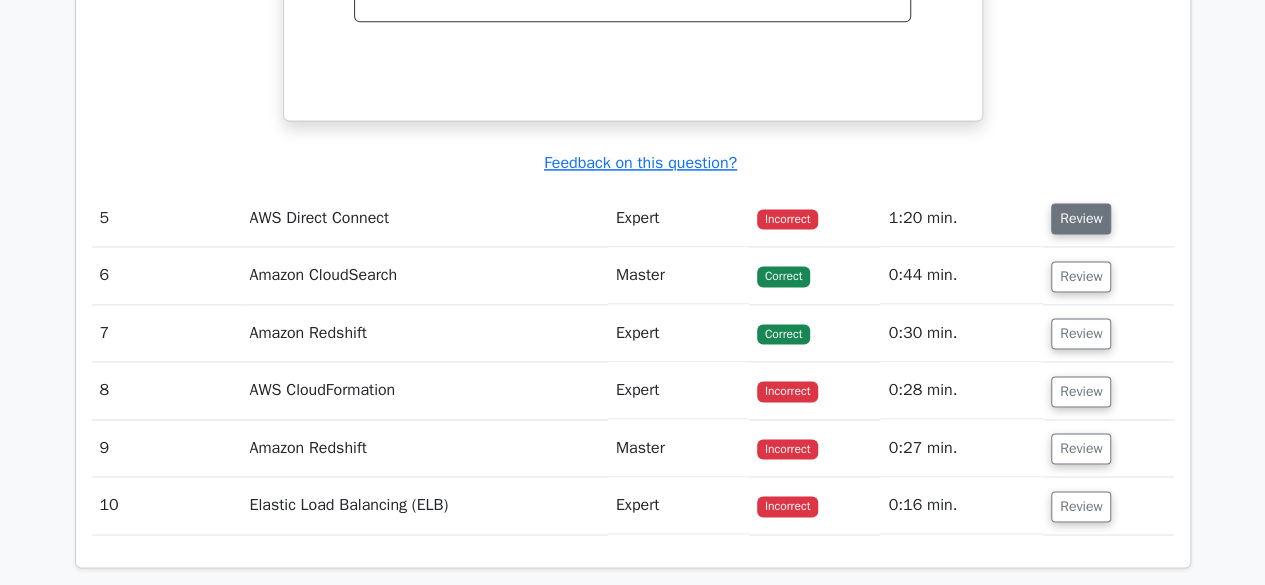 click on "Review" at bounding box center [1081, 218] 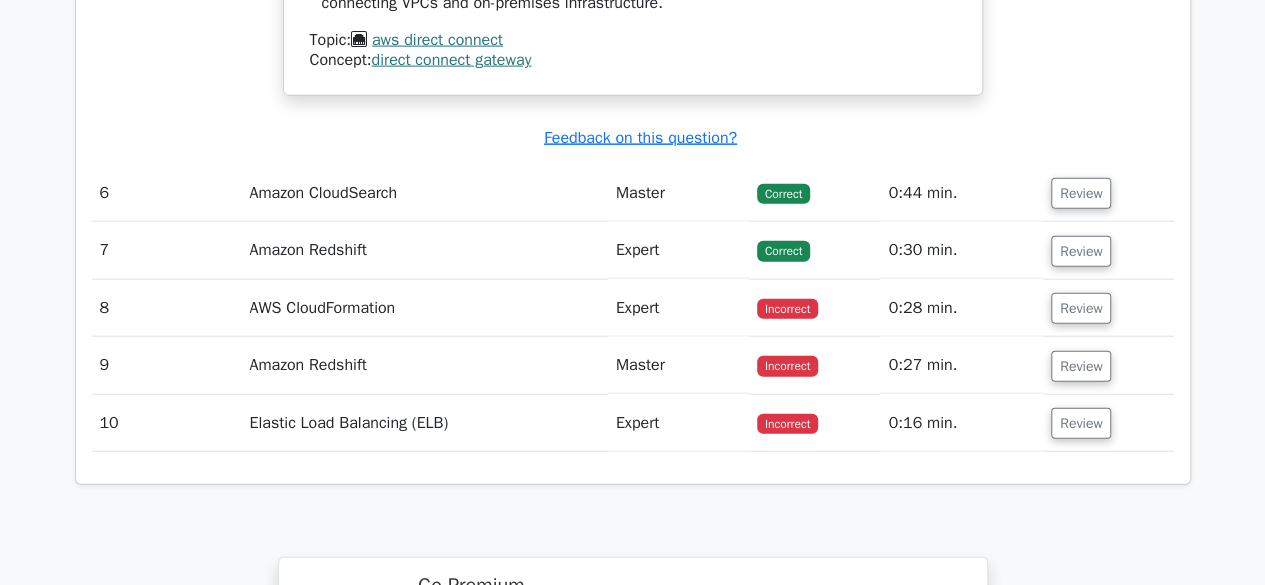 scroll, scrollTop: 6090, scrollLeft: 0, axis: vertical 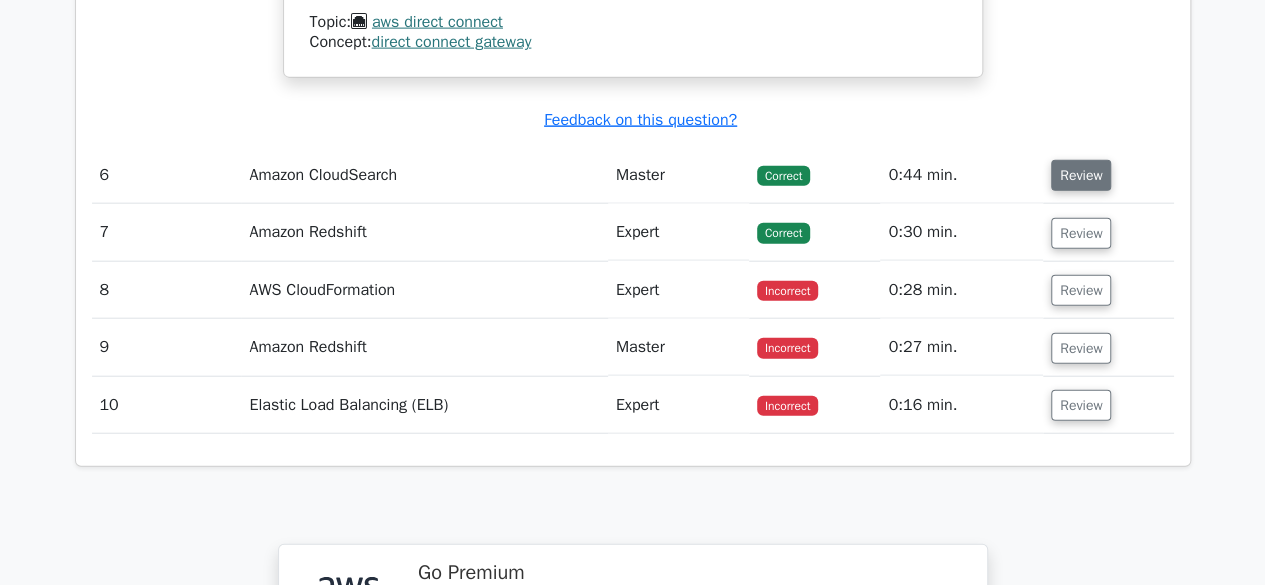 click on "Review" at bounding box center [1081, 175] 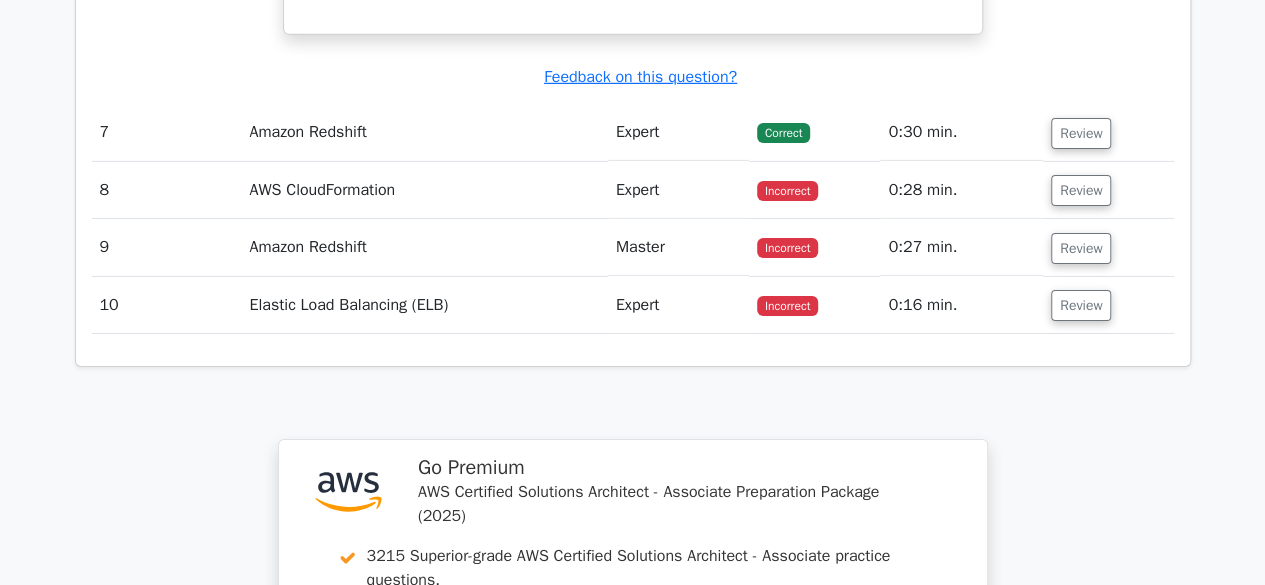 scroll, scrollTop: 7117, scrollLeft: 0, axis: vertical 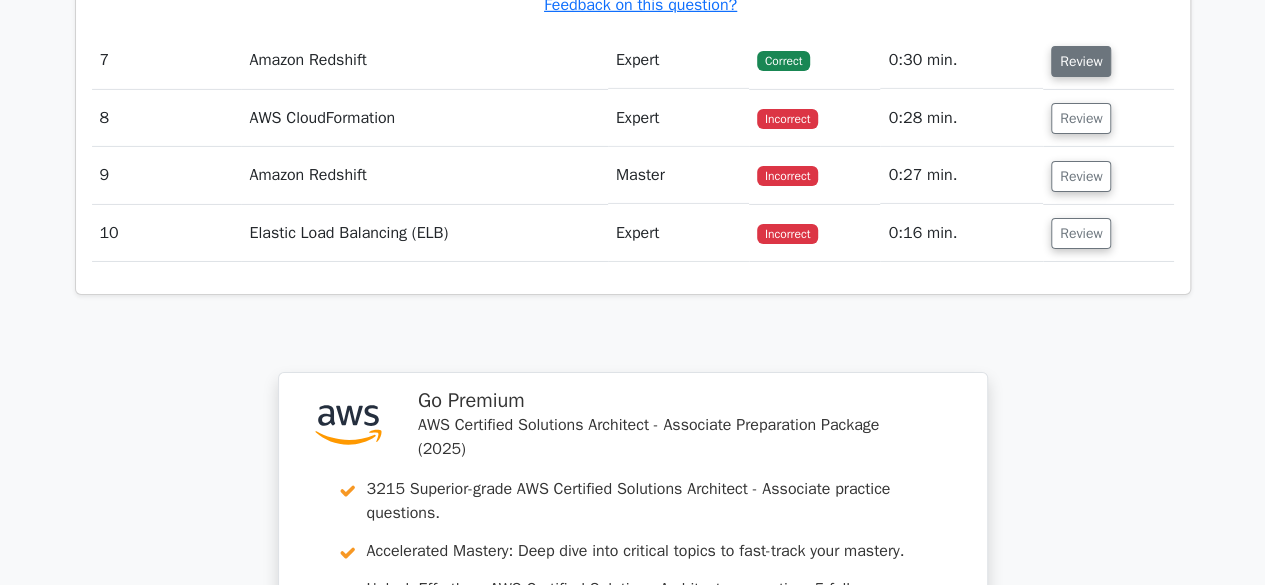 click on "Review" at bounding box center (1081, 61) 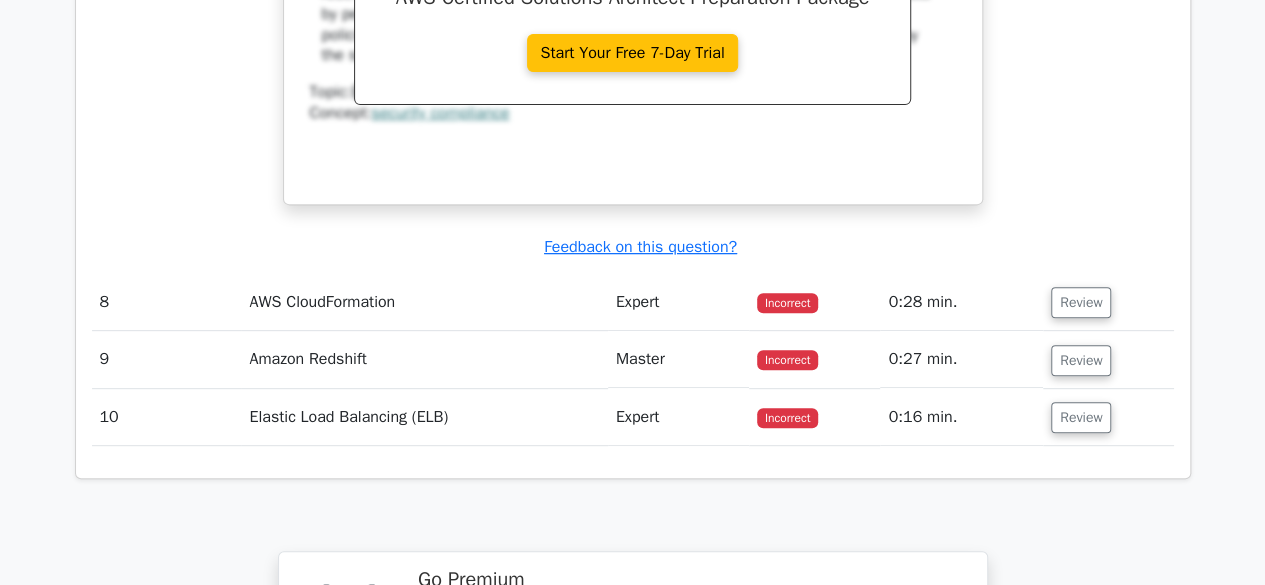 scroll, scrollTop: 7943, scrollLeft: 0, axis: vertical 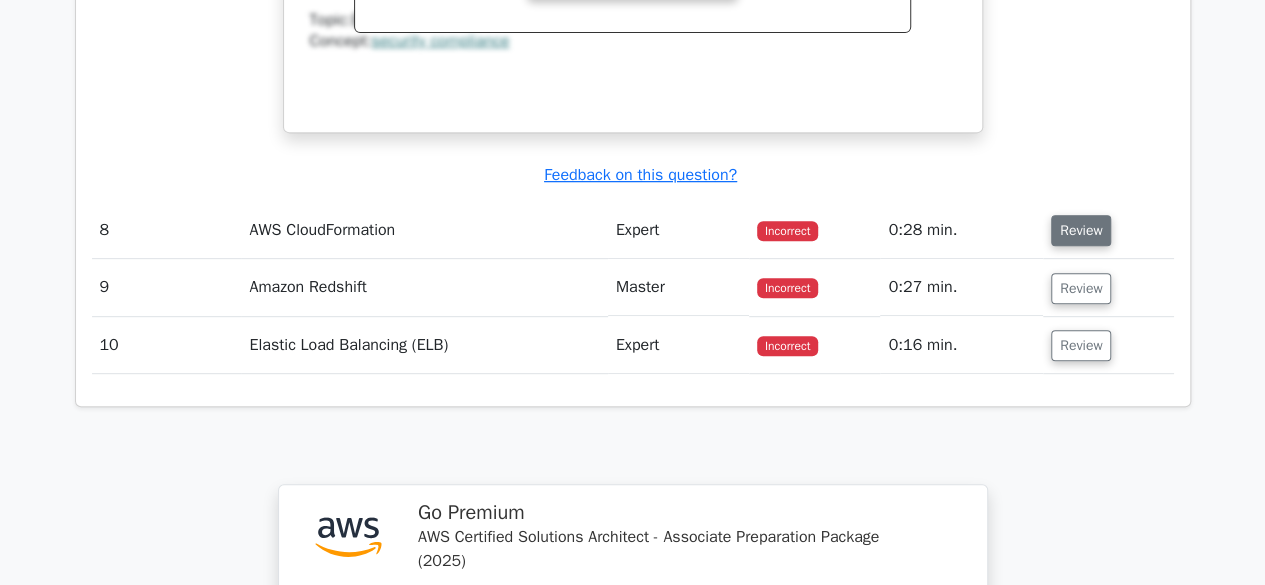 click on "Review" at bounding box center [1081, 230] 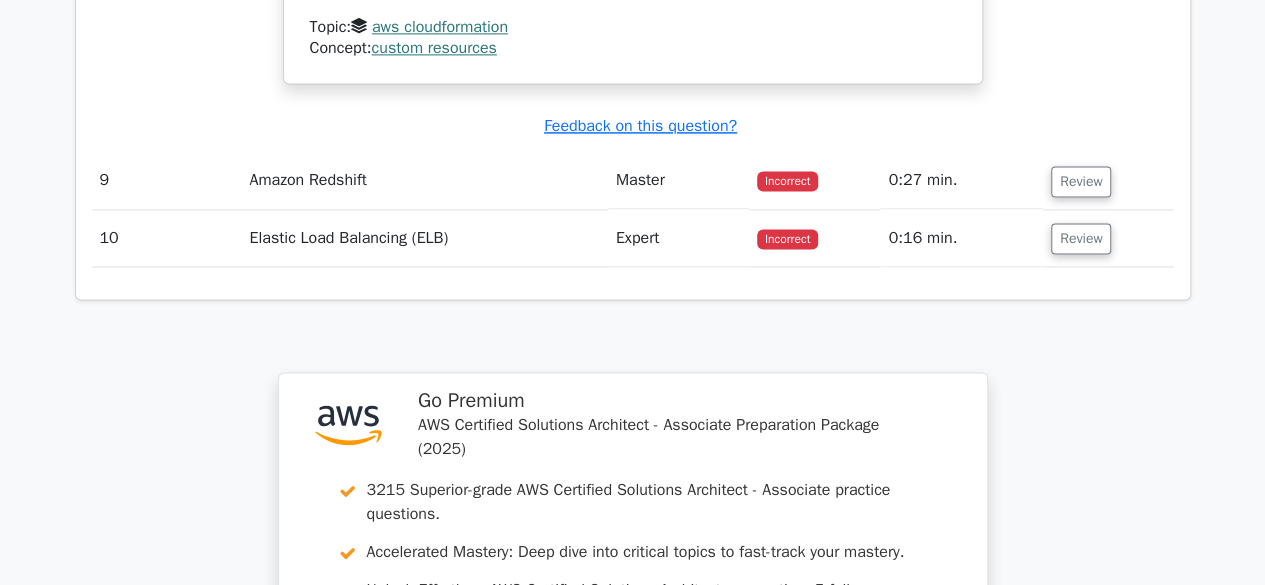 scroll, scrollTop: 9063, scrollLeft: 0, axis: vertical 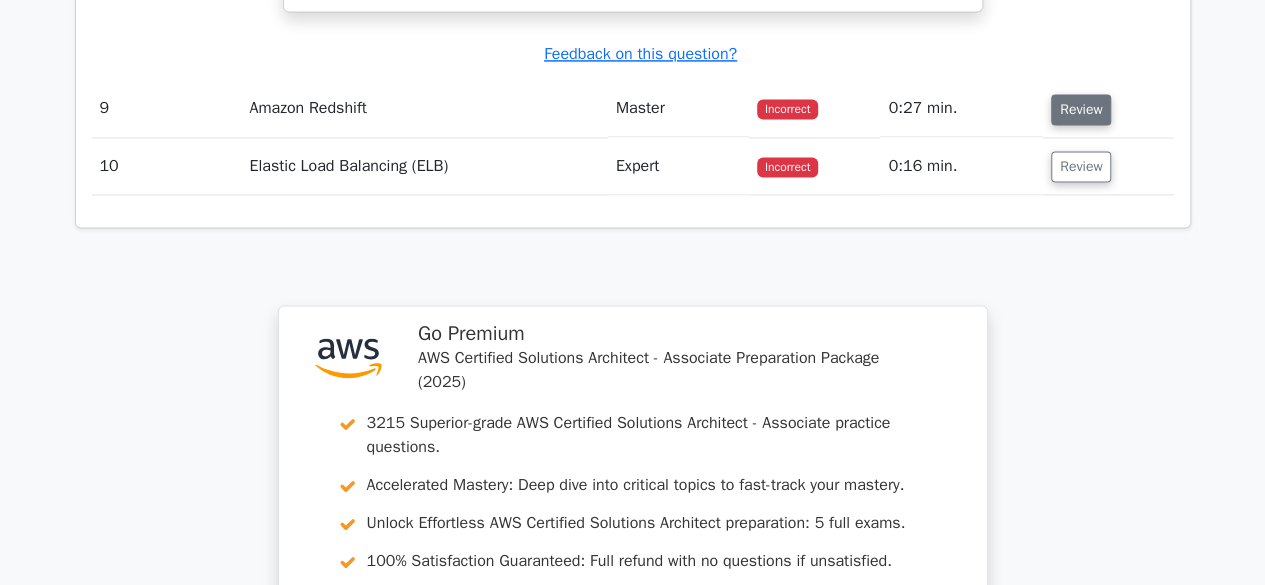 click on "Review" at bounding box center [1081, 109] 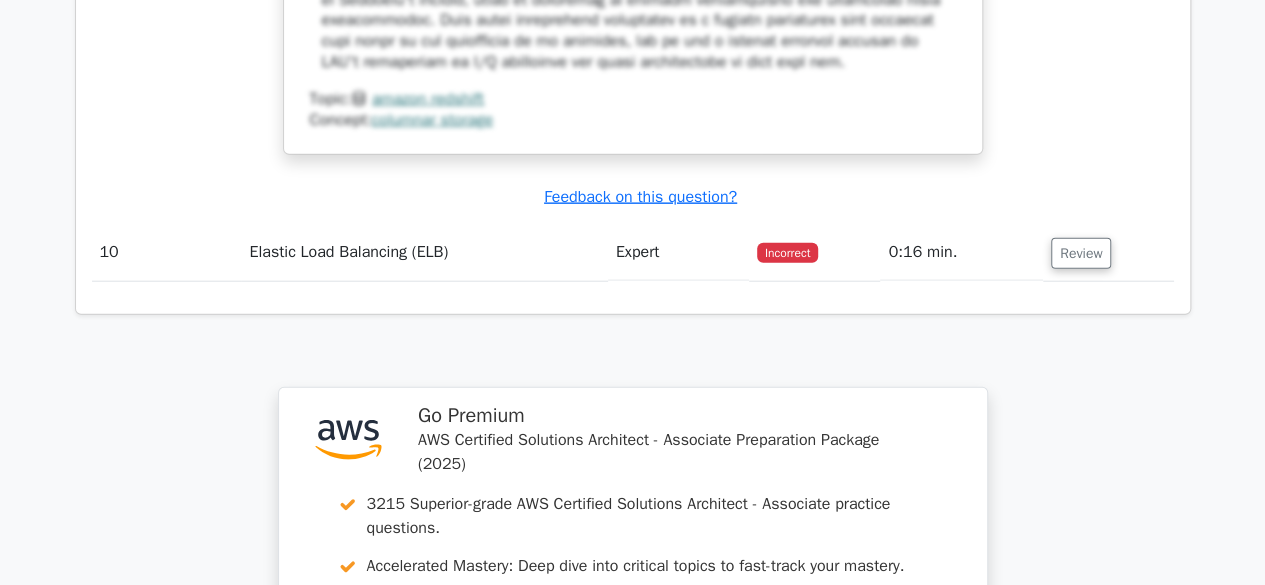 scroll, scrollTop: 9969, scrollLeft: 0, axis: vertical 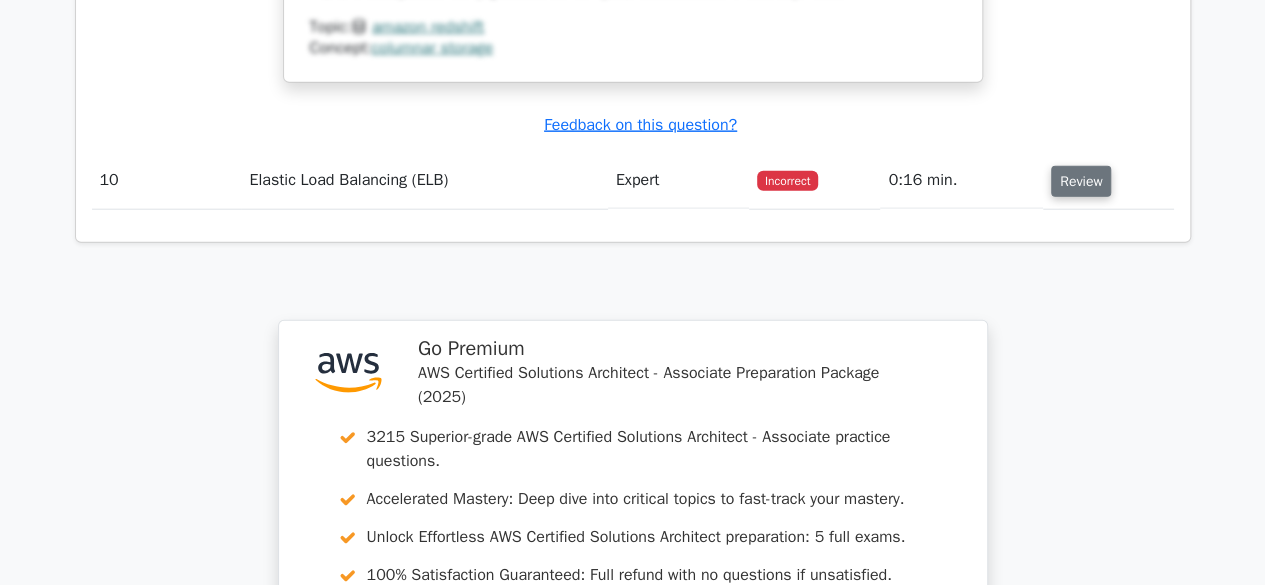 click on "Review" at bounding box center (1081, 181) 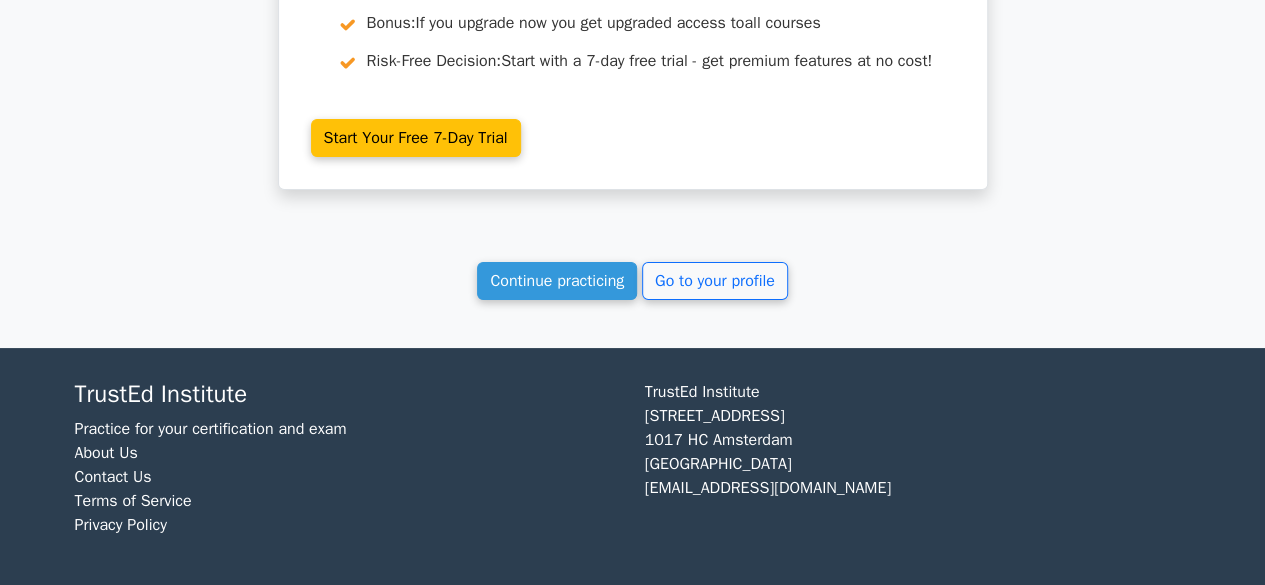scroll, scrollTop: 11405, scrollLeft: 0, axis: vertical 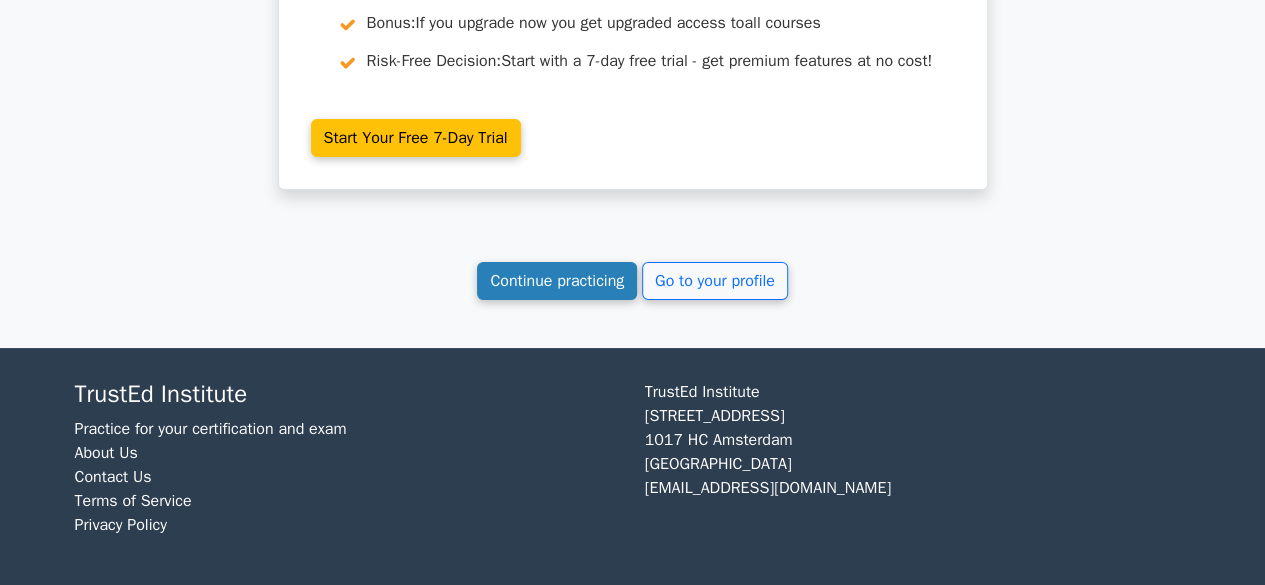 click on "Continue practicing" at bounding box center (557, 281) 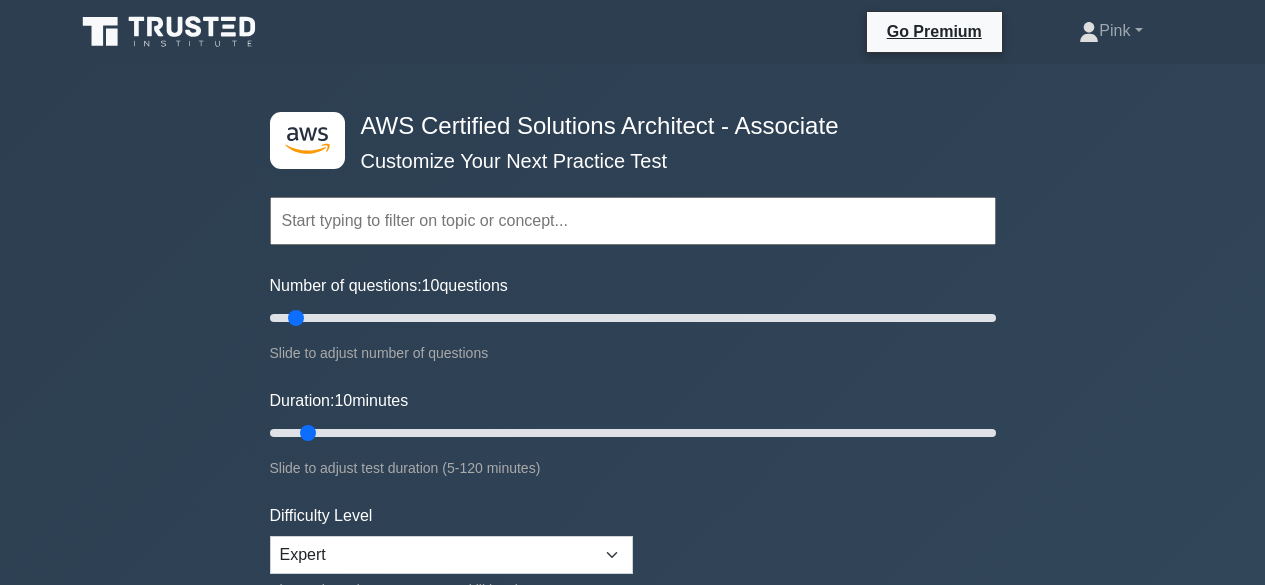 scroll, scrollTop: 0, scrollLeft: 0, axis: both 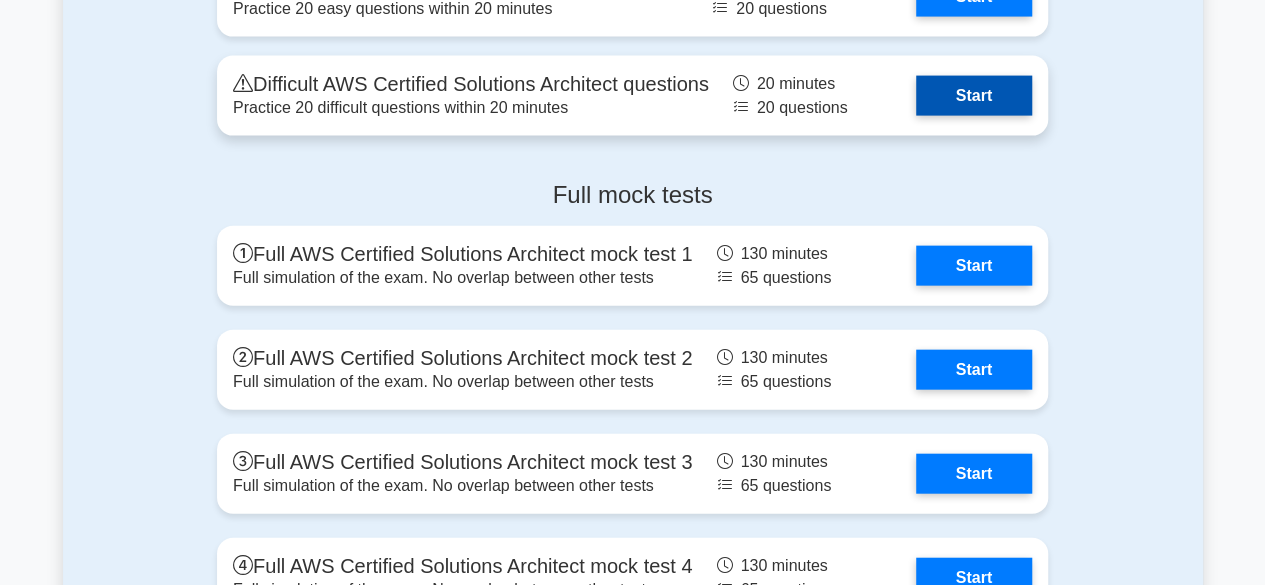 click on "Start" at bounding box center (974, 96) 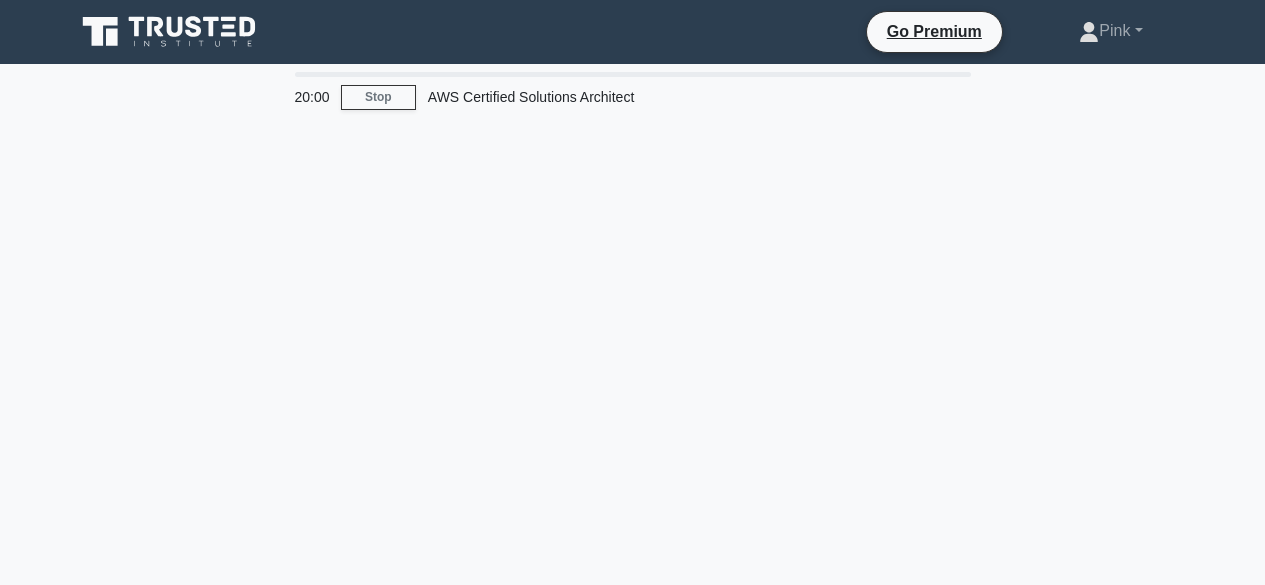scroll, scrollTop: 0, scrollLeft: 0, axis: both 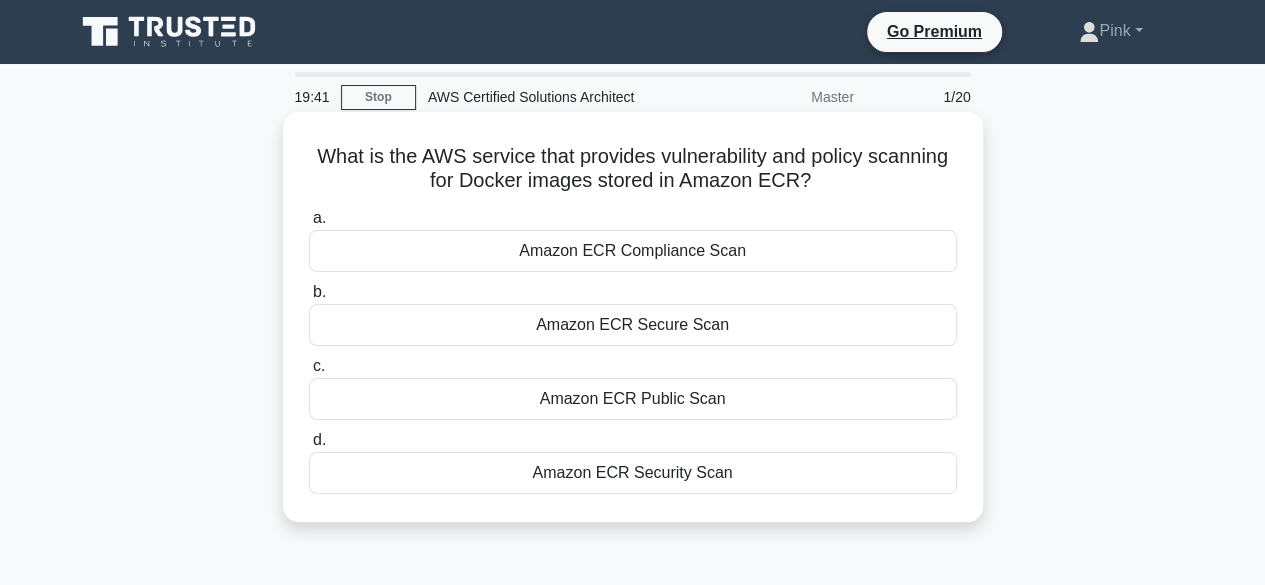 click on "Amazon ECR Security Scan" at bounding box center [633, 473] 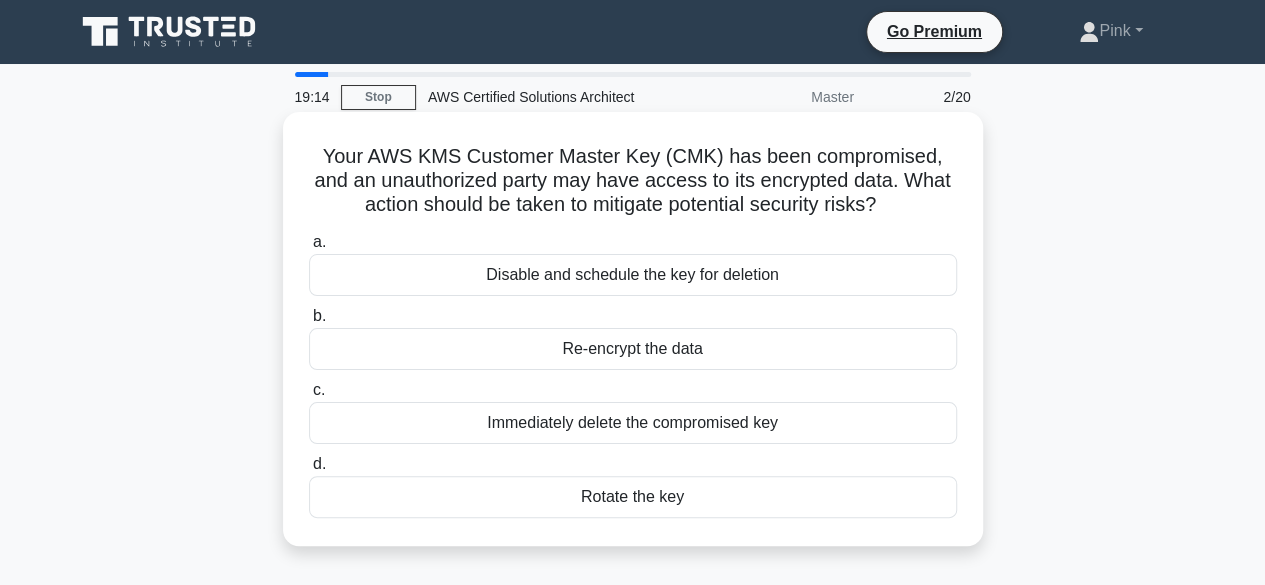 click on "Rotate the key" at bounding box center (633, 497) 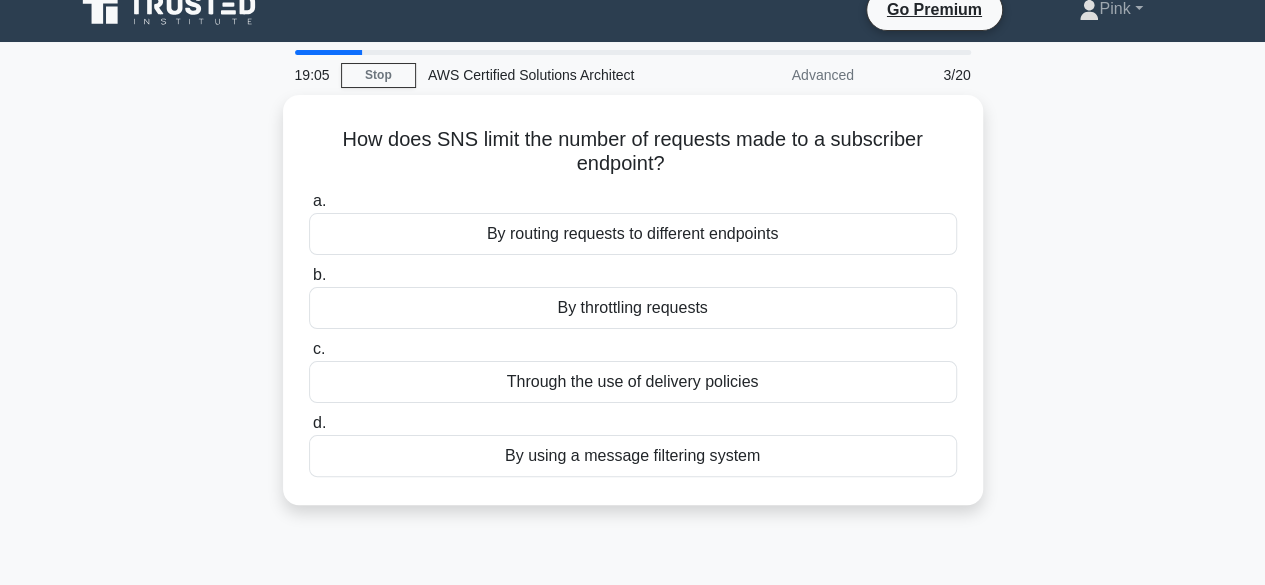 scroll, scrollTop: 40, scrollLeft: 0, axis: vertical 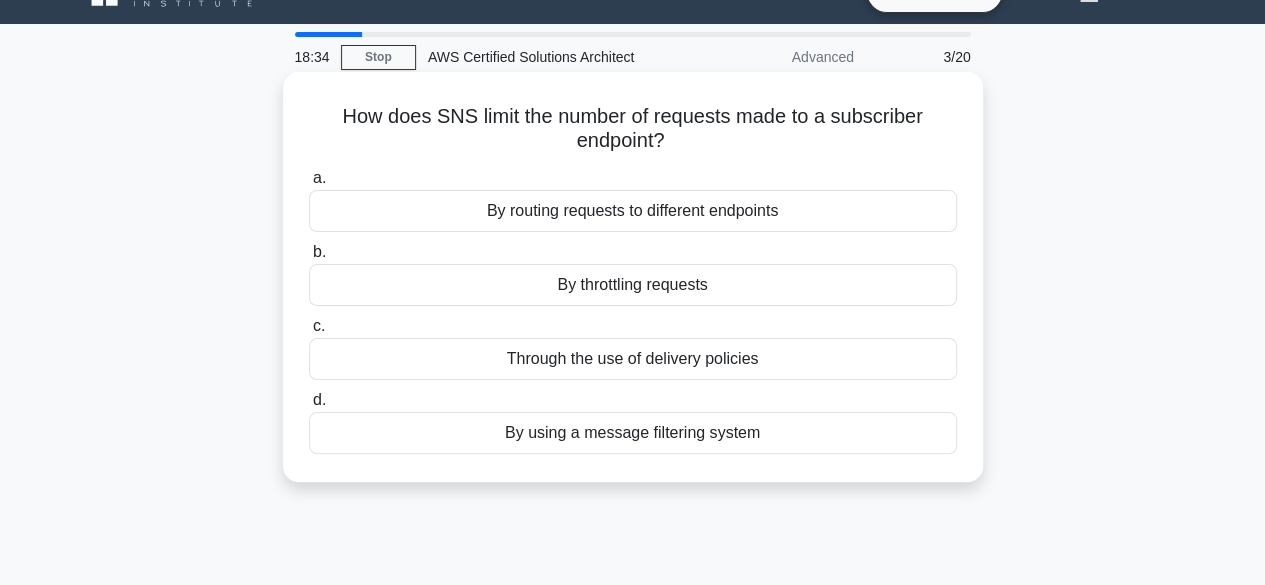 click on "By throttling requests" at bounding box center (633, 285) 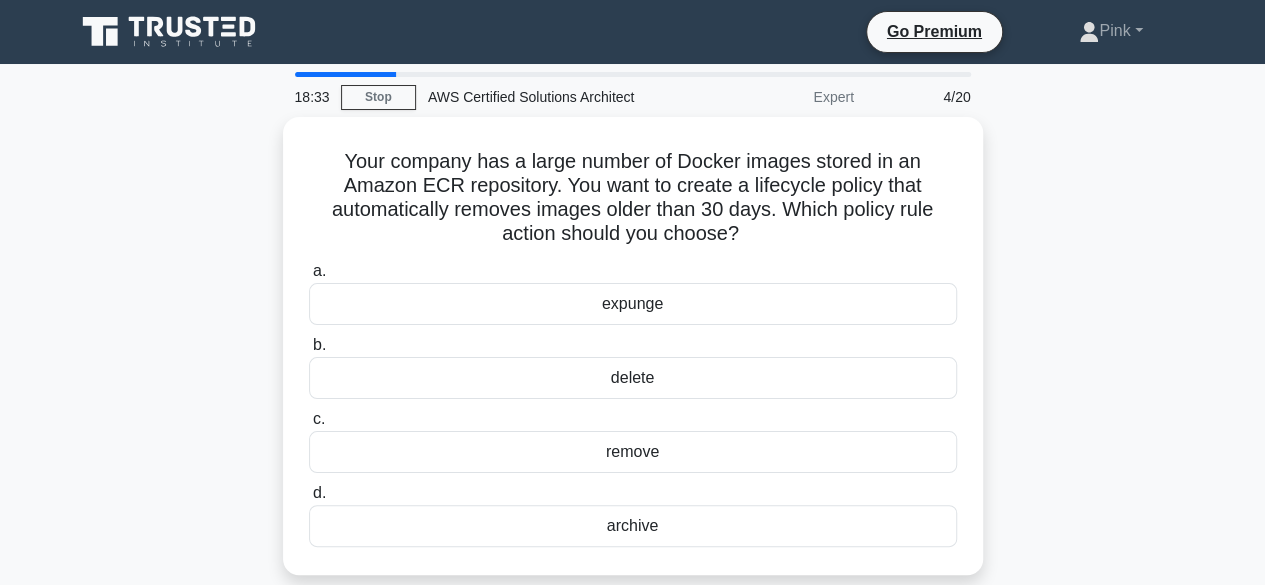 scroll, scrollTop: 0, scrollLeft: 0, axis: both 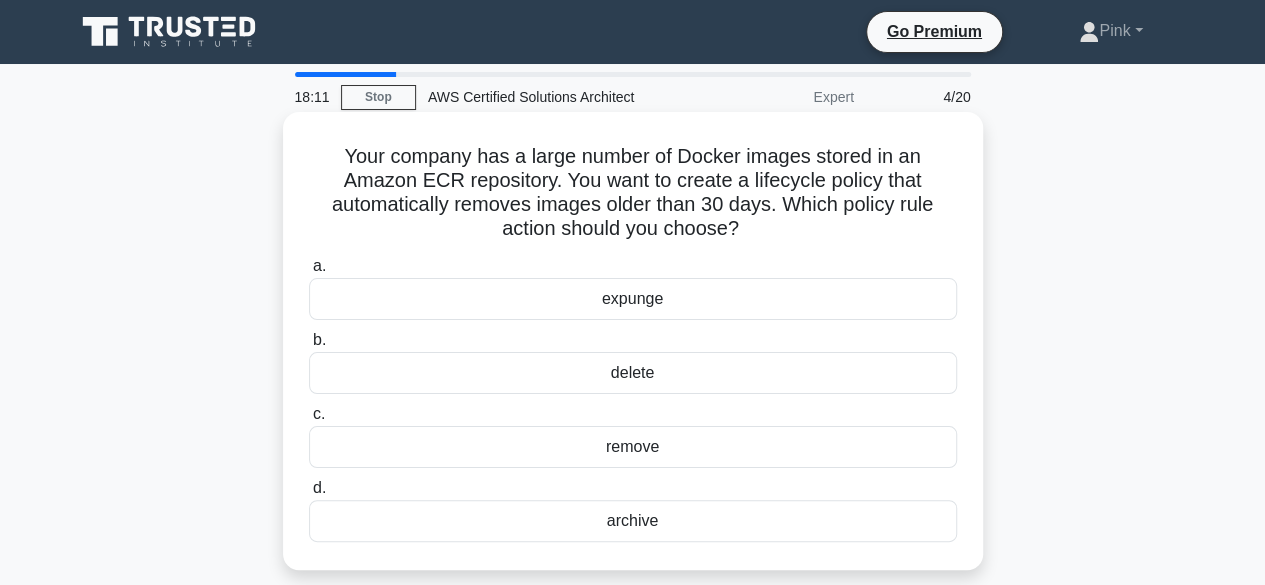 click on "expunge" at bounding box center (633, 299) 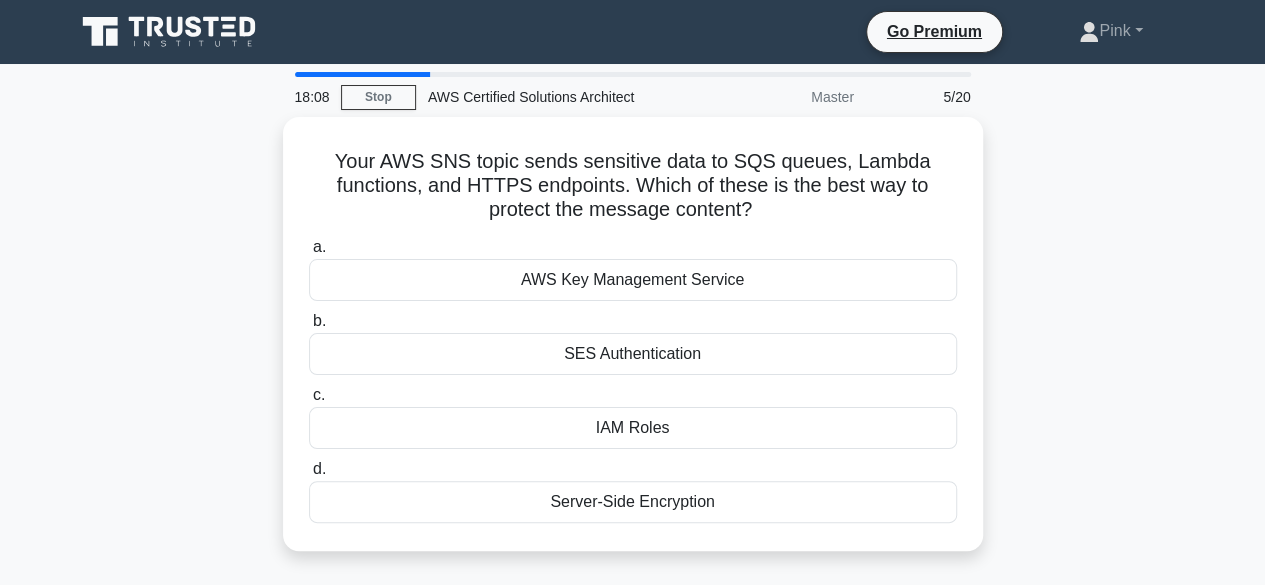 scroll, scrollTop: 40, scrollLeft: 0, axis: vertical 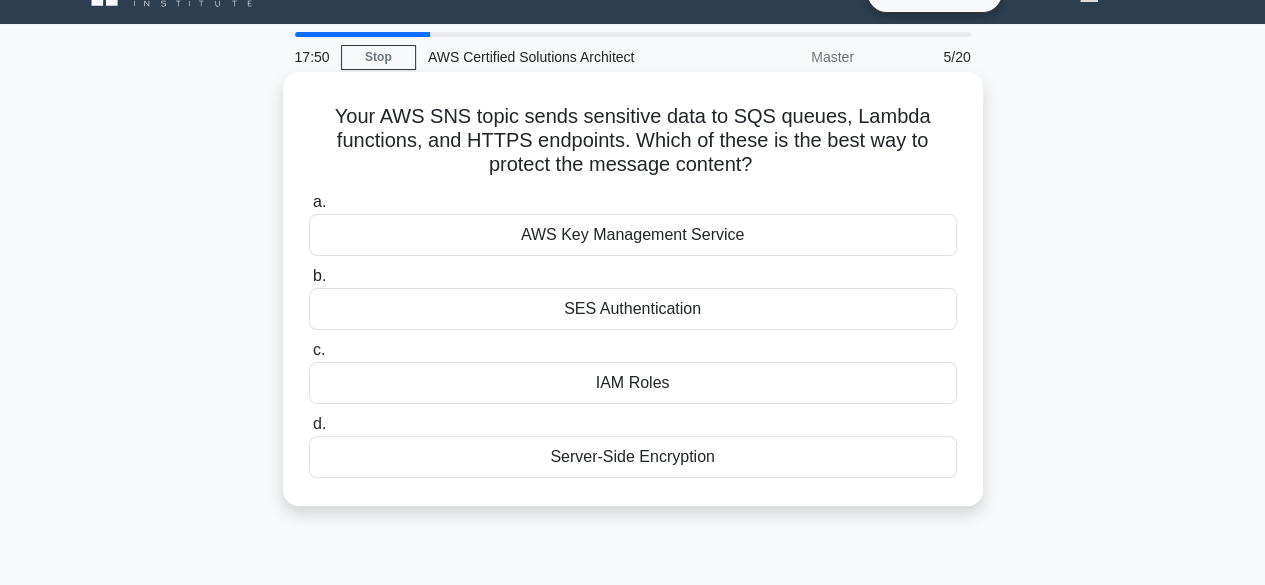 click on "Server-Side Encryption" at bounding box center (633, 457) 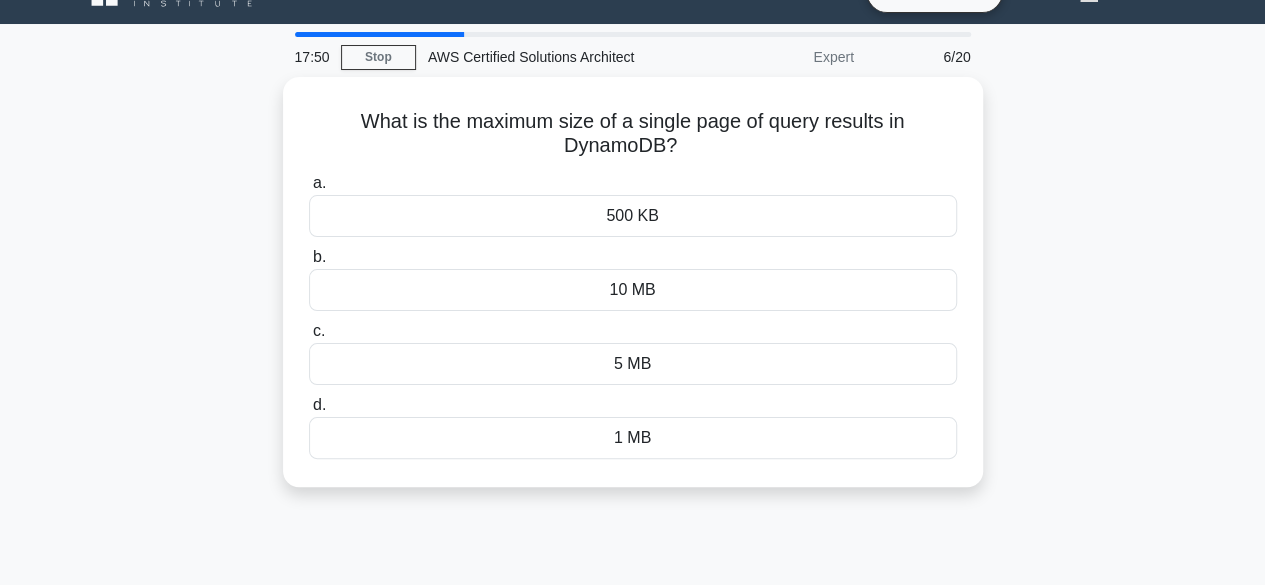 scroll, scrollTop: 0, scrollLeft: 0, axis: both 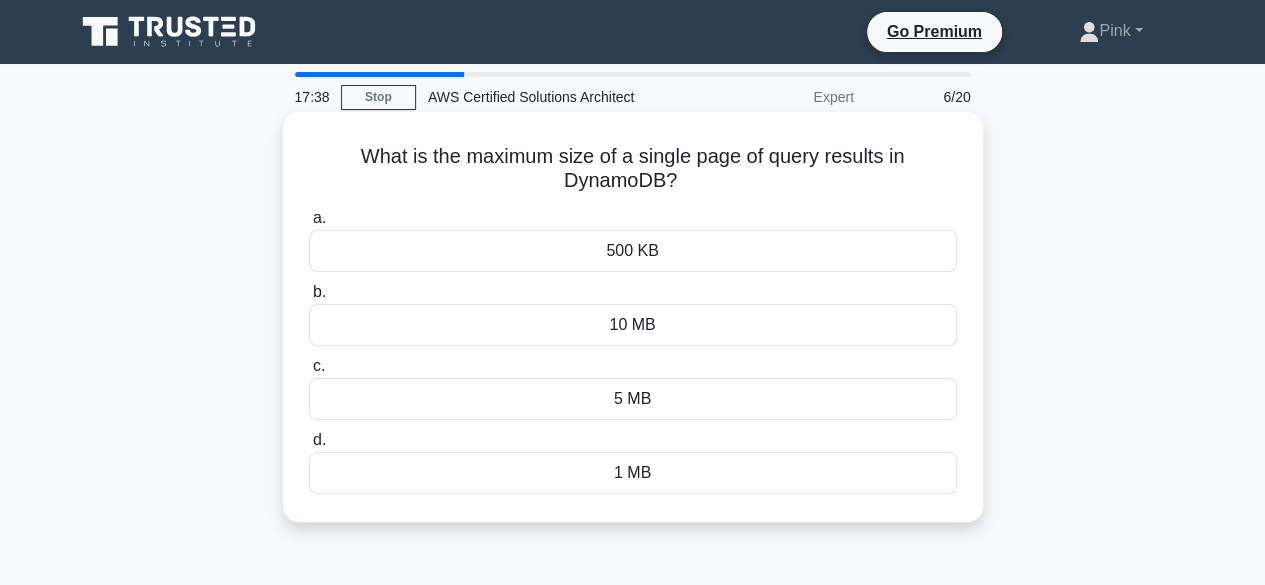 click on "500 KB" at bounding box center (633, 251) 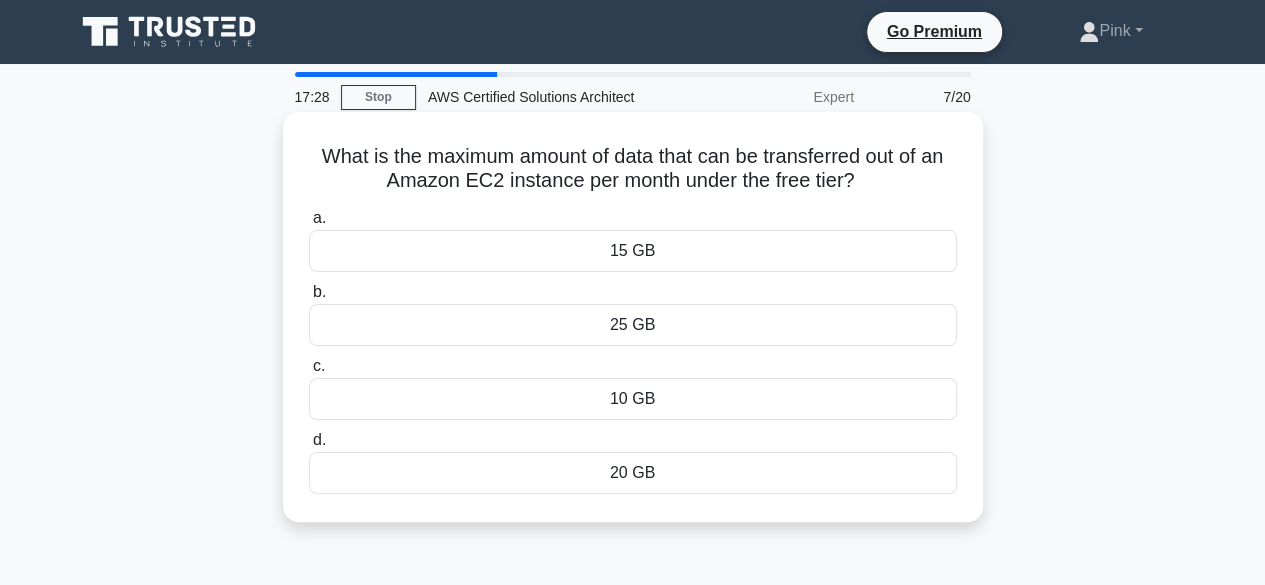 click on "20 GB" at bounding box center (633, 473) 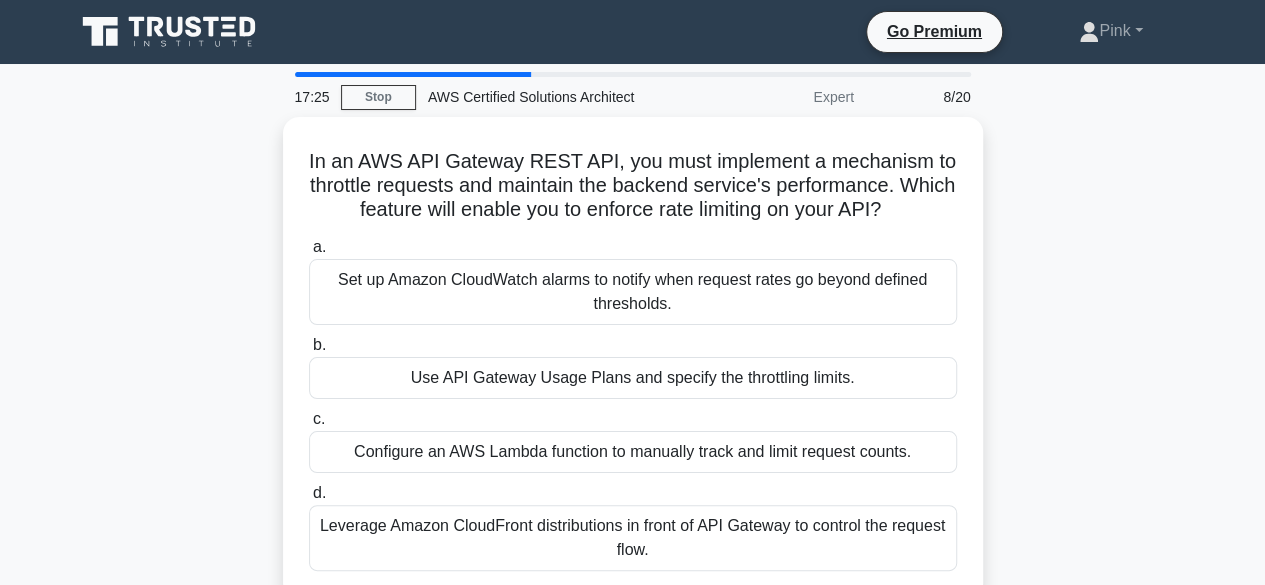 scroll, scrollTop: 40, scrollLeft: 0, axis: vertical 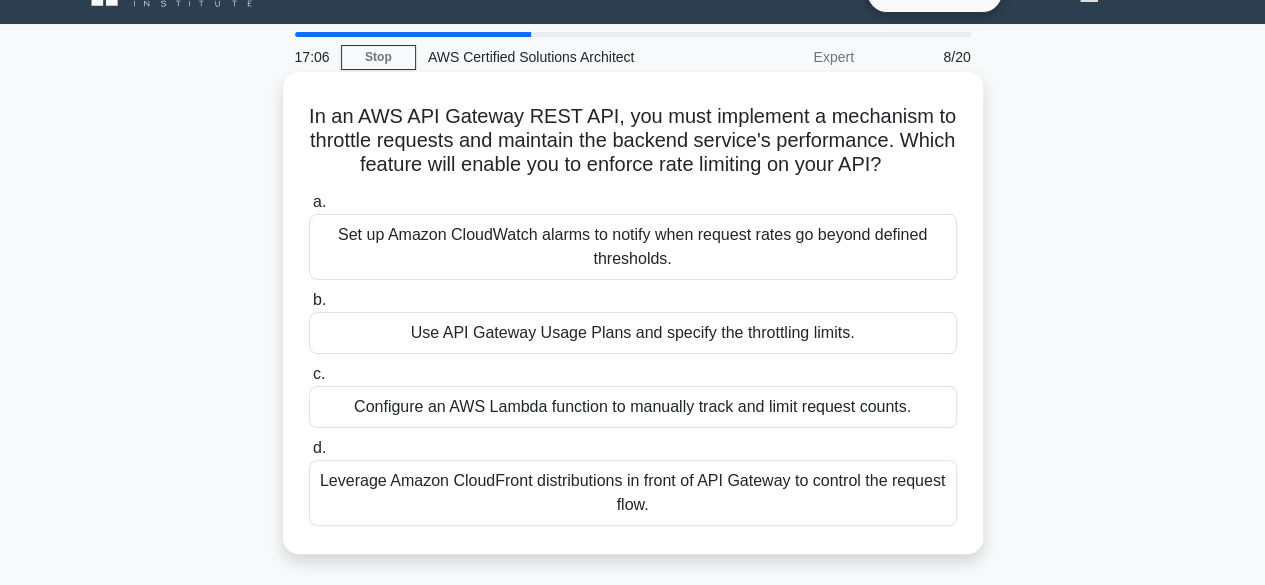 click on "Use API Gateway Usage Plans and specify the throttling limits." at bounding box center [633, 333] 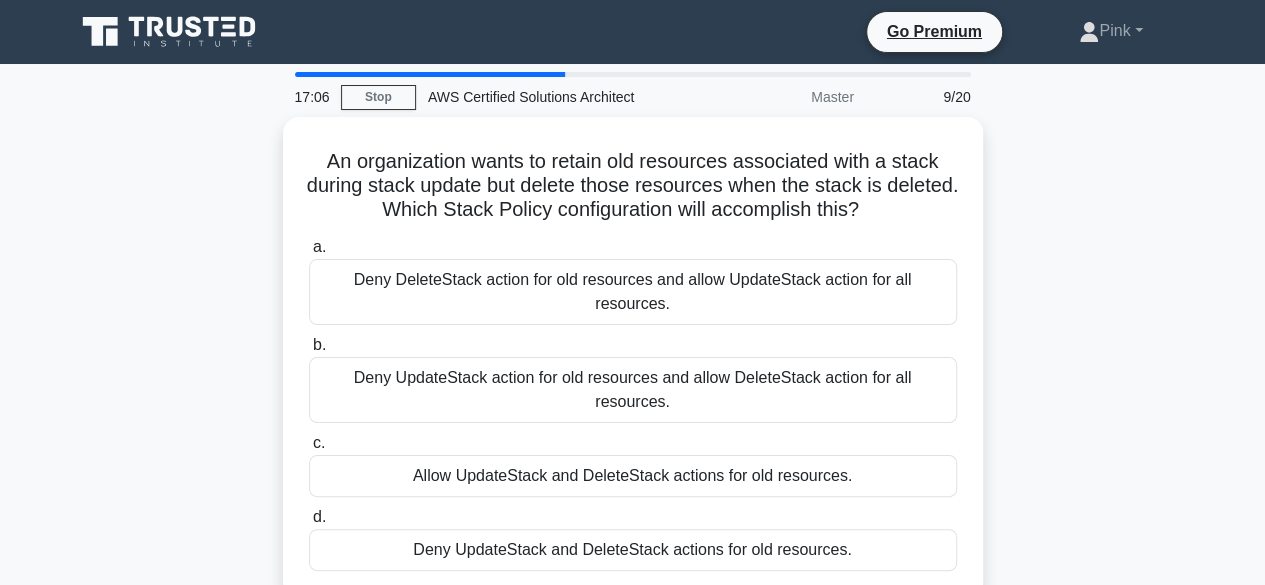 scroll, scrollTop: 0, scrollLeft: 0, axis: both 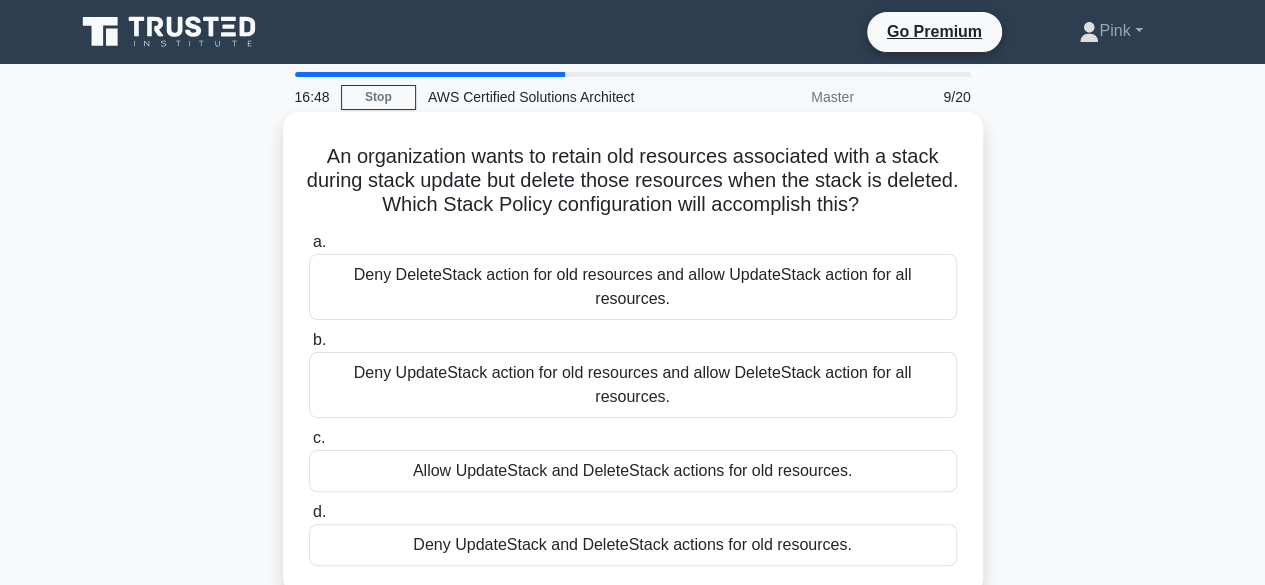 click on "Deny UpdateStack and DeleteStack actions for old resources." at bounding box center (633, 545) 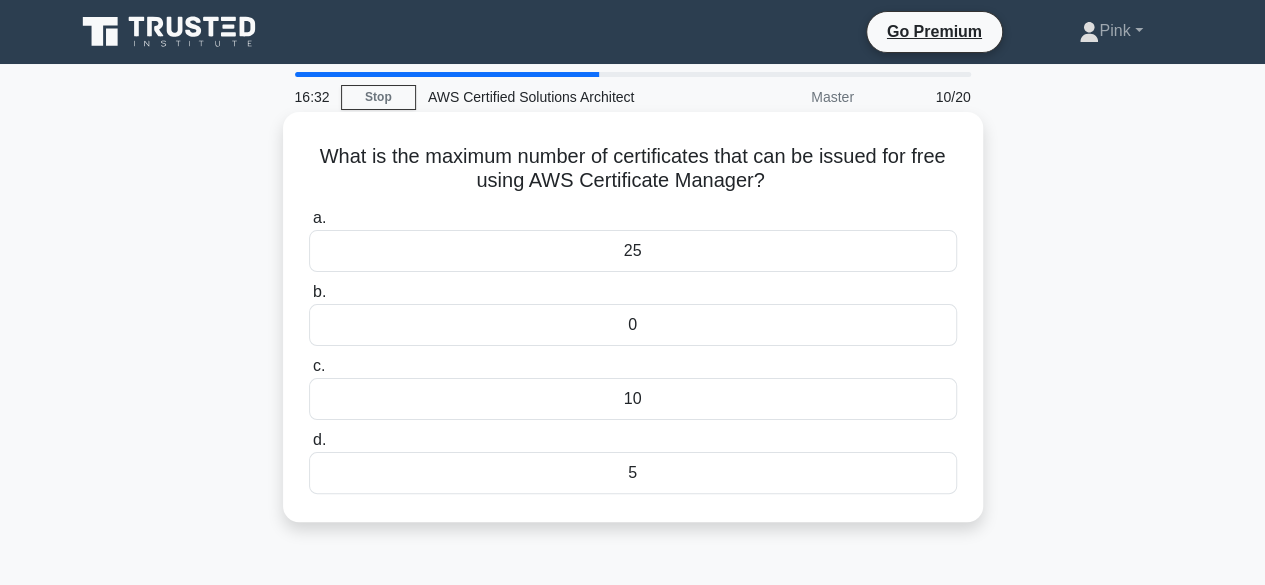 click on "25" at bounding box center (633, 251) 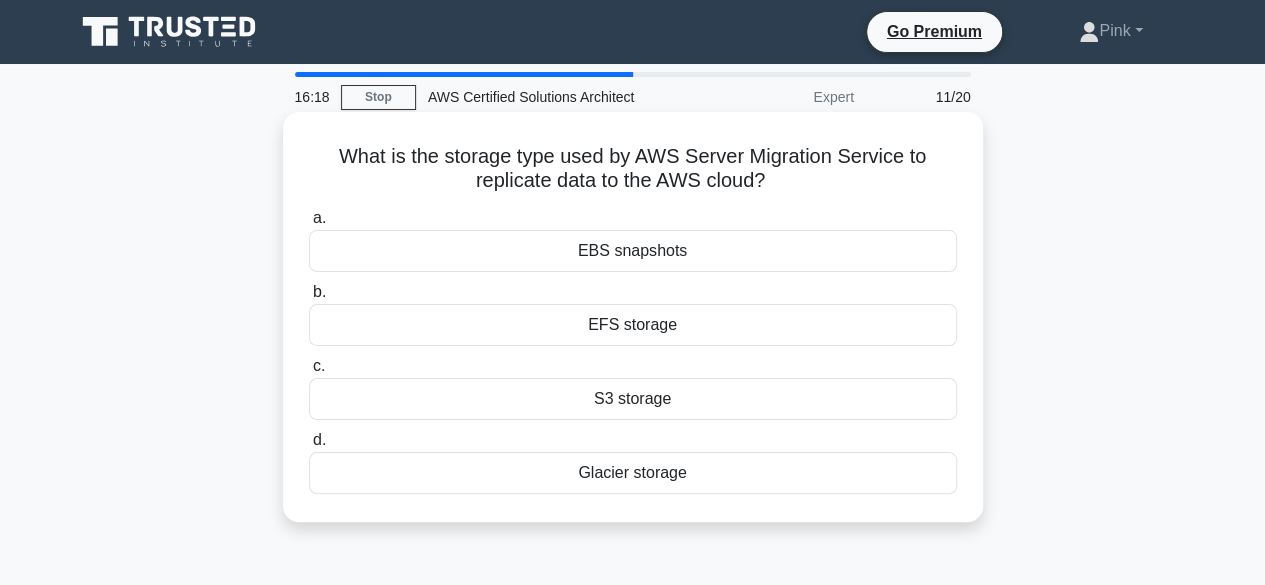 click on "S3 storage" at bounding box center [633, 399] 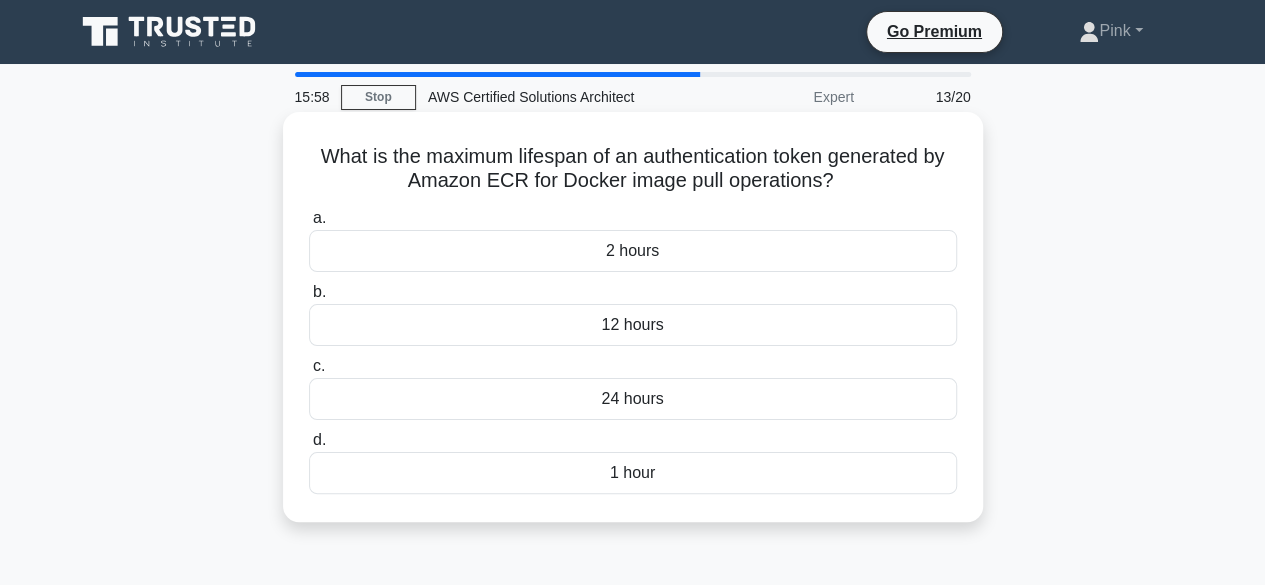 click on "24 hours" at bounding box center (633, 399) 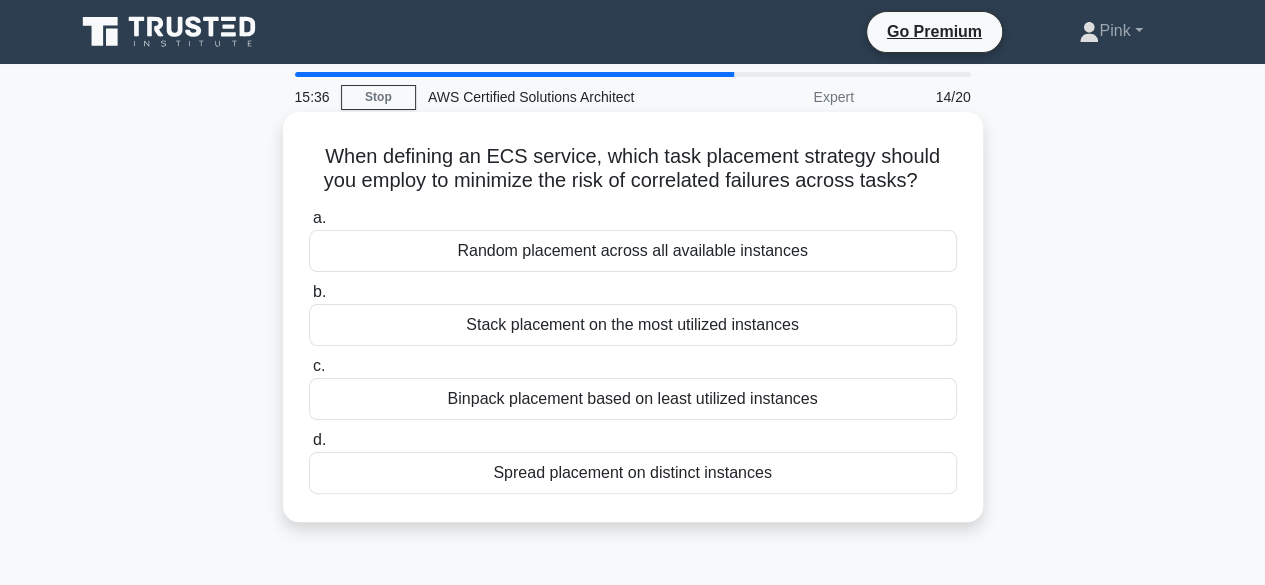 click on "Binpack placement based on least utilized instances" at bounding box center [633, 399] 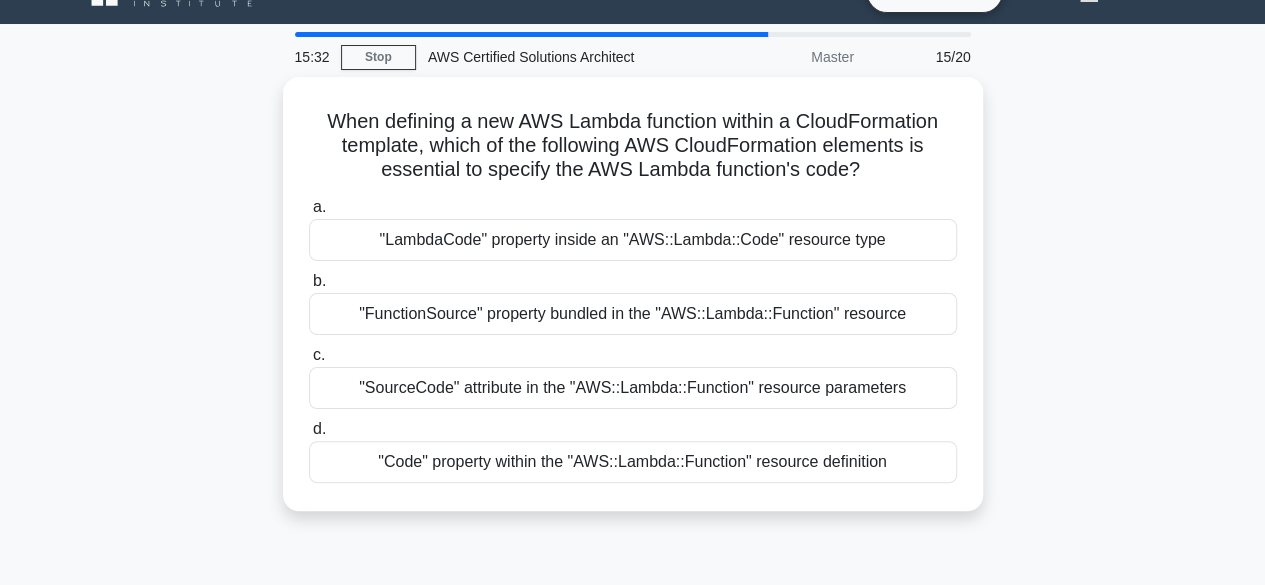scroll, scrollTop: 80, scrollLeft: 0, axis: vertical 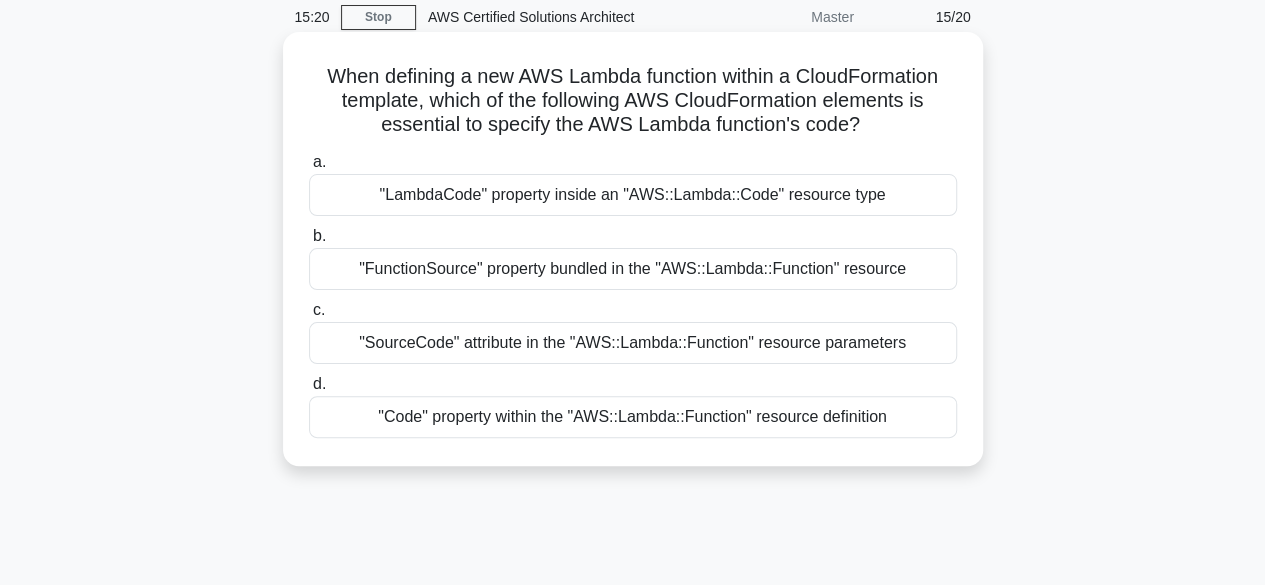 click on ""Code" property within the "AWS::Lambda::Function" resource definition" at bounding box center [633, 417] 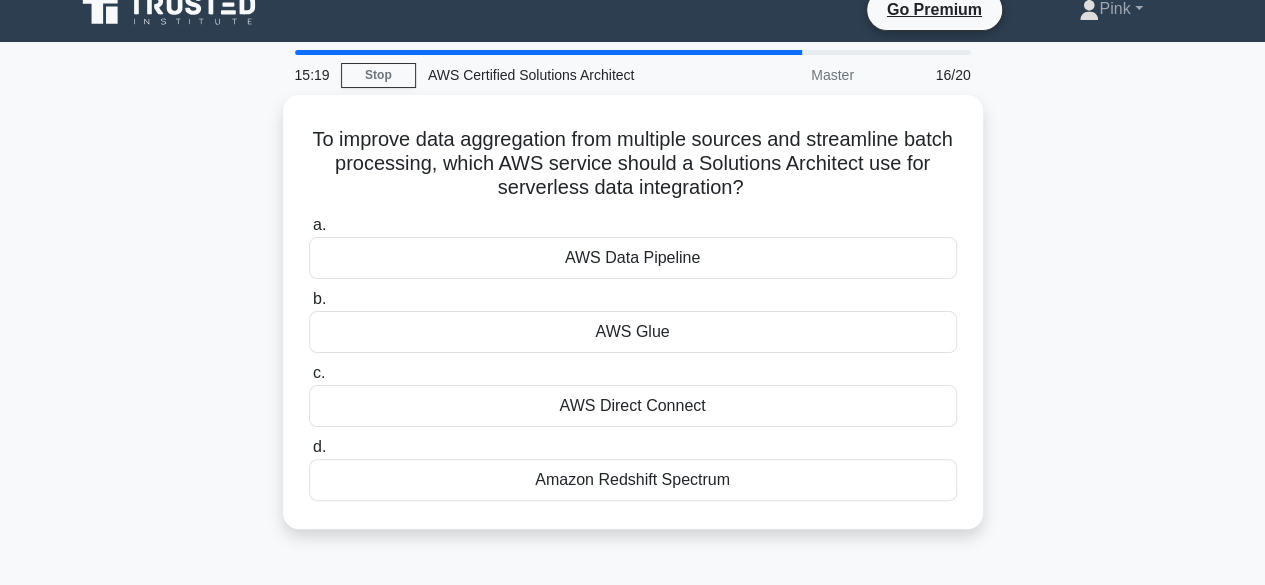 scroll, scrollTop: 0, scrollLeft: 0, axis: both 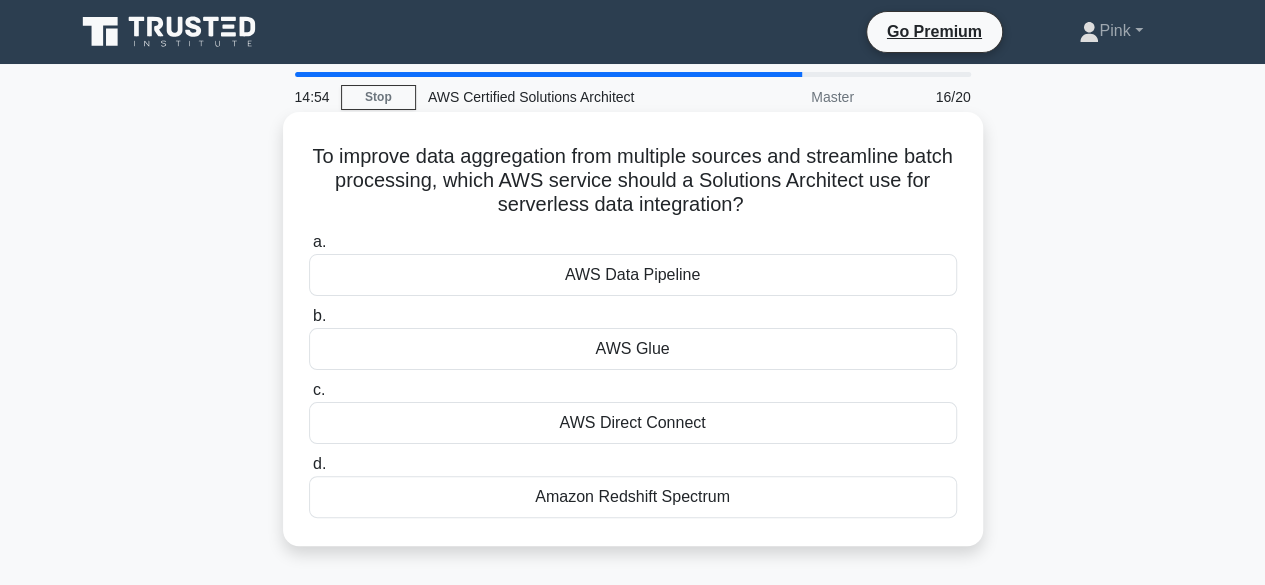click on "AWS Data Pipeline" at bounding box center (633, 275) 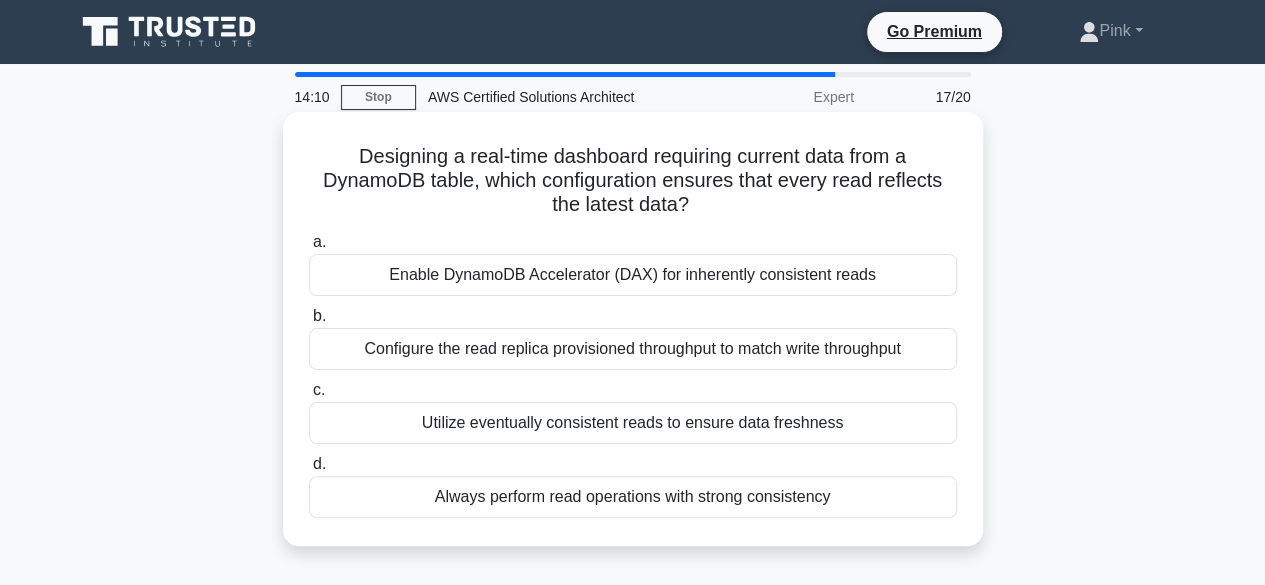 click on "Enable DynamoDB Accelerator (DAX) for inherently consistent reads" at bounding box center [633, 275] 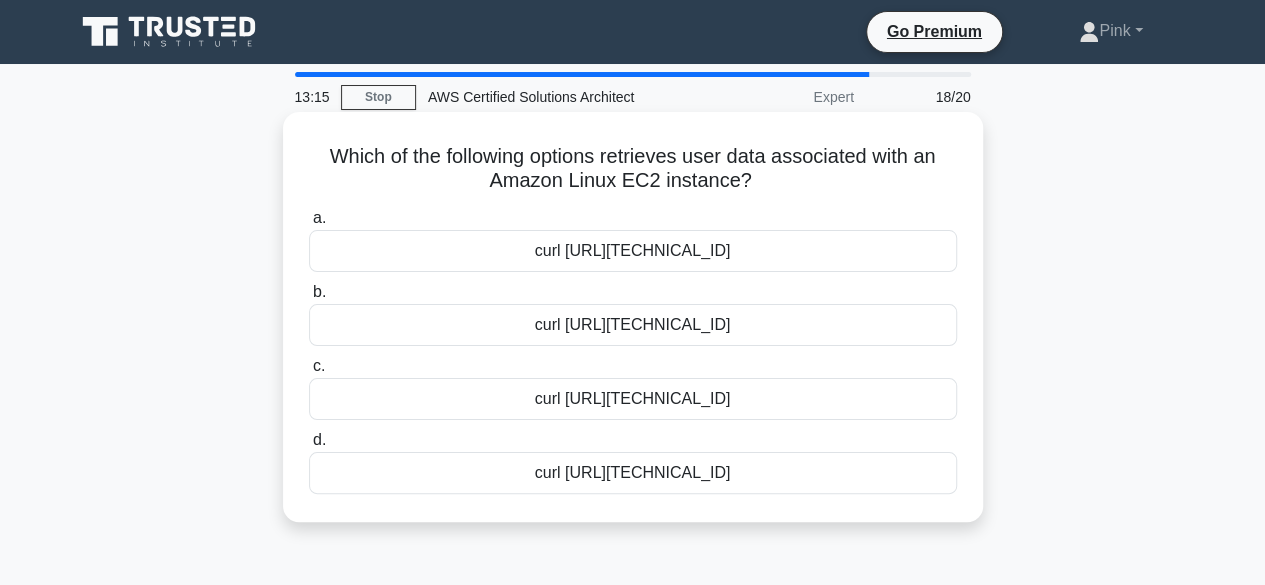 click on "curl [URL][TECHNICAL_ID]" at bounding box center [633, 251] 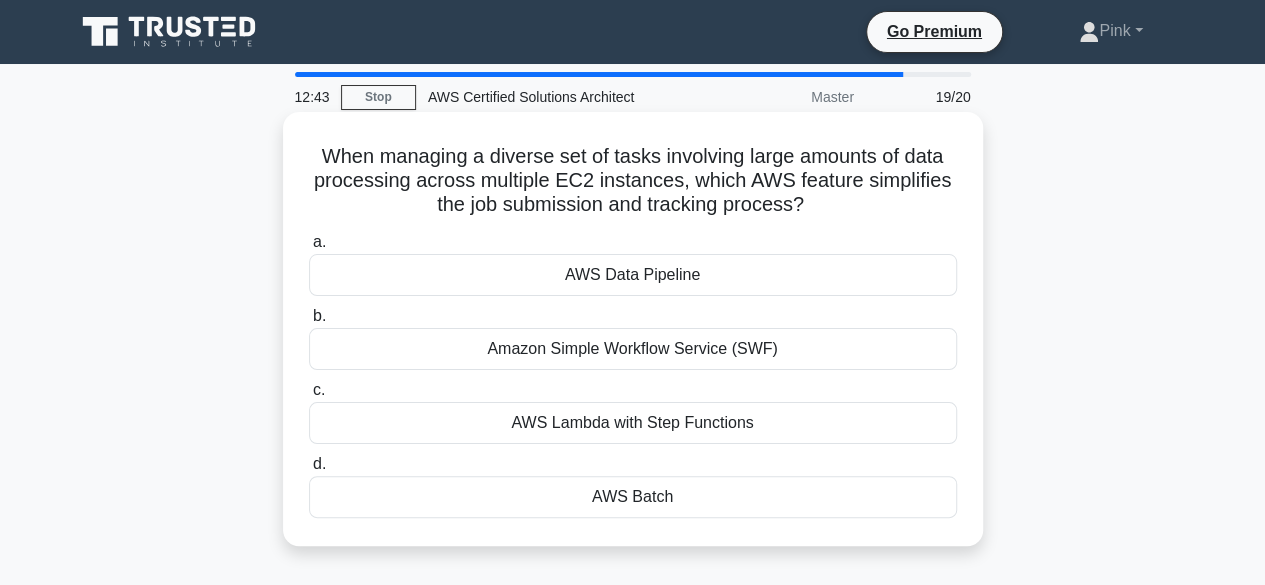 click on "AWS Data Pipeline" at bounding box center [633, 275] 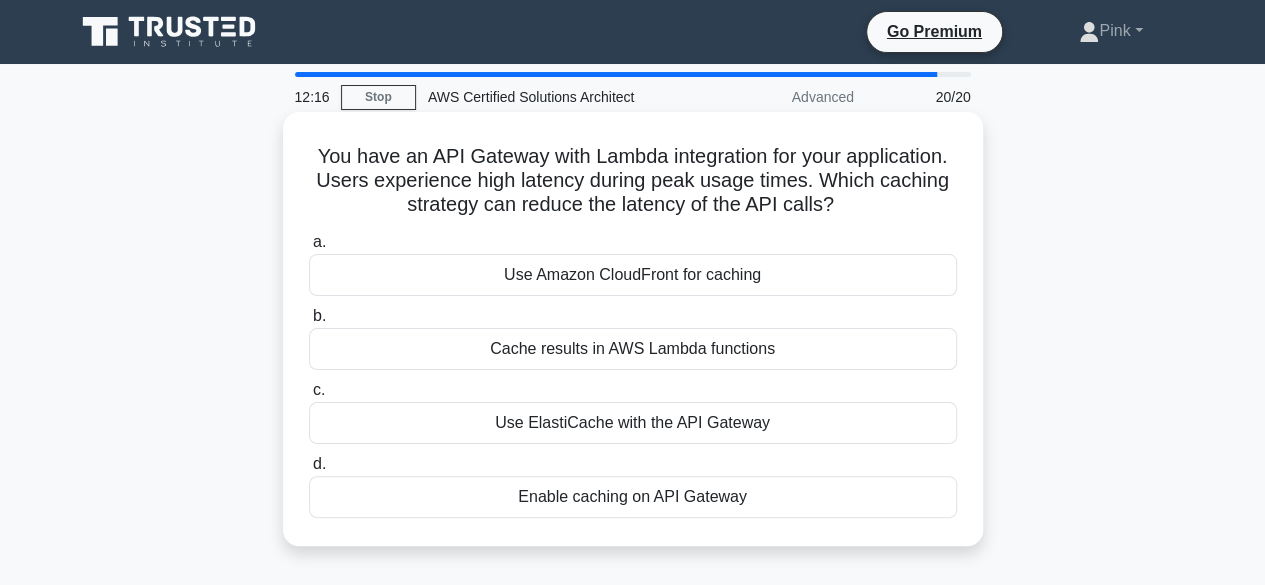 click on "Use ElastiCache with the API Gateway" at bounding box center [633, 423] 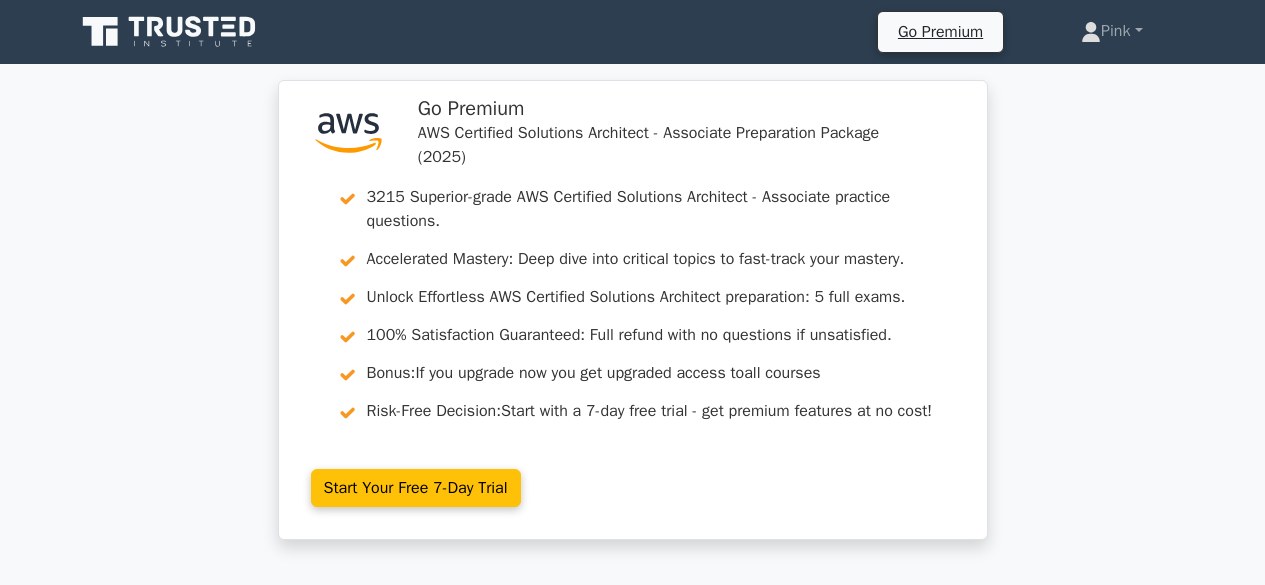 scroll, scrollTop: 0, scrollLeft: 0, axis: both 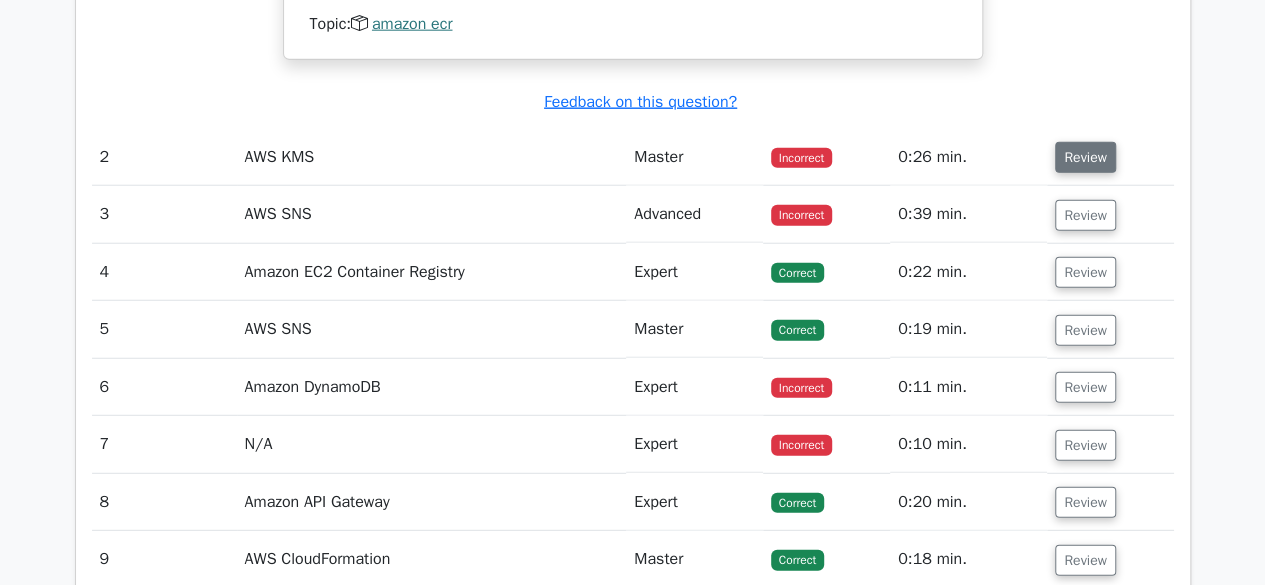 click on "Review" at bounding box center (1085, 157) 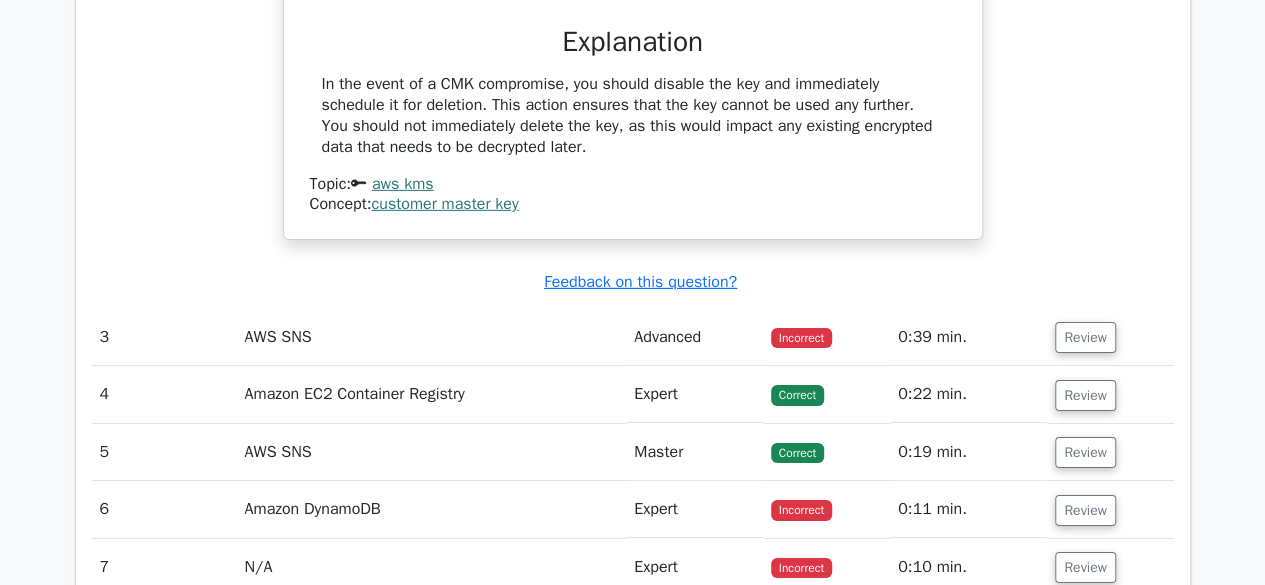 scroll, scrollTop: 3158, scrollLeft: 0, axis: vertical 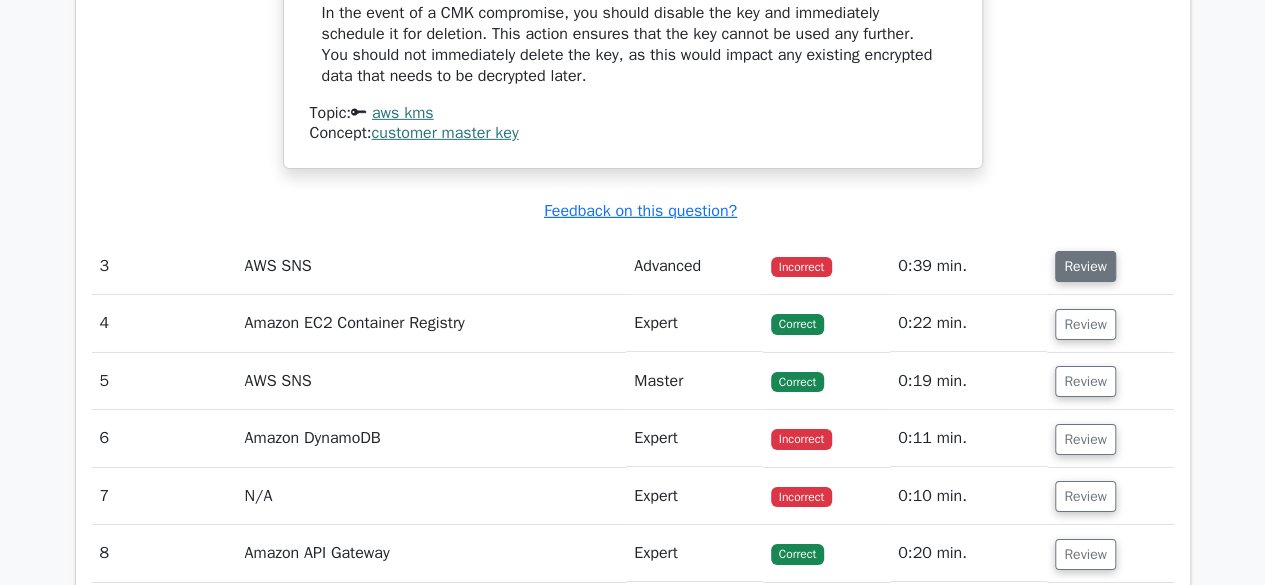 click on "Review" at bounding box center [1085, 266] 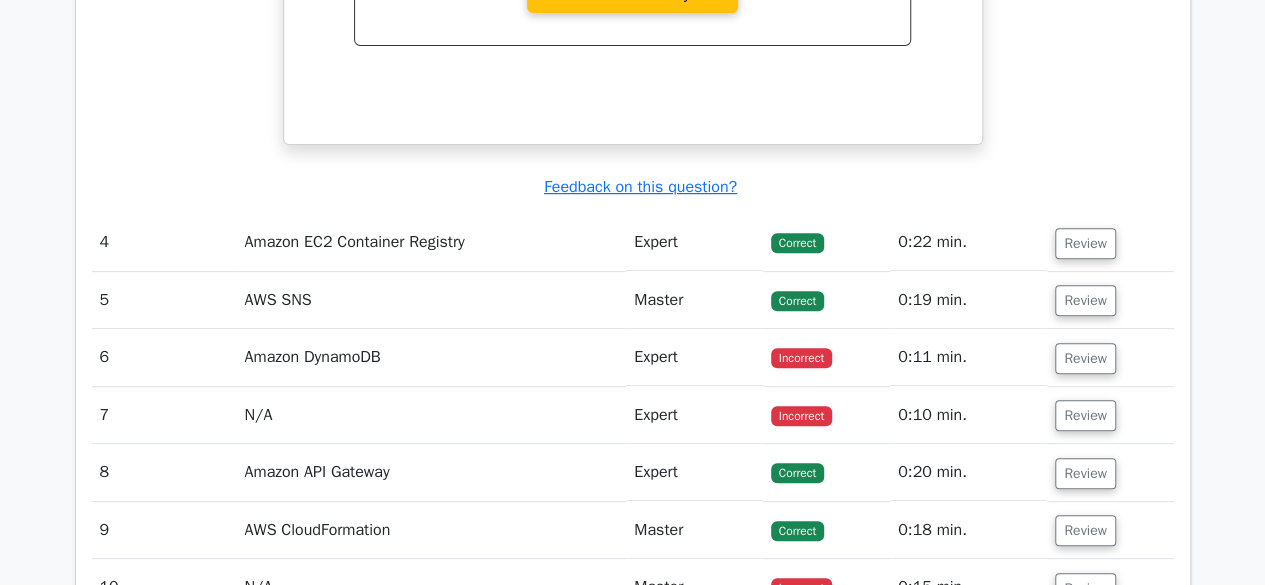 scroll, scrollTop: 4091, scrollLeft: 0, axis: vertical 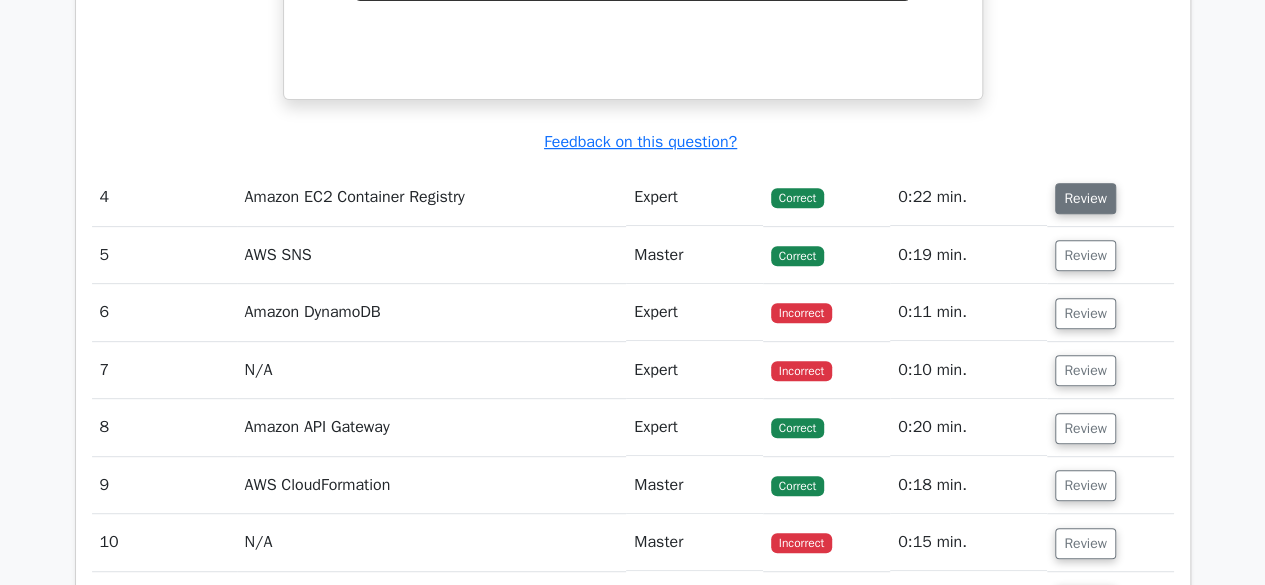 click on "Review" at bounding box center [1085, 198] 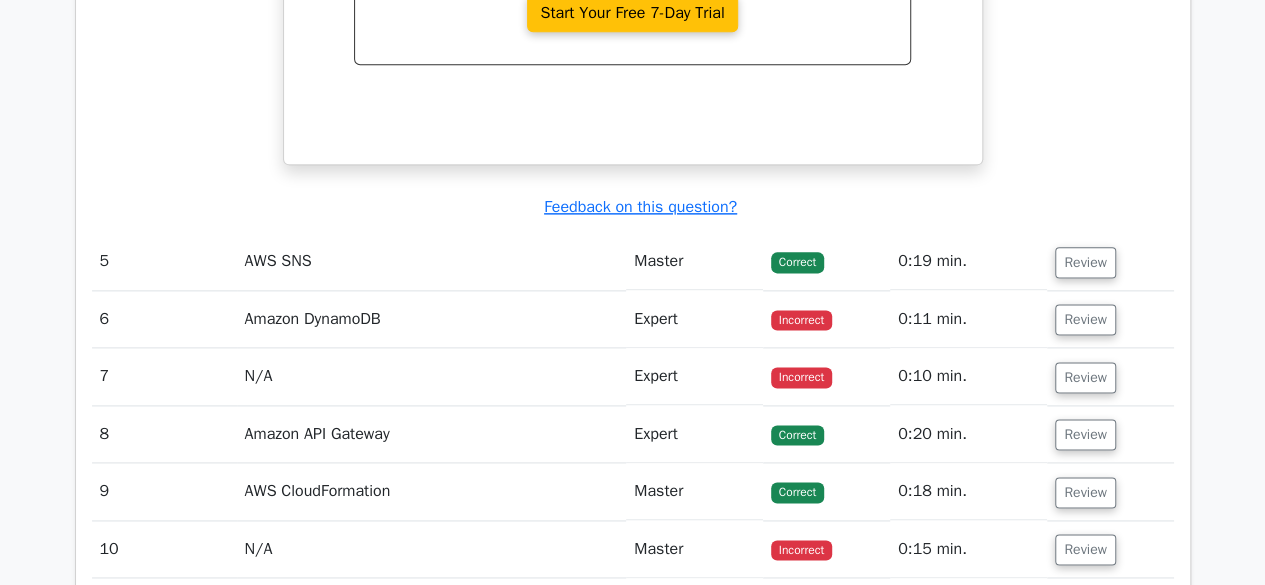 scroll, scrollTop: 4957, scrollLeft: 0, axis: vertical 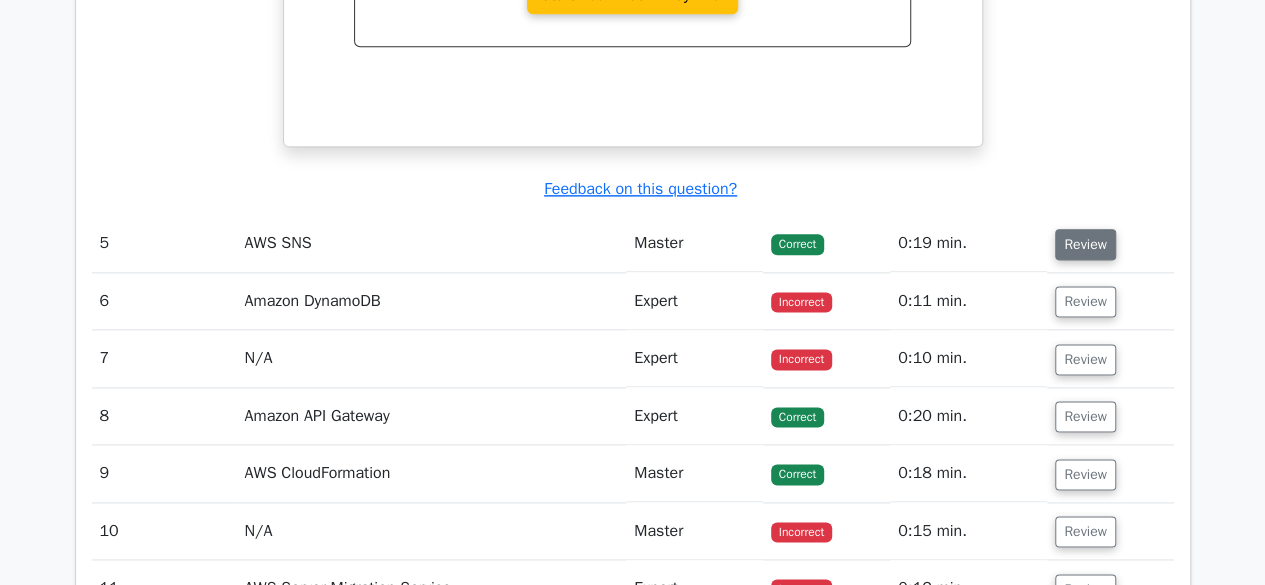 click on "Review" at bounding box center (1085, 244) 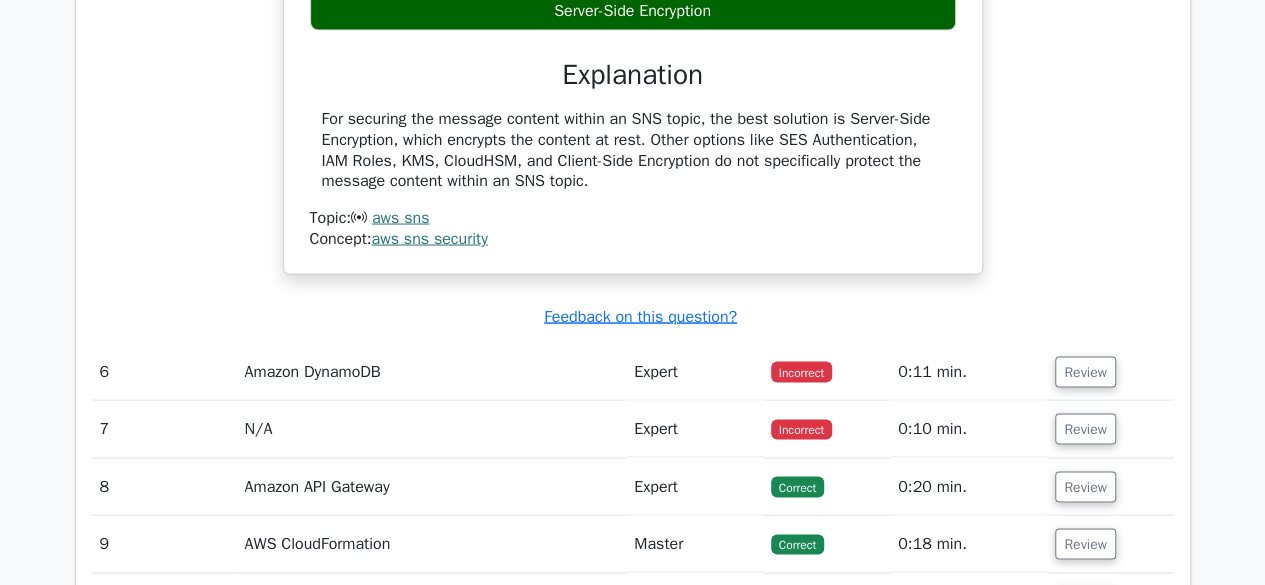 scroll, scrollTop: 5730, scrollLeft: 0, axis: vertical 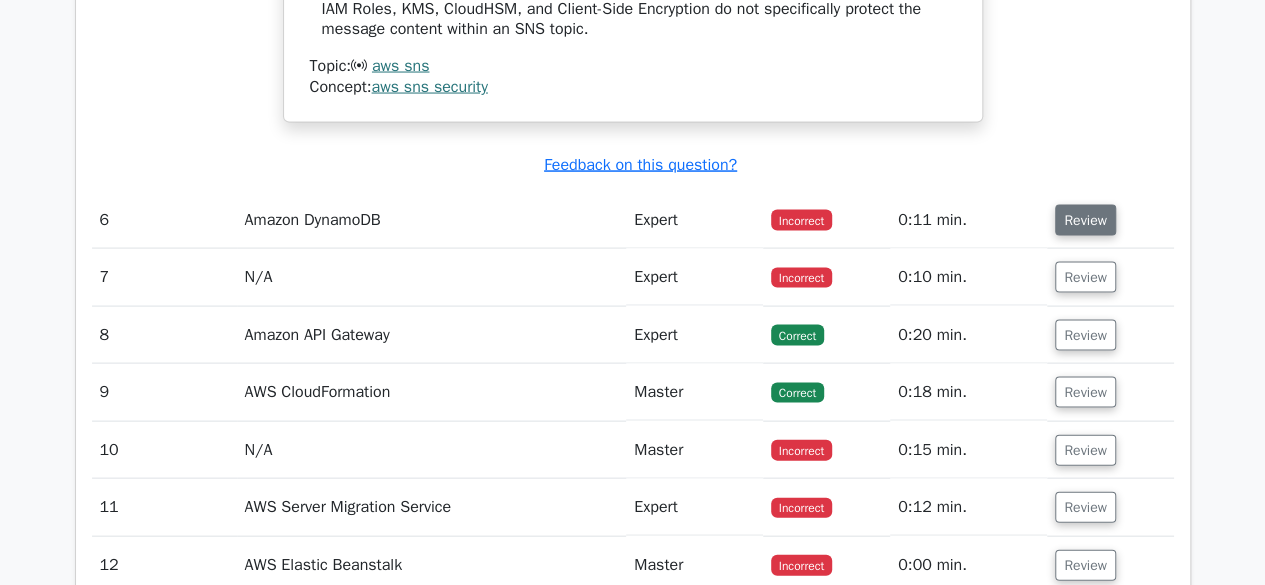 click on "Review" at bounding box center [1085, 220] 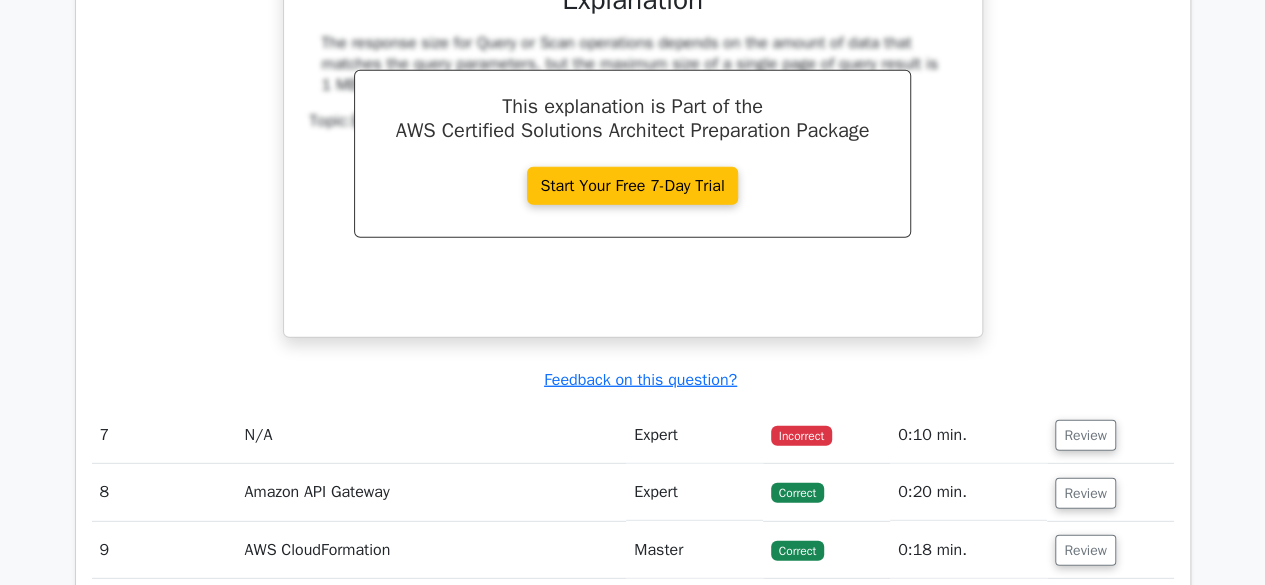 scroll, scrollTop: 6544, scrollLeft: 0, axis: vertical 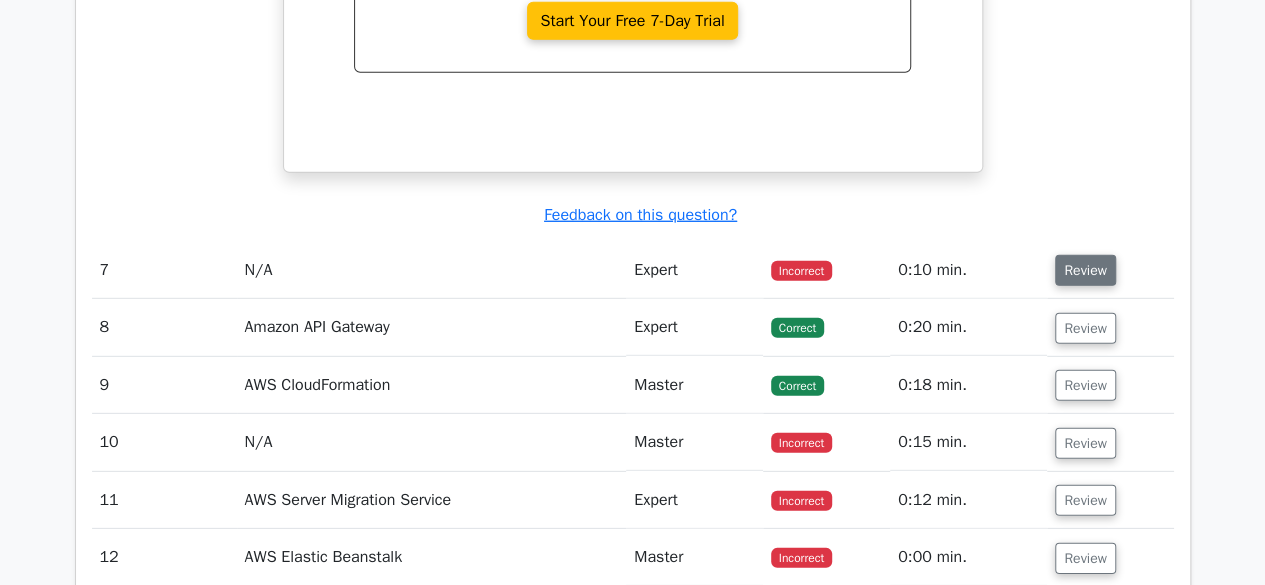 click on "Review" at bounding box center (1085, 270) 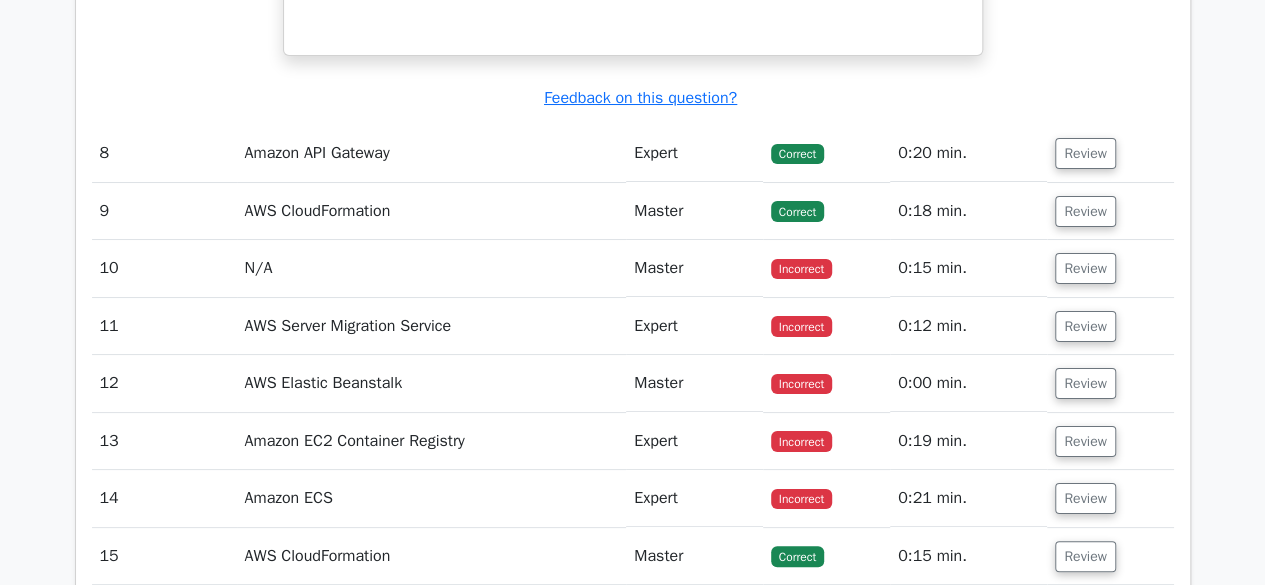 scroll, scrollTop: 7543, scrollLeft: 0, axis: vertical 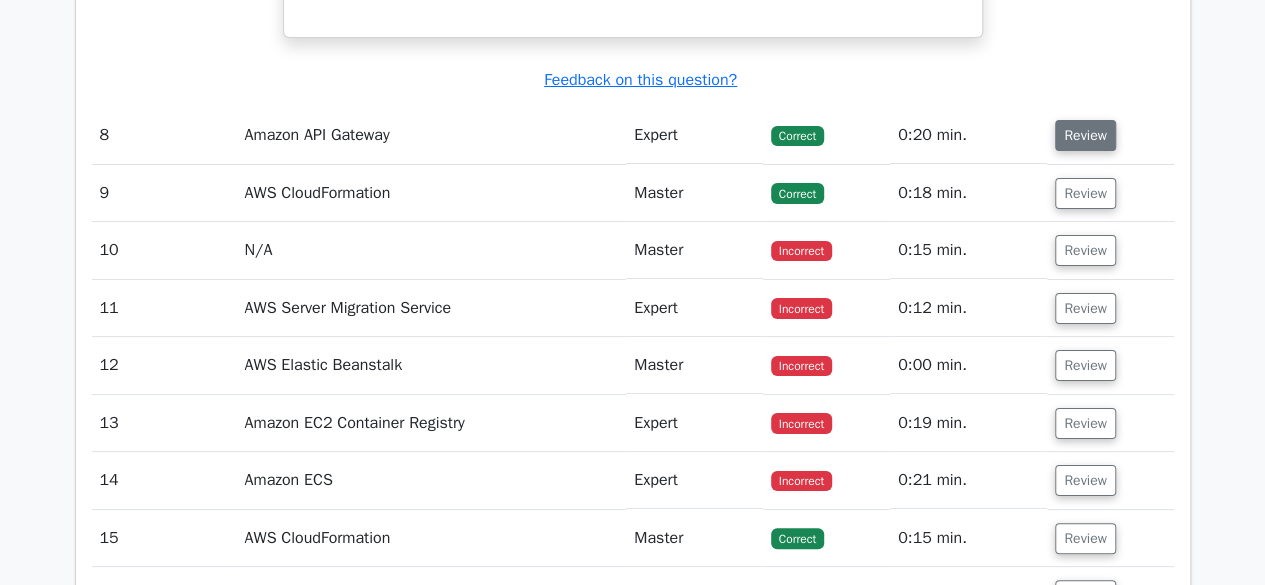 click on "Review" at bounding box center [1085, 135] 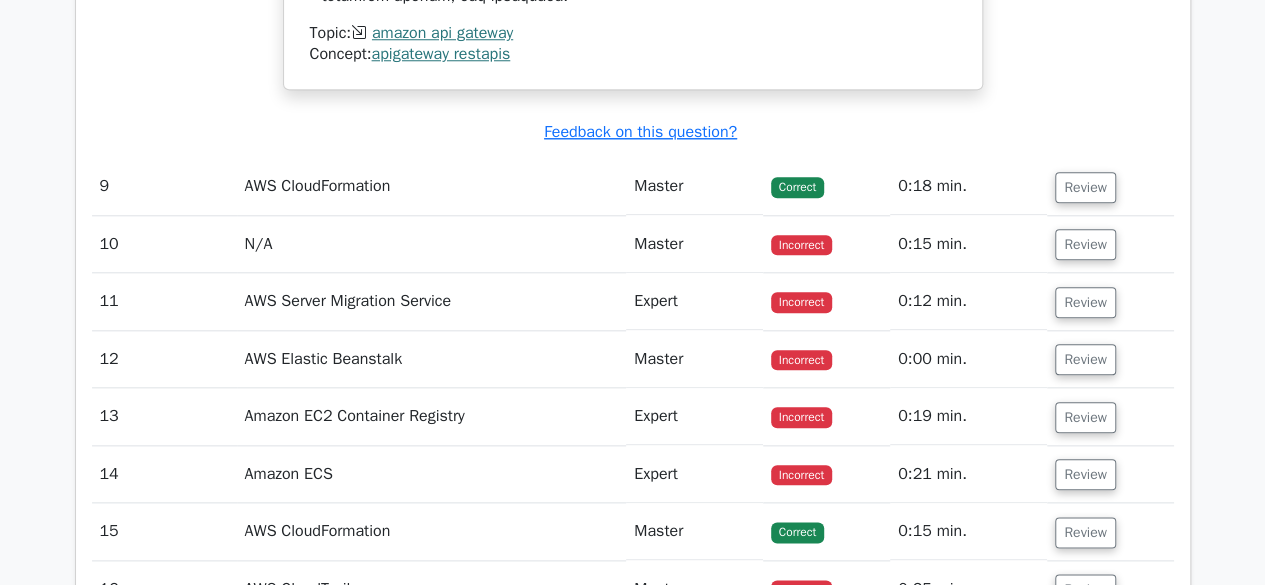 scroll, scrollTop: 8530, scrollLeft: 0, axis: vertical 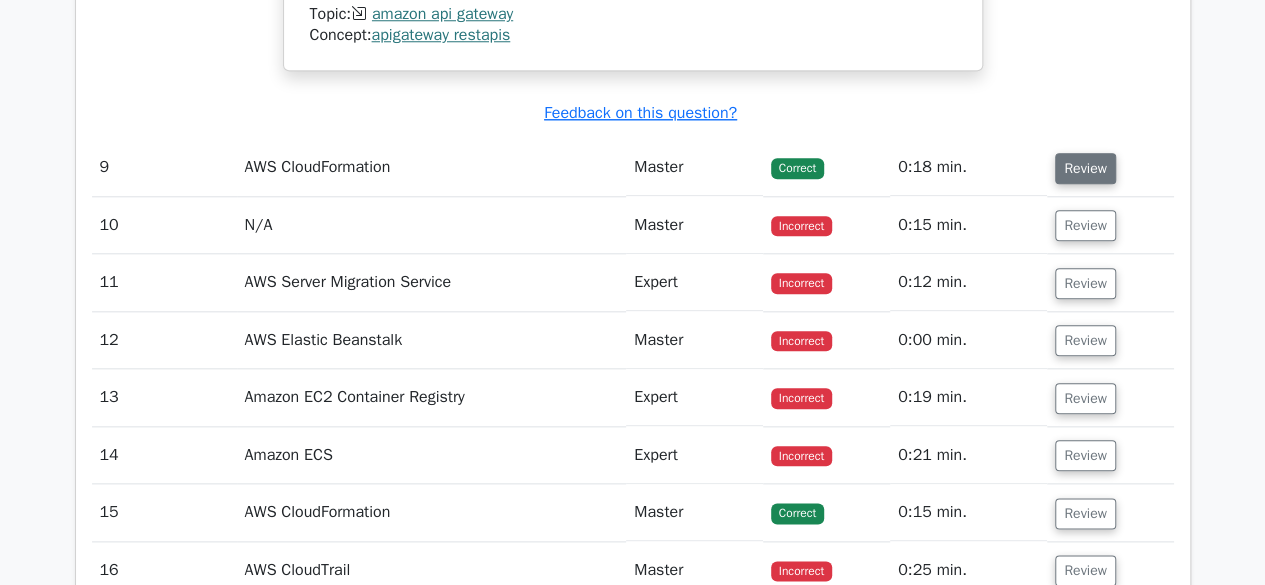 click on "Review" at bounding box center [1085, 168] 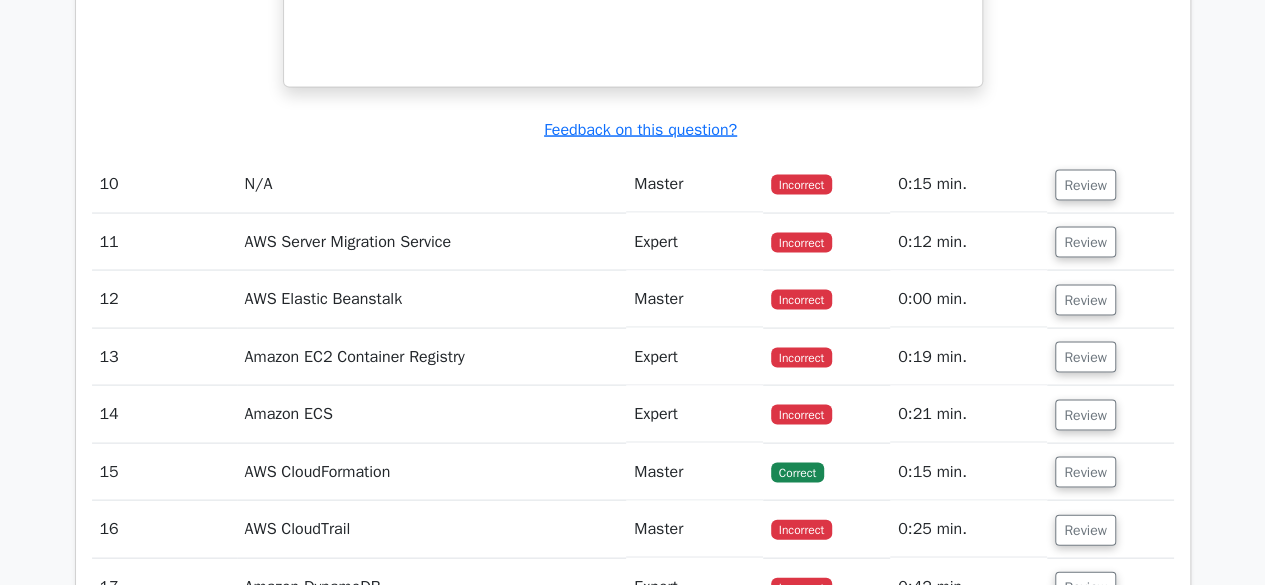 scroll, scrollTop: 9502, scrollLeft: 0, axis: vertical 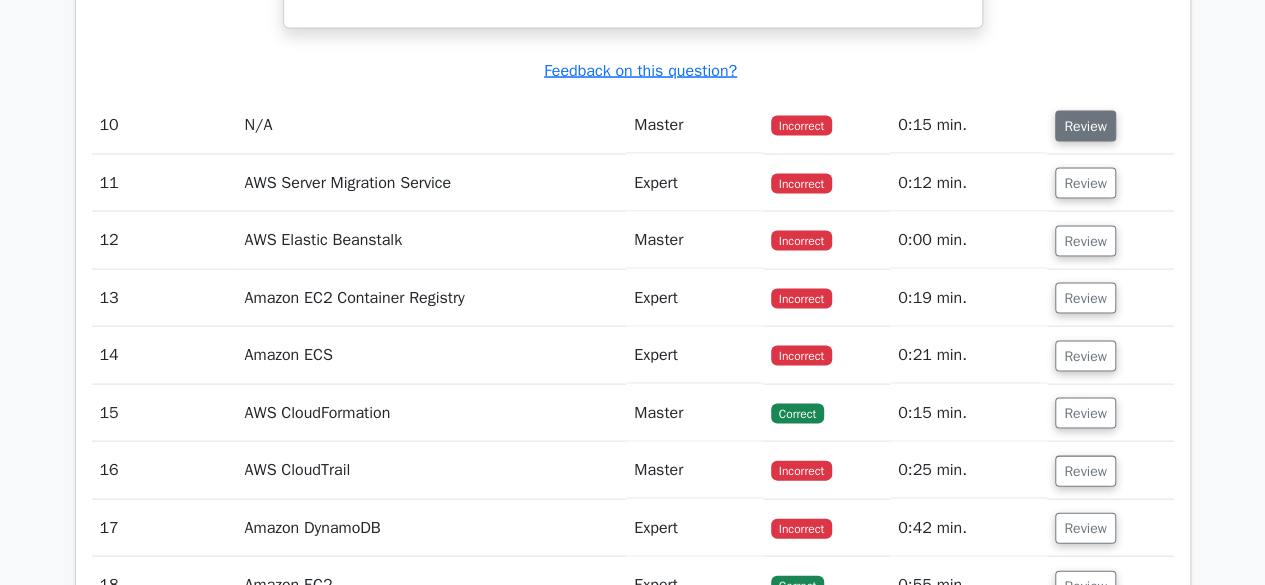 click on "Review" at bounding box center (1085, 126) 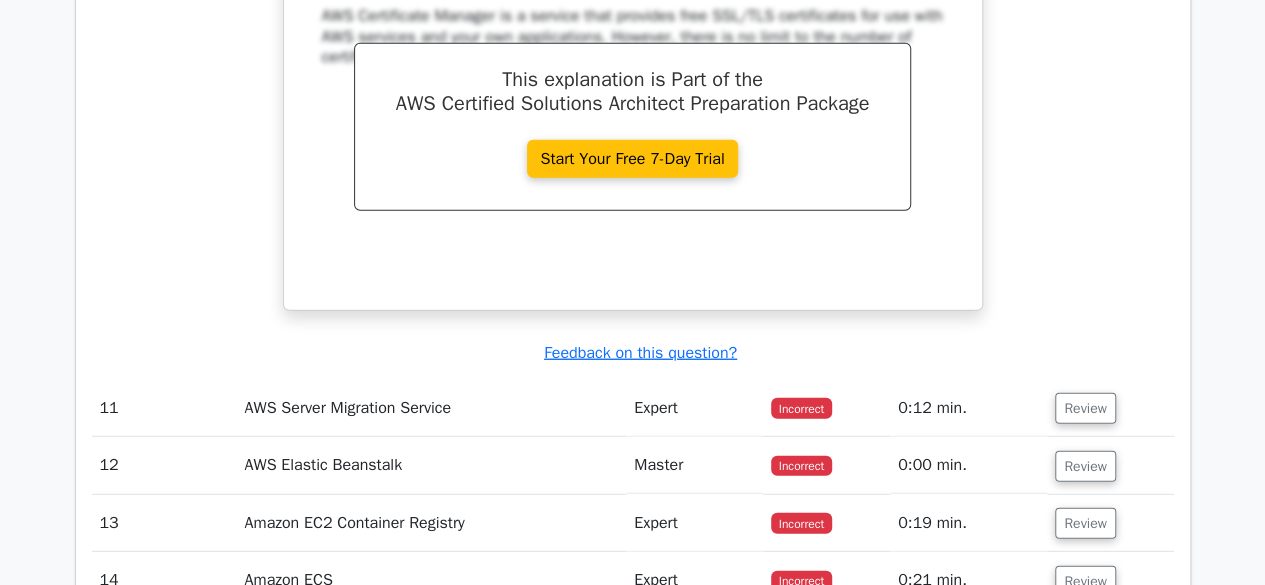 scroll, scrollTop: 10156, scrollLeft: 0, axis: vertical 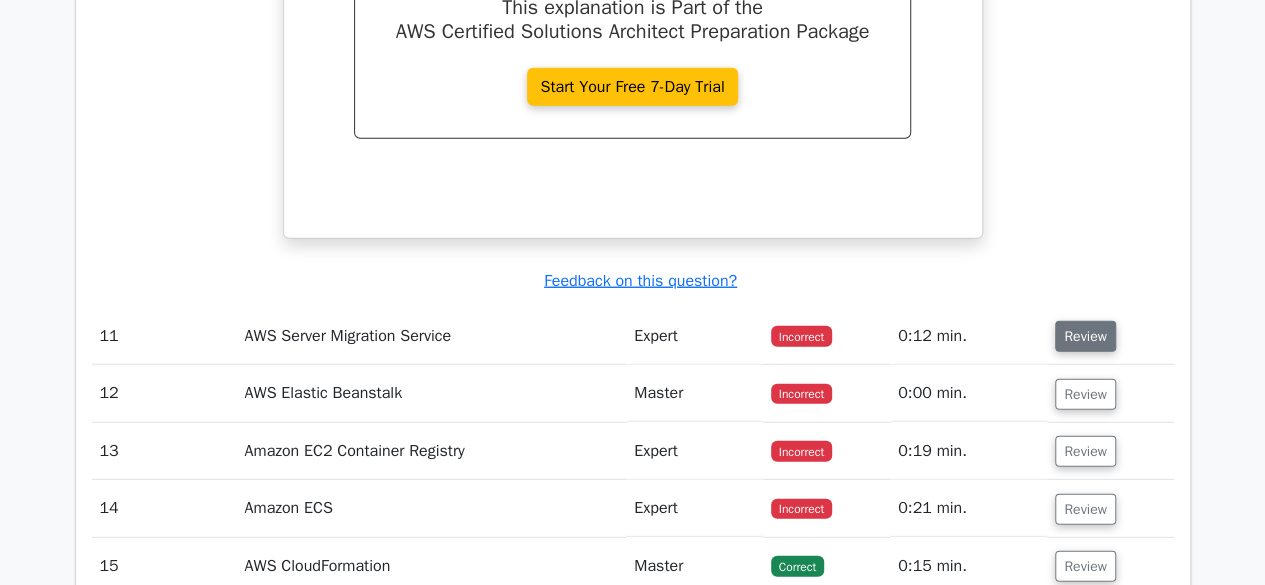 click on "Review" at bounding box center (1085, 336) 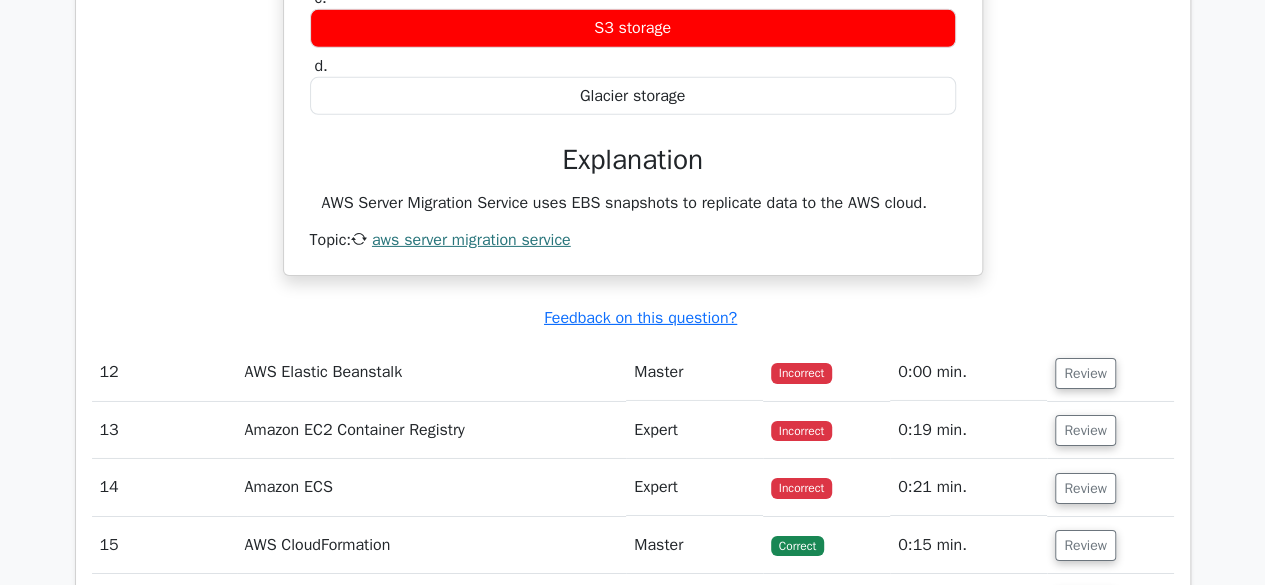 scroll, scrollTop: 10768, scrollLeft: 0, axis: vertical 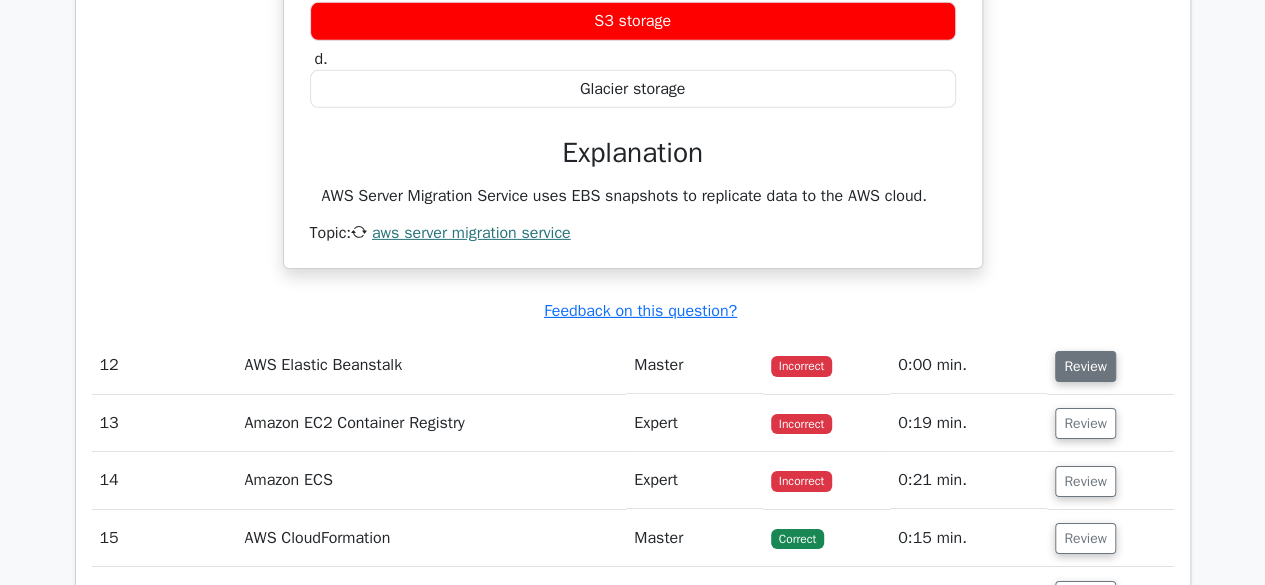 click on "Review" at bounding box center [1085, 366] 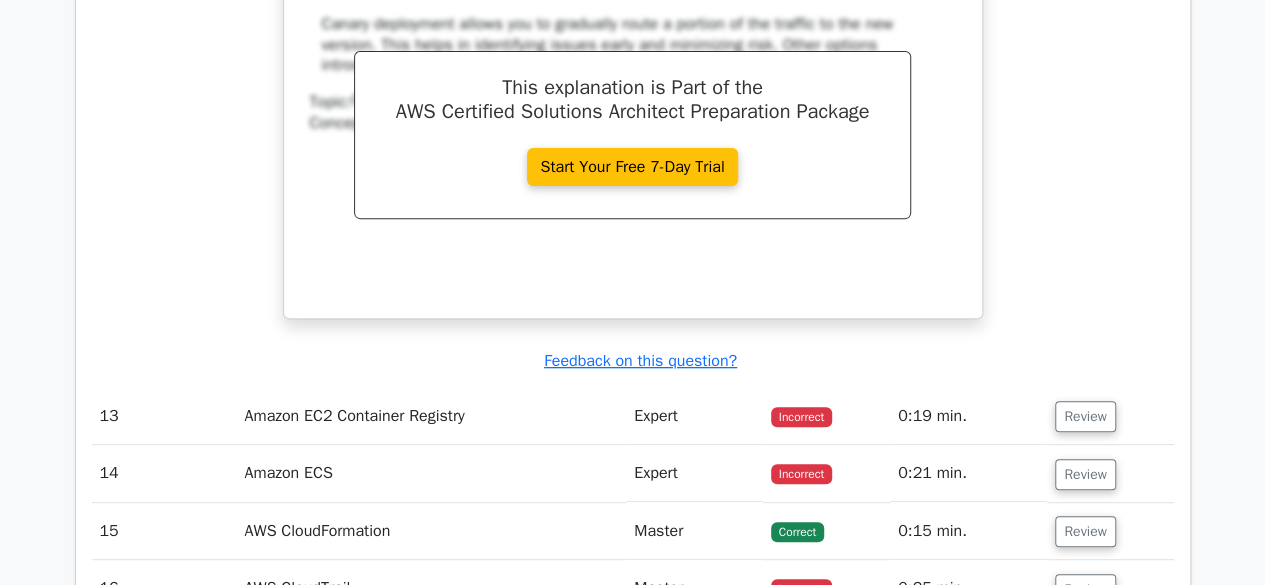 scroll, scrollTop: 11702, scrollLeft: 0, axis: vertical 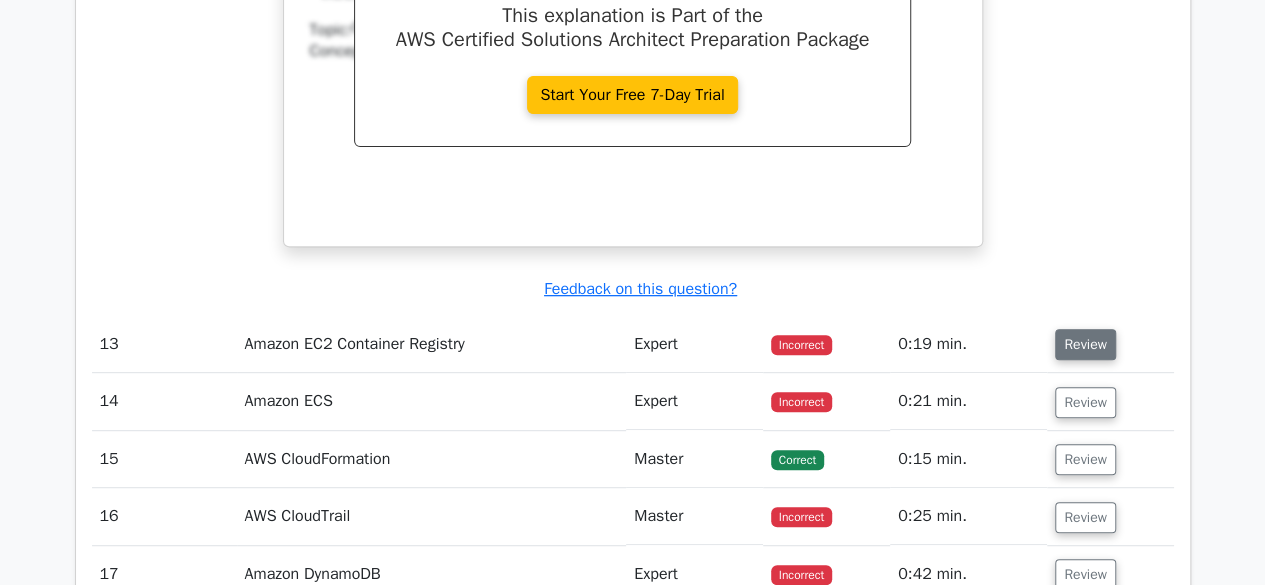 click on "Review" at bounding box center (1085, 344) 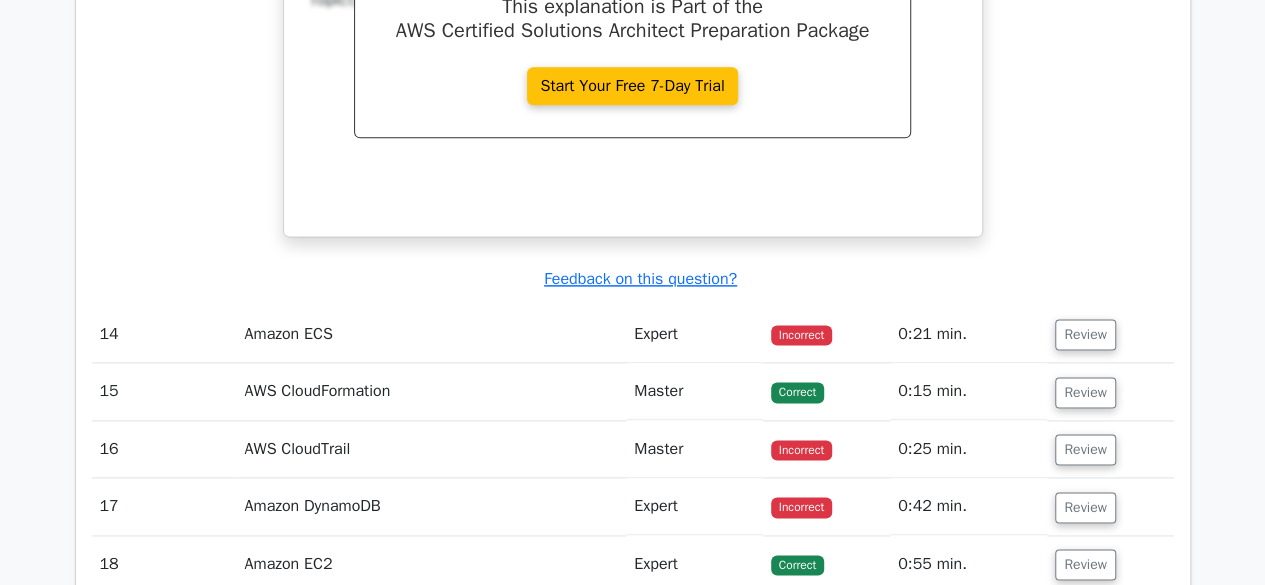 scroll, scrollTop: 12594, scrollLeft: 0, axis: vertical 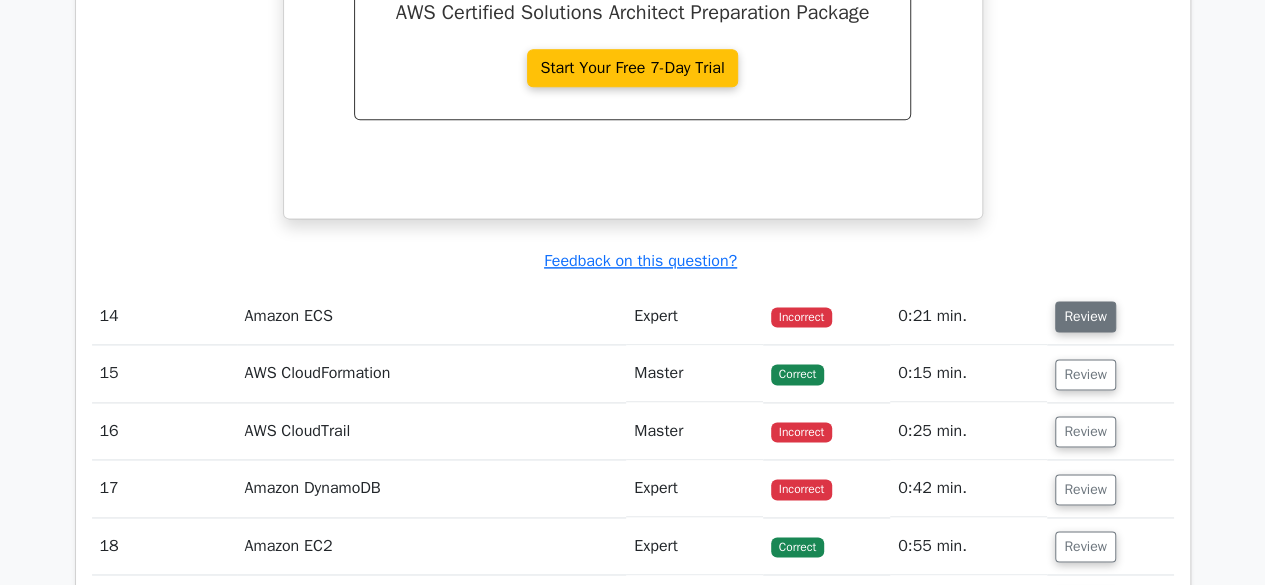 click on "Review" at bounding box center (1085, 316) 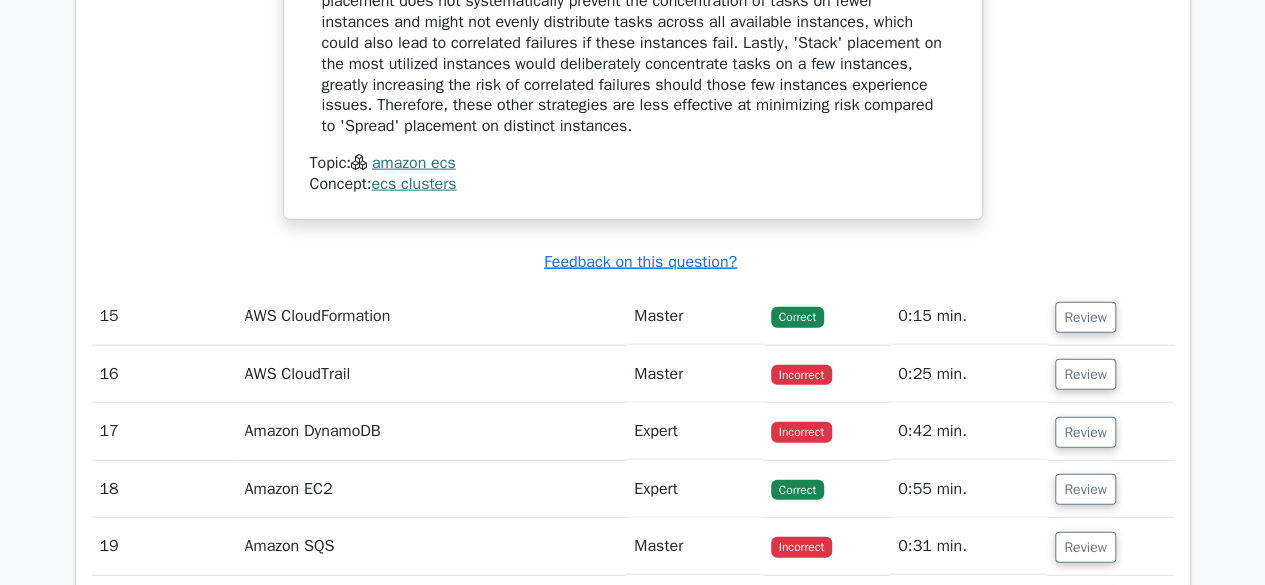 scroll, scrollTop: 13621, scrollLeft: 0, axis: vertical 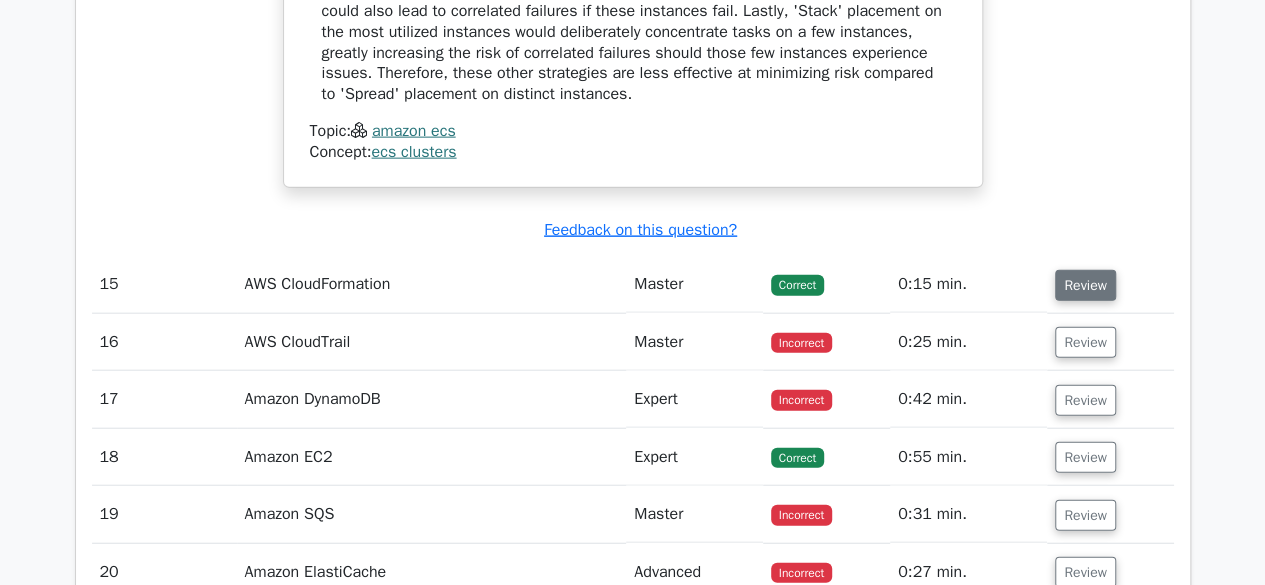 click on "Review" at bounding box center [1085, 285] 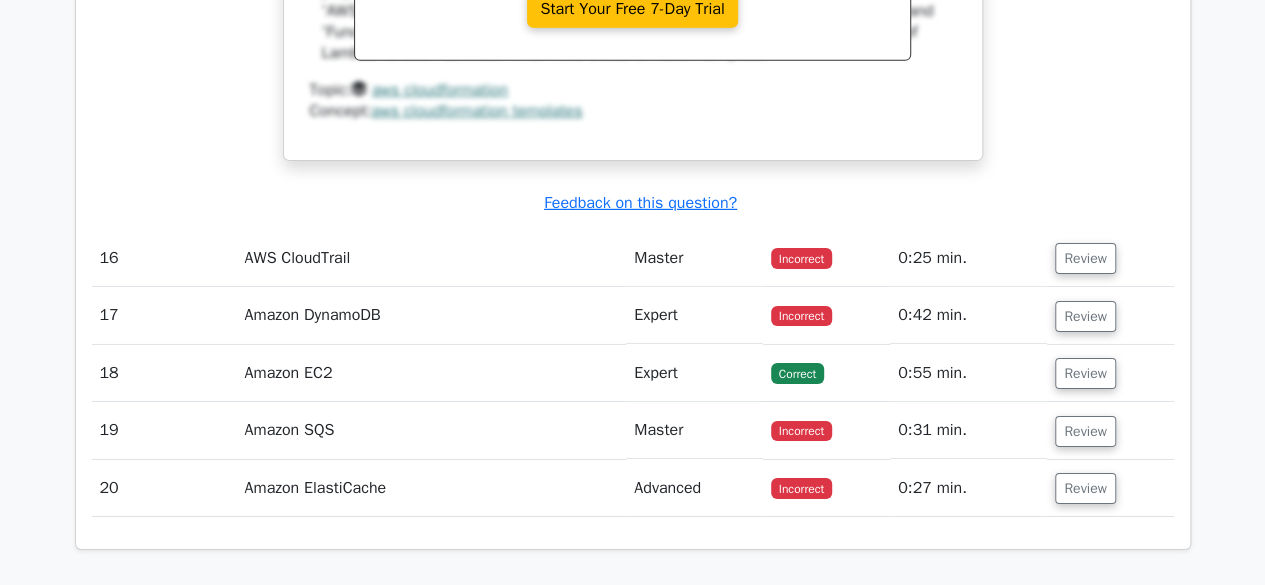 scroll, scrollTop: 14621, scrollLeft: 0, axis: vertical 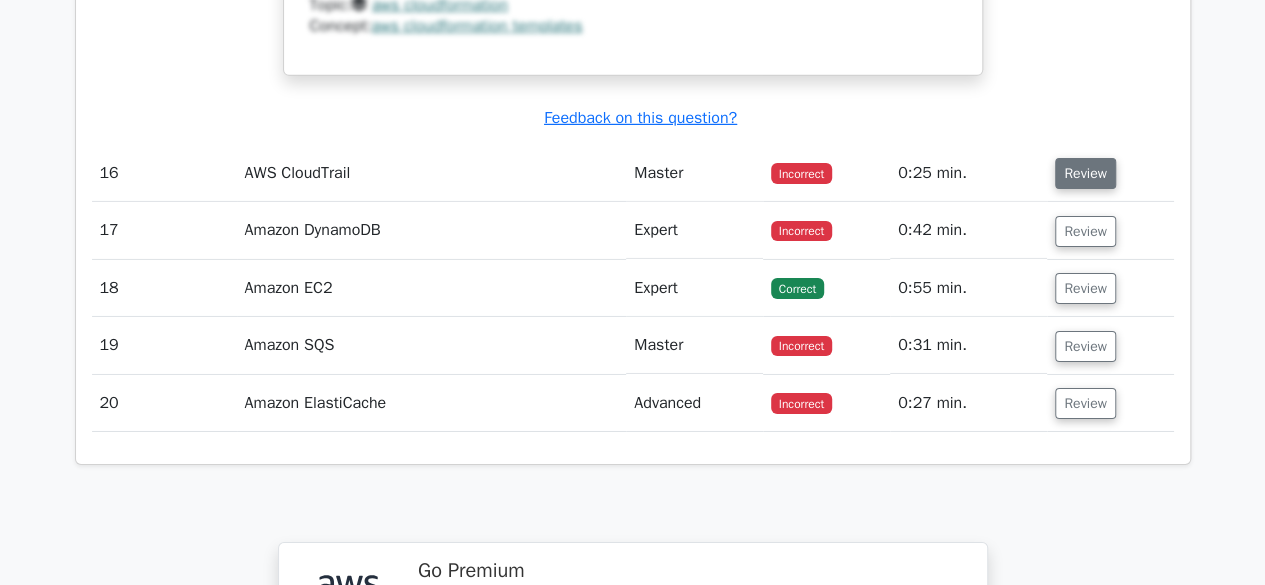 click on "Review" at bounding box center (1085, 173) 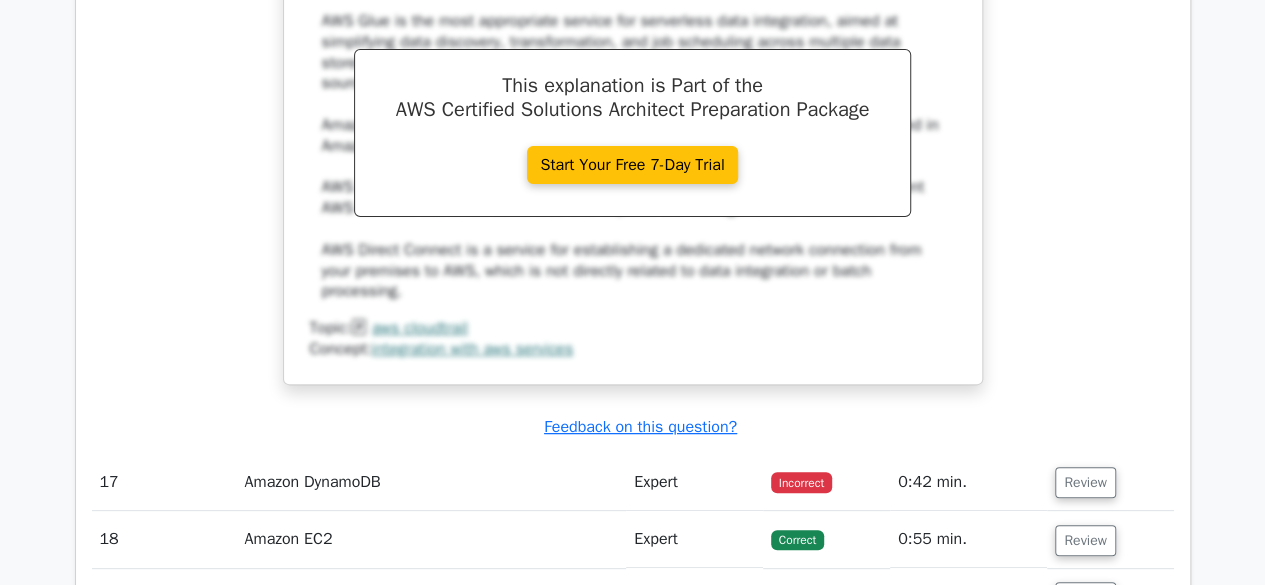 scroll, scrollTop: 15314, scrollLeft: 0, axis: vertical 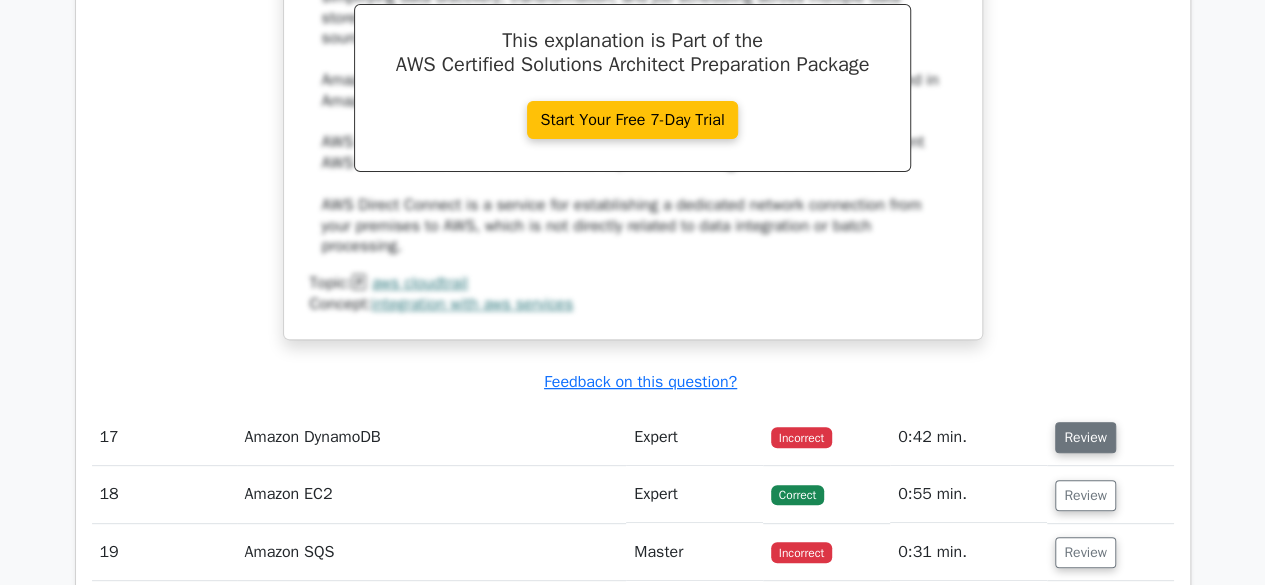 click on "Review" at bounding box center [1085, 437] 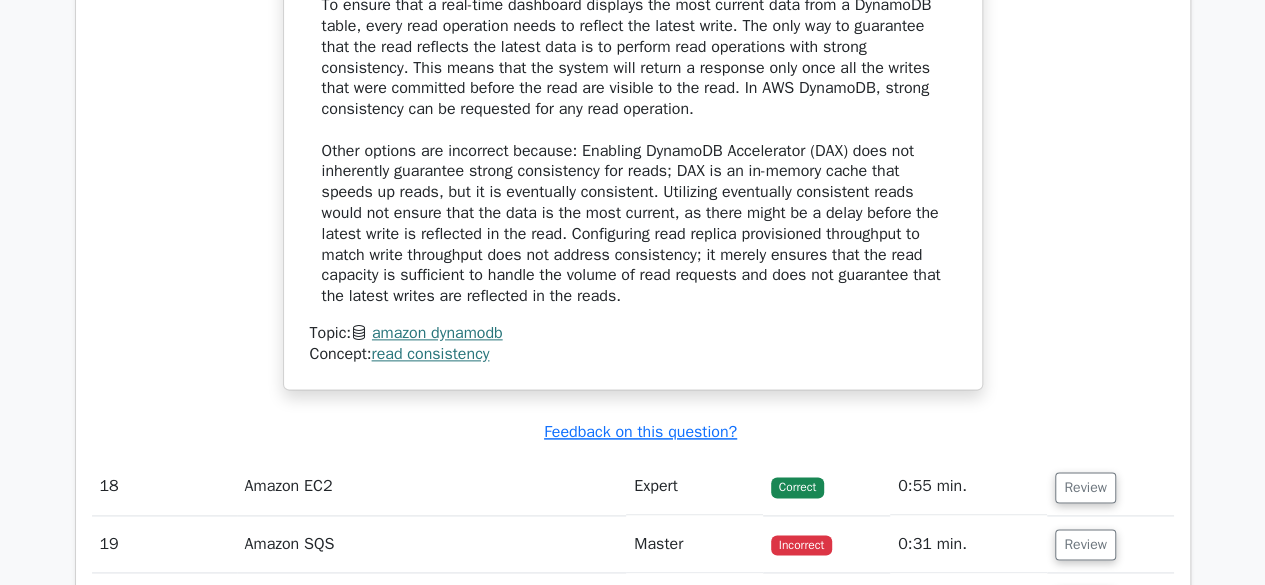 scroll, scrollTop: 16327, scrollLeft: 0, axis: vertical 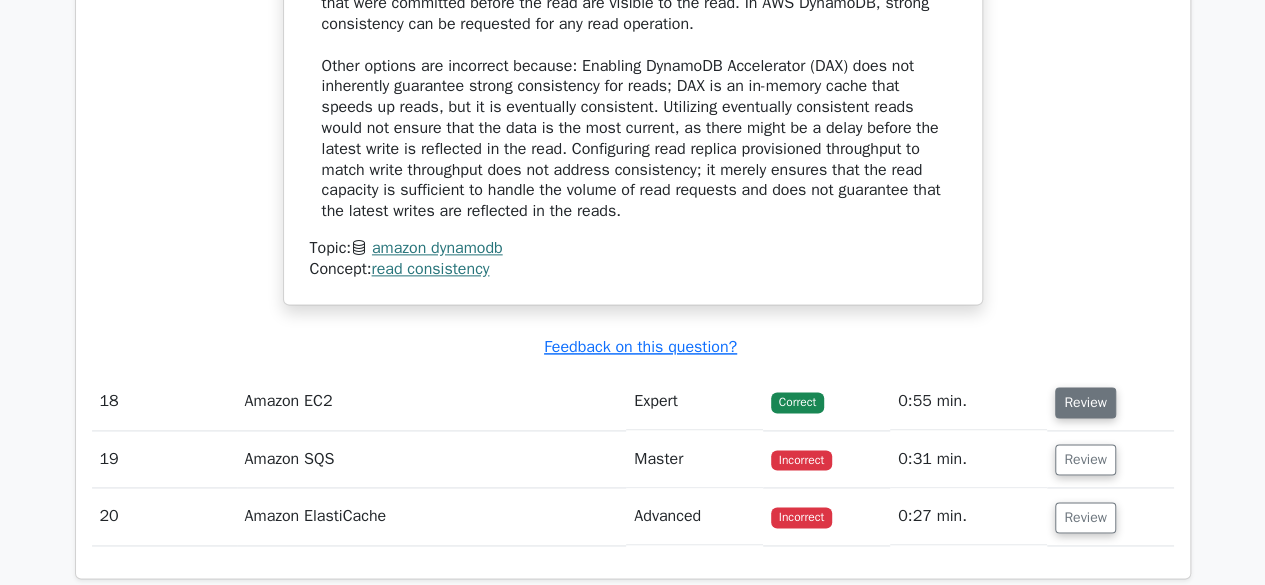 click on "Review" at bounding box center (1085, 402) 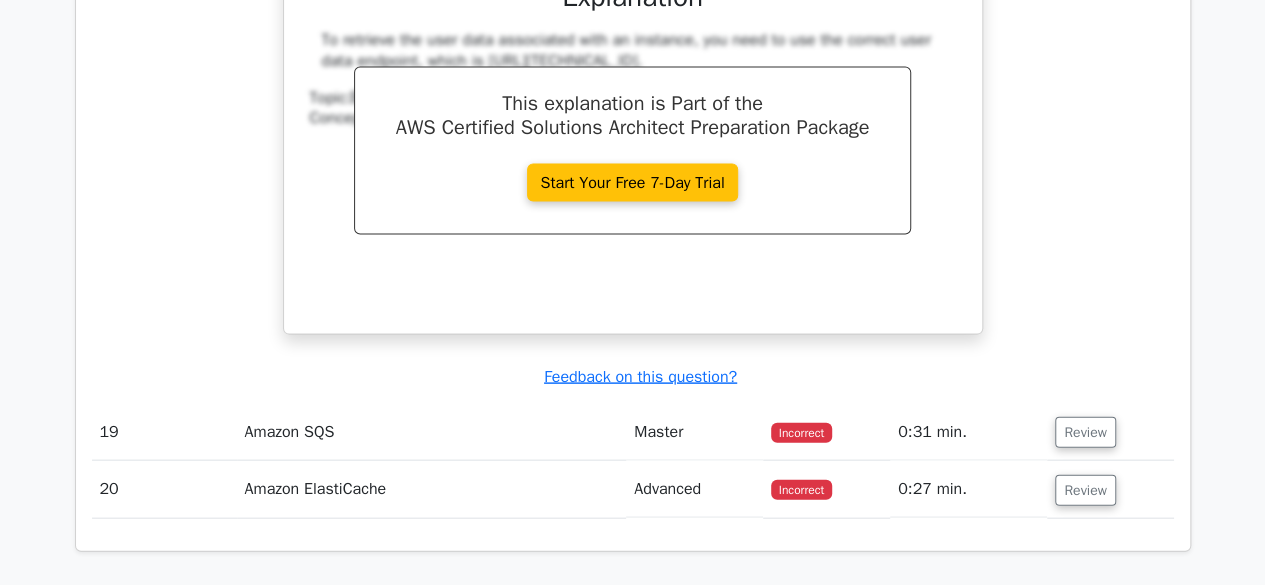 scroll, scrollTop: 17246, scrollLeft: 0, axis: vertical 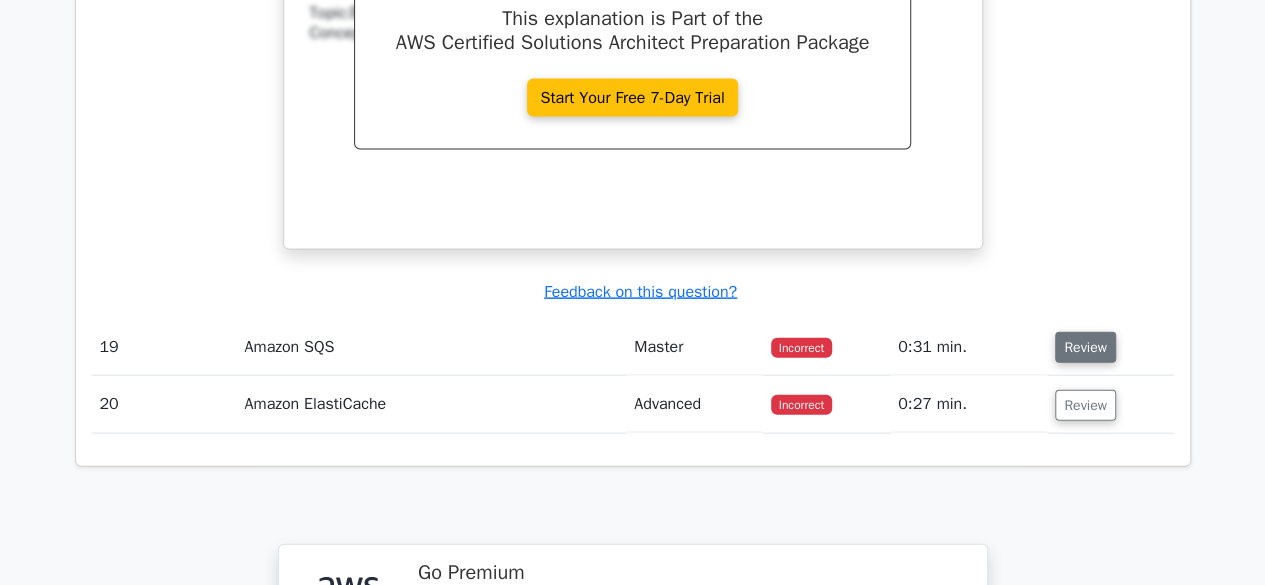 click on "Review" at bounding box center [1085, 347] 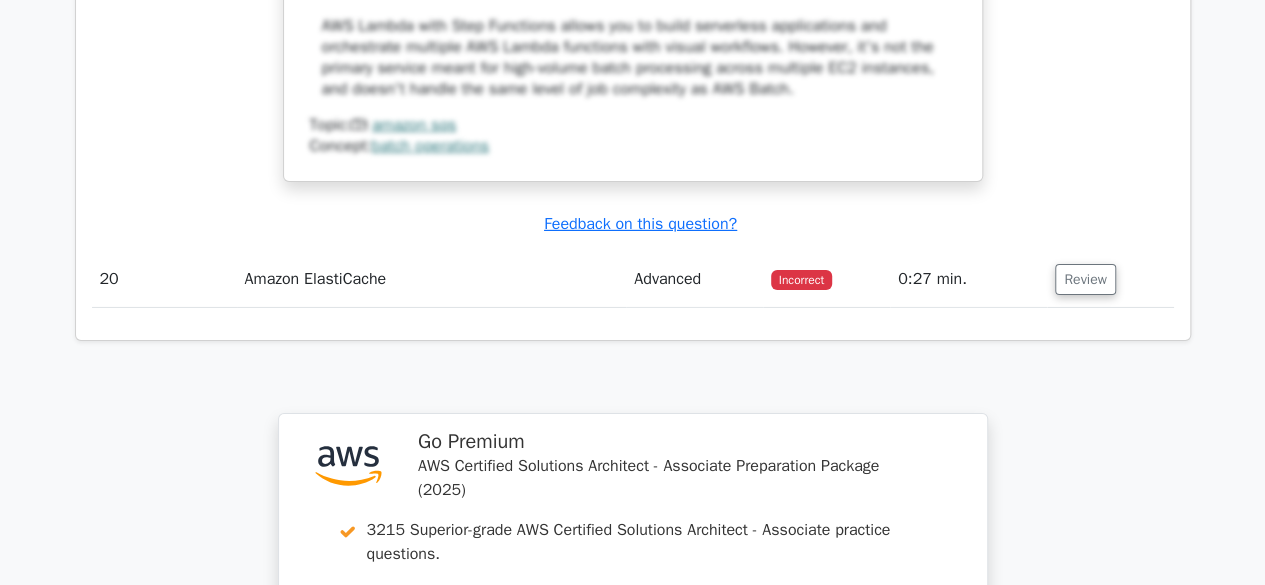 scroll, scrollTop: 18406, scrollLeft: 0, axis: vertical 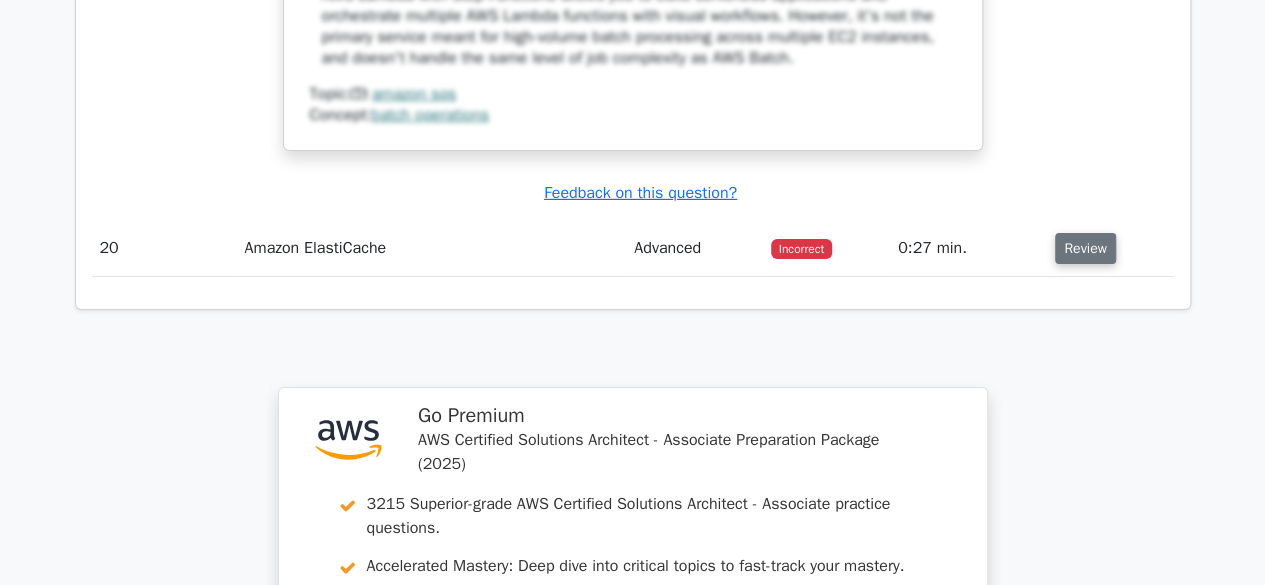 click on "Review" at bounding box center (1085, 248) 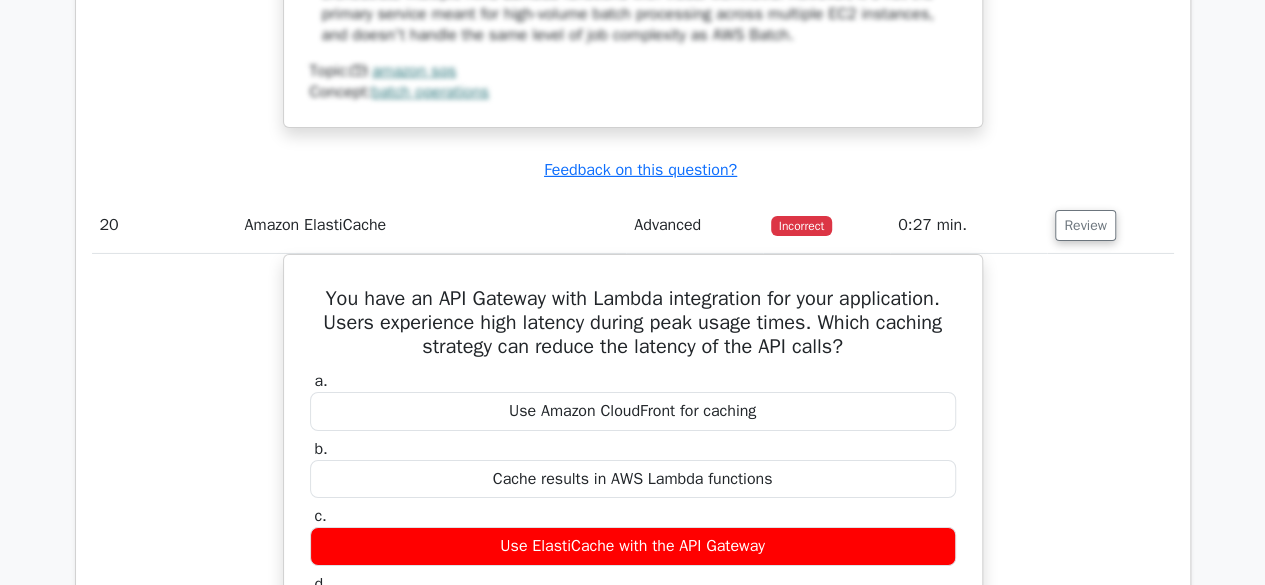 scroll, scrollTop: 18446, scrollLeft: 0, axis: vertical 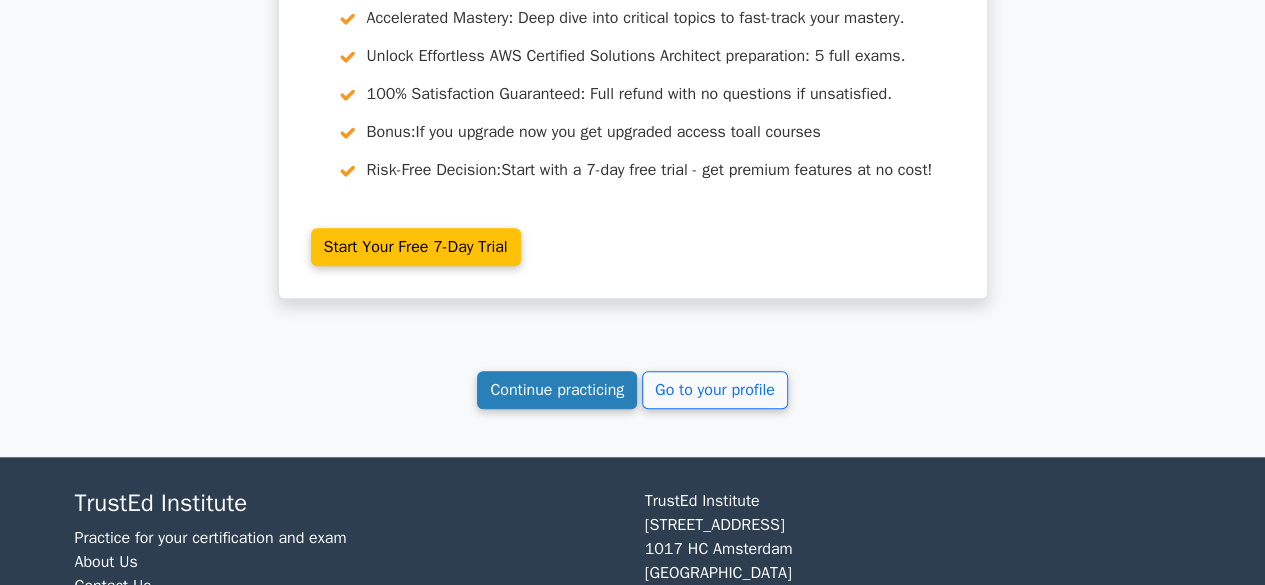 click on "Continue practicing" at bounding box center [557, 390] 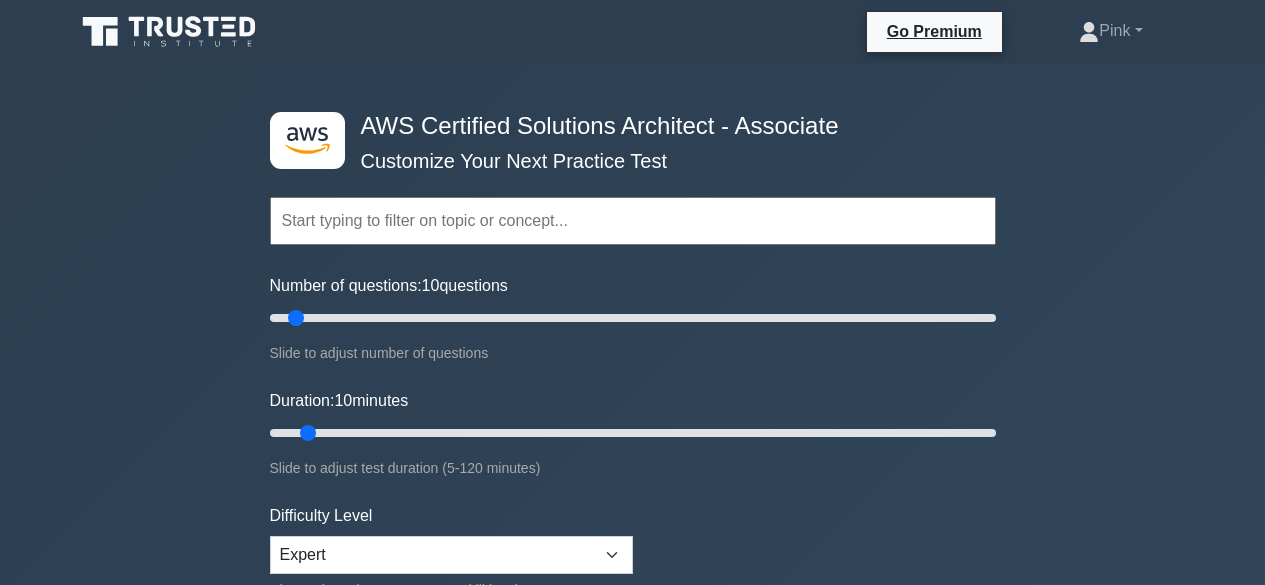 scroll, scrollTop: 0, scrollLeft: 0, axis: both 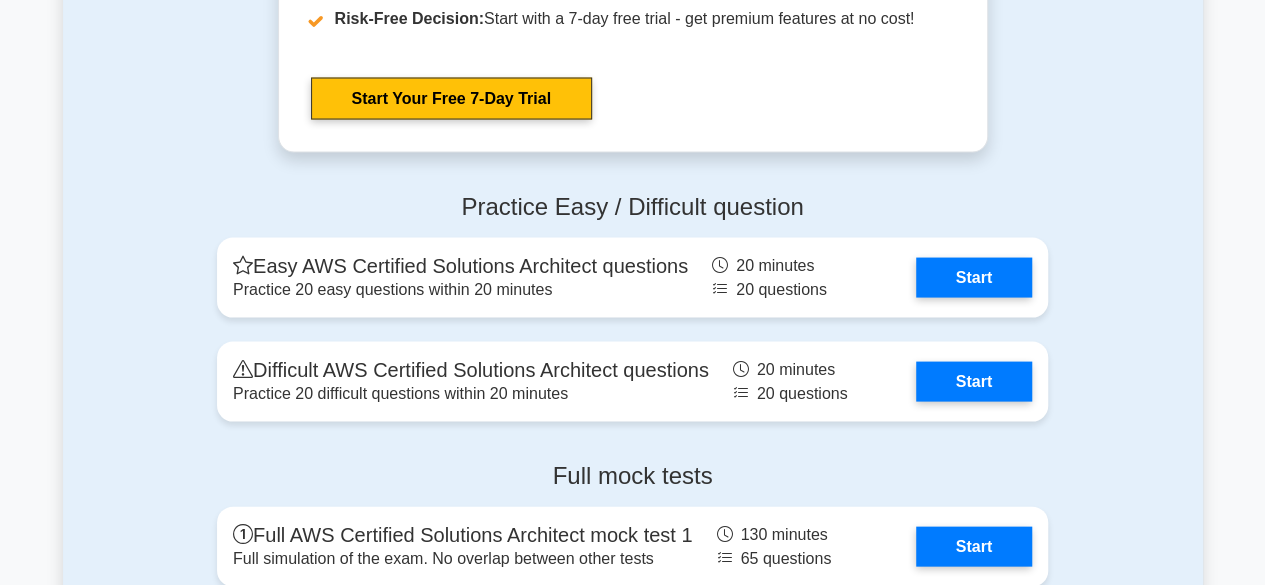 click on "Go Premium
Pink" at bounding box center [632, -1723] 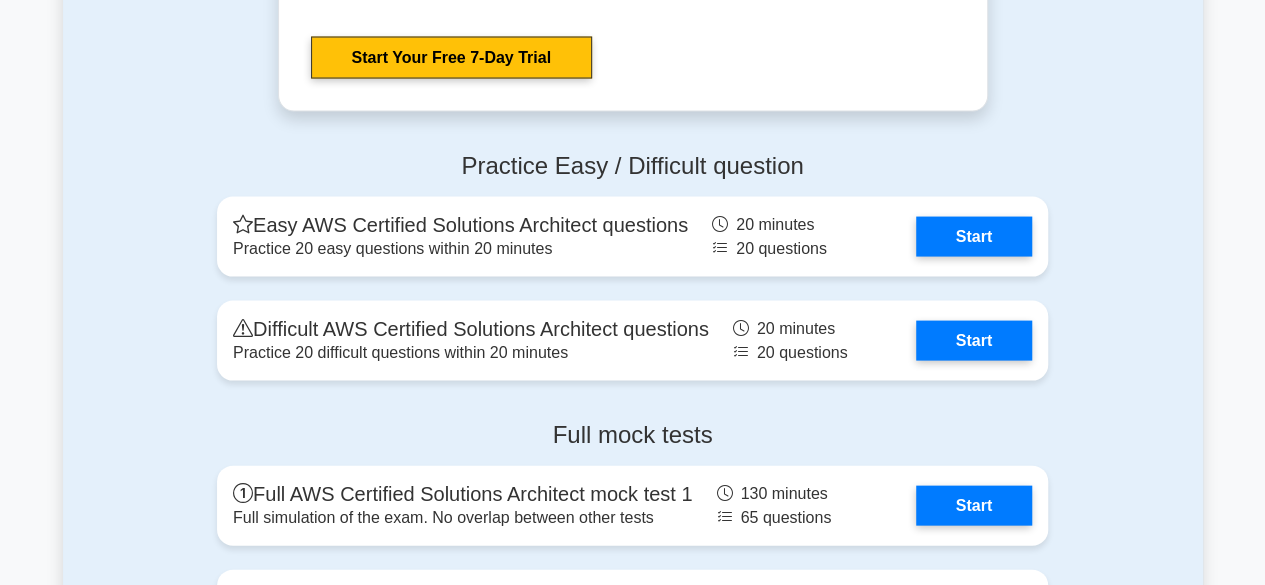 scroll, scrollTop: 5743, scrollLeft: 0, axis: vertical 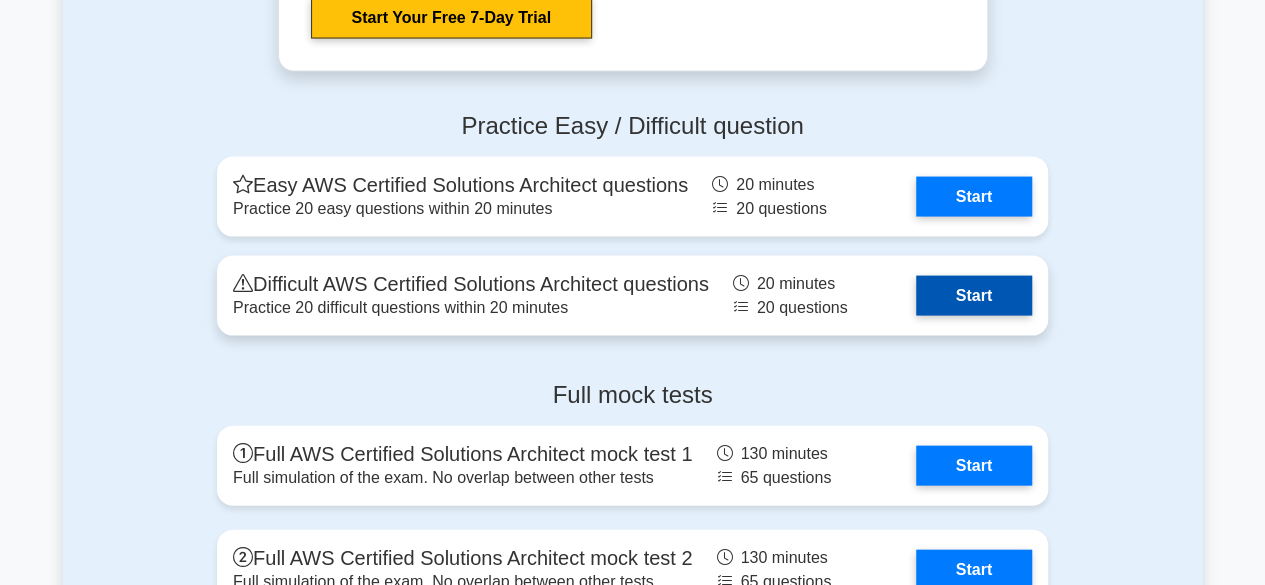 click on "Start" at bounding box center [974, 296] 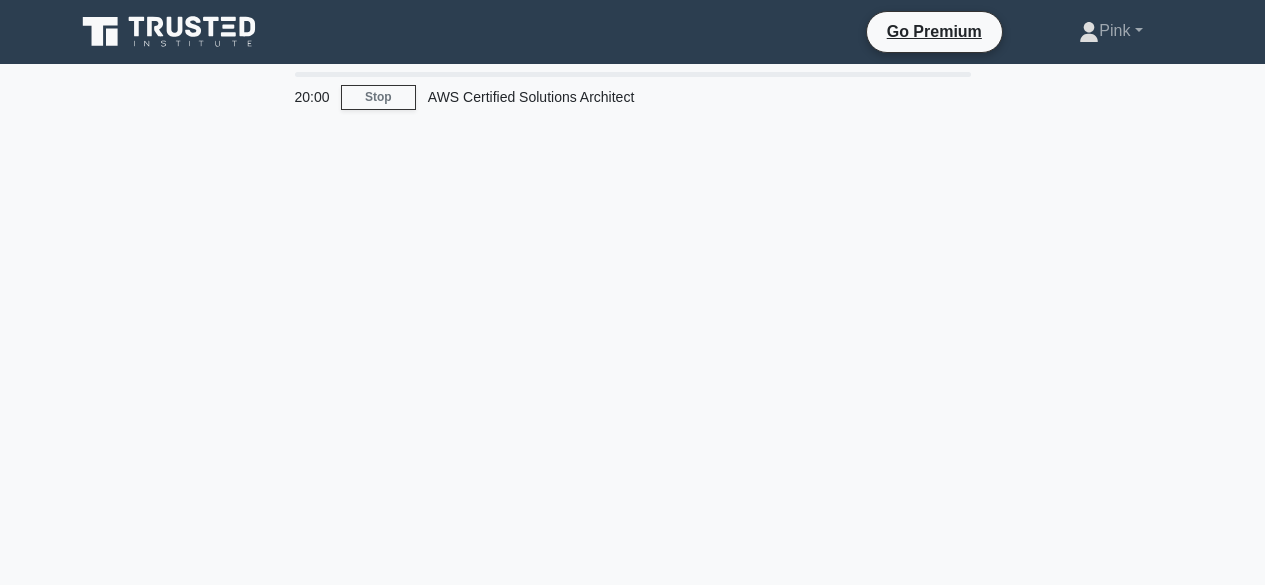 scroll, scrollTop: 0, scrollLeft: 0, axis: both 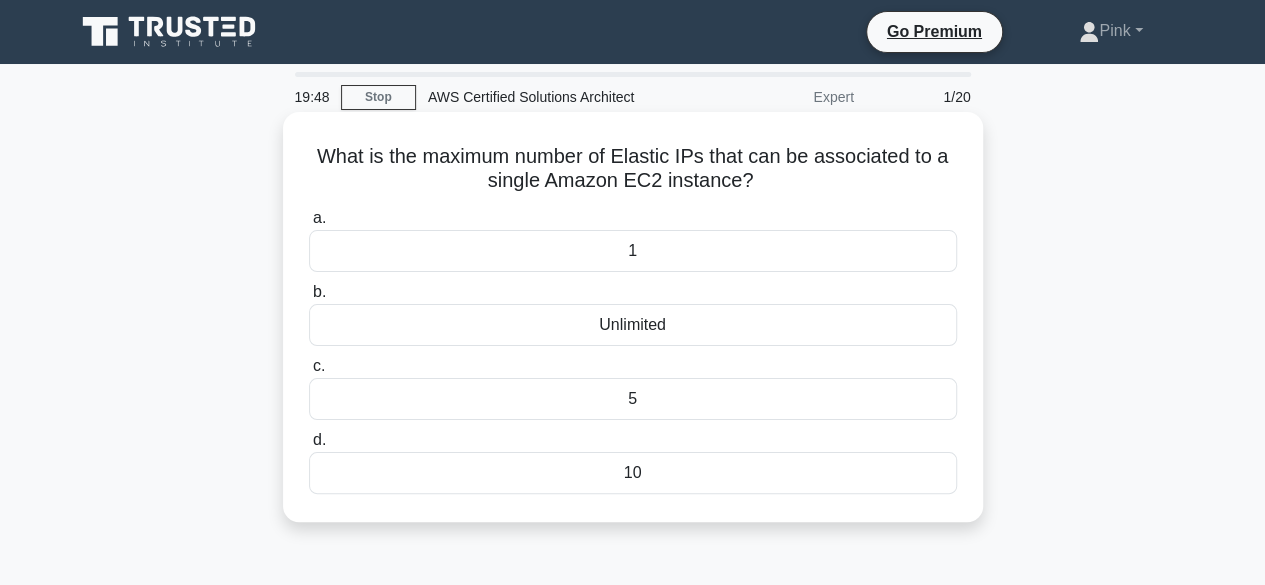 click on "10" at bounding box center [633, 473] 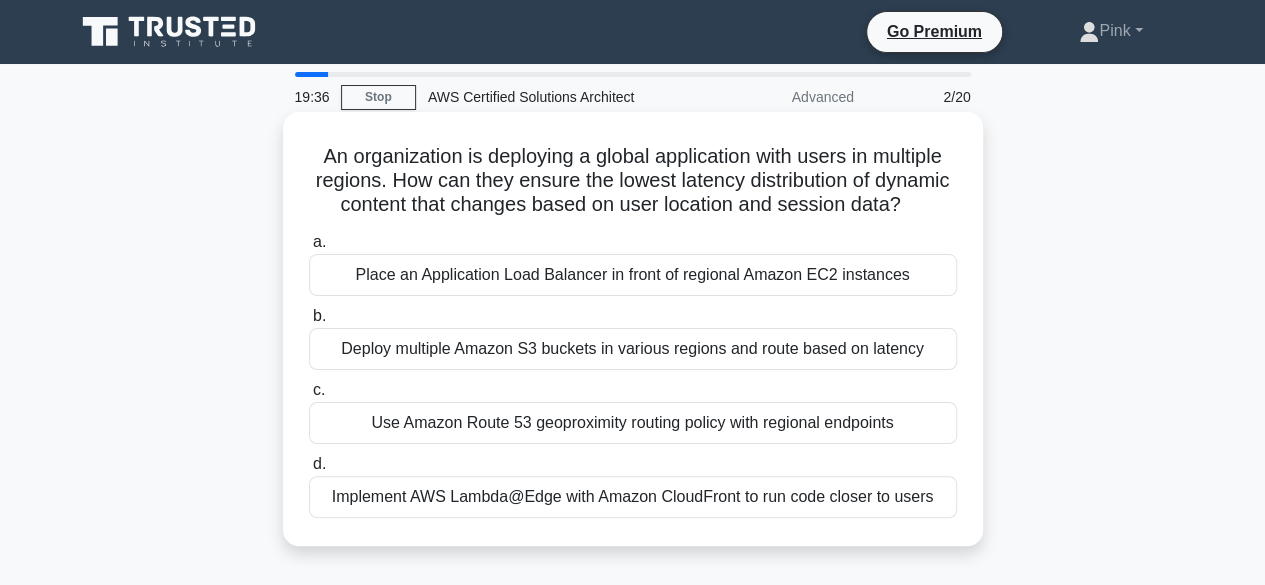 click on "Implement AWS Lambda@Edge with Amazon CloudFront to run code closer to users" at bounding box center (633, 497) 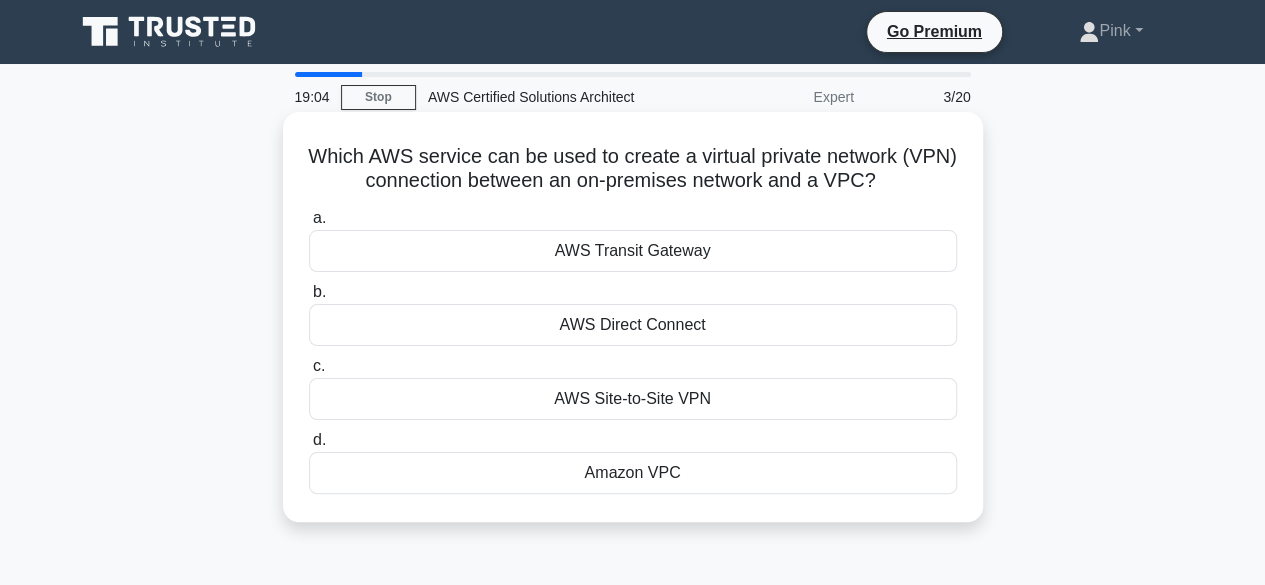 click on "Amazon VPC" at bounding box center (633, 473) 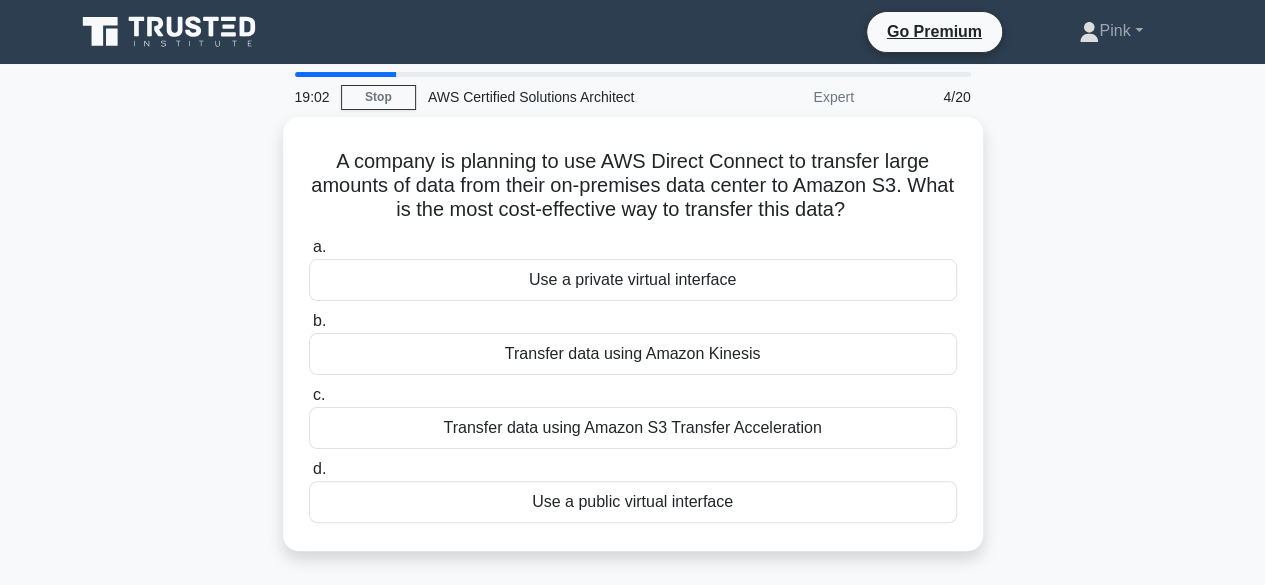 scroll, scrollTop: 40, scrollLeft: 0, axis: vertical 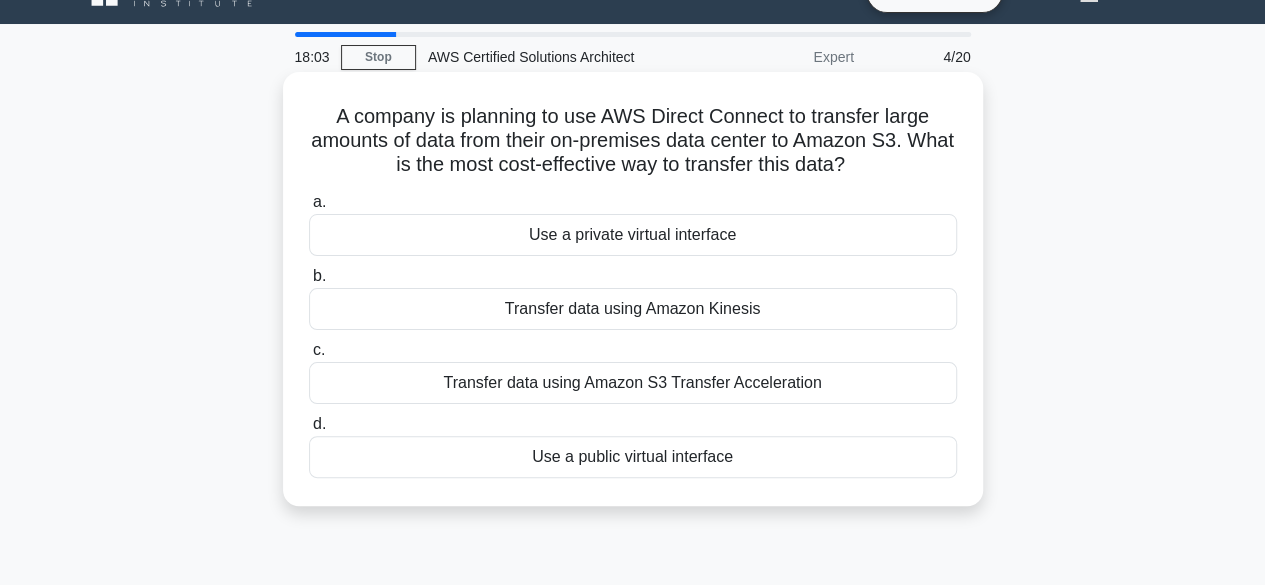 click on "Use a public virtual interface" at bounding box center (633, 457) 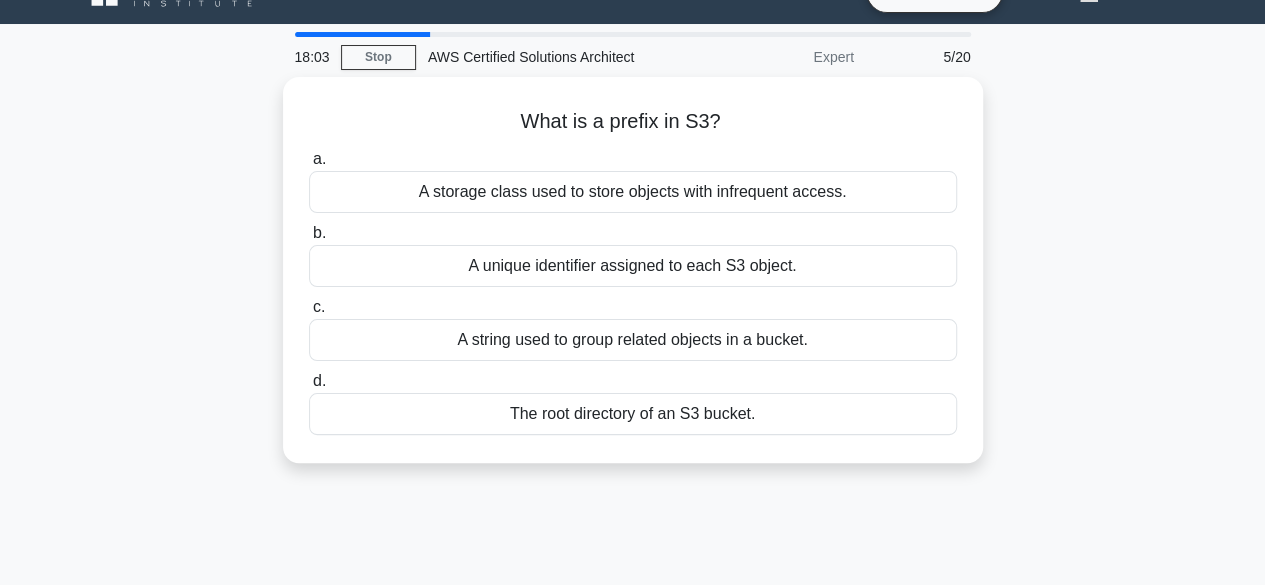 scroll, scrollTop: 0, scrollLeft: 0, axis: both 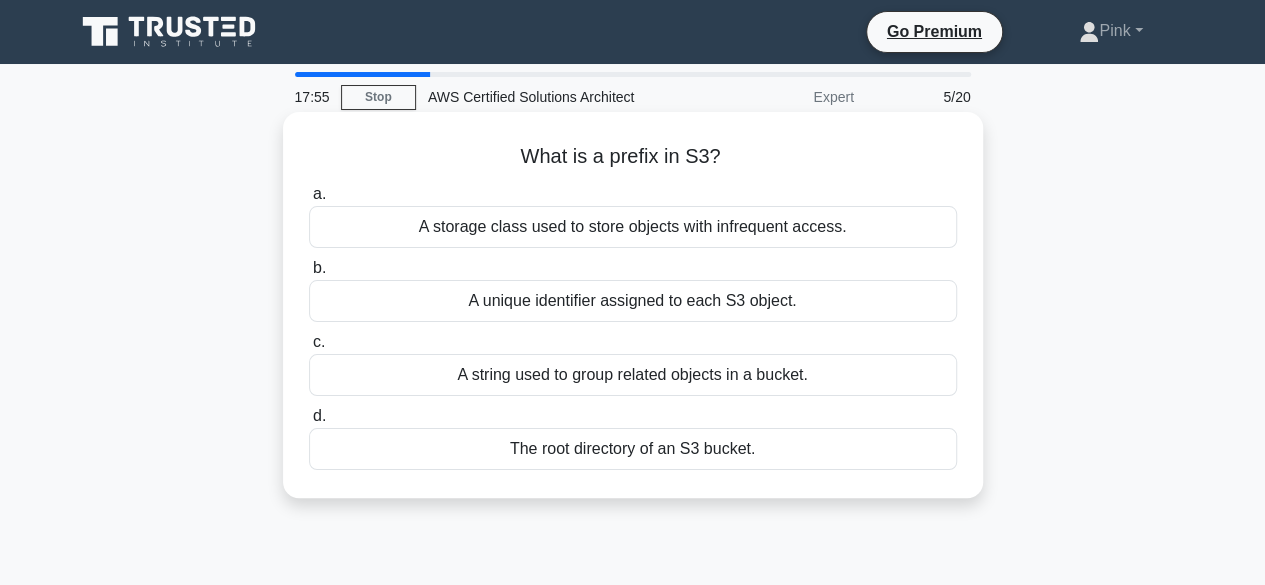 click on "A string used to group related objects in a bucket." at bounding box center [633, 375] 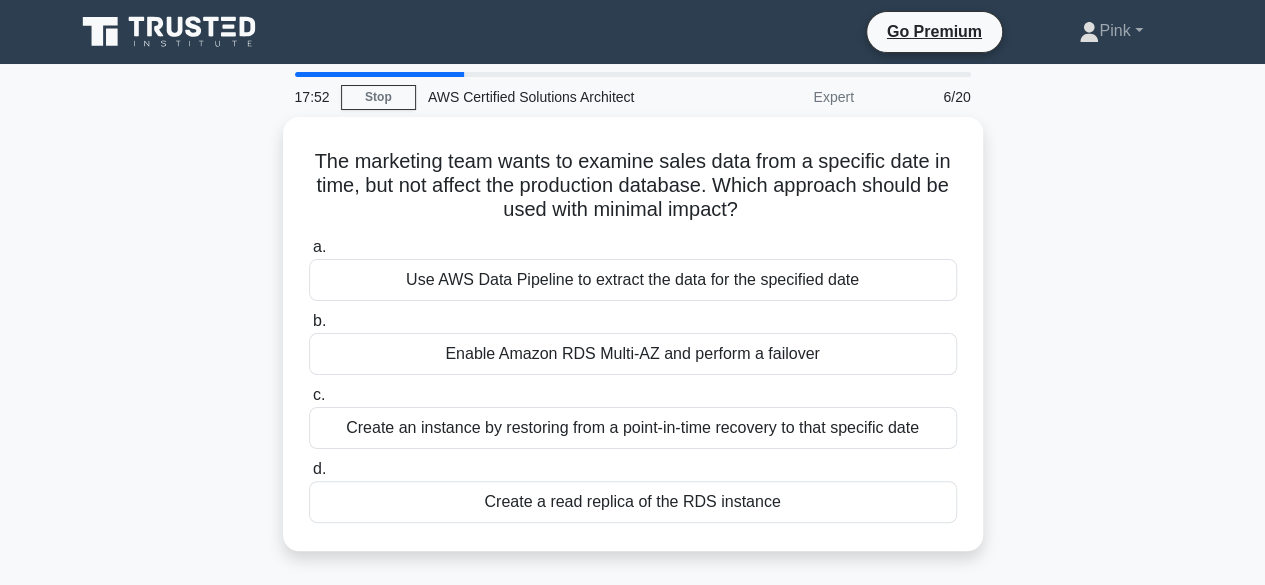 scroll, scrollTop: 40, scrollLeft: 0, axis: vertical 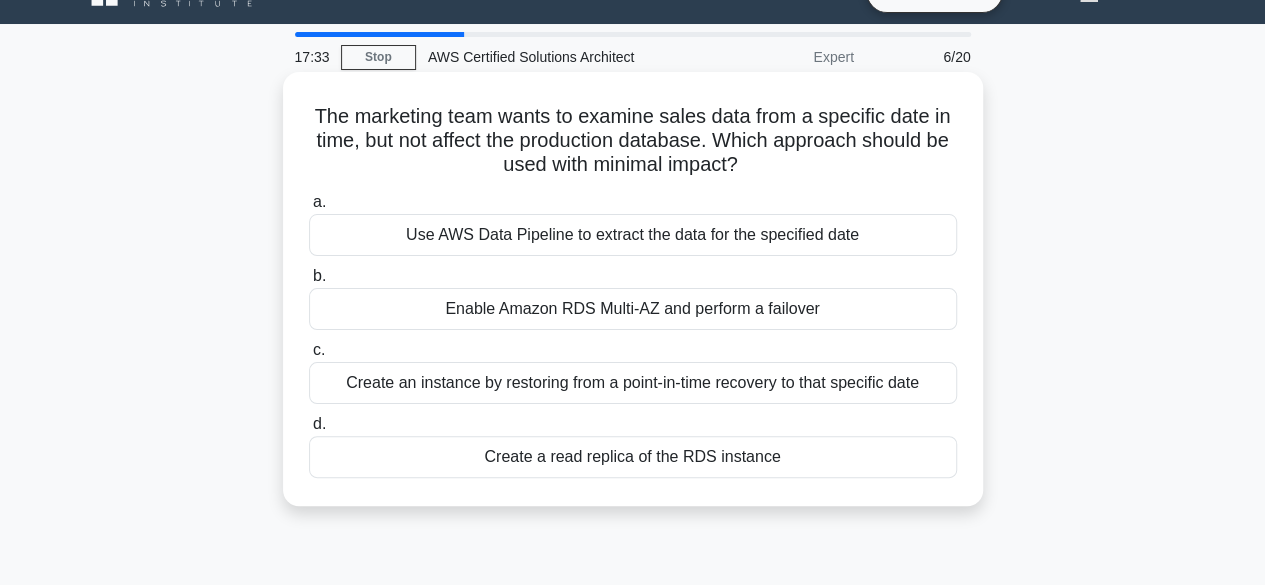 click on "Create an instance by restoring from a point-in-time recovery to that specific date" at bounding box center [633, 383] 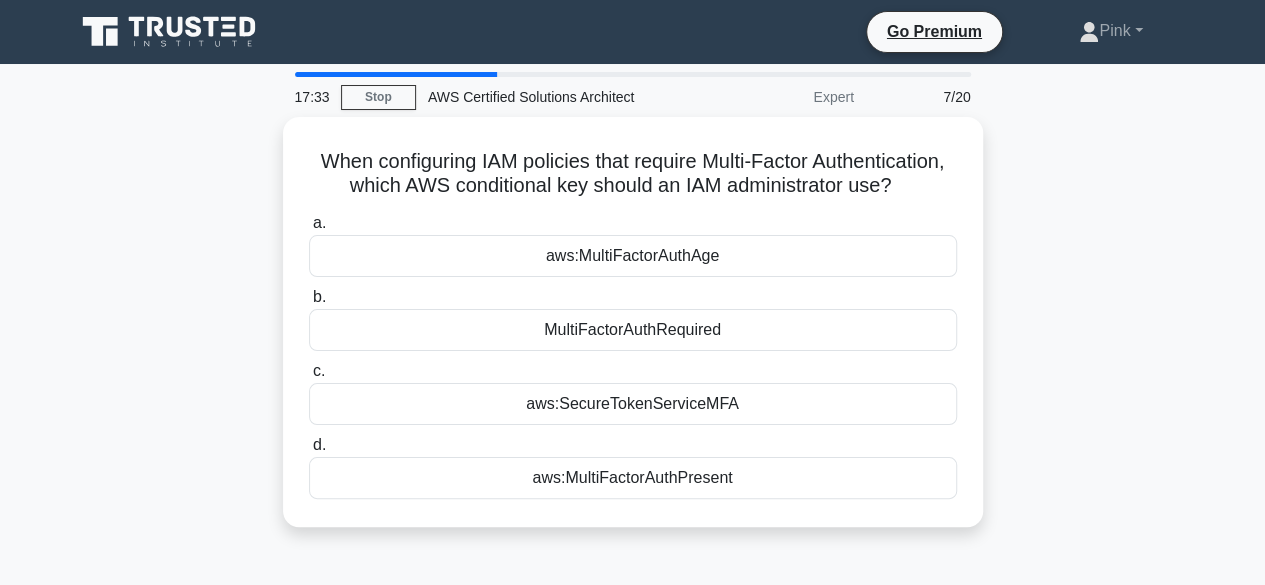 scroll, scrollTop: 0, scrollLeft: 0, axis: both 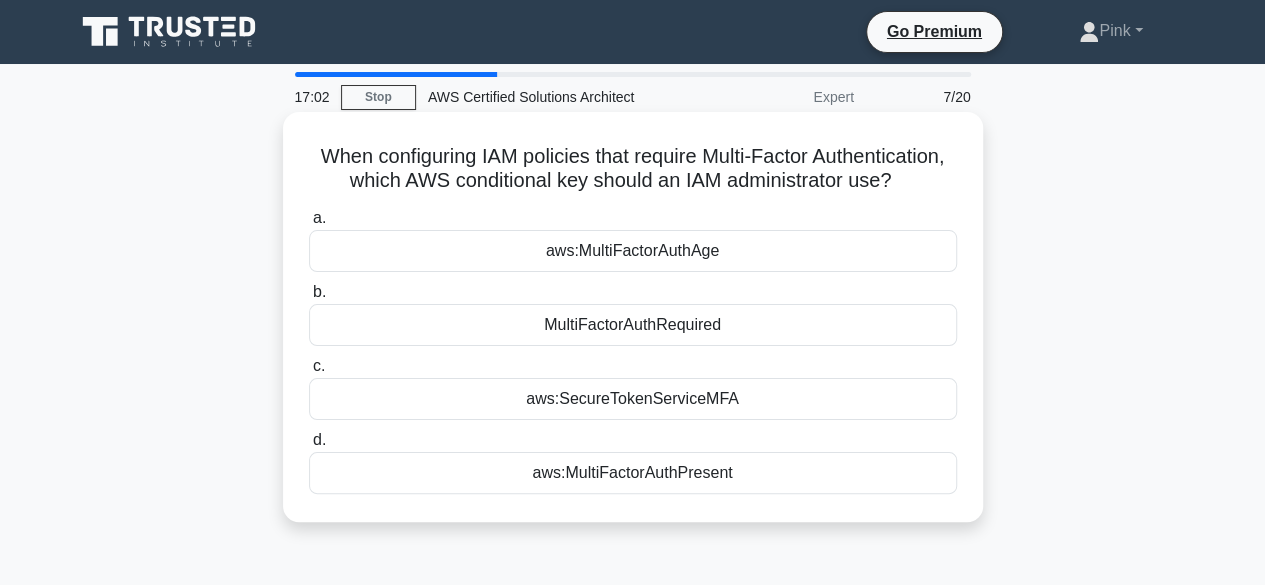 click on "aws:MultiFactorAuthPresent" at bounding box center [633, 473] 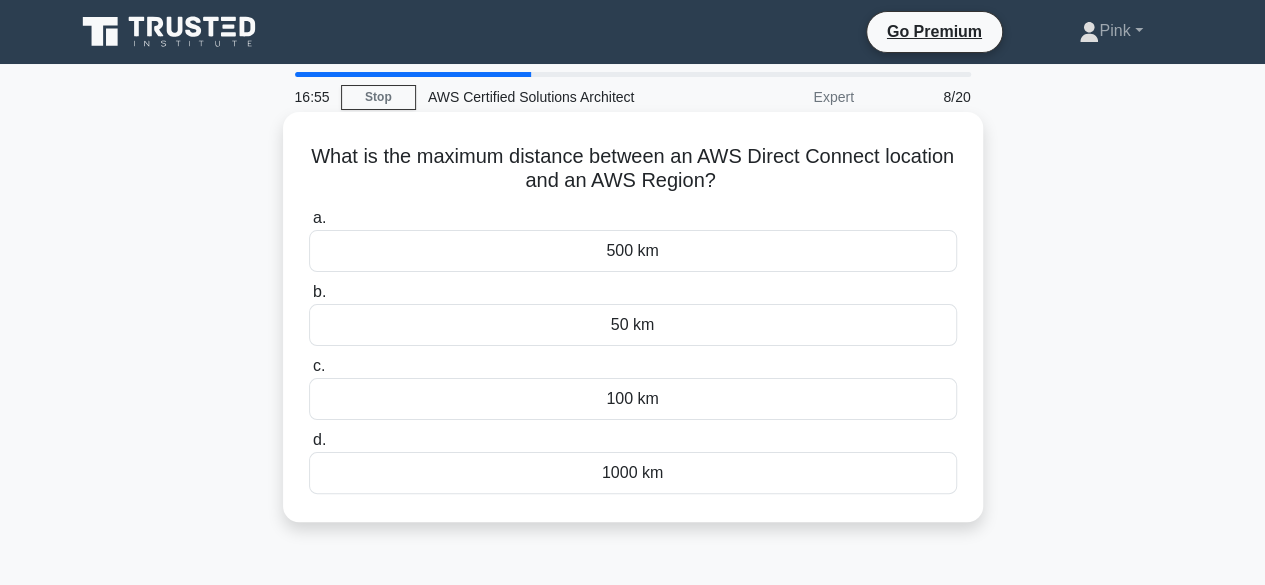 click on "500 km" at bounding box center [633, 251] 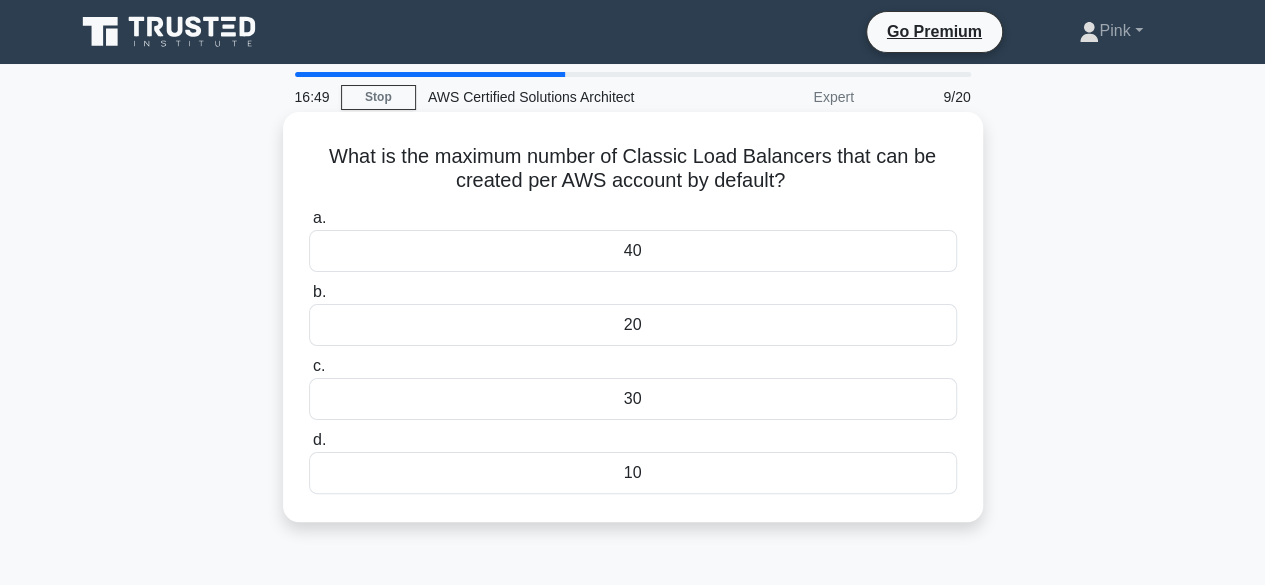 click on "20" at bounding box center (633, 325) 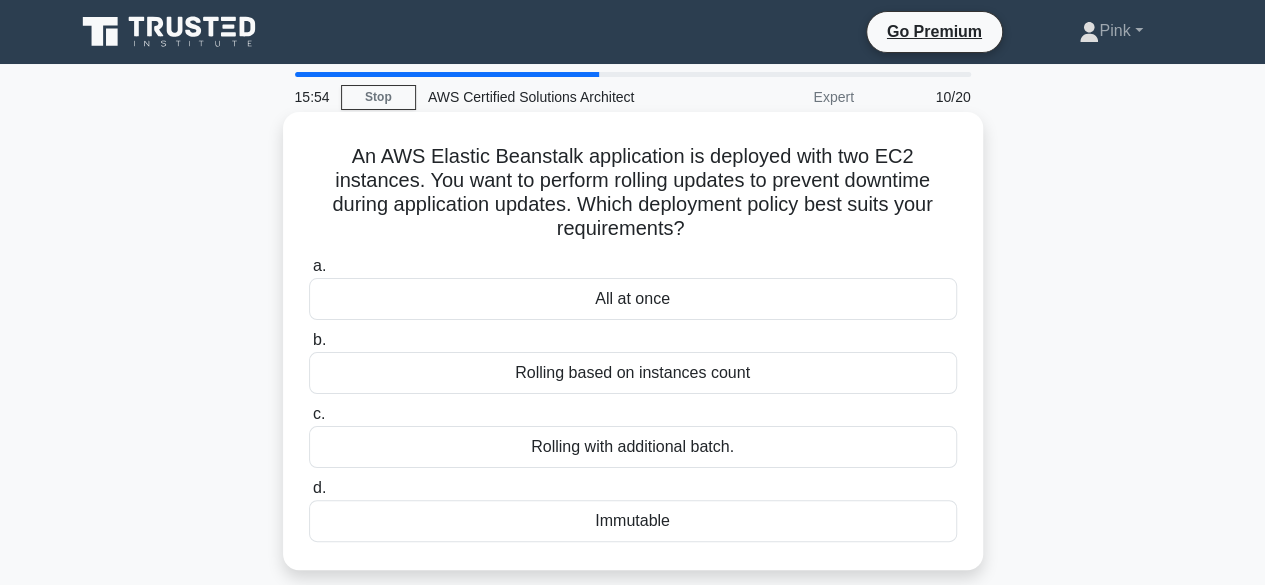 click on "c.
Rolling with additional batch." at bounding box center (633, 435) 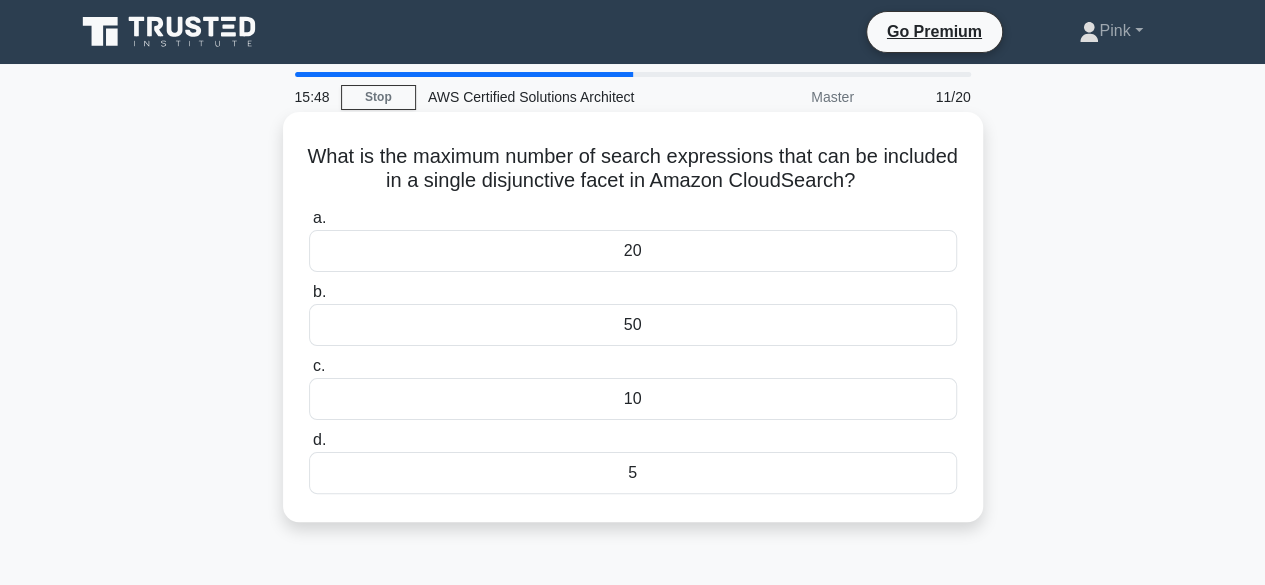 click on "50" at bounding box center (633, 325) 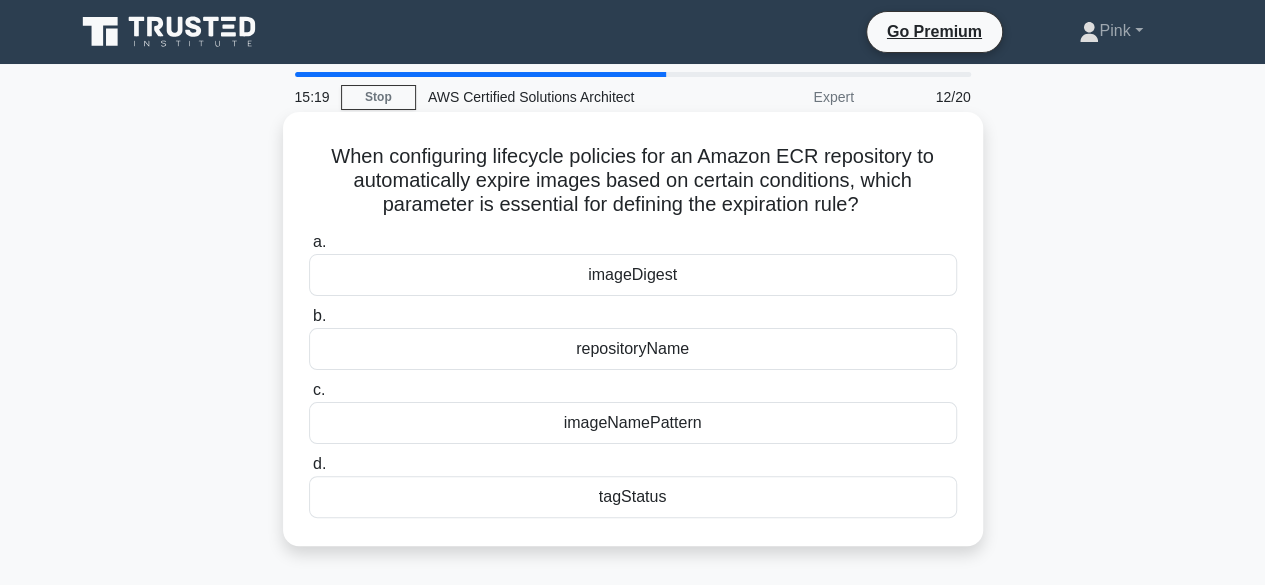 click on "tagStatus" at bounding box center [633, 497] 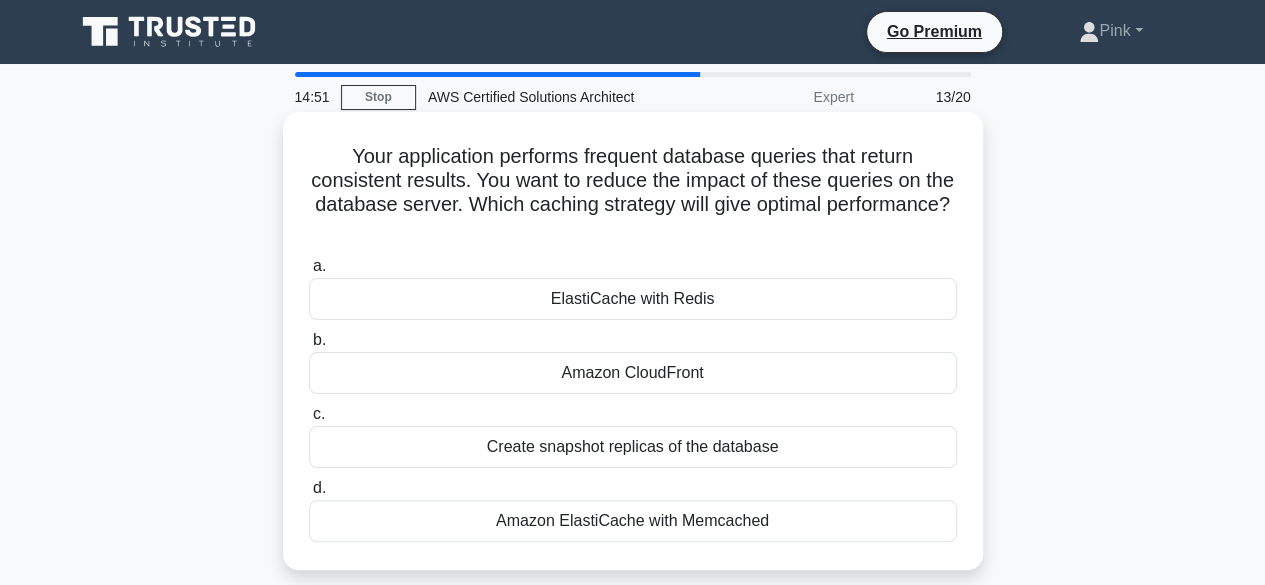 click on "ElastiCache with Redis" at bounding box center [633, 299] 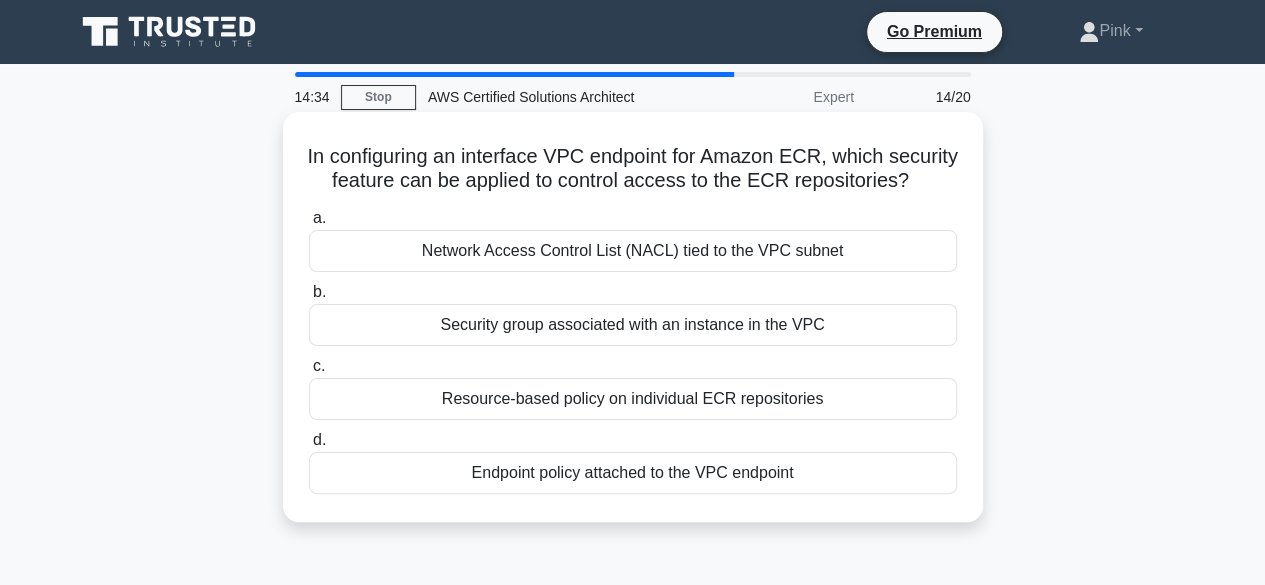 click on "Endpoint policy attached to the VPC endpoint" at bounding box center [633, 473] 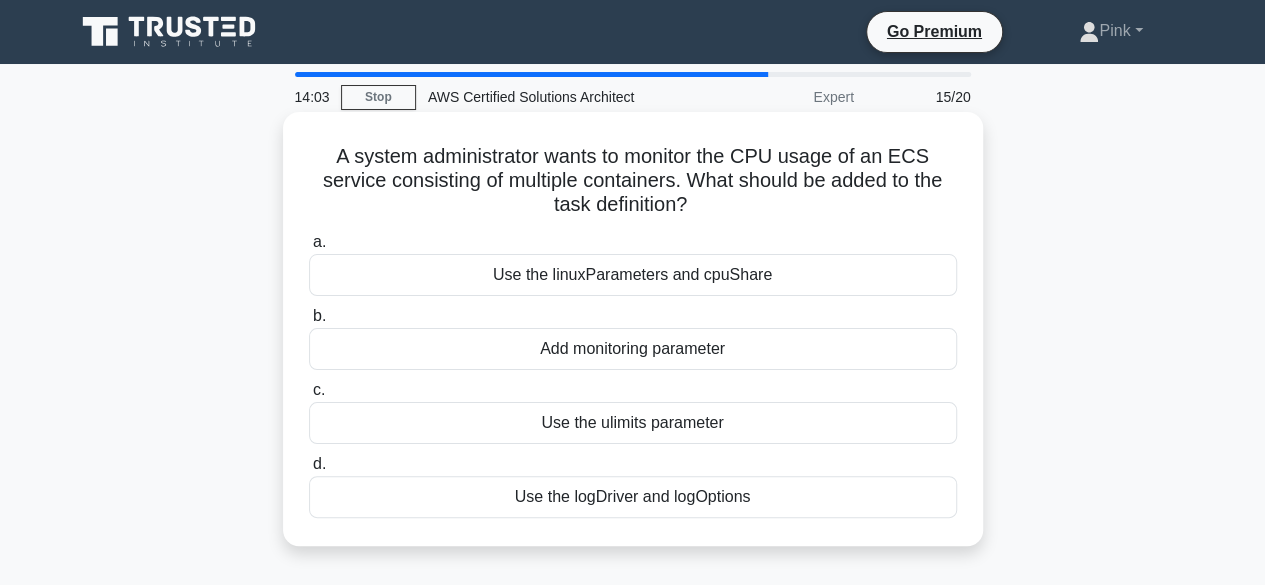 click on "Use the ulimits parameter" at bounding box center (633, 423) 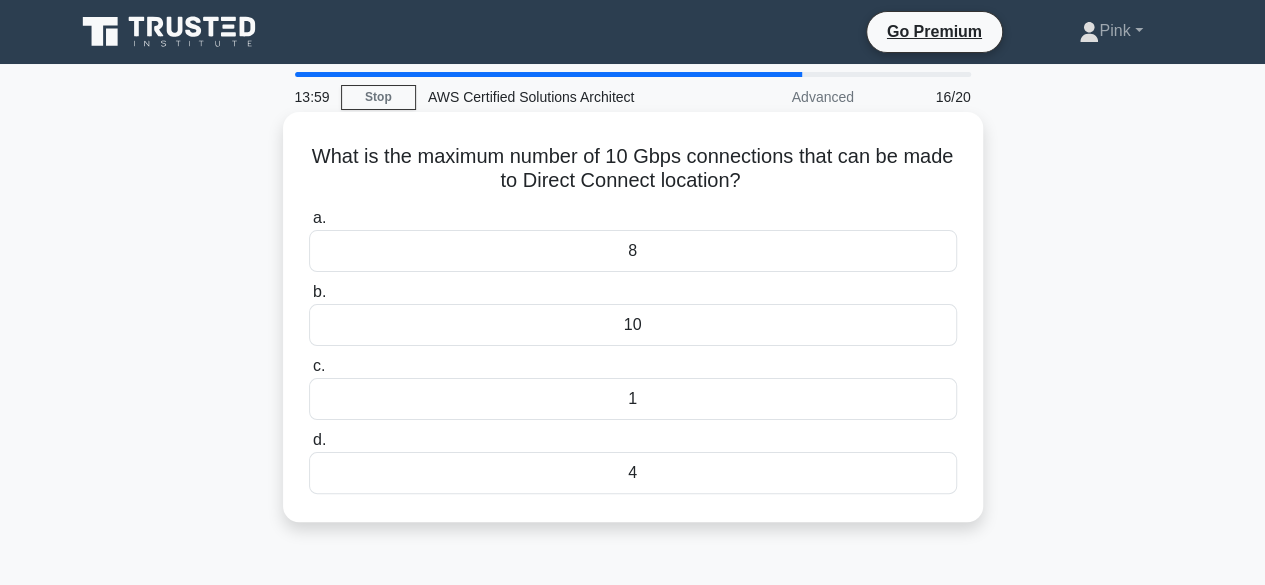 click on "10" at bounding box center (633, 325) 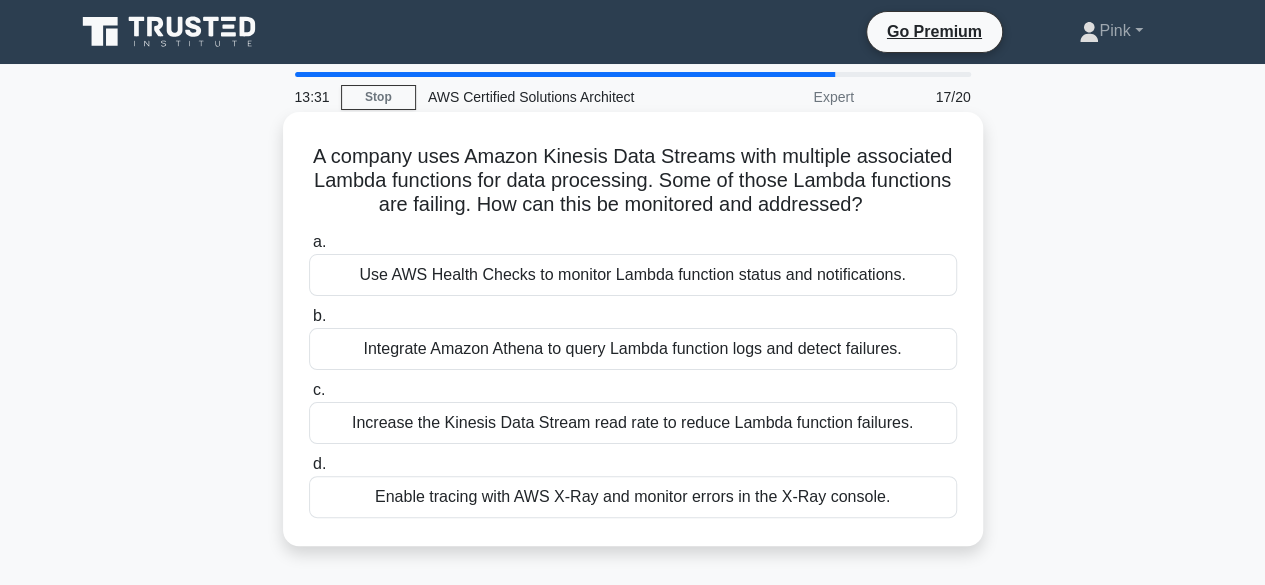click on "Enable tracing with AWS X-Ray and monitor errors in the X-Ray console." at bounding box center (633, 497) 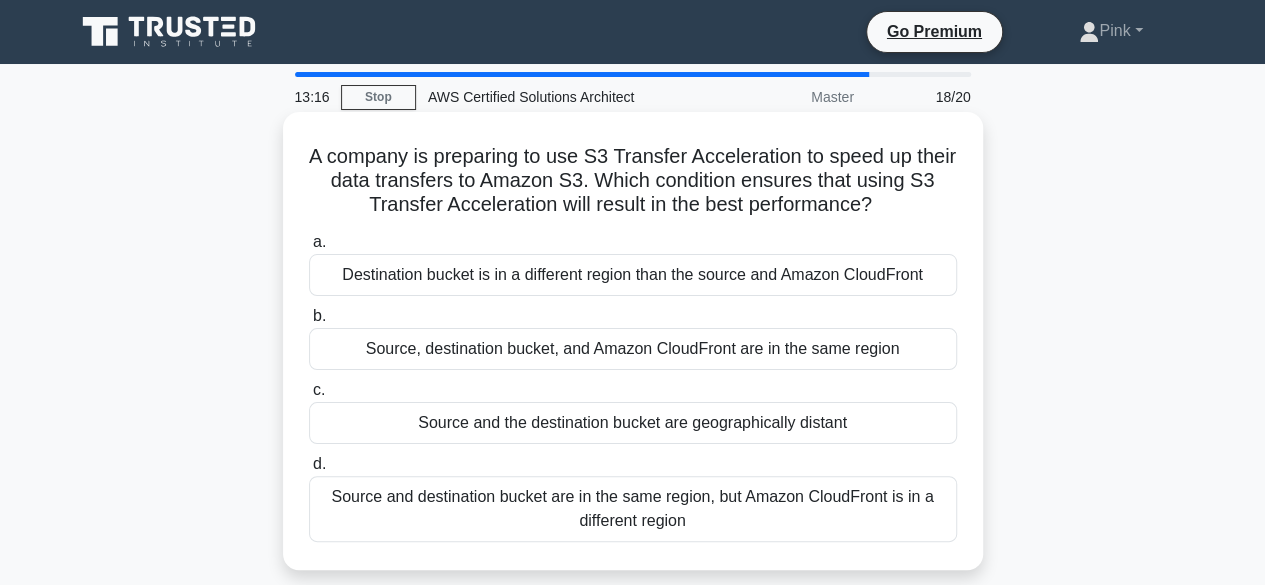 click on "Source and the destination bucket are geographically distant" at bounding box center (633, 423) 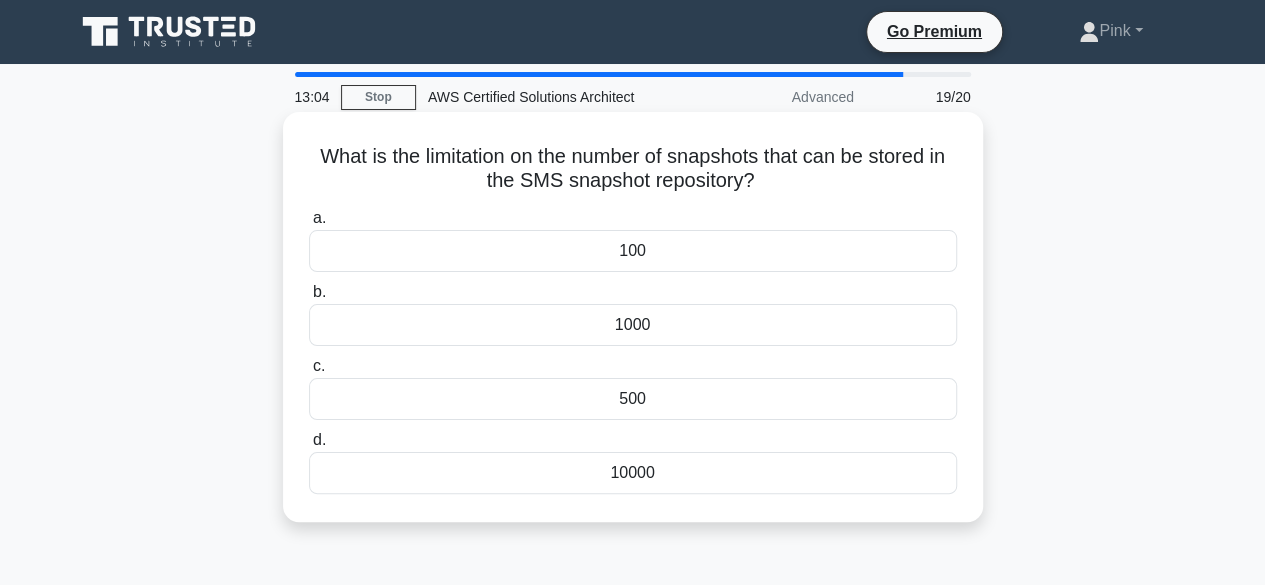 click on "1000" at bounding box center (633, 325) 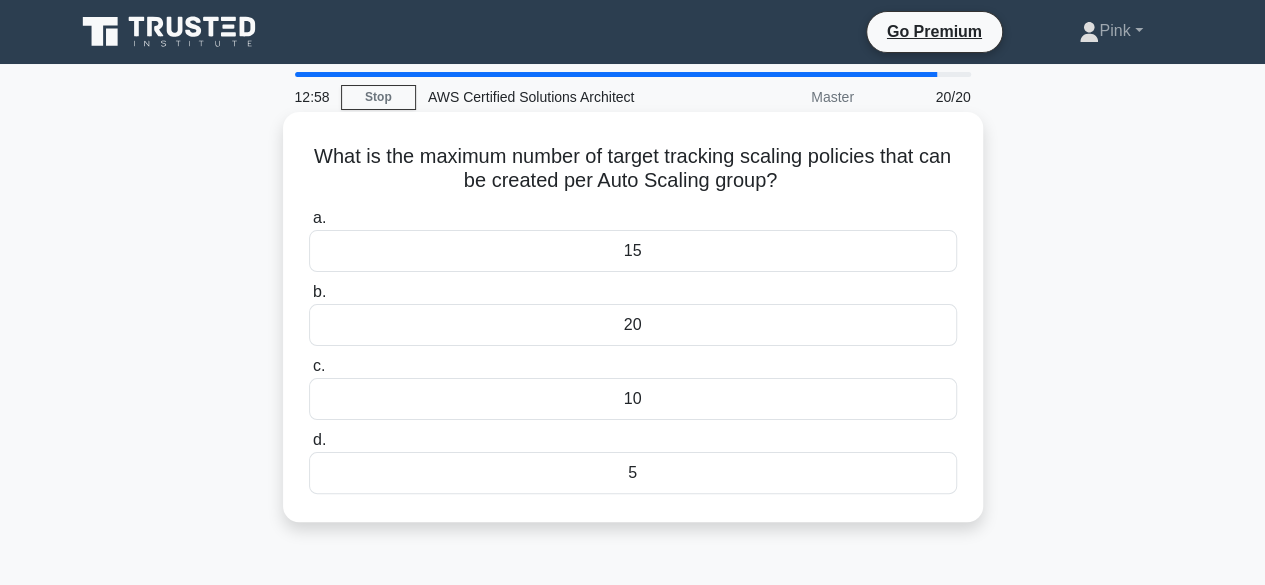 click on "10" at bounding box center [633, 399] 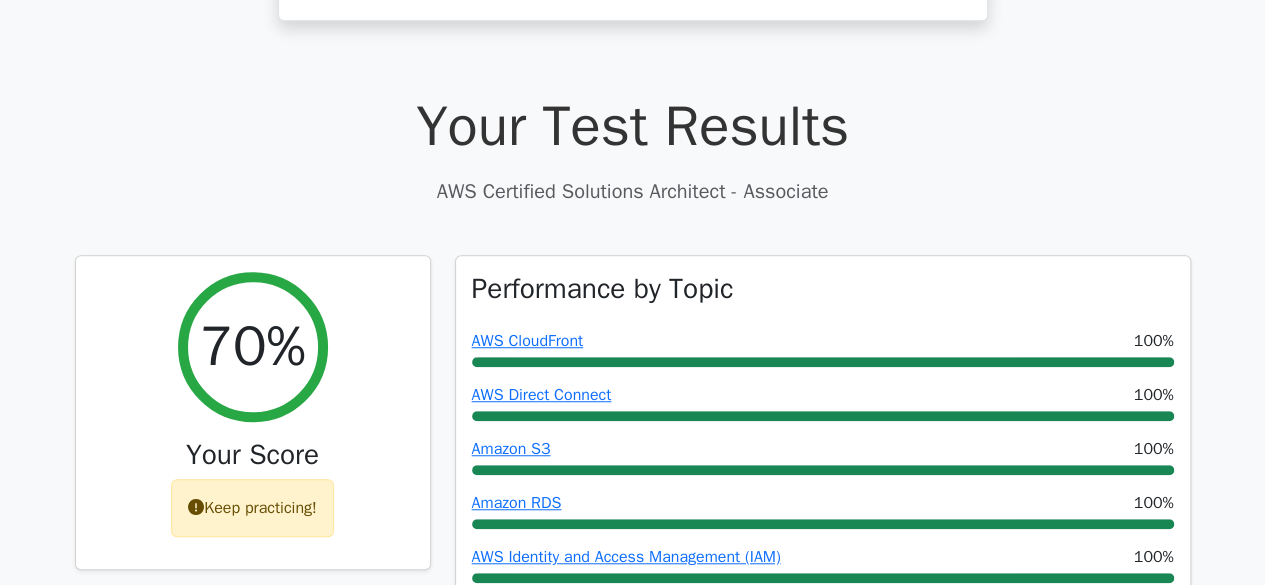 scroll, scrollTop: 0, scrollLeft: 0, axis: both 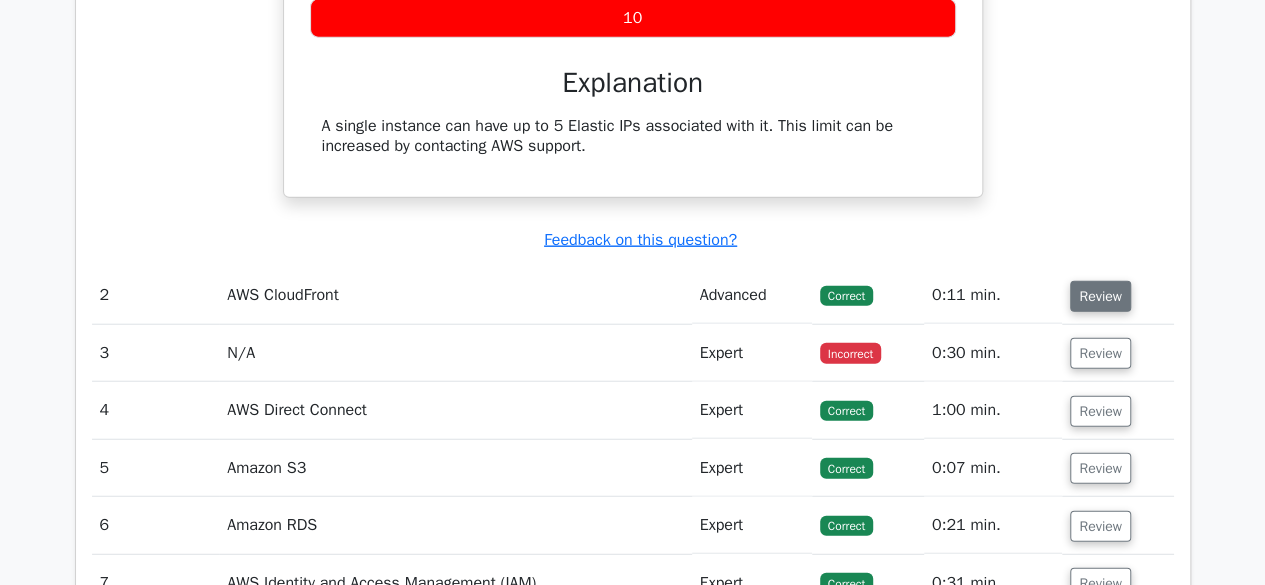 click on "Review" at bounding box center [1100, 296] 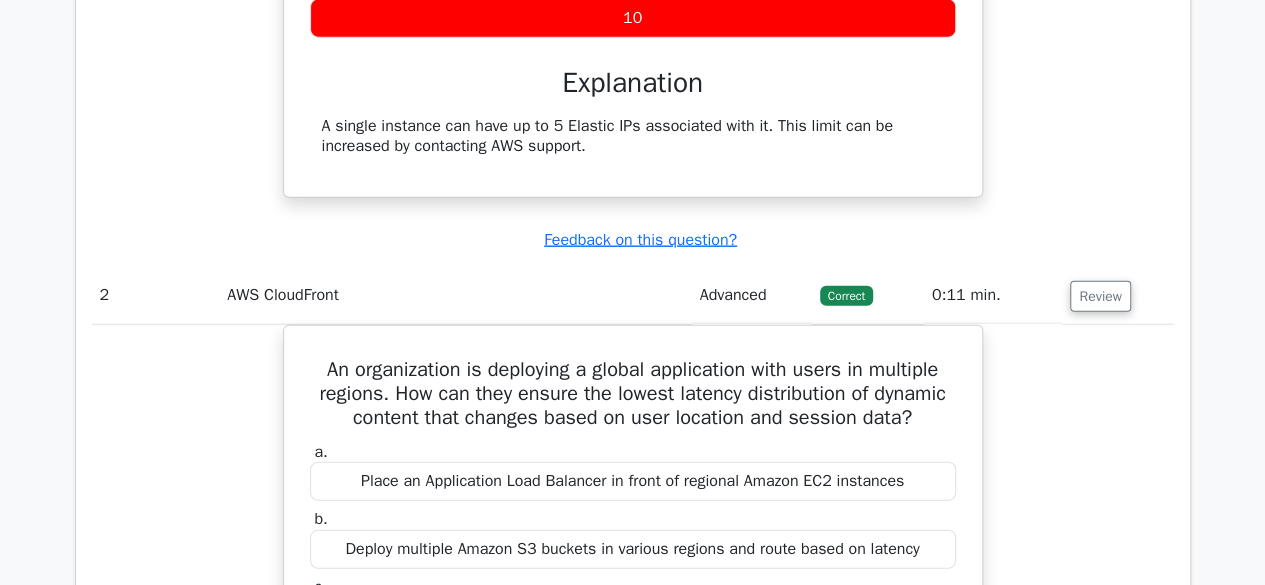 click on "Question Analysis
Question  #
Topic
Difficulty
Result
Time Spent
Action
1
N/A
Expert
Incorrect" at bounding box center [633, 955] 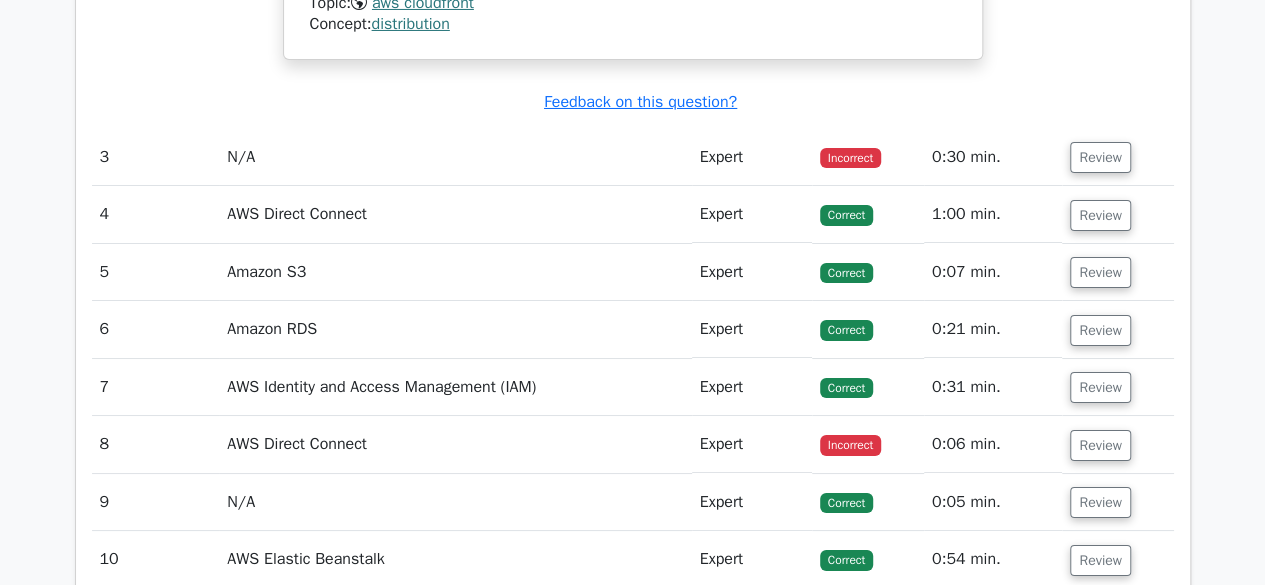 scroll, scrollTop: 3611, scrollLeft: 0, axis: vertical 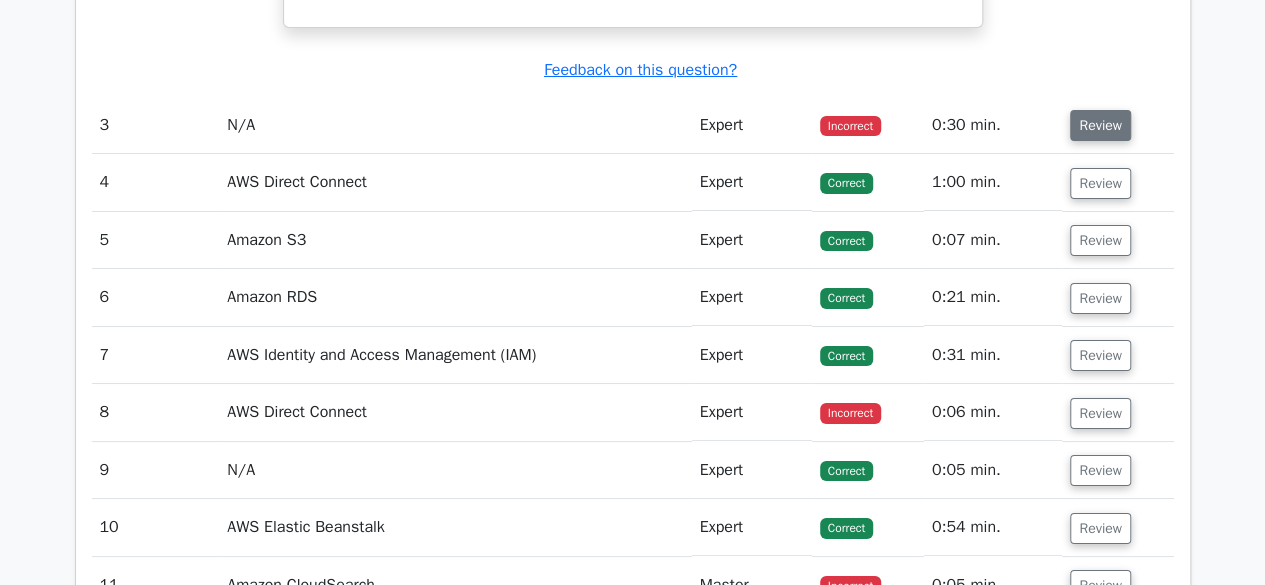 click on "Review" at bounding box center [1100, 125] 